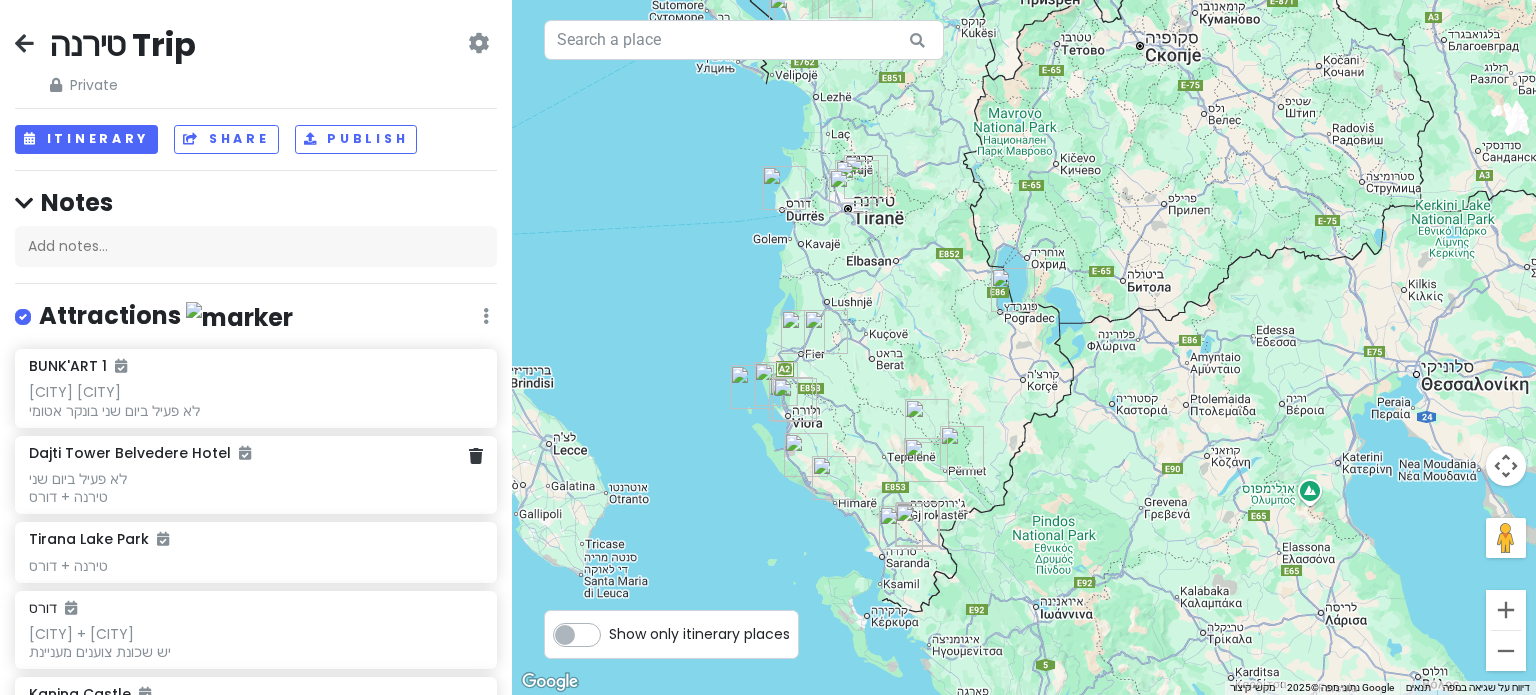 scroll, scrollTop: 0, scrollLeft: 0, axis: both 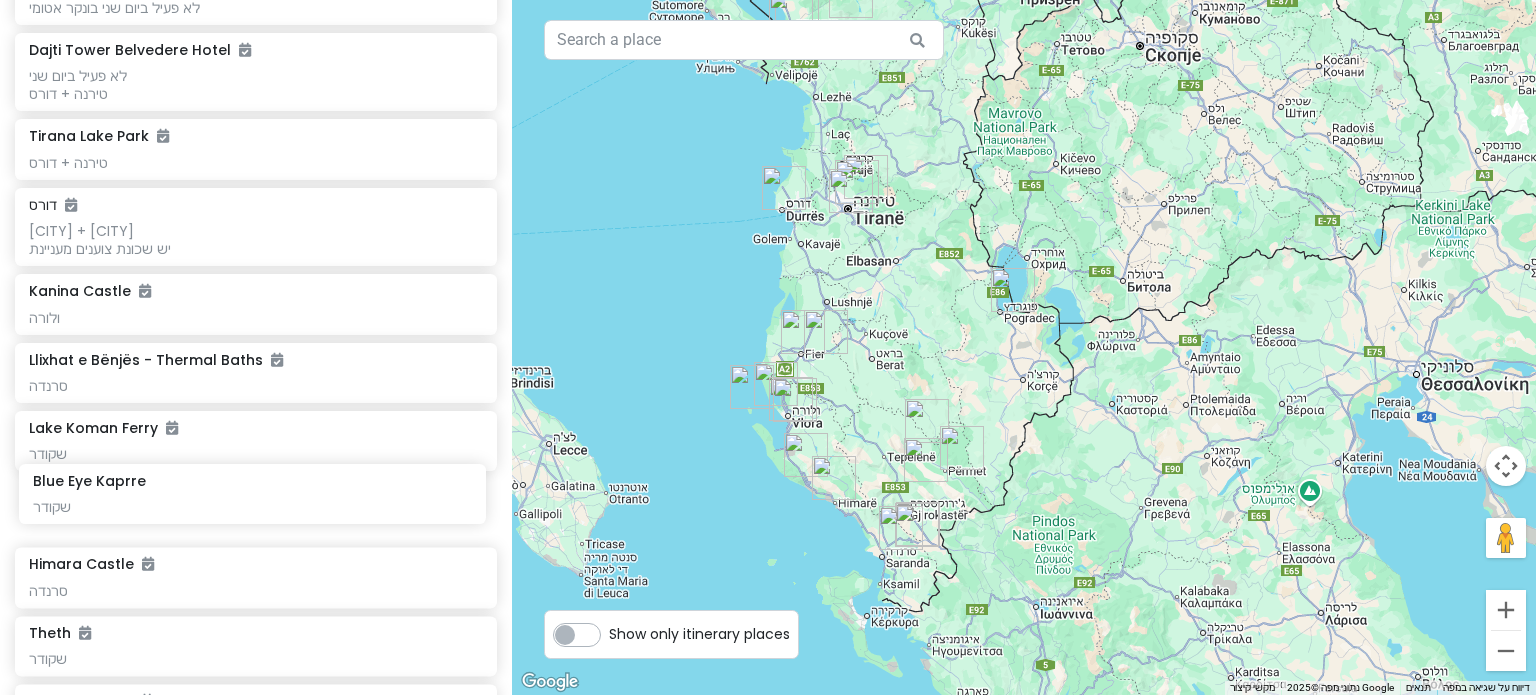 drag, startPoint x: 159, startPoint y: 196, endPoint x: 163, endPoint y: 516, distance: 320.025 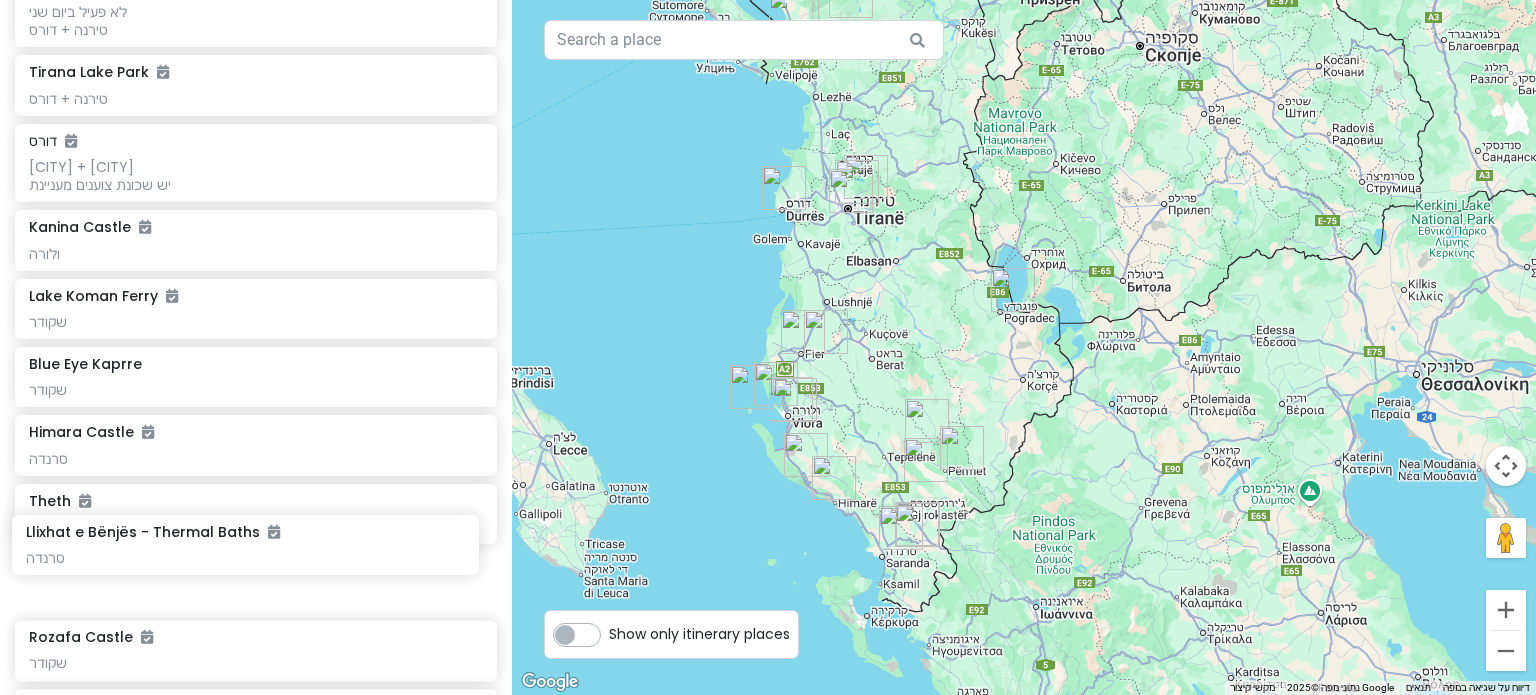 scroll, scrollTop: 476, scrollLeft: 0, axis: vertical 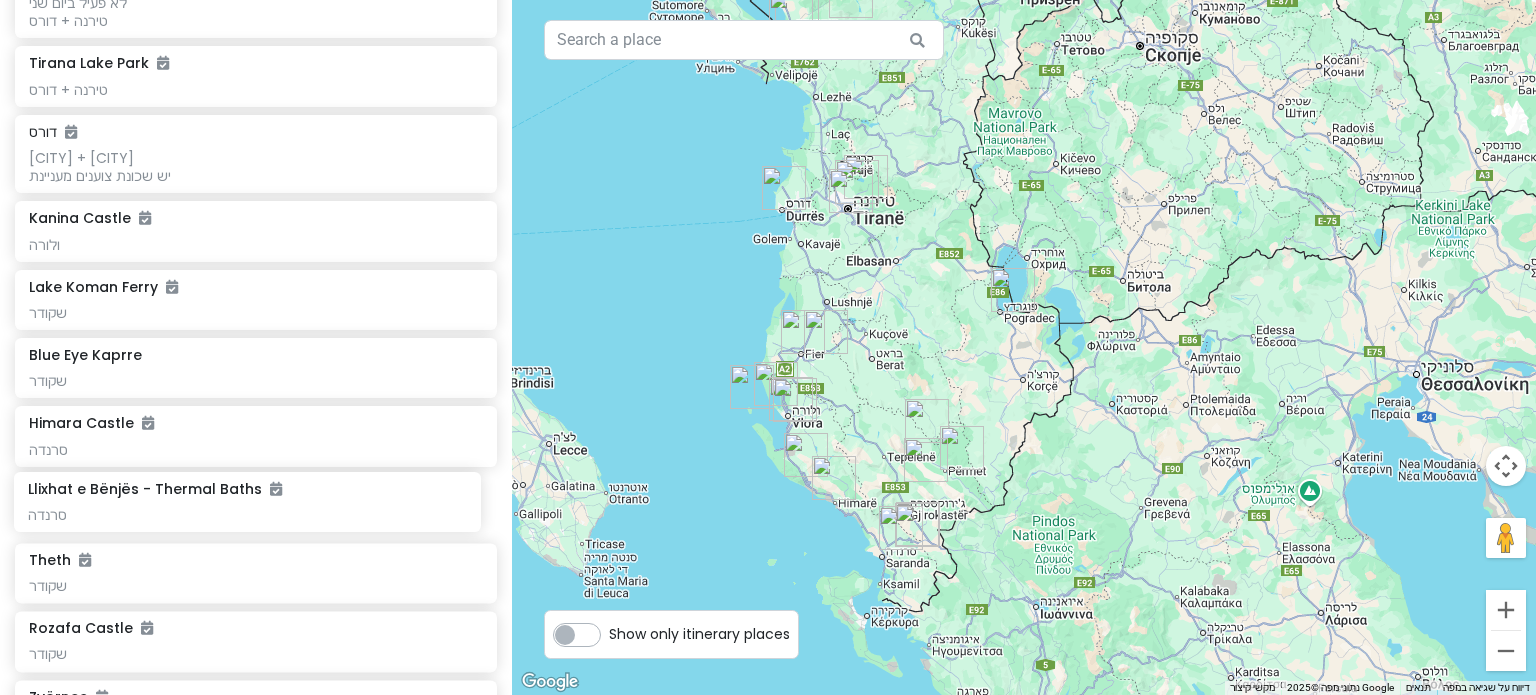 drag, startPoint x: 195, startPoint y: 384, endPoint x: 194, endPoint y: 516, distance: 132.00378 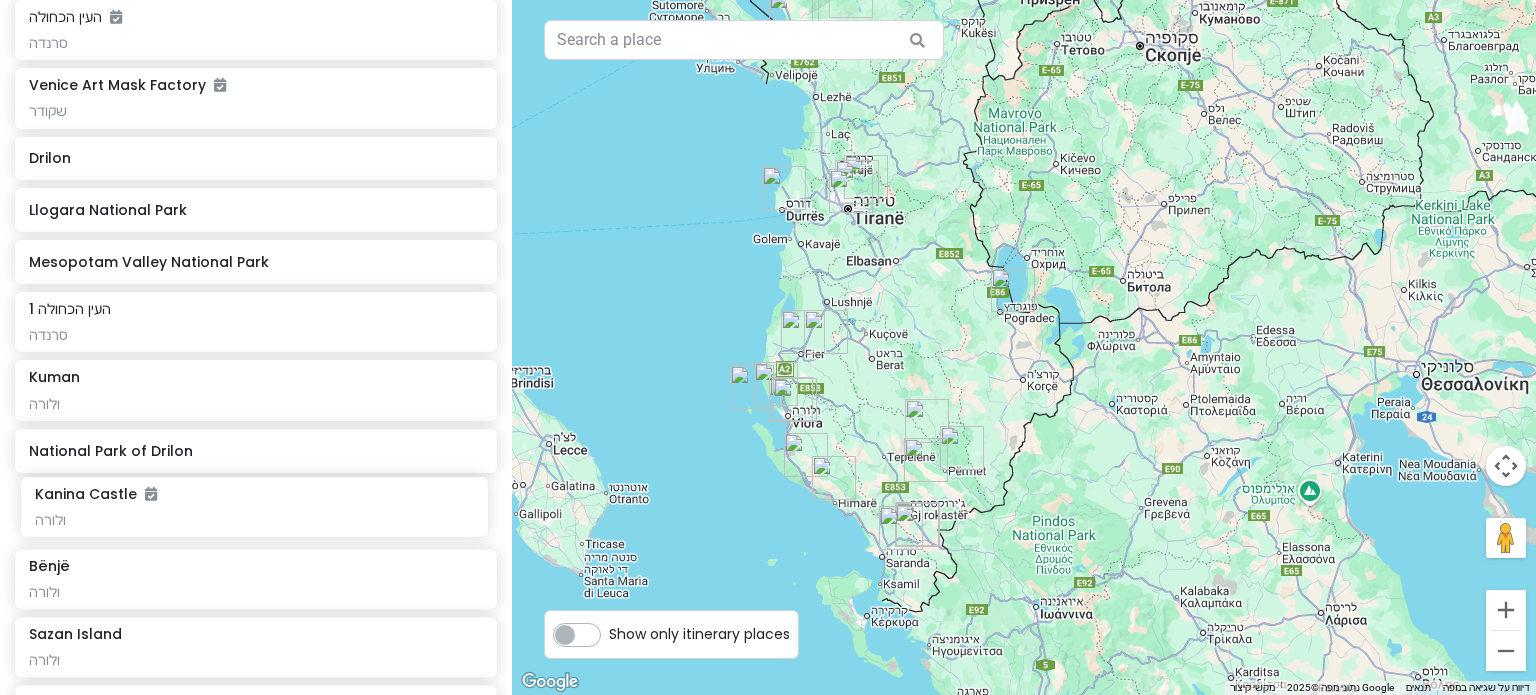 scroll, scrollTop: 1311, scrollLeft: 0, axis: vertical 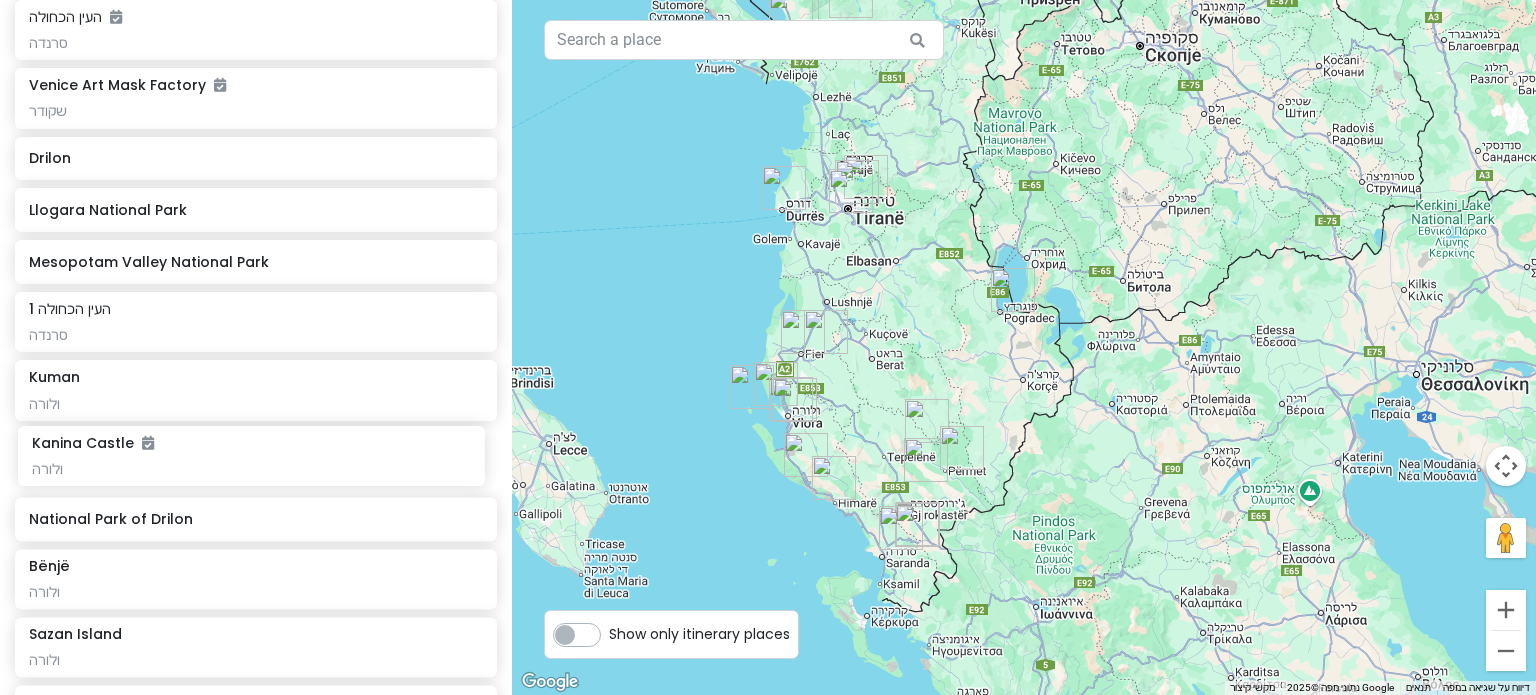 drag, startPoint x: 178, startPoint y: 235, endPoint x: 181, endPoint y: 462, distance: 227.01982 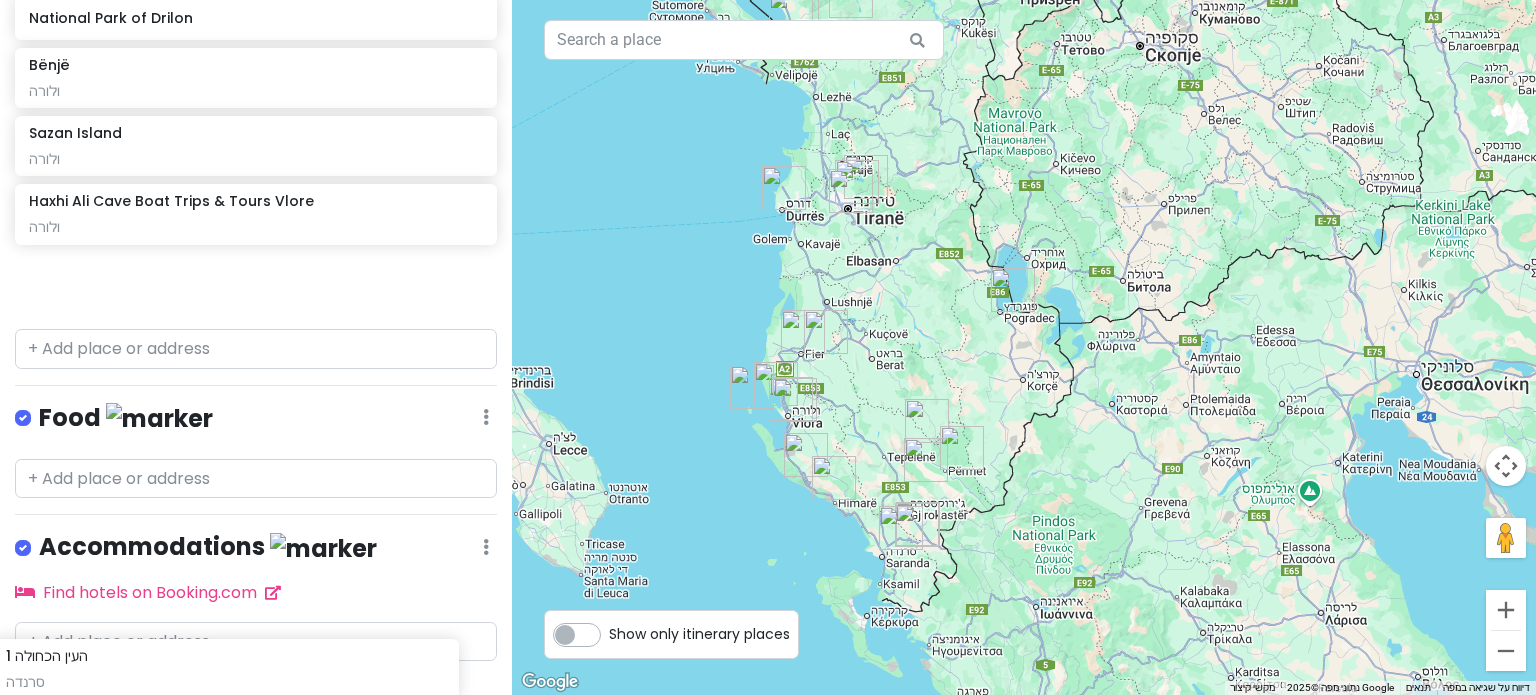 scroll, scrollTop: 1777, scrollLeft: 0, axis: vertical 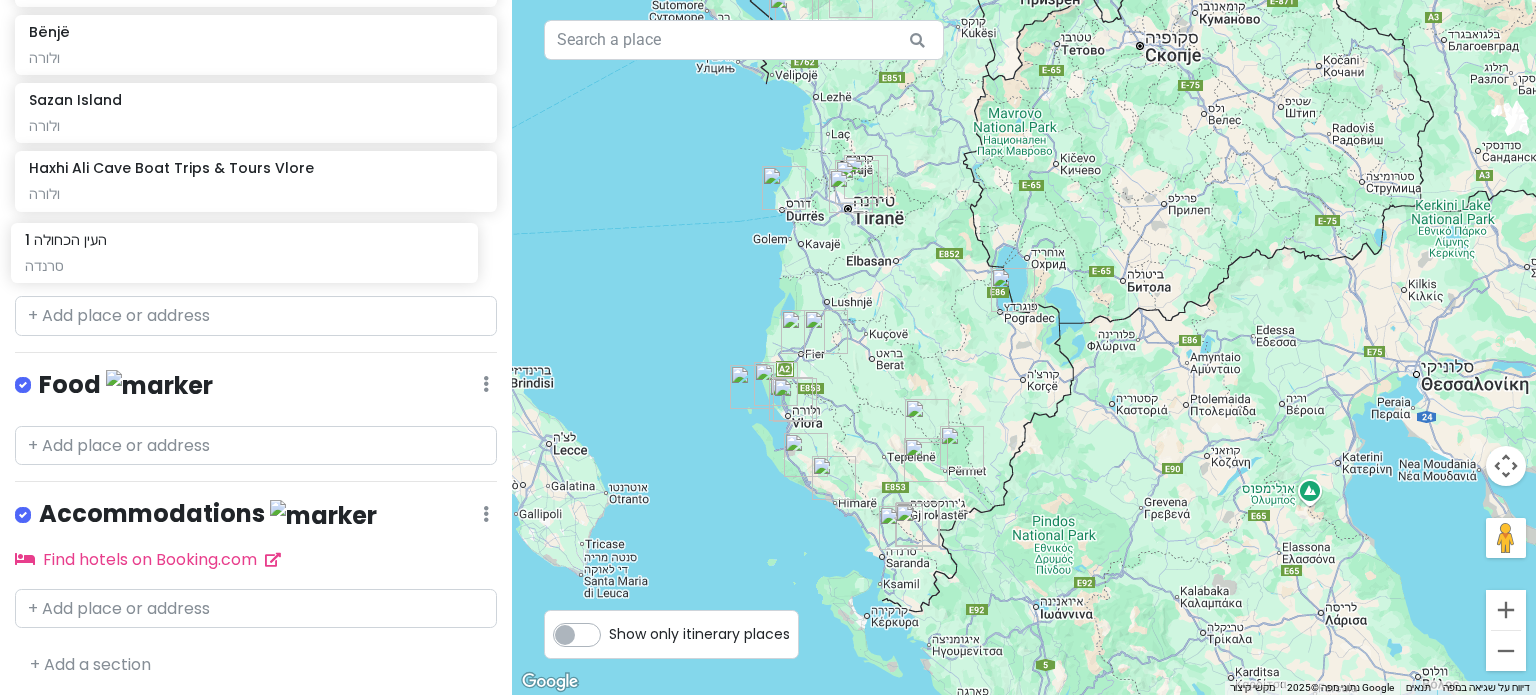 drag, startPoint x: 109, startPoint y: 334, endPoint x: 105, endPoint y: 267, distance: 67.11929 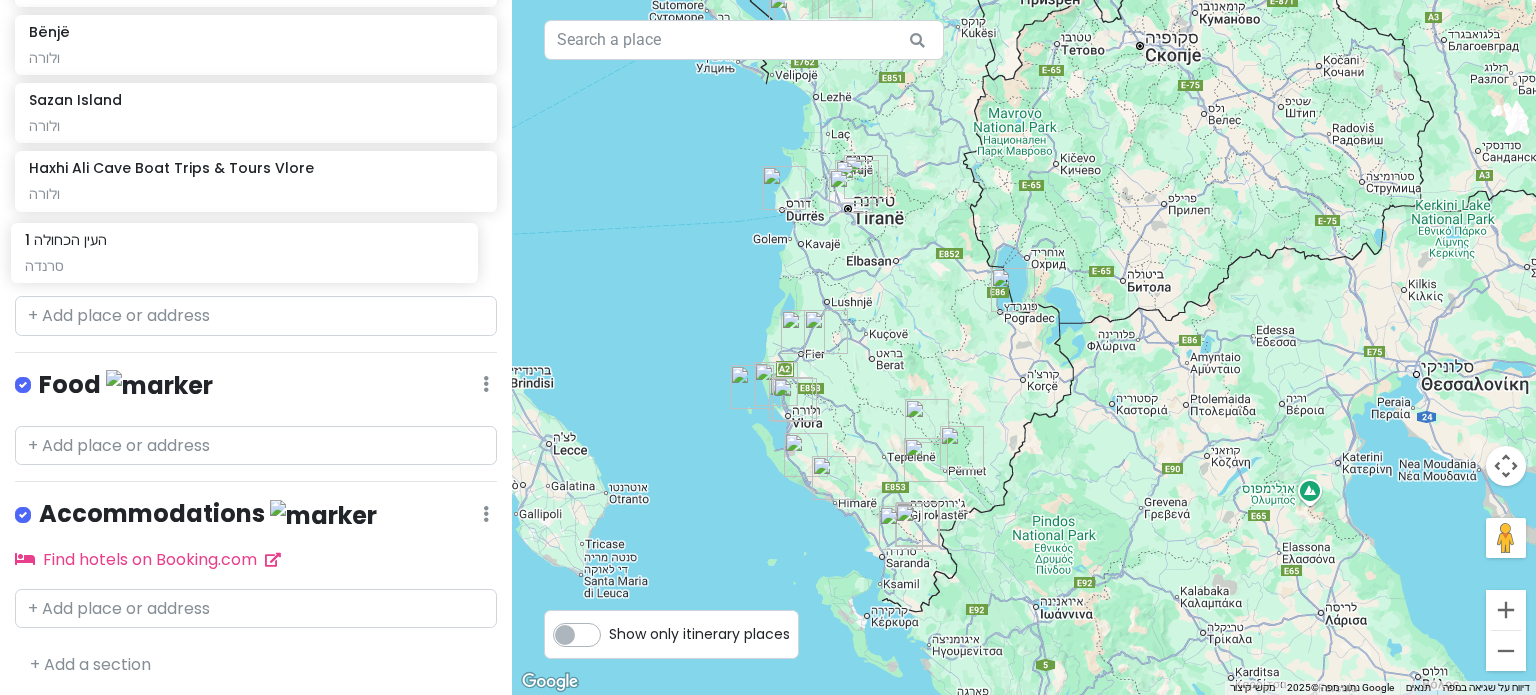 click on "BUNK'ART 1 [CITY]  [CITY]
לא פעיל ביום שני בונקר אטומי Dajti Tower Belvedere Hotel לא פעיל ביום שני
[CITY] + [CITY] Tirana Lake Park [CITY] + [CITY] [CITY] [CITY] + [CITY]
יש שכונת צוענים מעניינת Lake Koman Ferry שקודר Blue Eye Kaprre שקודר Himara Castle סרנדה Llixhat e Bënjës - Thermal Baths סרנדה Theth שקודר Rozafa Castle שקודר Zvërnec ולורה Fier יש שכונת צוענים מעניינת
ולורה Gjirokastër County סרנדה העין הכחולה סרנדה Venice Art Mask Factory שקודר Drilon Llogara National Park Mesopotam Valley National Park Kuman ולורה Kanina Castle ולורה National Park of Drilon Bënjë ולורה Sazan Island ולורה Haxhi Ali Cave Boat Trips & Tours Vlore ולורה" at bounding box center (256, -570) 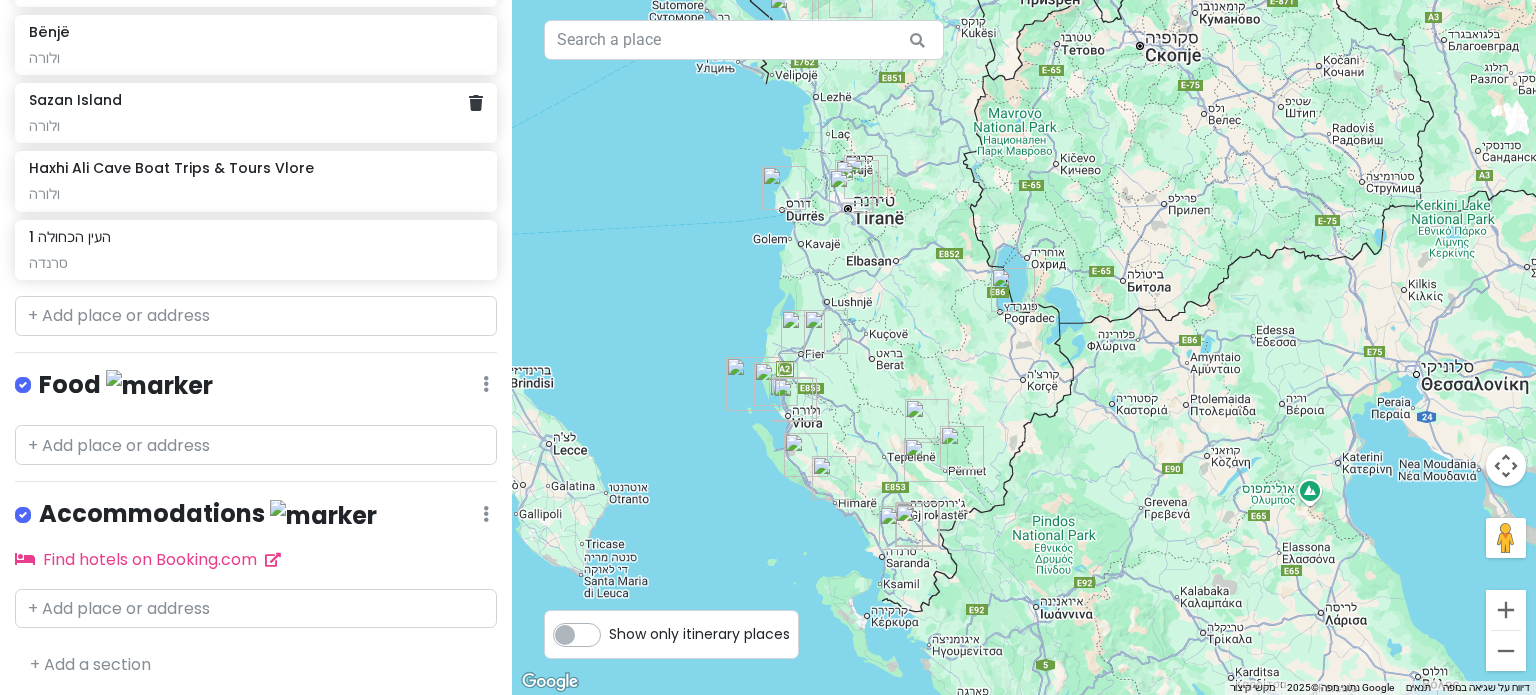 scroll, scrollTop: 1677, scrollLeft: 0, axis: vertical 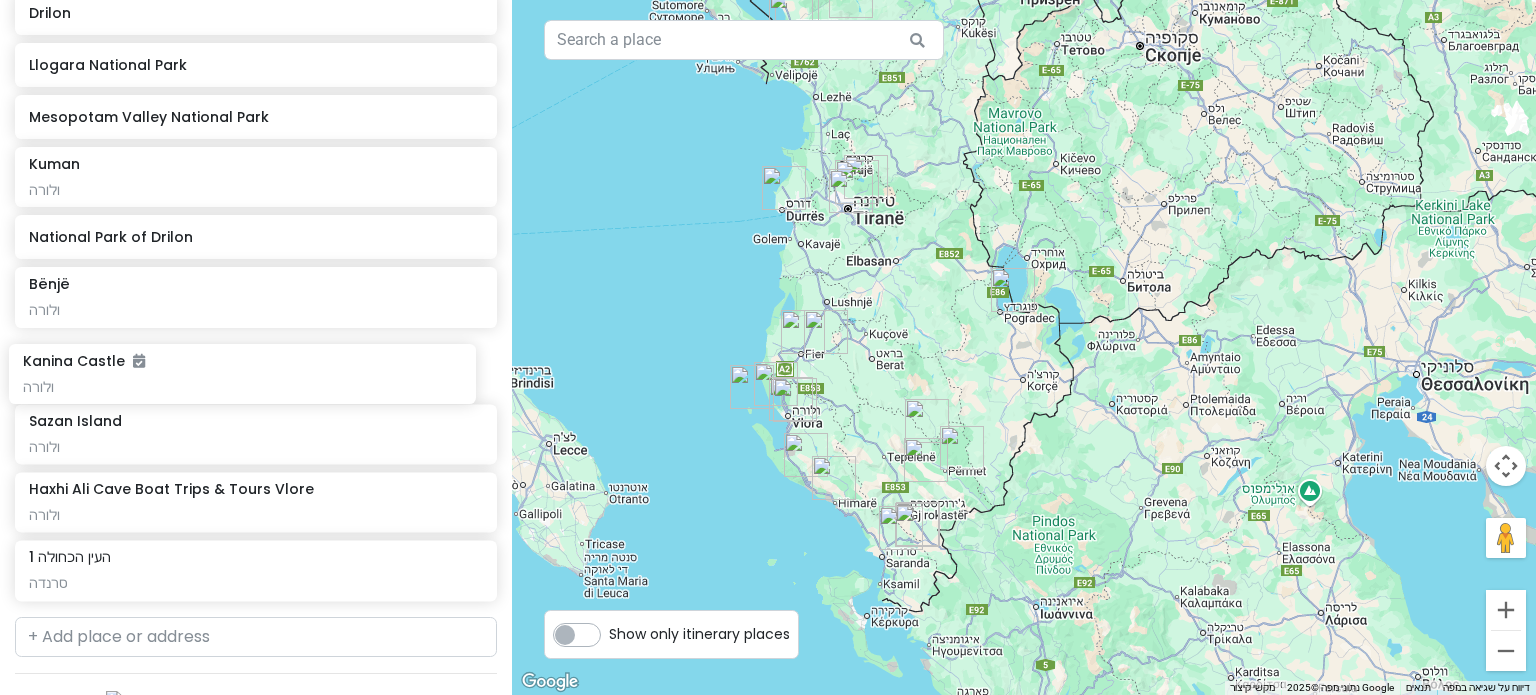drag, startPoint x: 212, startPoint y: 30, endPoint x: 206, endPoint y: 382, distance: 352.05115 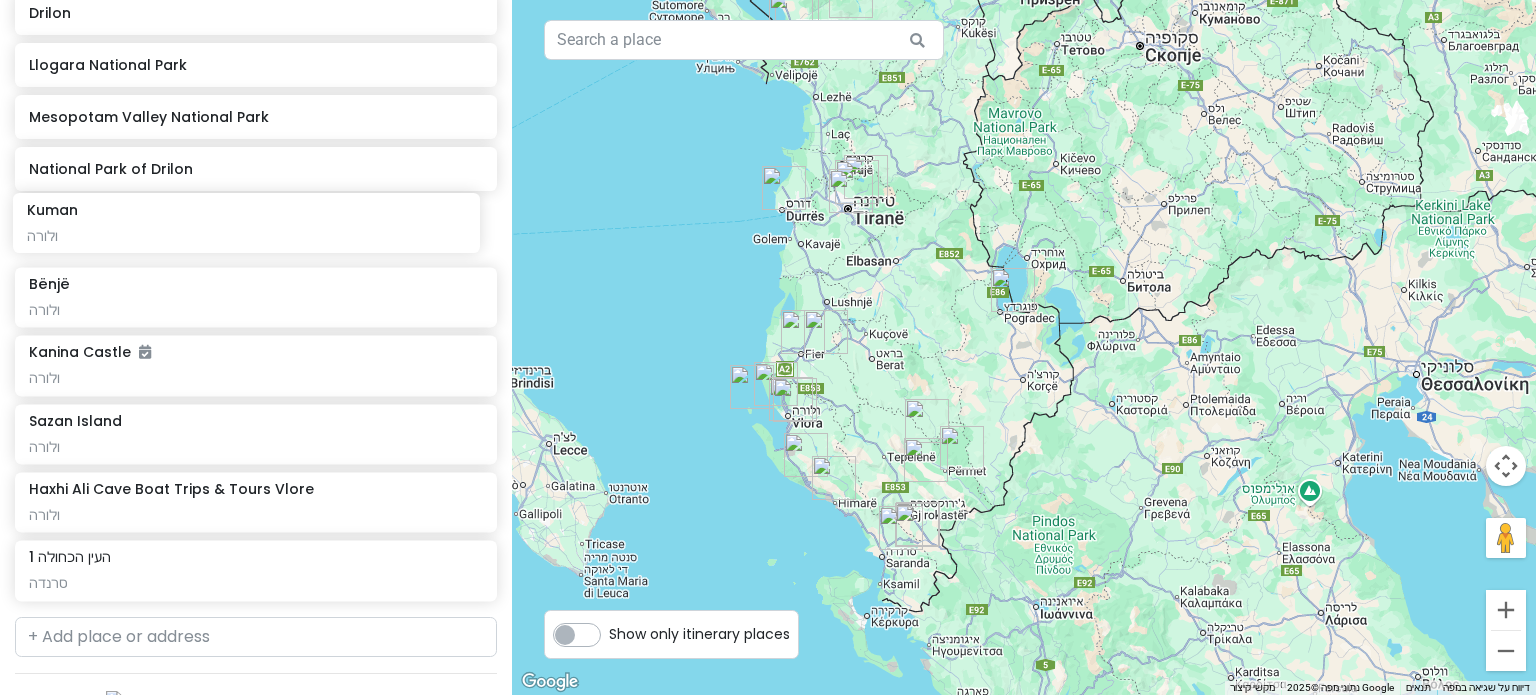 drag, startPoint x: 182, startPoint y: 179, endPoint x: 180, endPoint y: 227, distance: 48.04165 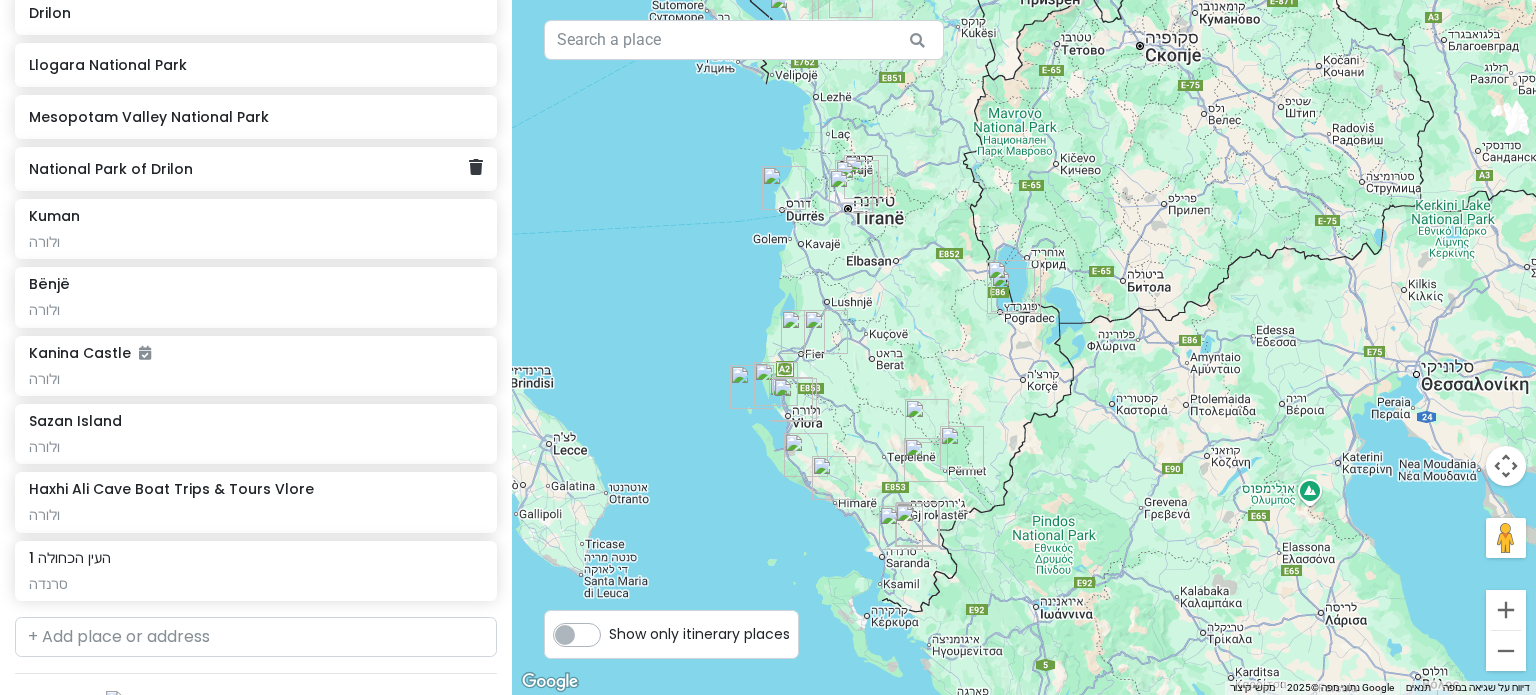 click on "National Park of Drilon" at bounding box center [256, 169] 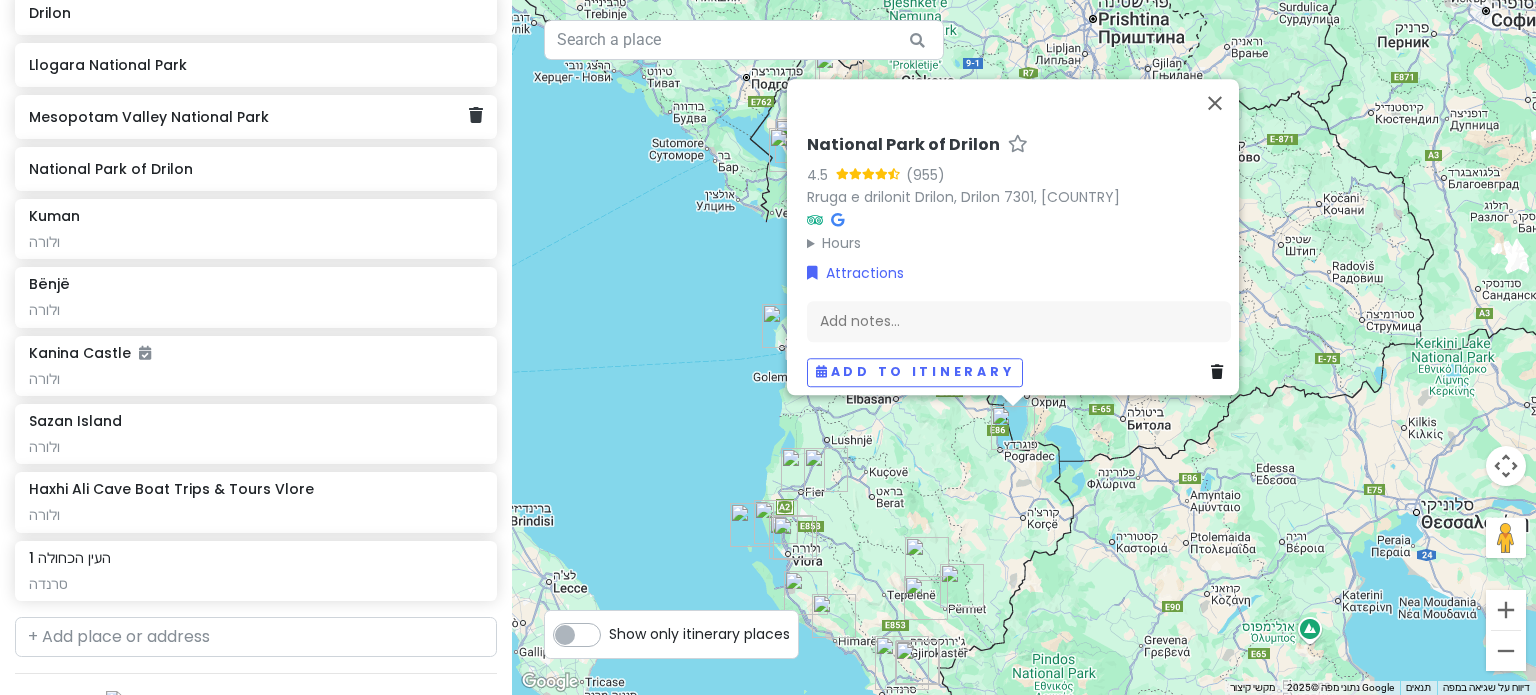 click on "Mesopotam Valley National Park" at bounding box center (248, 117) 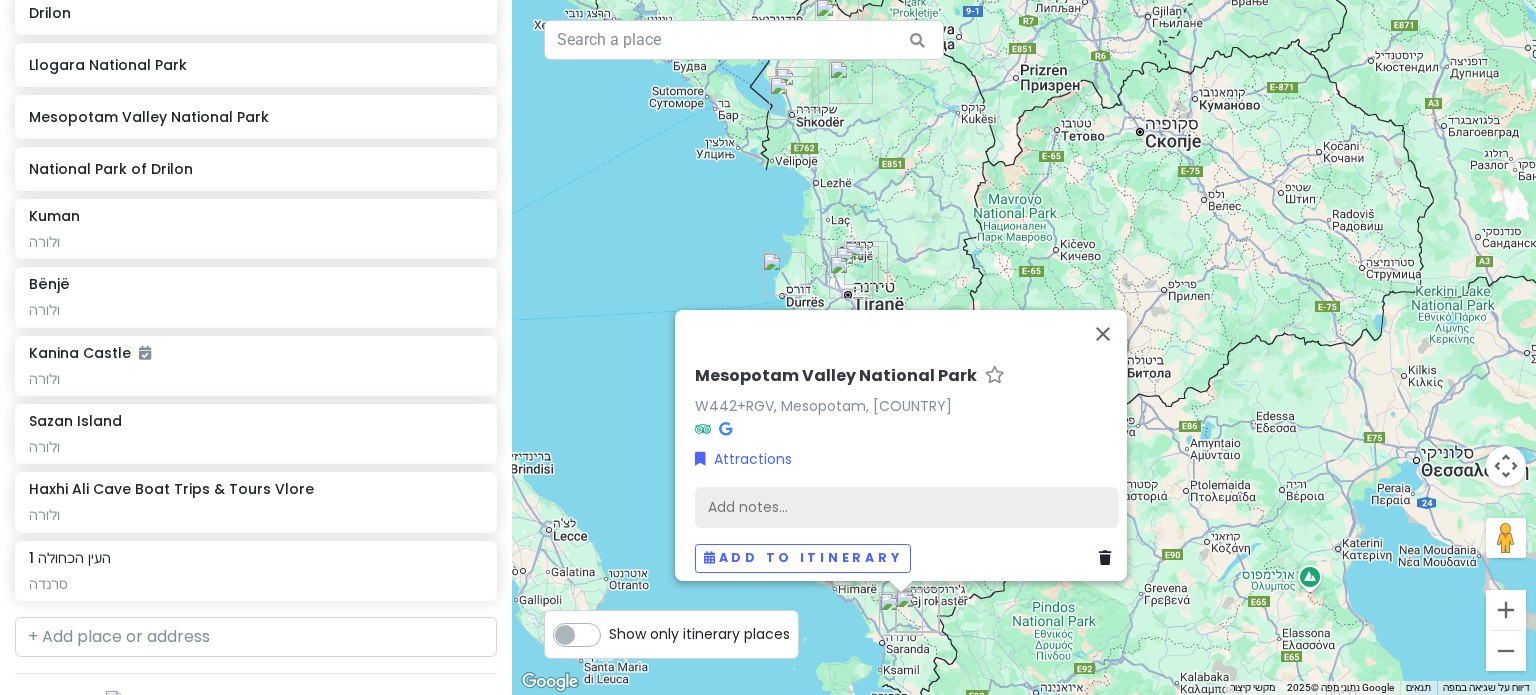 click on "Add notes..." at bounding box center [907, 507] 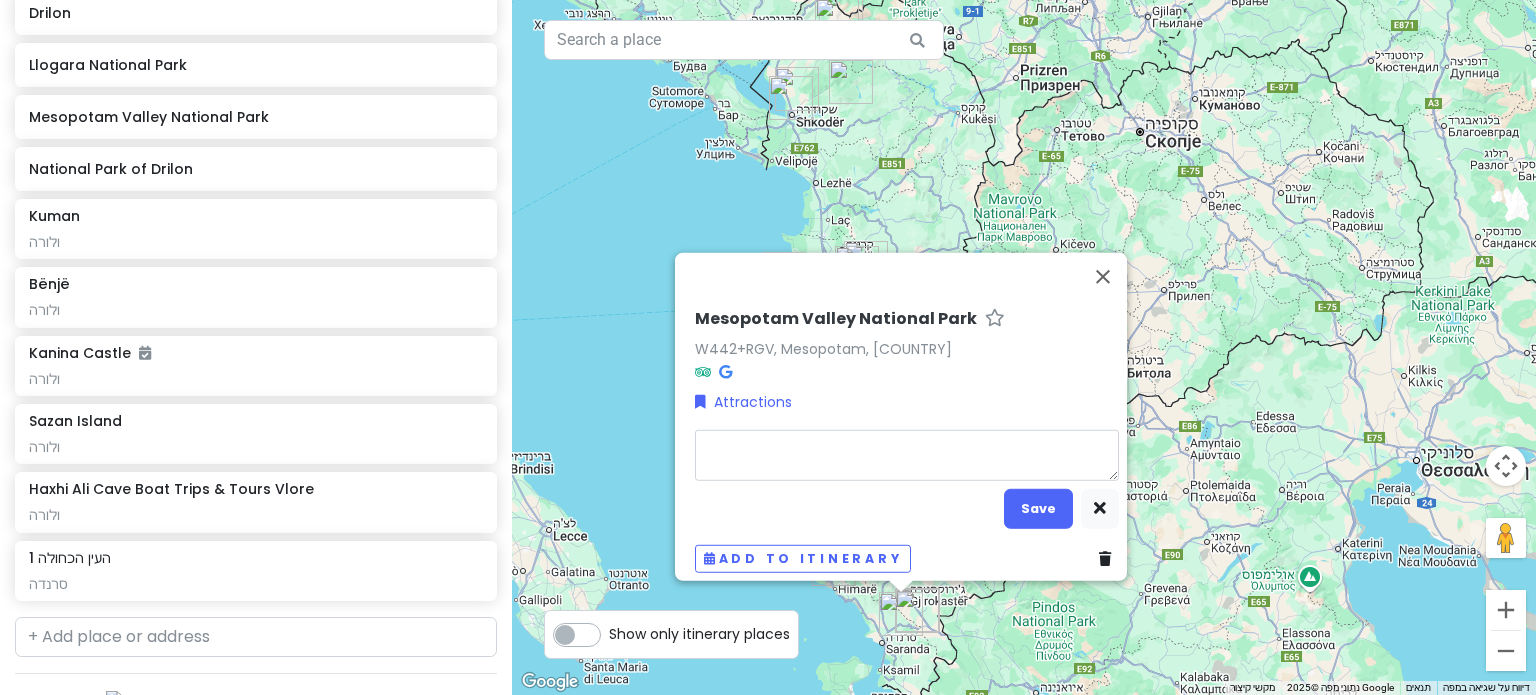 type on "x" 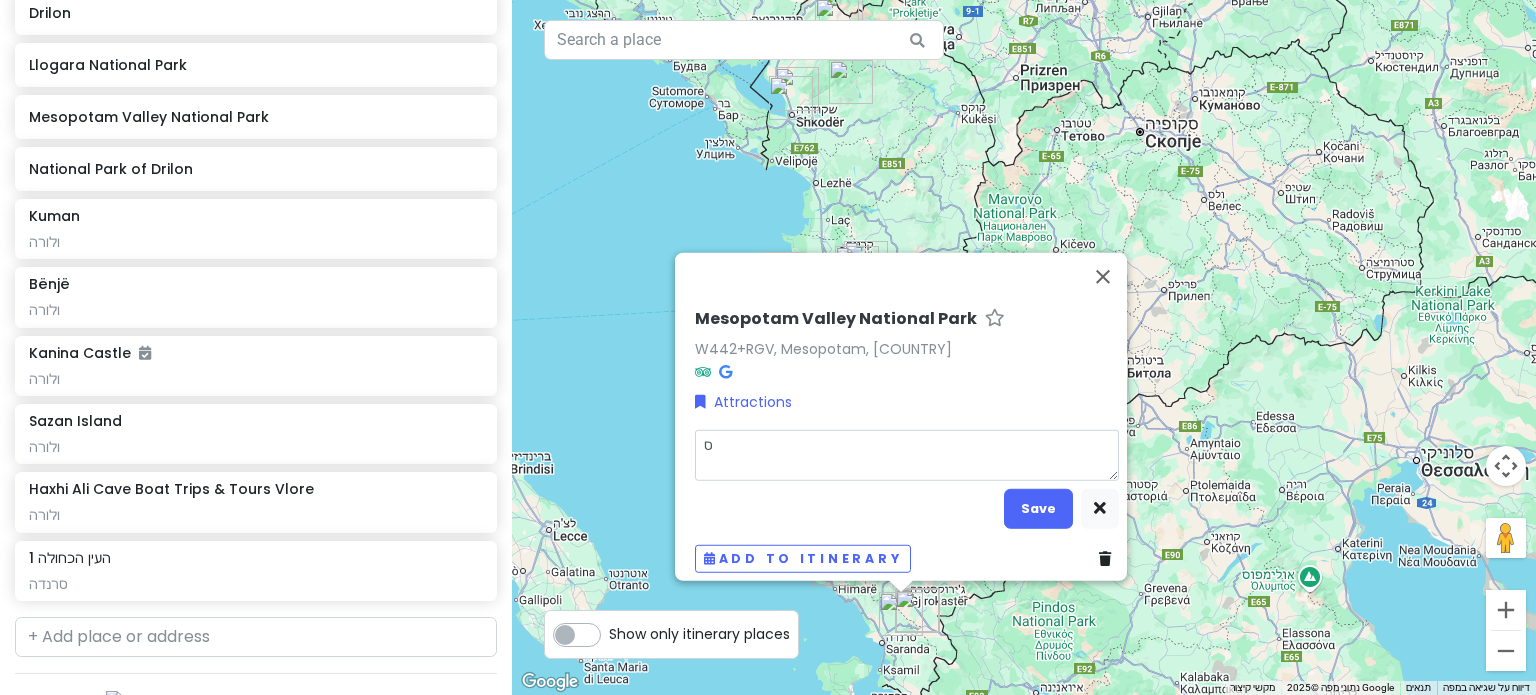 type on "x" 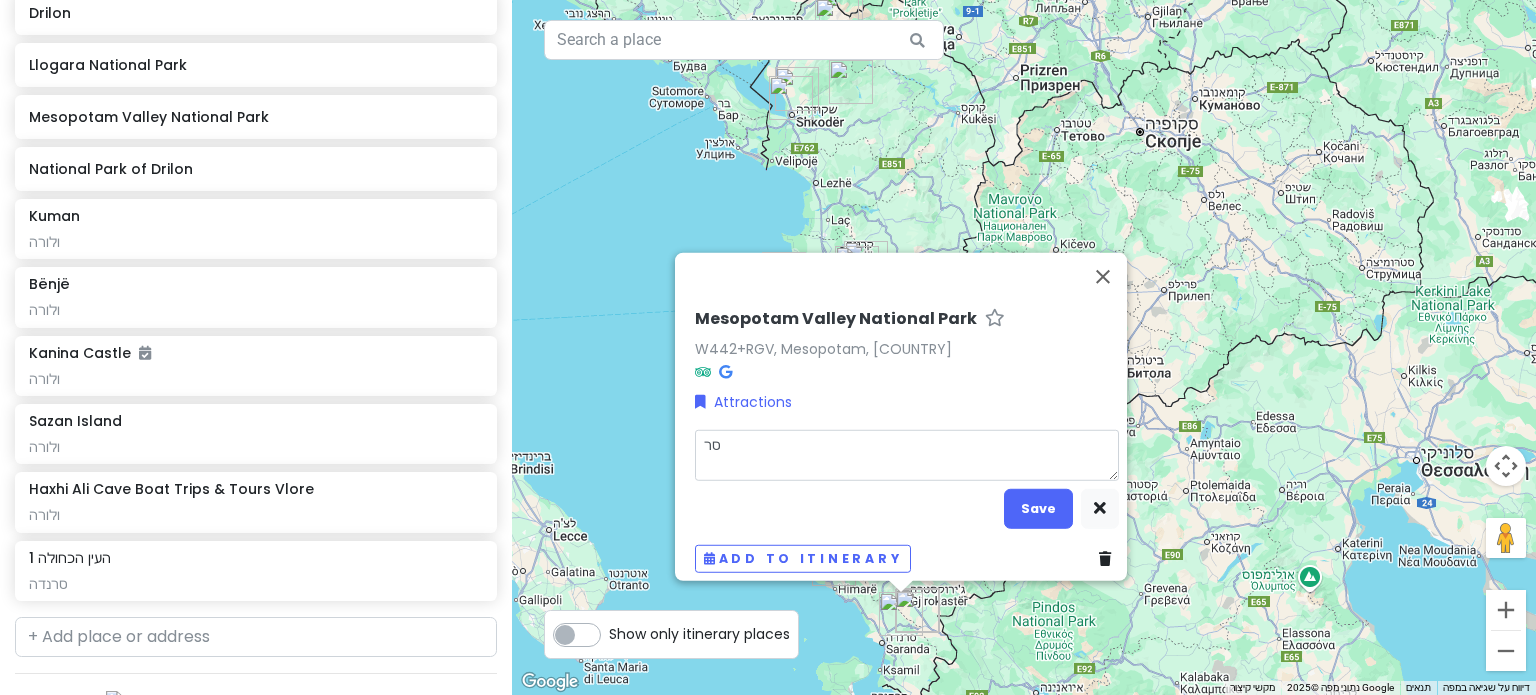 type on "x" 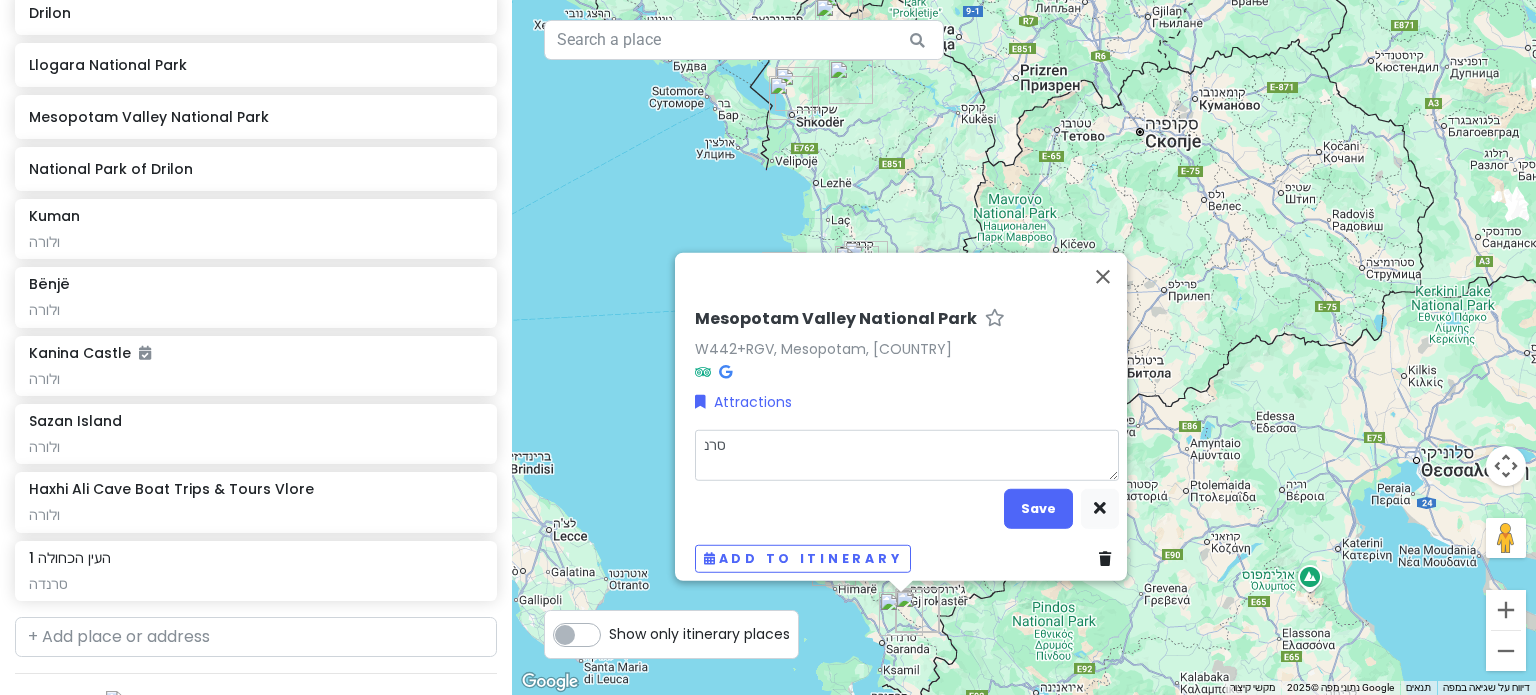 type on "x" 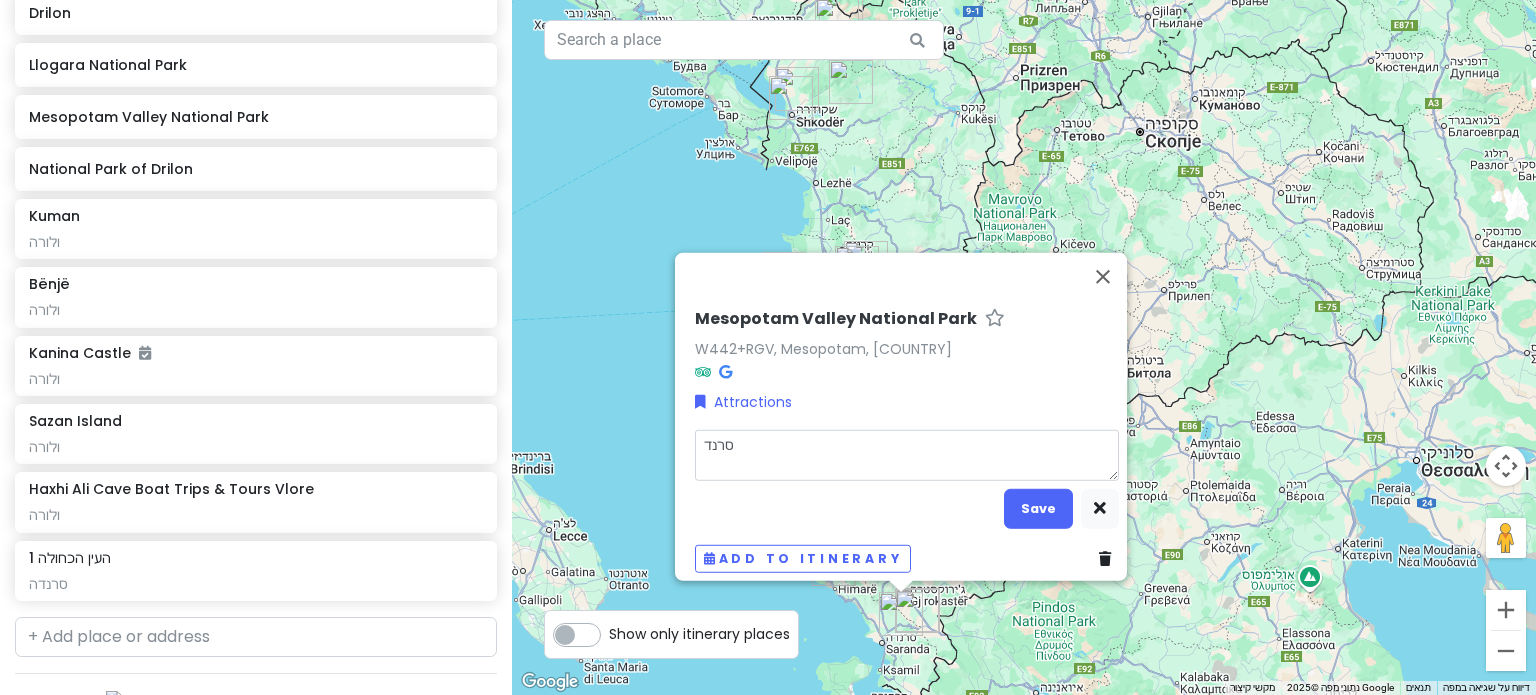 type on "x" 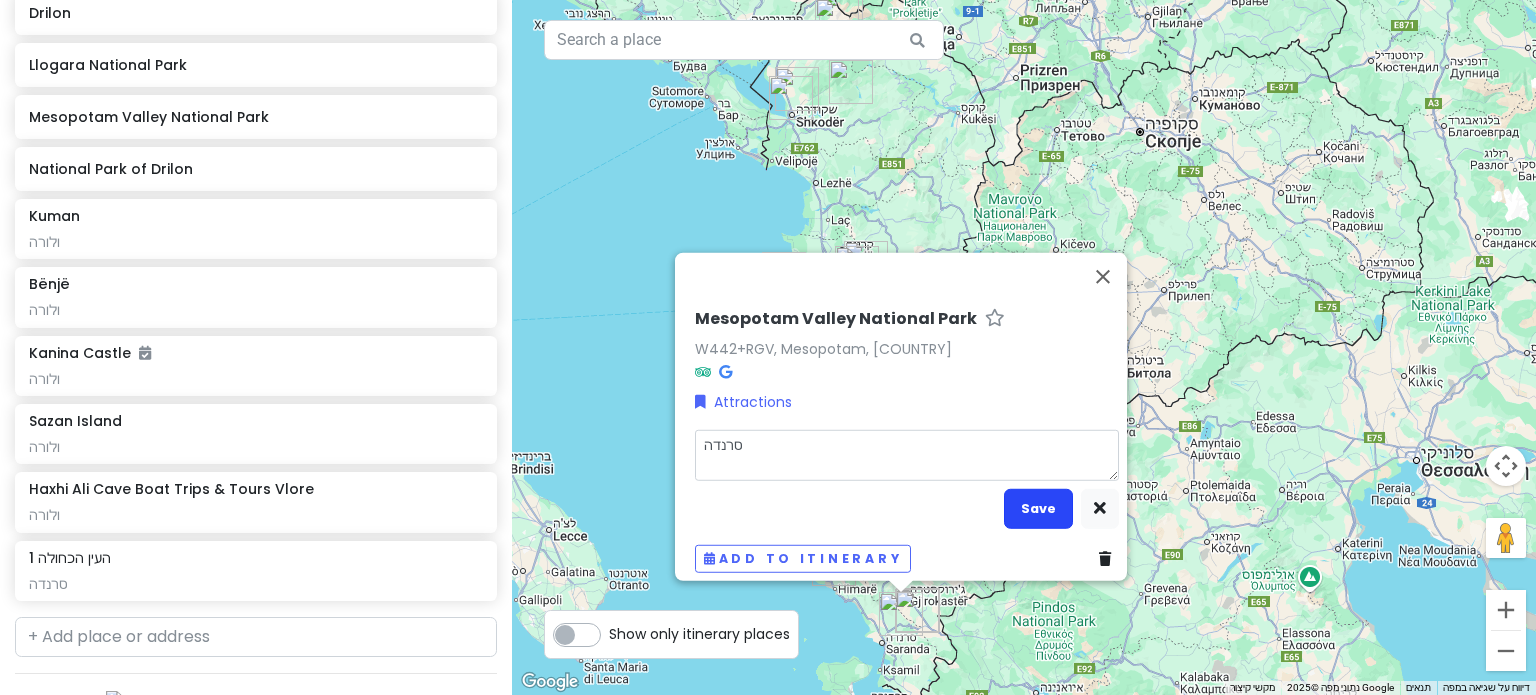 type on "סרנדה" 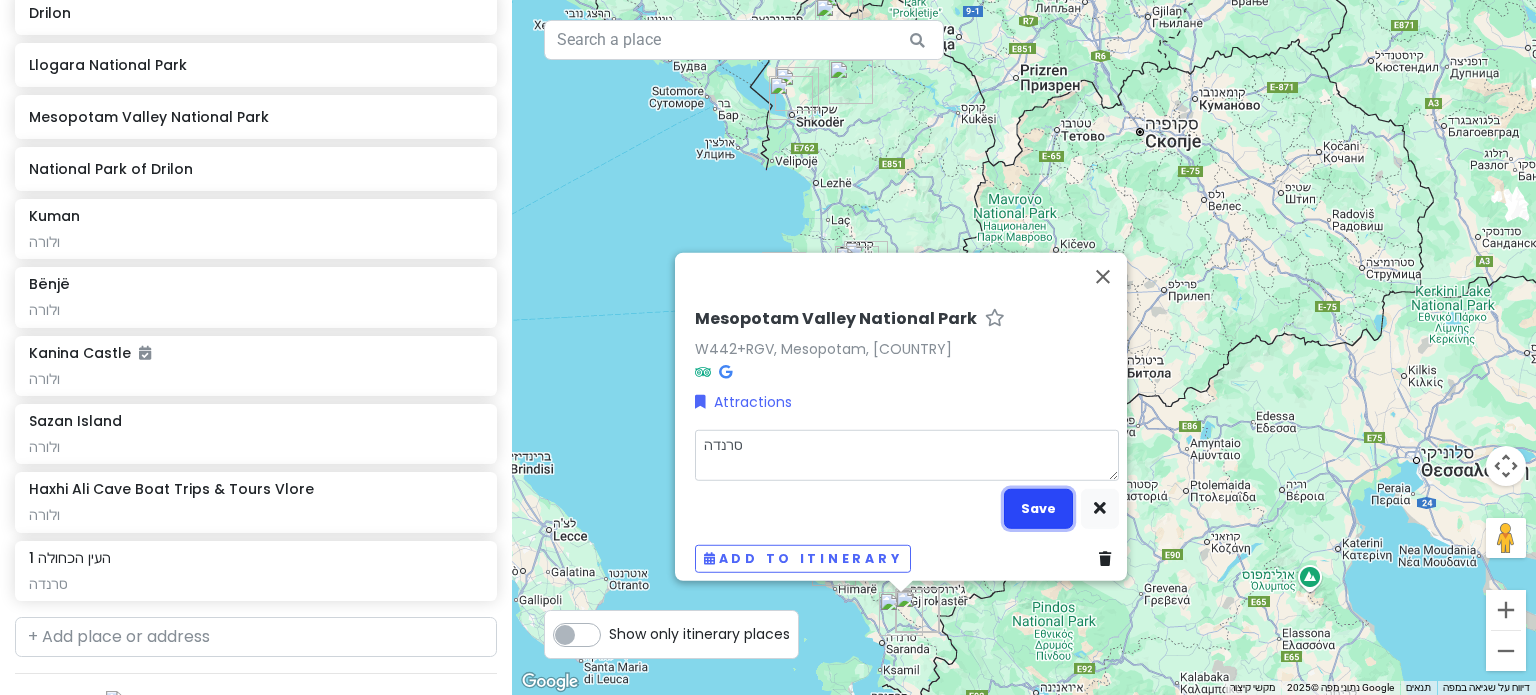 click on "Save" at bounding box center [1038, 508] 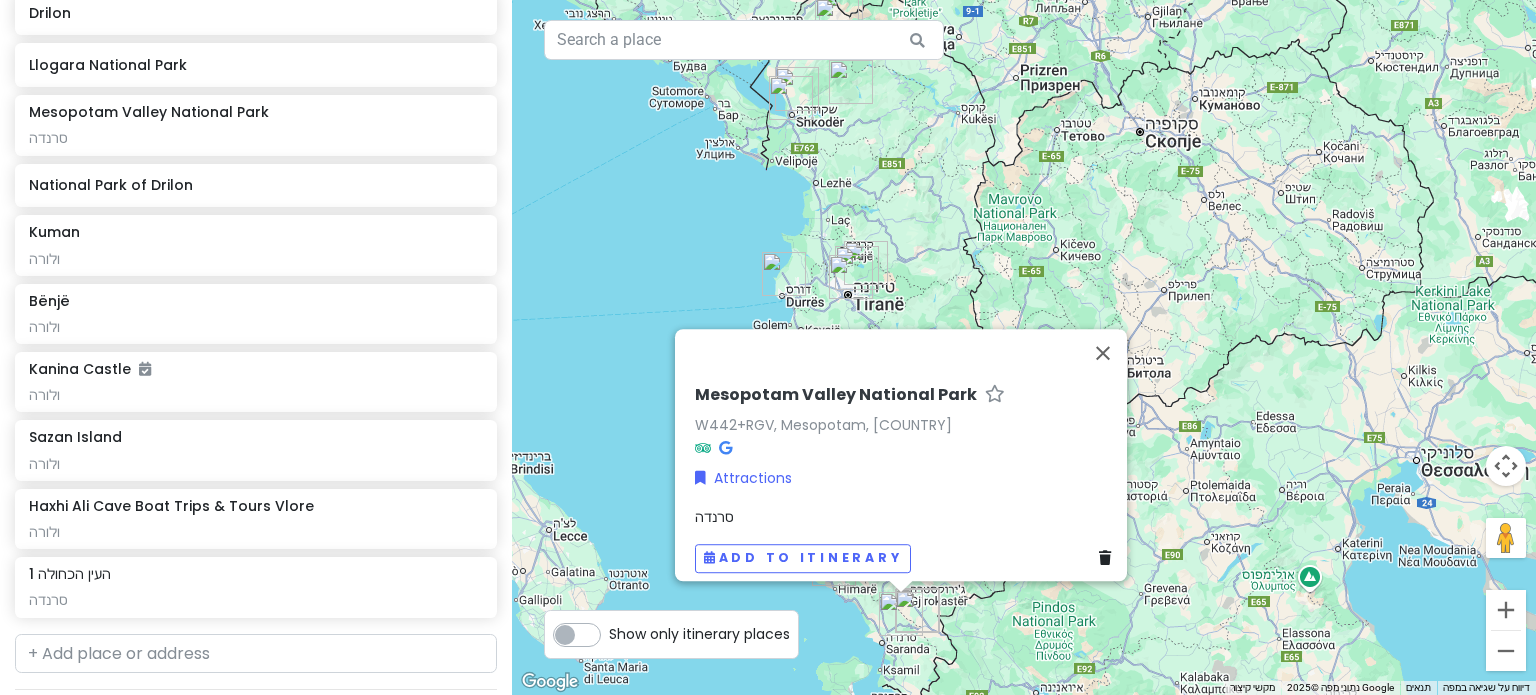 scroll, scrollTop: 1472, scrollLeft: 0, axis: vertical 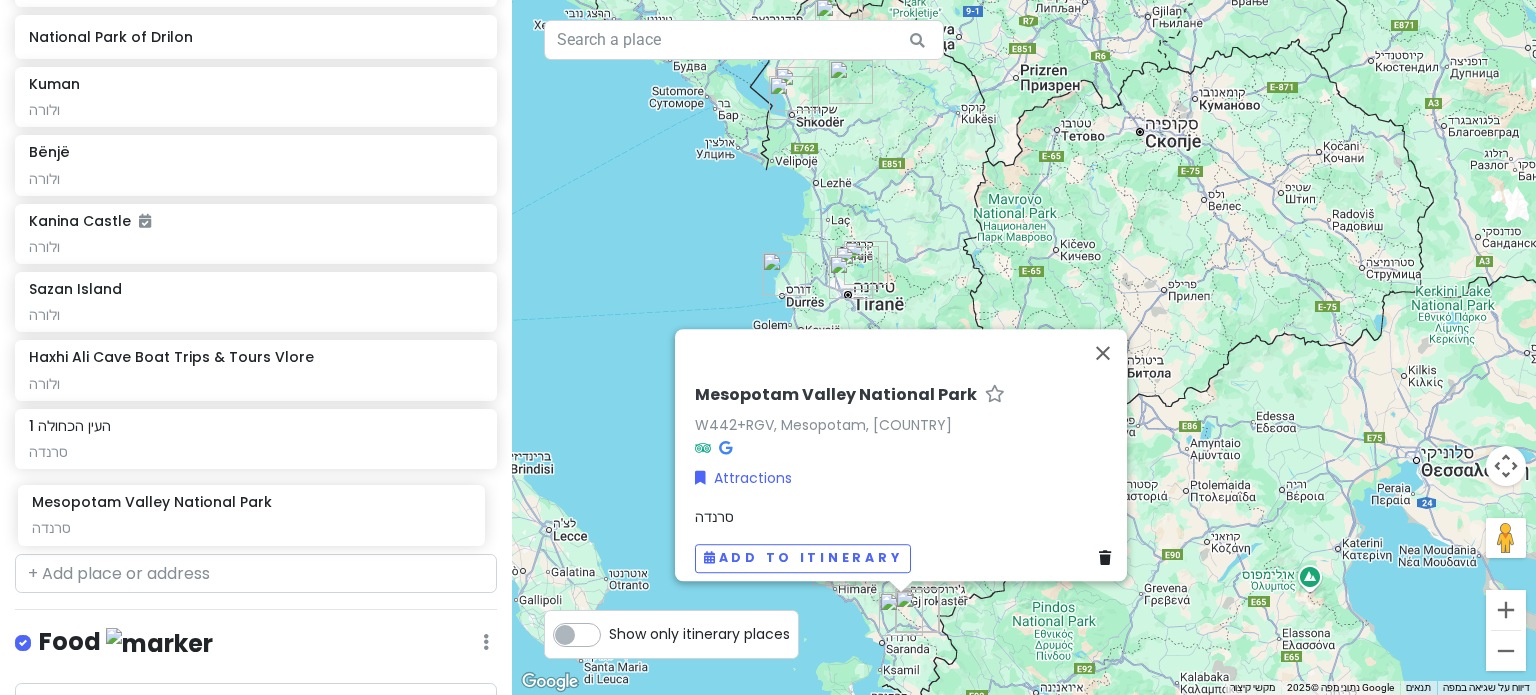 drag, startPoint x: 133, startPoint y: 126, endPoint x: 136, endPoint y: 535, distance: 409.01102 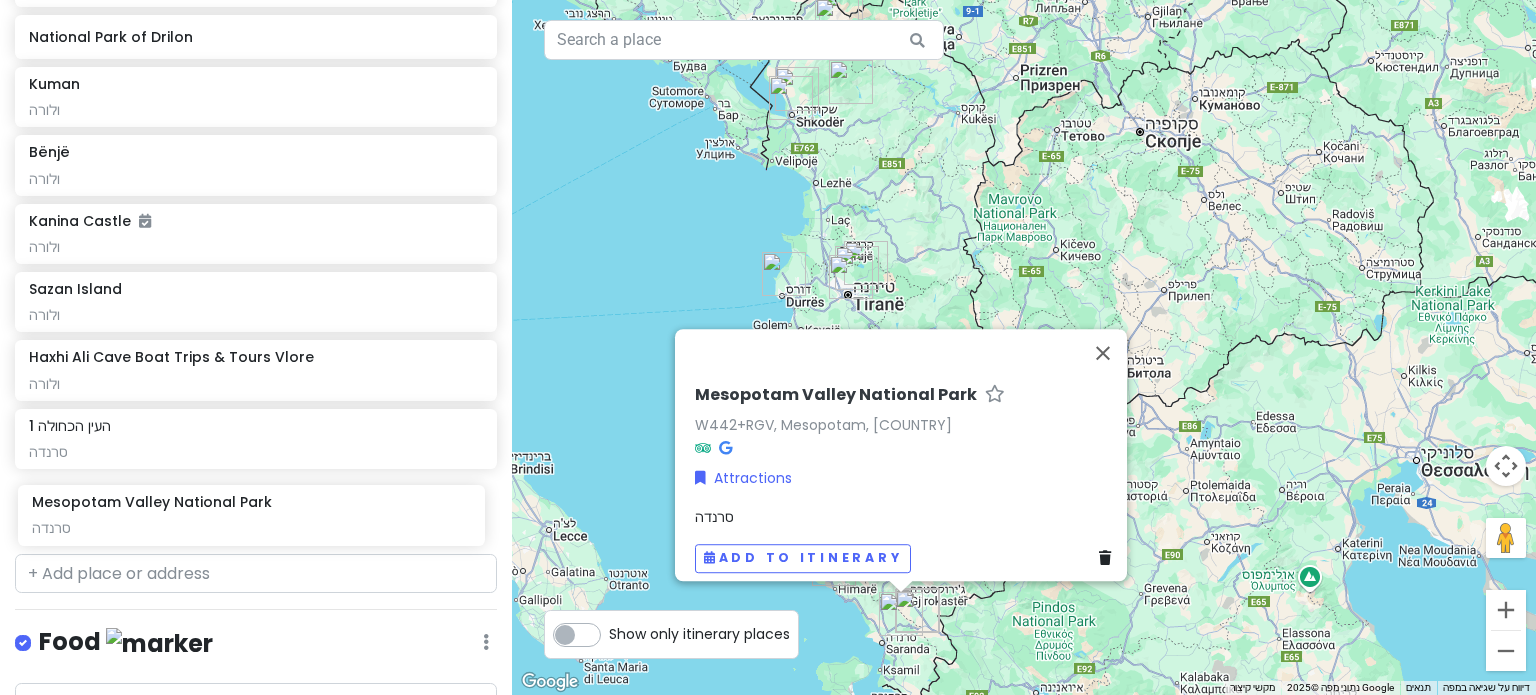 click on "BUNK'ART 1 [CITY]  [CITY]
לא פעיל ביום שני בונקר אטומי Dajti Tower Belvedere Hotel לא פעיל ביום שני
[CITY] + [CITY] Tirana Lake Park [CITY] + [CITY] [CITY] [CITY] + [CITY]
יש שכונת צוענים מעניינת Lake Koman Ferry שקודר Blue Eye Kaprre שקודר Himara Castle סרנדה Llixhat e Bënjës - Thermal Baths סרנדה Theth שקודר Rozafa Castle שקודר Zvërnec ולורה Fier יש שכונת צוענים מעניינת
ולורה Gjirokastër County סרנדה העין הכחולה סרנדה Venice Art Mask Factory שקודר Drilon Llogara National Park Mesopotam Valley National Park סרנדה National Park of Drilon Kuman ולורה Bënjë ולורה Kanina Castle ולורה Sazan Island ולורה Haxhi Ali Cave Boat Trips & Tours Vlore ולורה העין הכחולה 1 סרנדה" at bounding box center (256, -321) 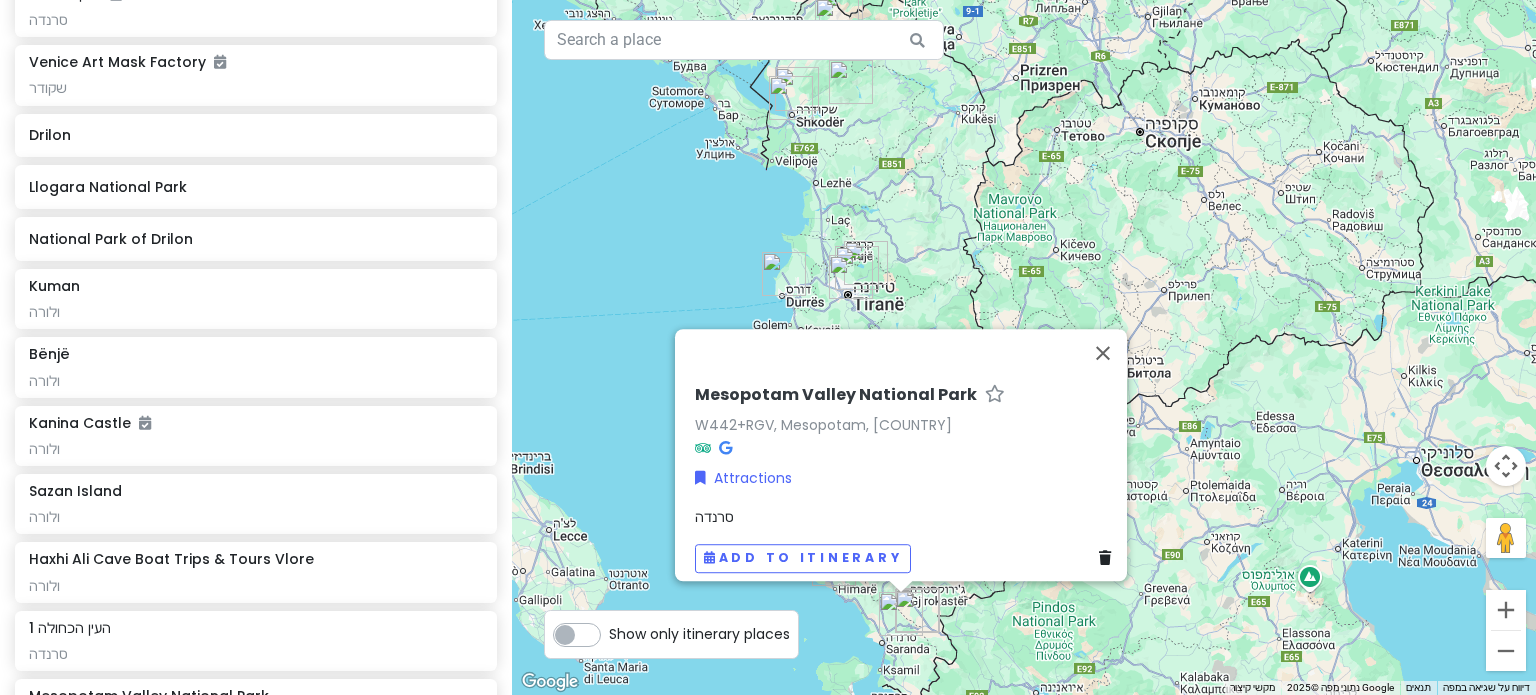 scroll, scrollTop: 1252, scrollLeft: 0, axis: vertical 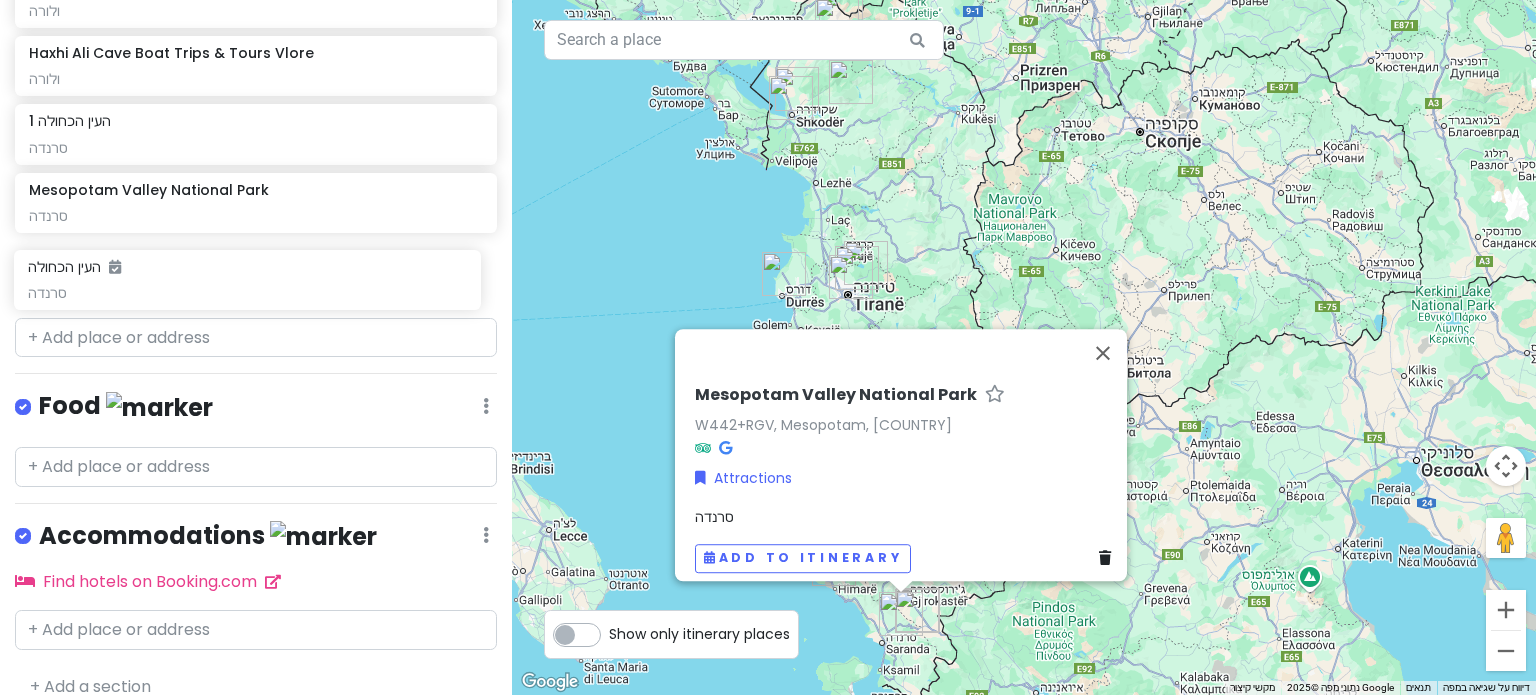 drag, startPoint x: 261, startPoint y: 75, endPoint x: 260, endPoint y: 269, distance: 194.00258 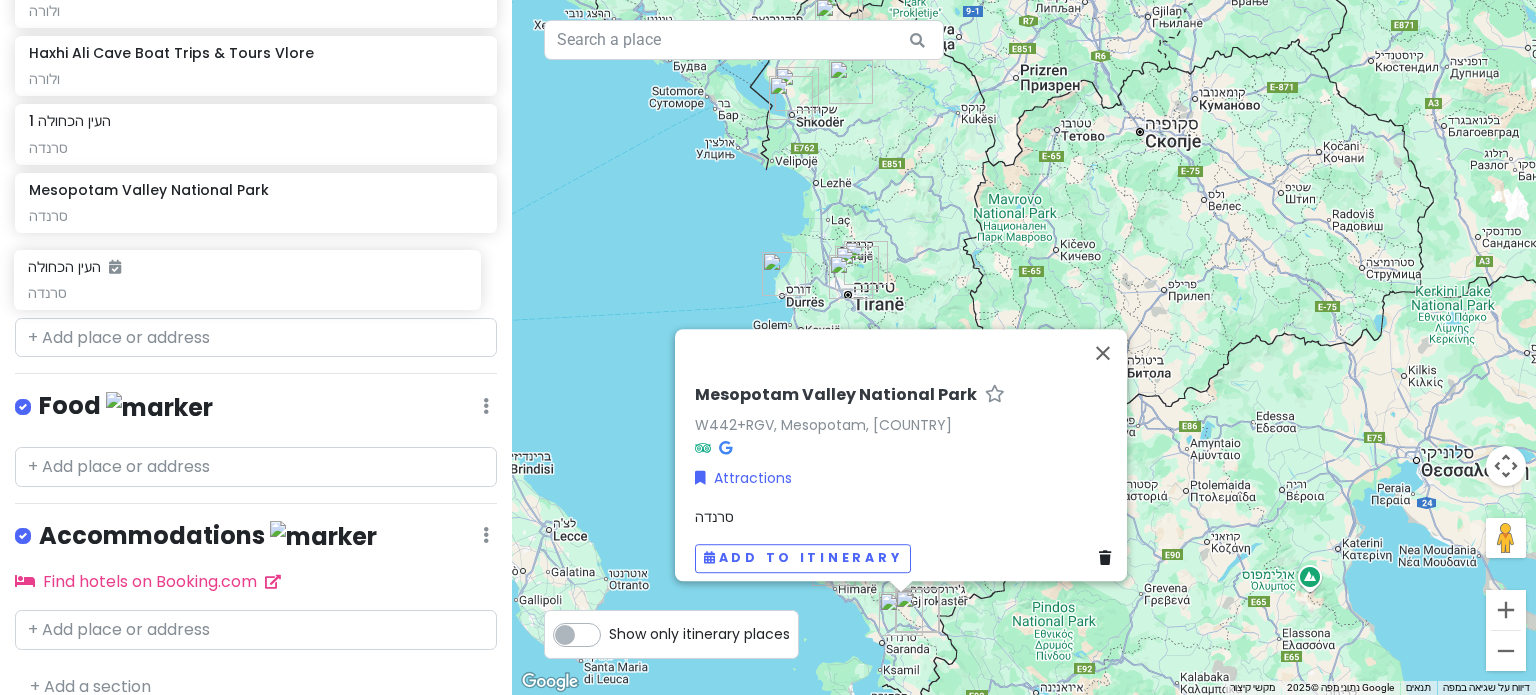 click on "BUNK'ART 1 [CITY]  [CITY]
לא פעיל ביום שני בונקר אטומי Dajti Tower Belvedere Hotel לא פעיל ביום שני
[CITY] + [CITY] Tirana Lake Park [CITY] + [CITY] [CITY] [CITY] + [CITY]
יש שכונת צוענים מעניינת Lake Koman Ferry שקודר Blue Eye Kaprre שקודר Himara Castle סרנדה Llixhat e Bënjës - Thermal Baths סרנדה Theth שקודר Rozafa Castle שקודר Zvërnec ולורה Fier יש שכונת צוענים מעניינת
ולורה Gjirokastër County סרנדה העין הכחולה סרנדה Venice Art Mask Factory שקודר Drilon Llogara National Park National Park of Drilon Kuman ולורה Bënjë ולורה Kanina Castle ולורה Sazan Island ולורה Haxhi Ali Cave Boat Trips & Tours Vlore ולורה העין הכחולה 1 סרנדה Mesopotam Valley National Park סרנדה" at bounding box center [256, -557] 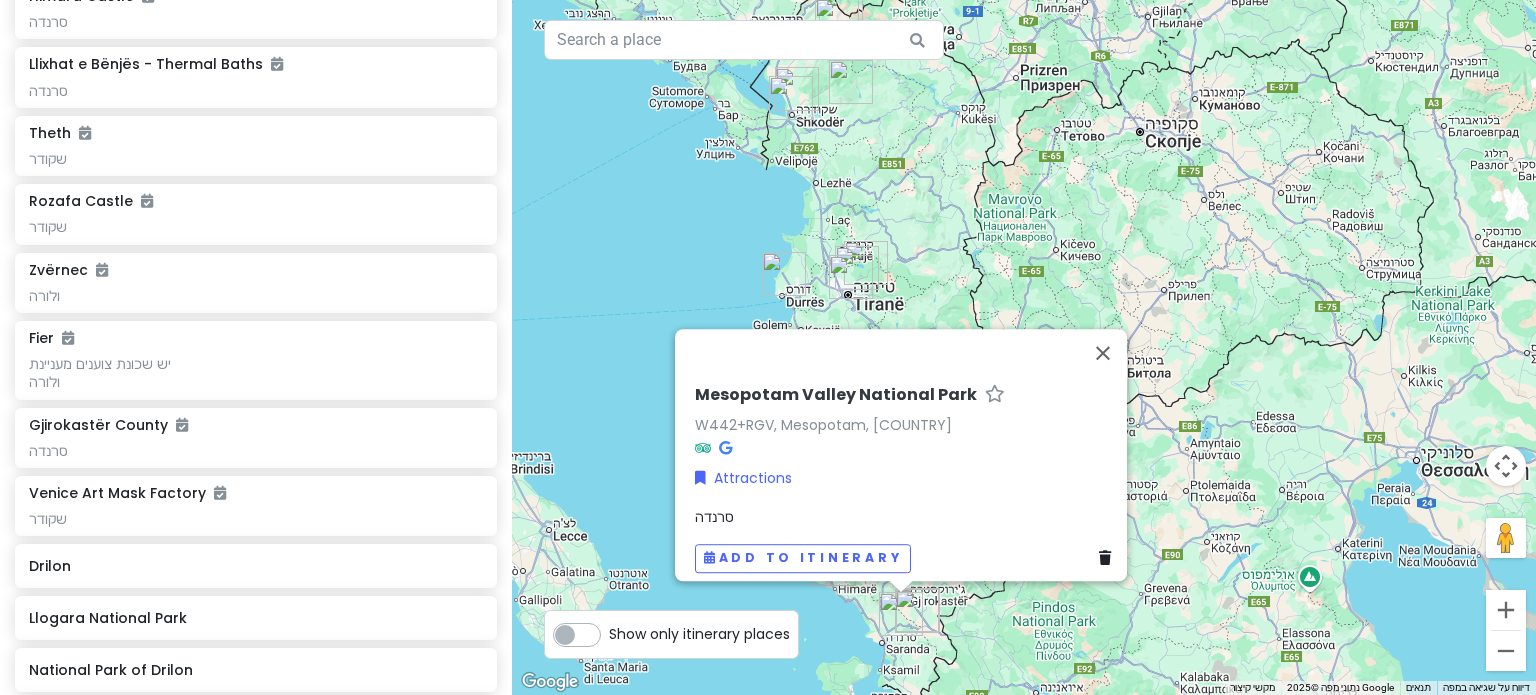 scroll, scrollTop: 813, scrollLeft: 0, axis: vertical 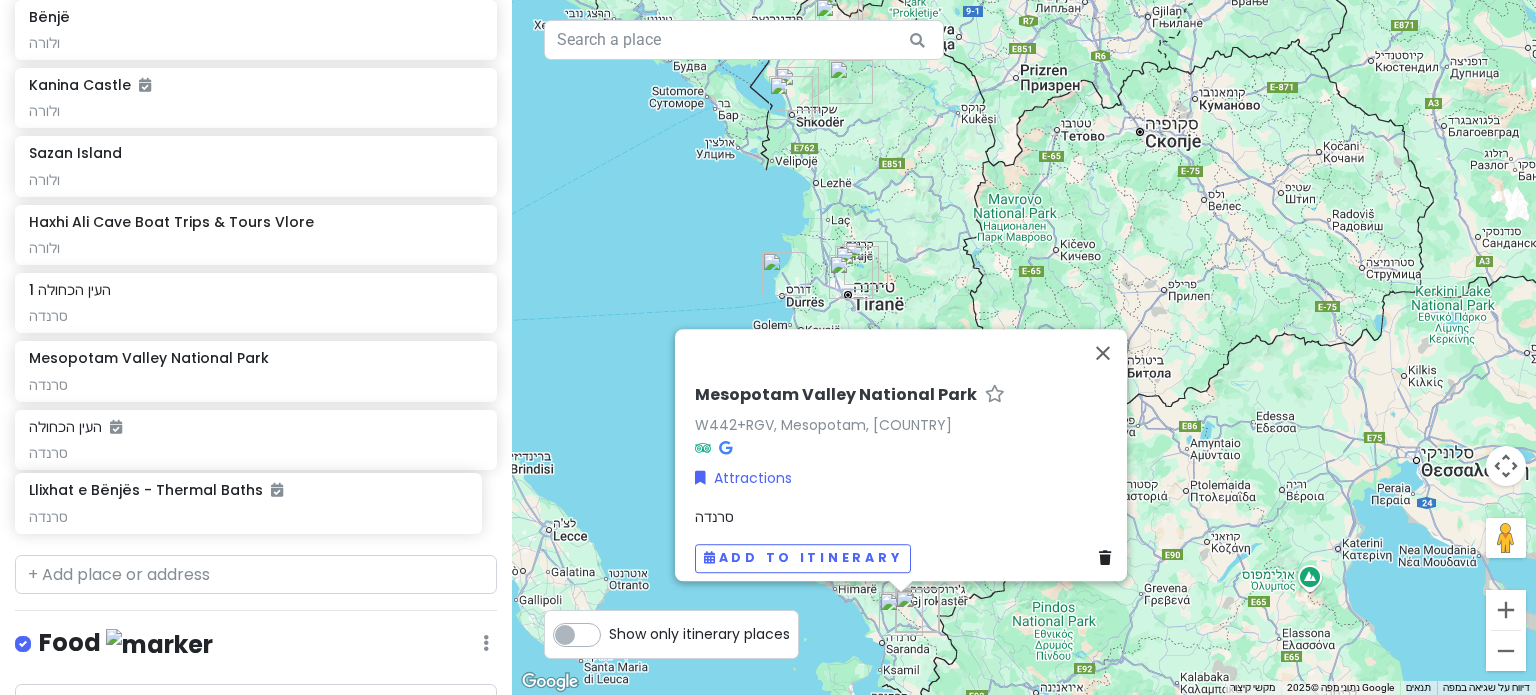 drag, startPoint x: 190, startPoint y: 135, endPoint x: 184, endPoint y: 510, distance: 375.048 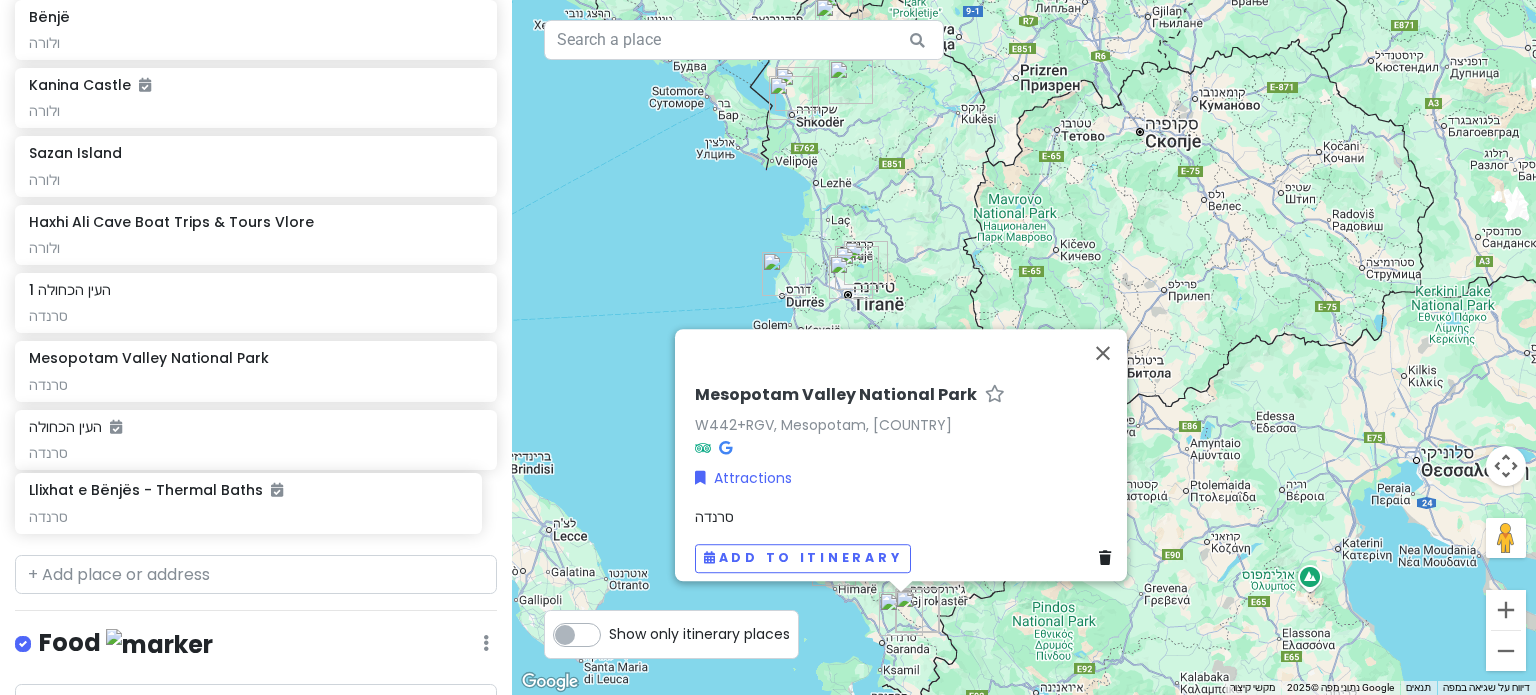 click on "BUNK'ART 1 [CITY] [CITY]
לא פעיל ביום שני בונקר אטומי Dajti Tower Belvedere Hotel לא פעיל ביום שני
[CITY] + [CITY] [CITY] Lake Park [CITY] + [CITY] [CITY] [CITY] + [CITY]
יש שכונת צוענים מעניינת Lake Koman Ferry שקודר Blue Eye Kaprre שקודר Himara Castle סרנדה Theth שקודר Rozafa Castle שקודר Zvërnec [PERSON_NAME] Fier יש שכונת צוענים מעניינת
[PERSON_NAME] Gjirokastër County סרנדה העין הכחולה סרנדה Venice Art Mask Factory שקודר Drilon Llogara National Park National Park of Drilon Kuman [PERSON_NAME] Bënjë [PERSON_NAME] Kanina Castle [PERSON_NAME] Sazan Island [PERSON_NAME] Haxhi Ali Cave Boat Trips & Tours Vlore [PERSON_NAME] העין הכחולה 1 סרנדה Mesopotam Valley National Park סרנדה העין הכחולה סרנדה" at bounding box center (256, -320) 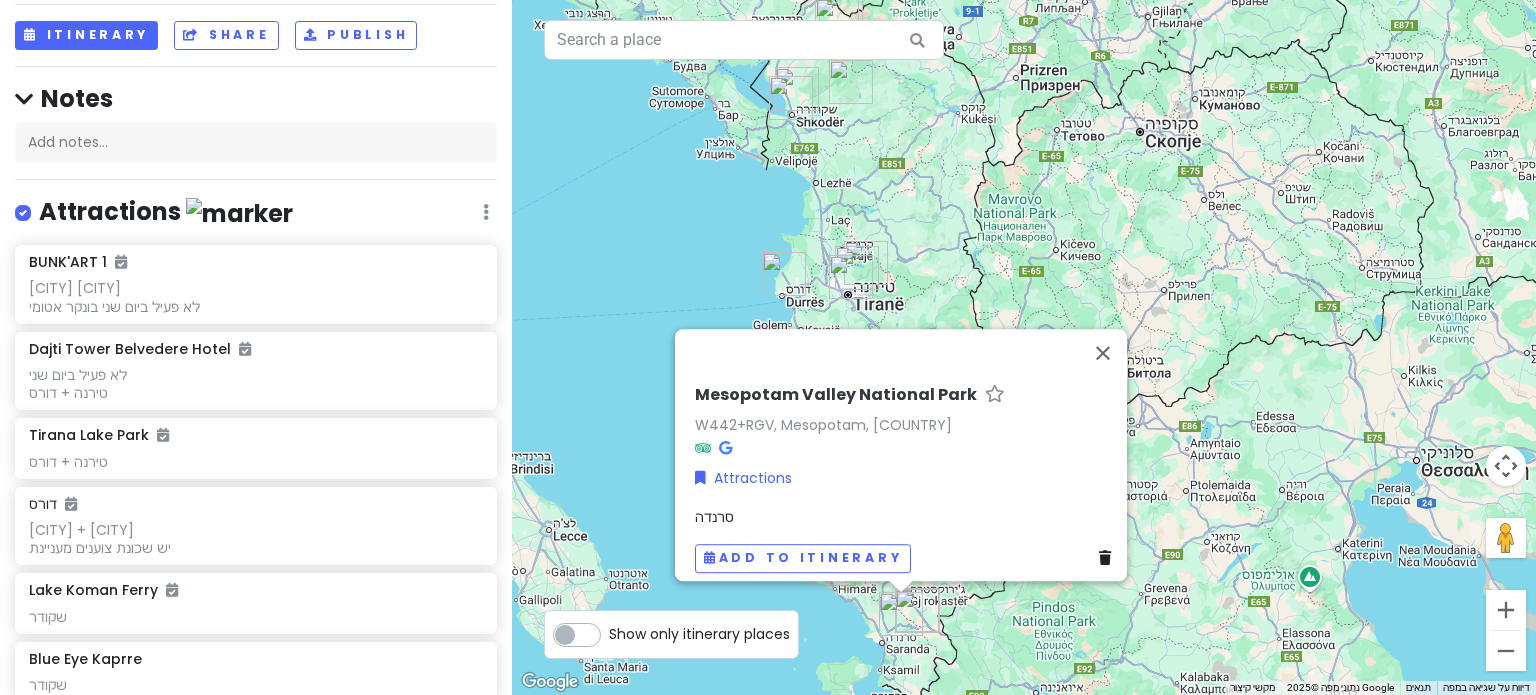 scroll, scrollTop: 0, scrollLeft: 0, axis: both 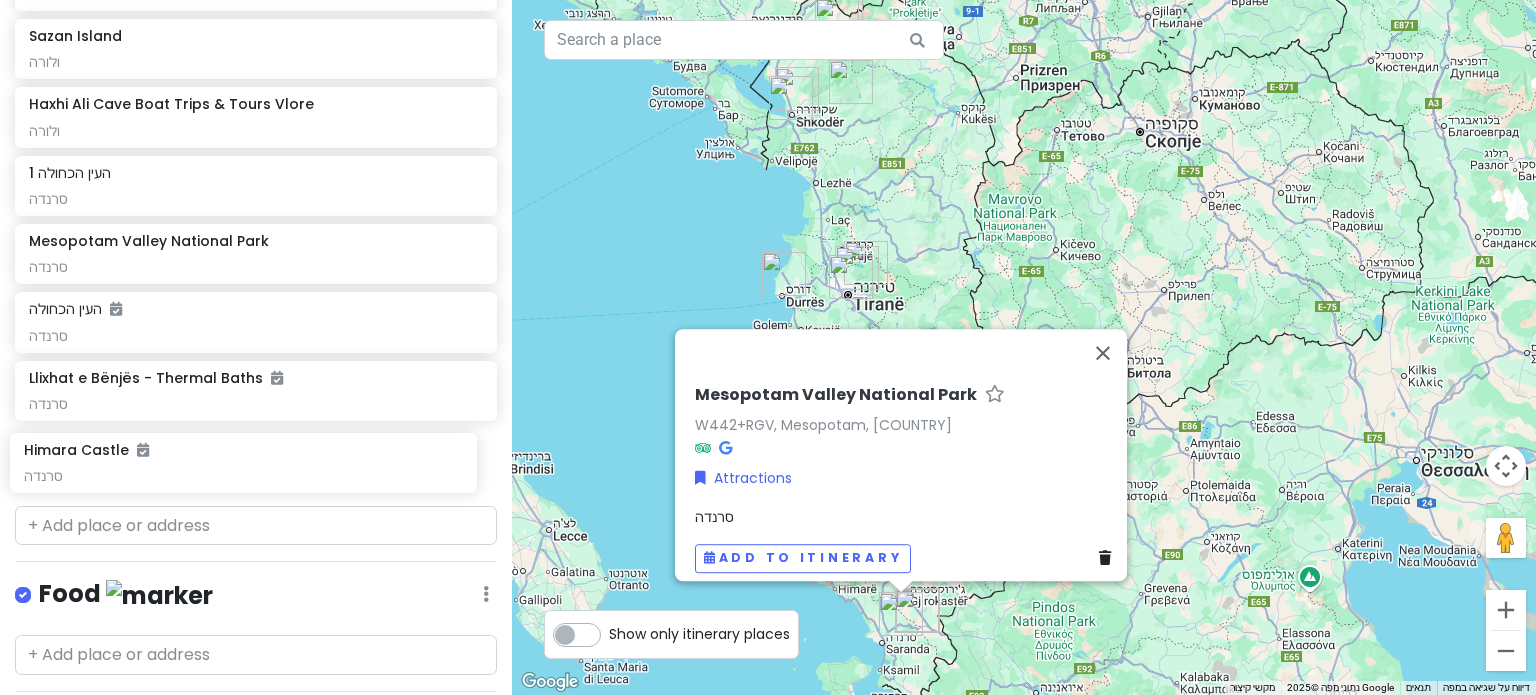 drag, startPoint x: 198, startPoint y: 208, endPoint x: 186, endPoint y: 471, distance: 263.27362 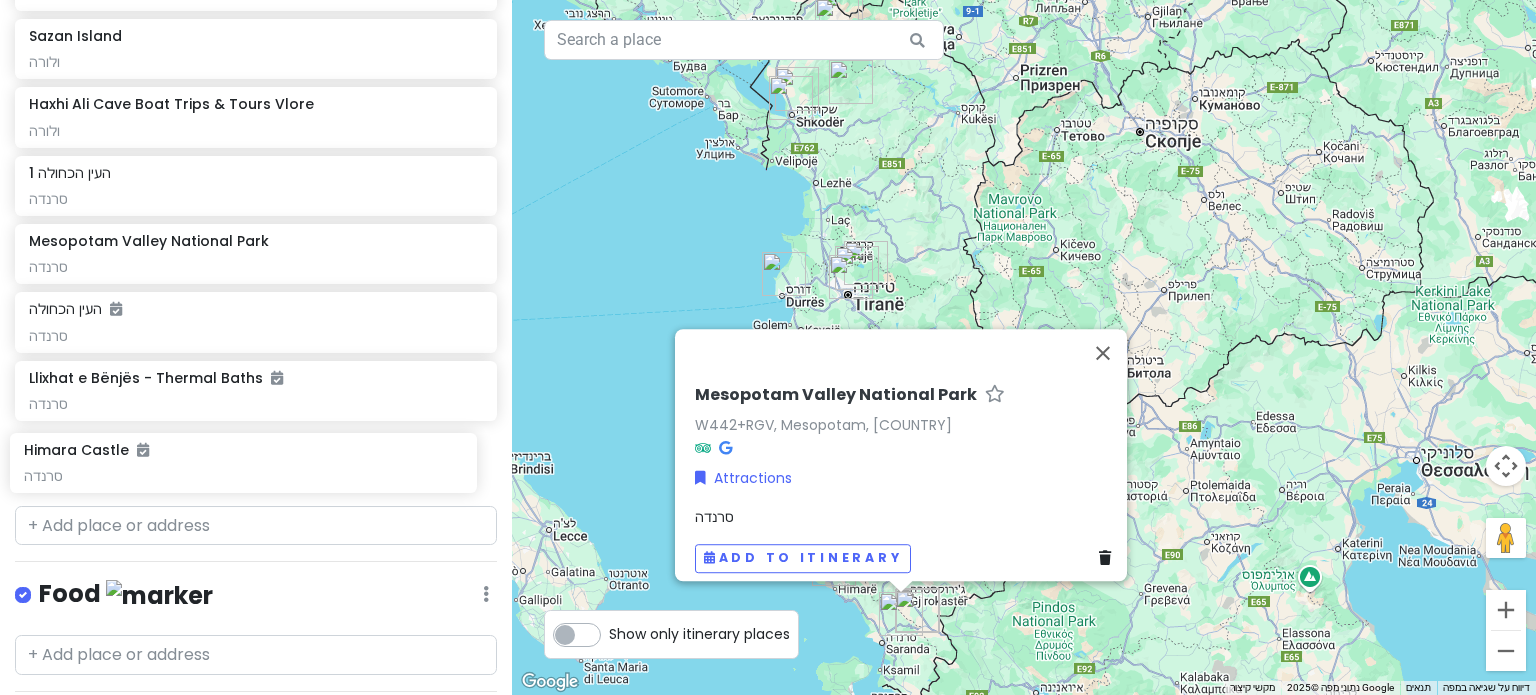 click on "BUNK'ART 1 [CITY] [CITY]
לא פעיל ביום שני בונקר אטומי Dajti Tower Belvedere Hotel לא פעיל ביום שני
[CITY] + [CITY] [CITY] Lake Park [CITY] + [CITY] [CITY] [CITY] + [CITY]
יש שכונת צוענים מעניינת Lake Koman Ferry שקודר Blue Eye Kaprre שקודר Himara Castle סרנדה Theth שקודר Rozafa Castle שקודר Zvërnec [PERSON_NAME] Fier יש שכונת צוענים מעניינת
[PERSON_NAME] Gjirokastër County סרנדה Venice Art Mask Factory שקודר Drilon Llogara National Park National Park of Drilon Kuman [PERSON_NAME] Bënjë [PERSON_NAME] Kanina Castle [PERSON_NAME] Sazan Island [PERSON_NAME] Haxhi Ali Cave Boat Trips & Tours Vlore [PERSON_NAME] העין הכחולה 1 סרנדה Mesopotam Valley National Park סרנדה העין הכחולה סרנדה Llixhat e Bënjës - Thermal Baths סרנדה" at bounding box center [256, -369] 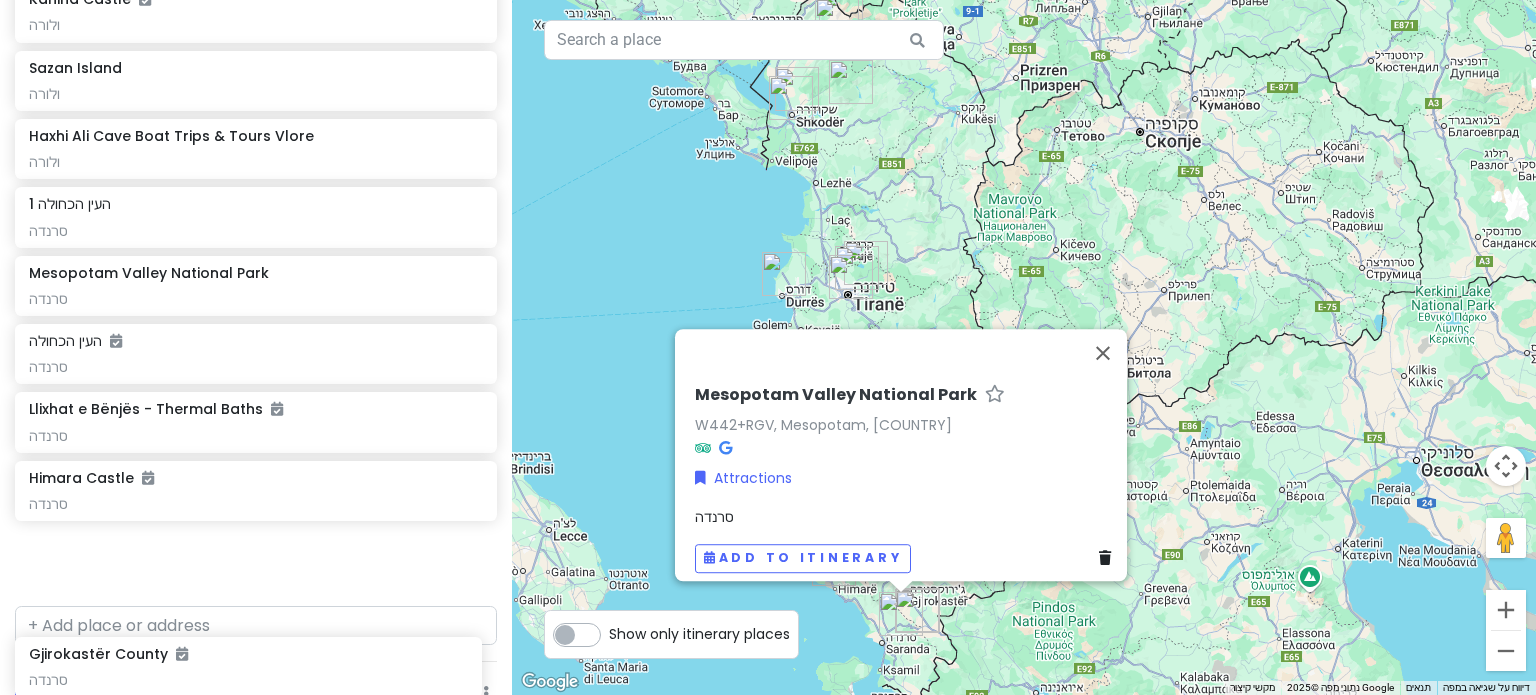 scroll, scrollTop: 1588, scrollLeft: 0, axis: vertical 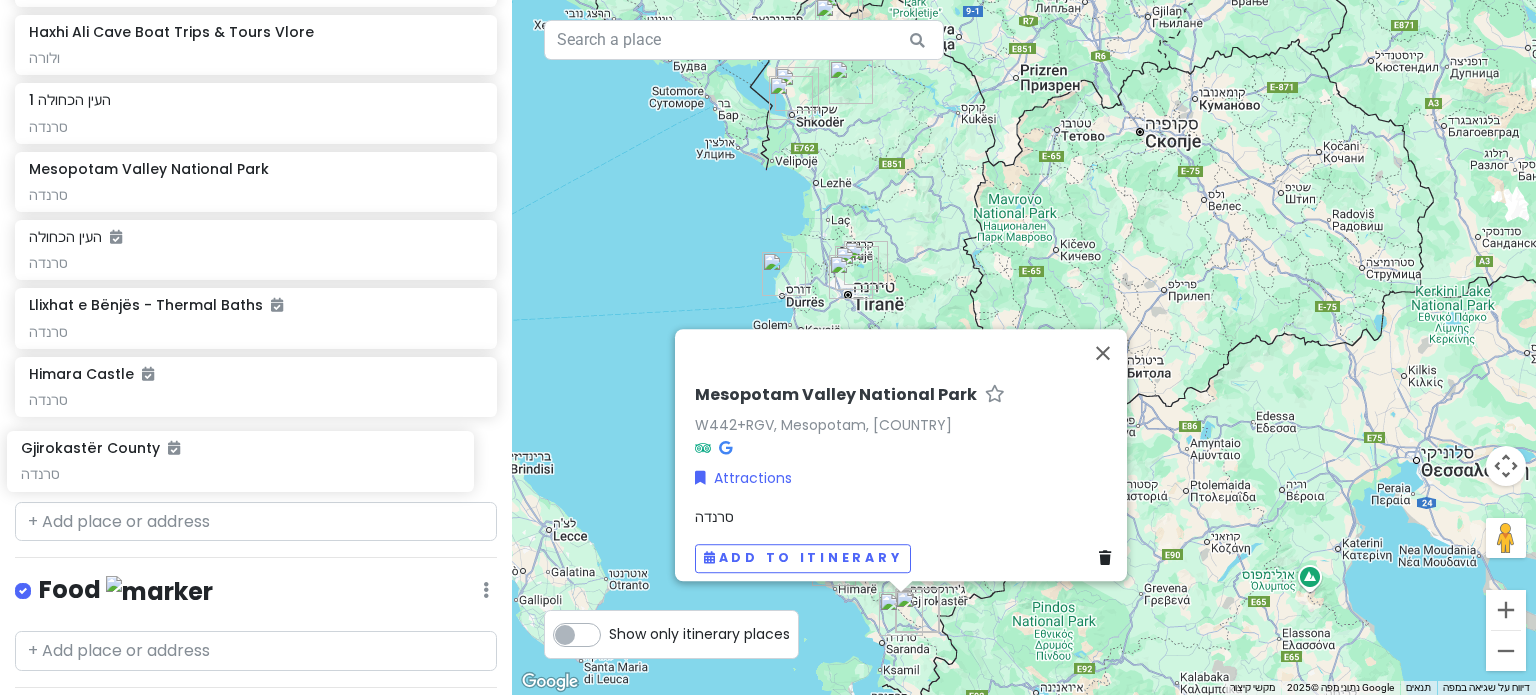 drag, startPoint x: 200, startPoint y: 102, endPoint x: 192, endPoint y: 461, distance: 359.0891 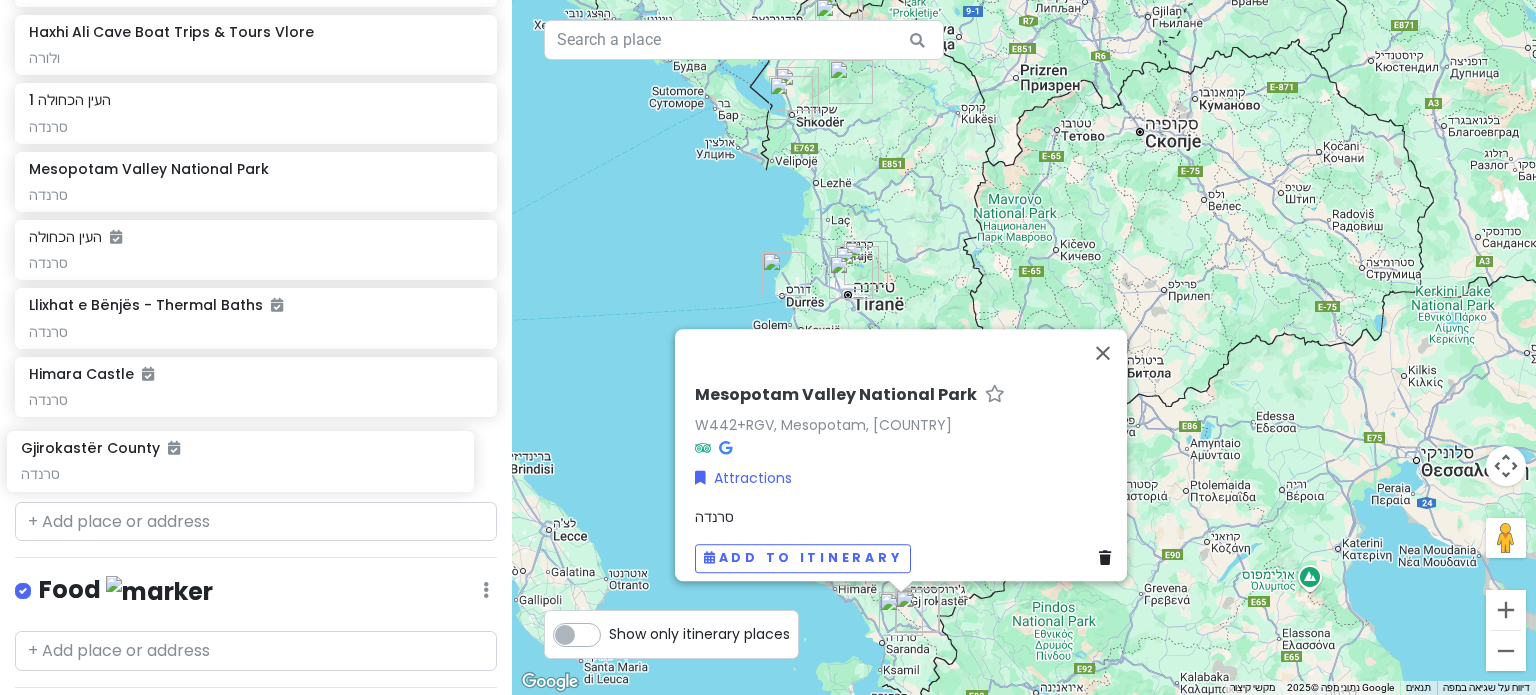 click on "BUNK'ART 1 [CITY]  דורס
לא פעיל ביום שני בונקר אטומי Dajti Tower Belvedere Hotel לא פעיל ביום שני
[CITY] + דורס [CITY] Lake Park [CITY] + דורס דורס [CITY] + דורס
יש שכונת צוענים מעניינת Lake Koman Ferry שקודר Blue Eye Kaprre שקודר Theth שקודר Rozafa Castle שקודר Zvërnec ולורה Fier יש שכונת צוענים מעניינת
ולורה [COUNTY] סרנדה Venice Art Mask Factory שקודר Drilon Llogara National Park National Park of Drilon Kuman ולורה Bënjë ולורה Kanina Castle ולורה Sazan Island ולורה Haxhi Ali Cave Boat Trips & Tours Vlore ולורה העין הכחולה 1 סרנדה Mesopotam Valley National Park סרנדה העין הכחולה סרנדה Llixhat e Bënjës - Thermal Baths סרנדה Himara Castle סרנדה" at bounding box center (256, -373) 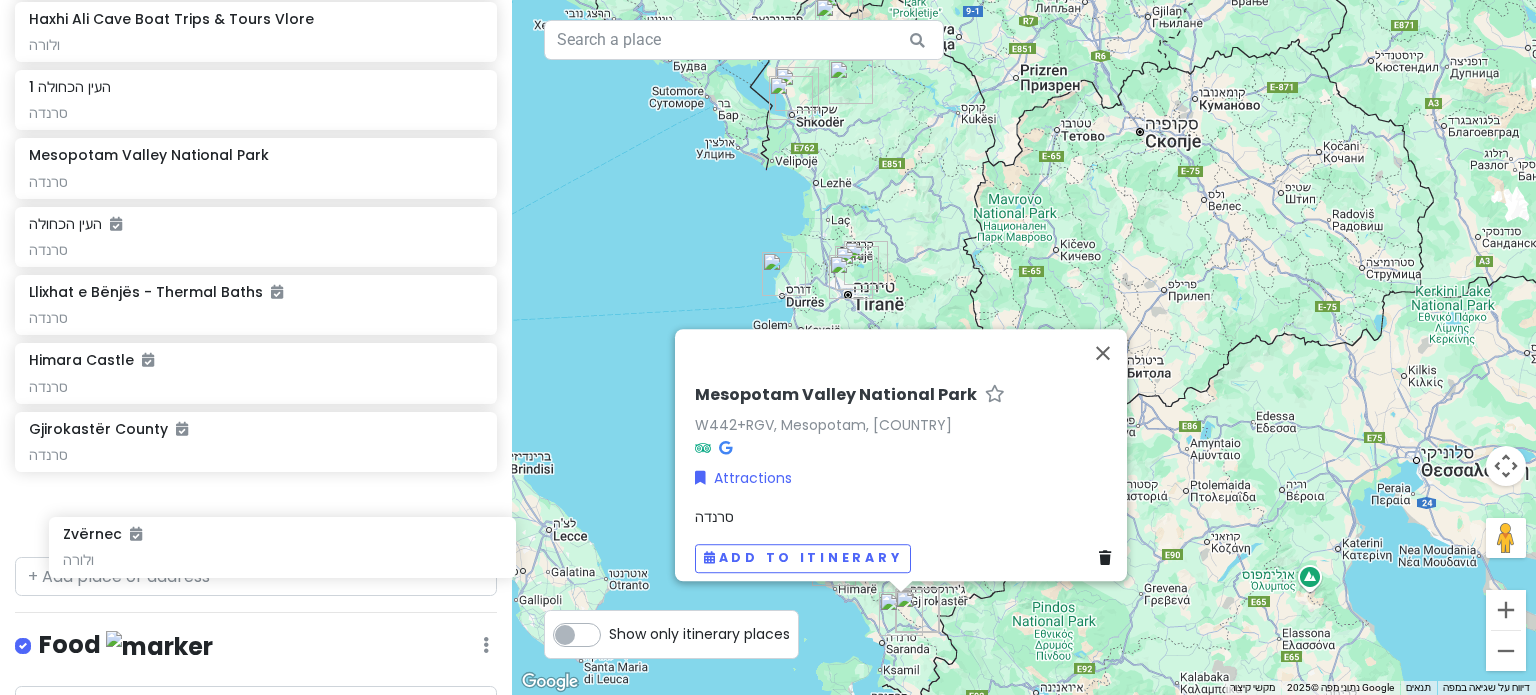 scroll, scrollTop: 1536, scrollLeft: 0, axis: vertical 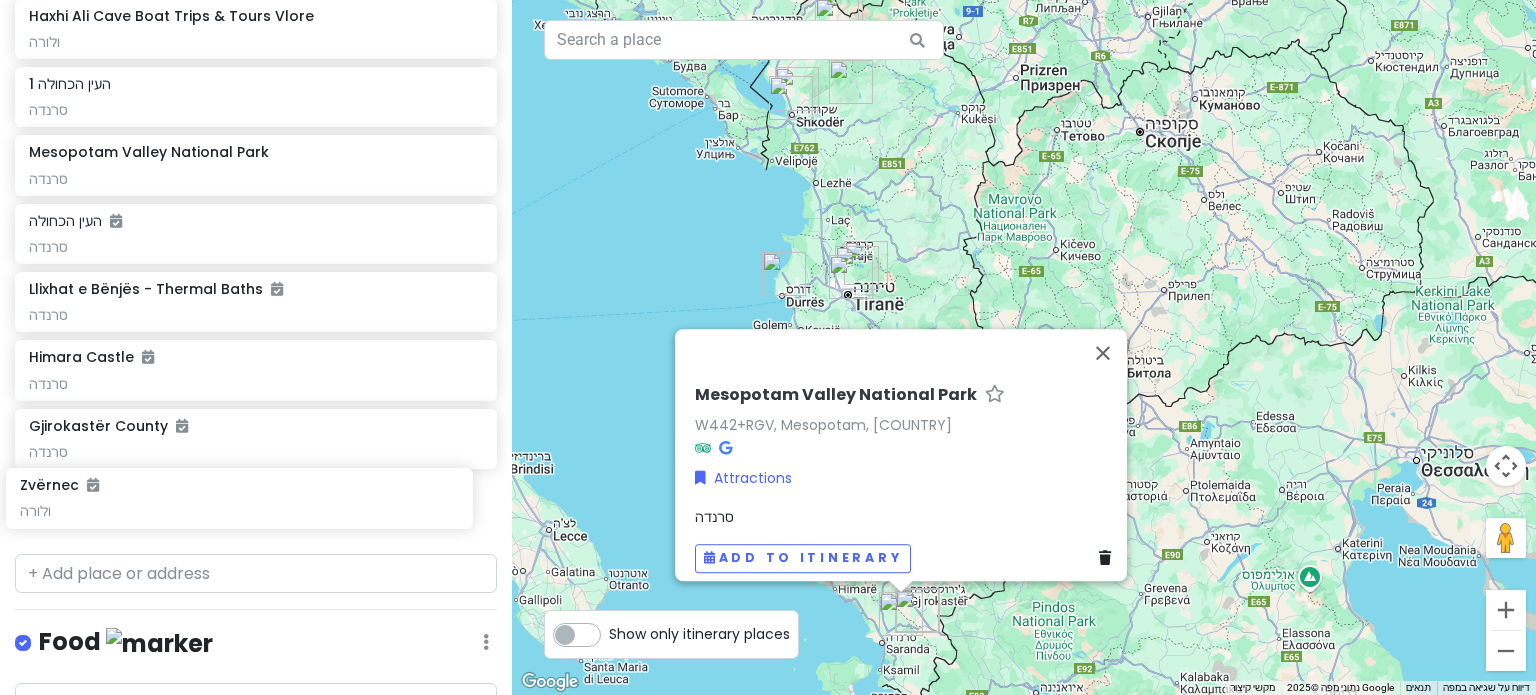 drag, startPoint x: 53, startPoint y: 458, endPoint x: 43, endPoint y: 517, distance: 59.841457 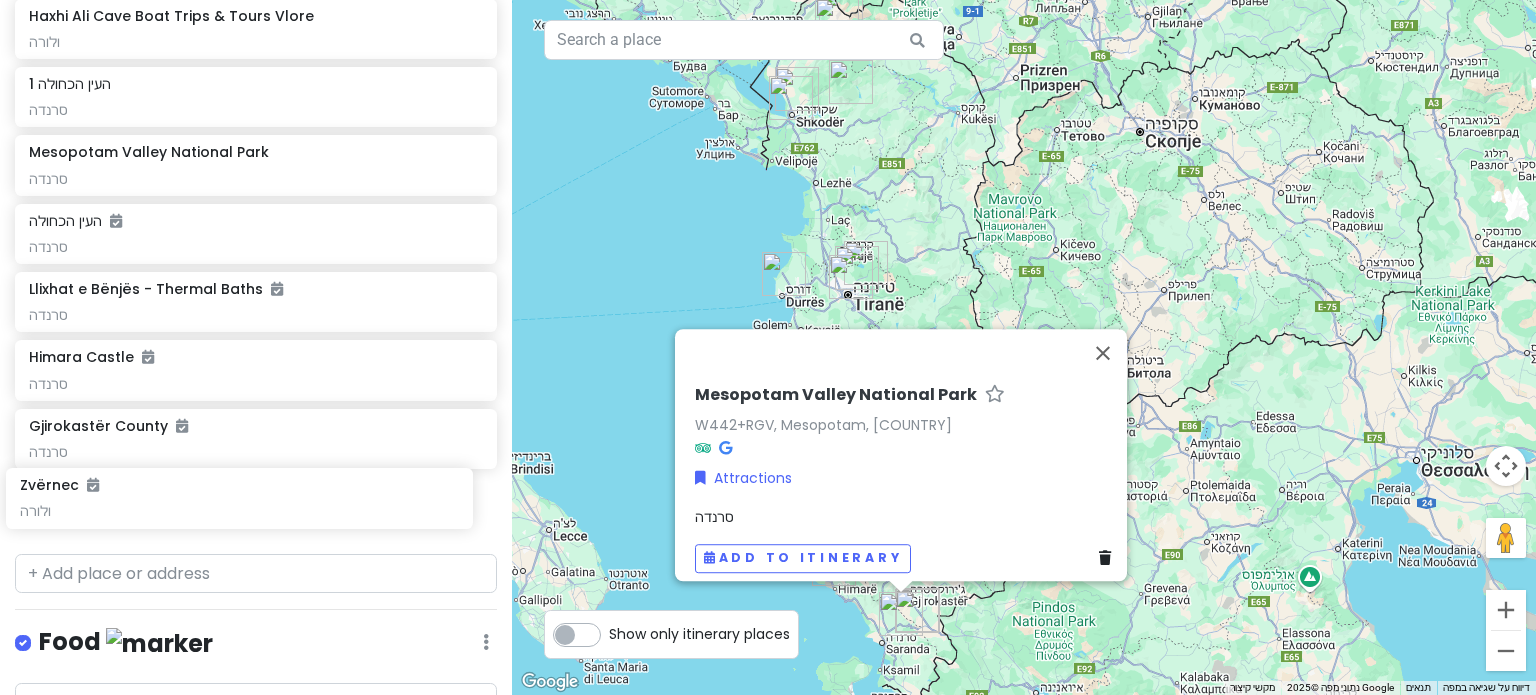click on "BUNK'ART 1 [CITY] [CITY]
לא פעיל ביום שני בונקר אטומי Dajti Tower Belvedere Hotel לא פעיל ביום שני
[CITY] + [CITY] [CITY] Lake Park [CITY] + [CITY] [CITY] [CITY] + [CITY]
יש שכונת צוענים מעניינת Lake Koman Ferry שקודר Blue Eye Kaprre שקודר Theth שקודר Rozafa Castle שקודר Zvërnec [PERSON_NAME] Fier יש שכונת צוענים מעניינת
[PERSON_NAME] Venice Art Mask Factory שקודר Drilon Llogara National Park National Park of Drilon Kuman [PERSON_NAME] Bënjë [PERSON_NAME] Kanina Castle [PERSON_NAME] Sazan Island [PERSON_NAME] Haxhi Ali Cave Boat Trips & Tours Vlore [PERSON_NAME] העין הכחולה 1 סרנדה Mesopotam Valley National Park סרנדה העין הכחולה סרנדה Llixhat e Bënjës - Thermal Baths סרנדה Himara Castle סרנדה Gjirokastër County סרנדה" at bounding box center (256, -321) 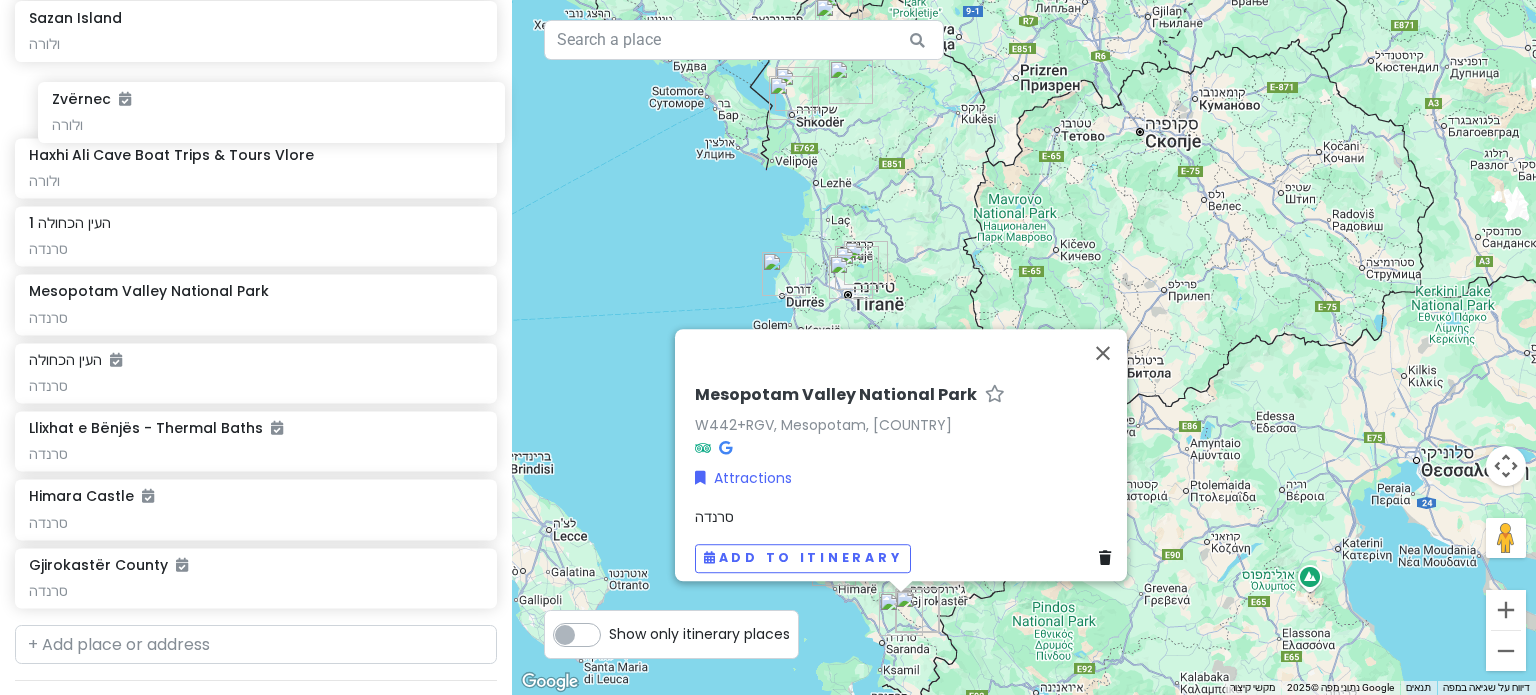 scroll, scrollTop: 1419, scrollLeft: 0, axis: vertical 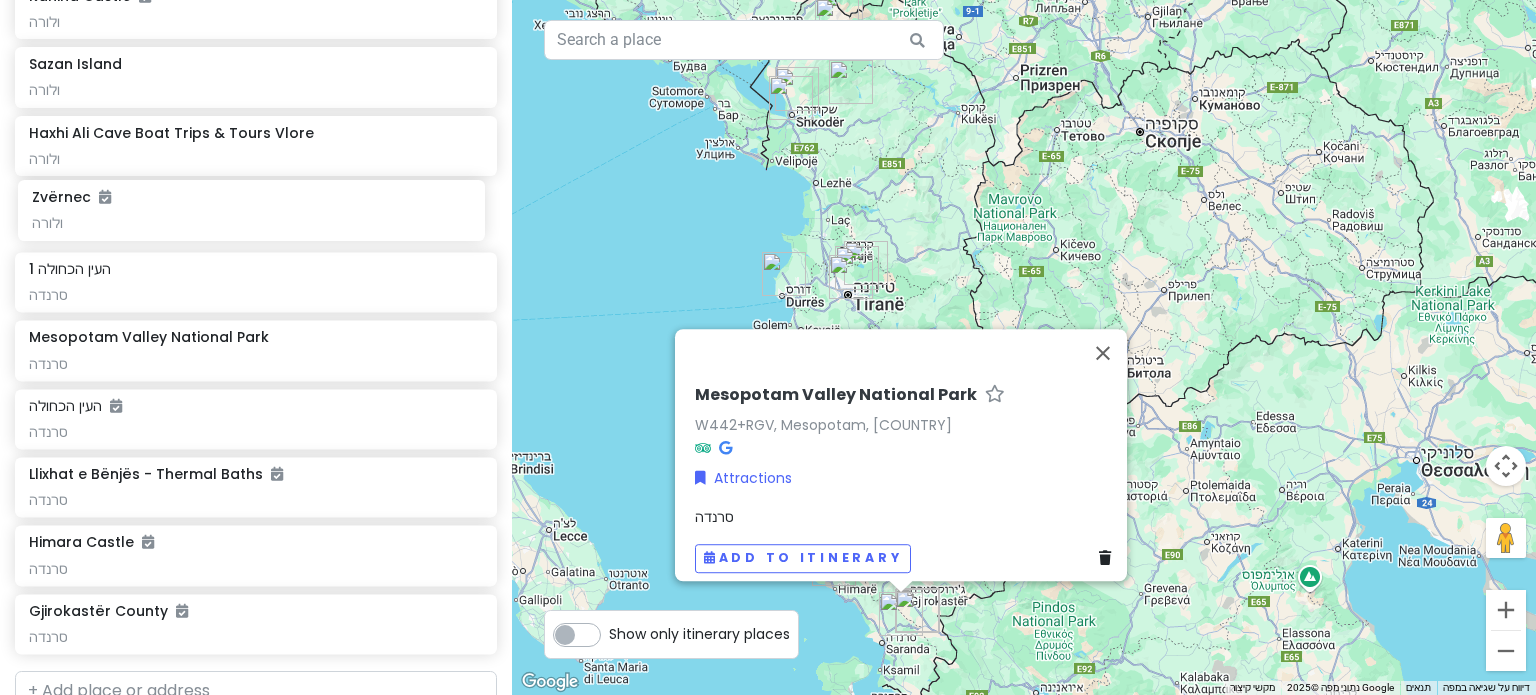 drag, startPoint x: 98, startPoint y: 522, endPoint x: 101, endPoint y: 227, distance: 295.01526 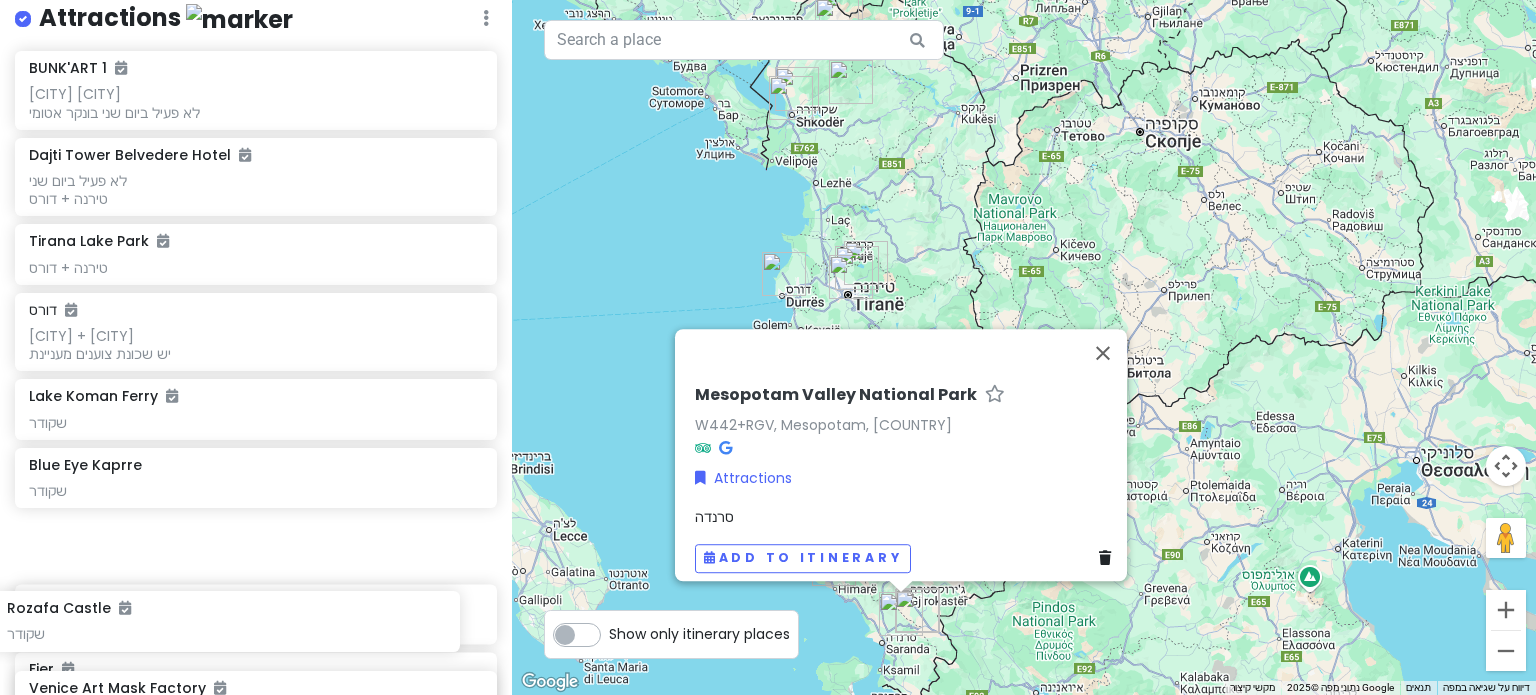 scroll, scrollTop: 326, scrollLeft: 0, axis: vertical 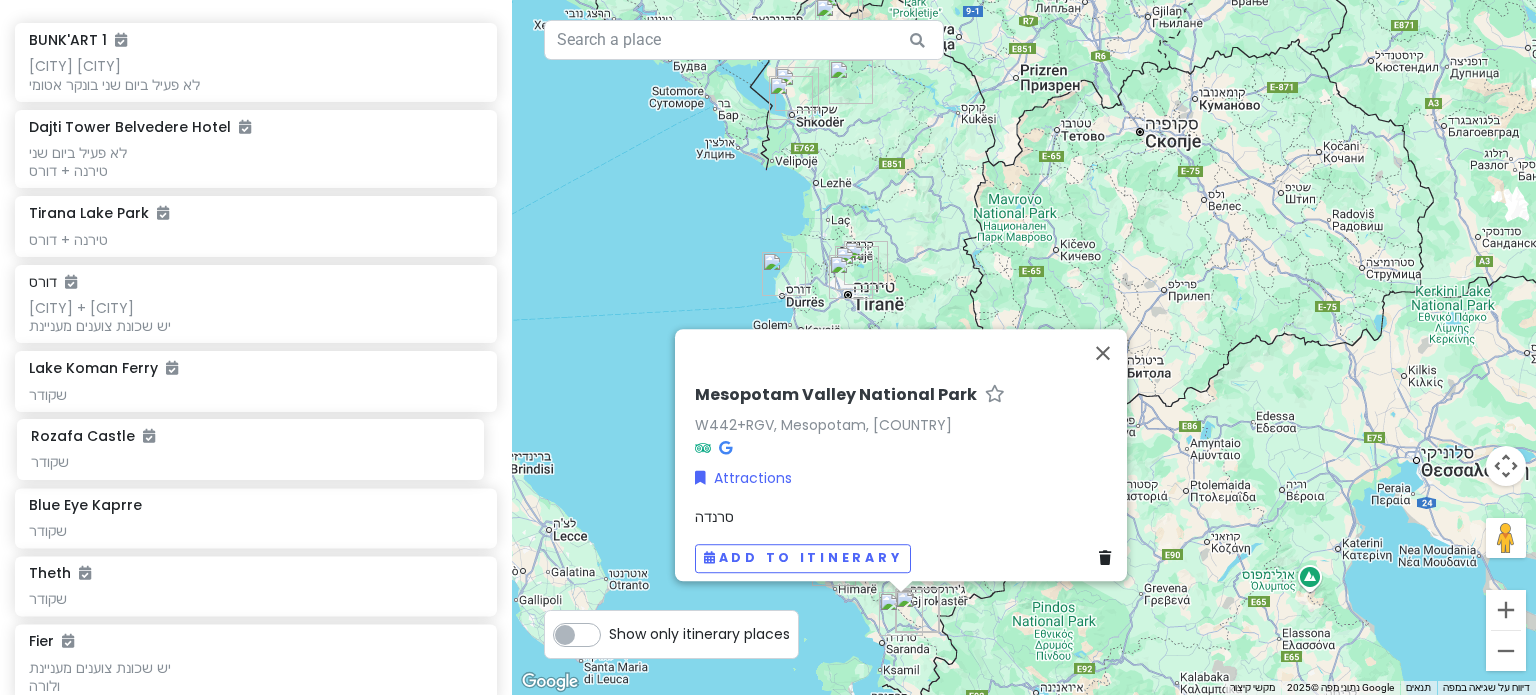 drag, startPoint x: 184, startPoint y: 167, endPoint x: 186, endPoint y: 455, distance: 288.00696 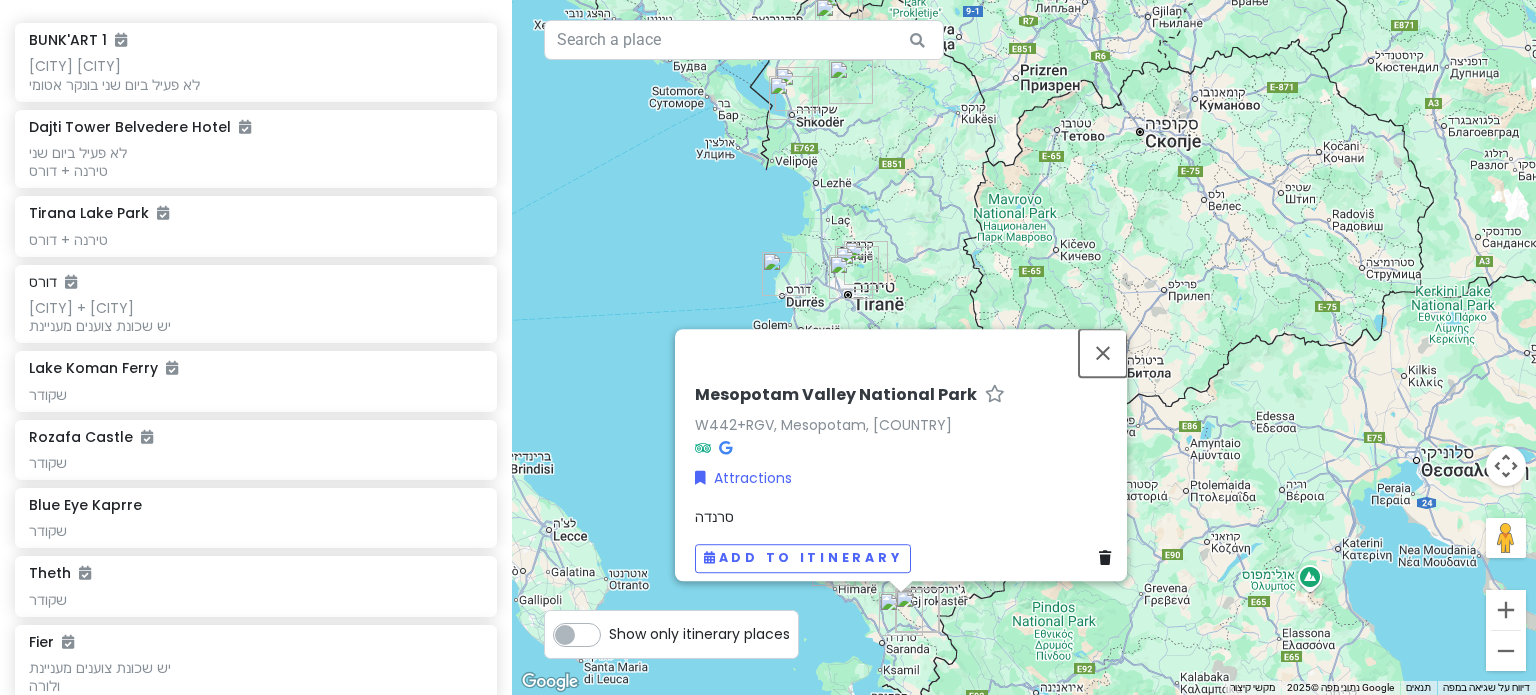 click at bounding box center (1103, 353) 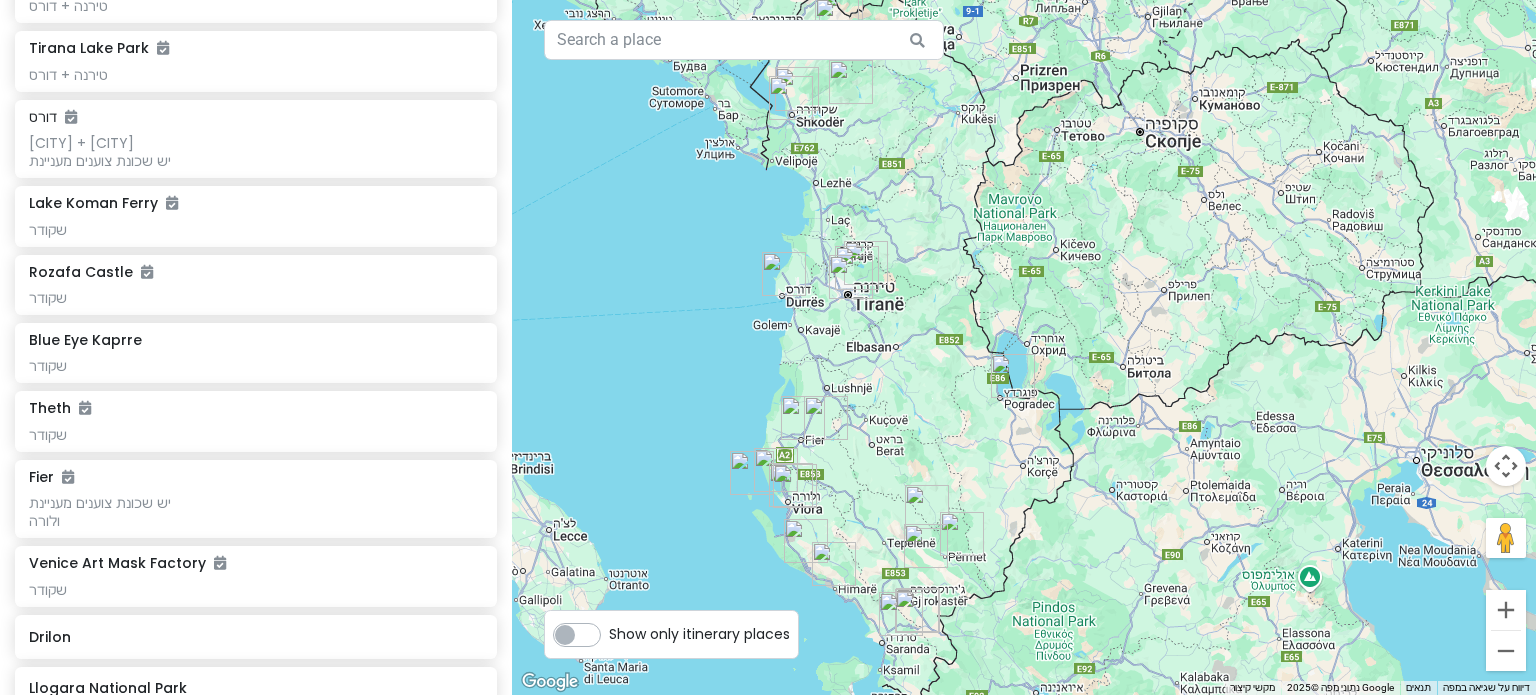 scroll, scrollTop: 484, scrollLeft: 0, axis: vertical 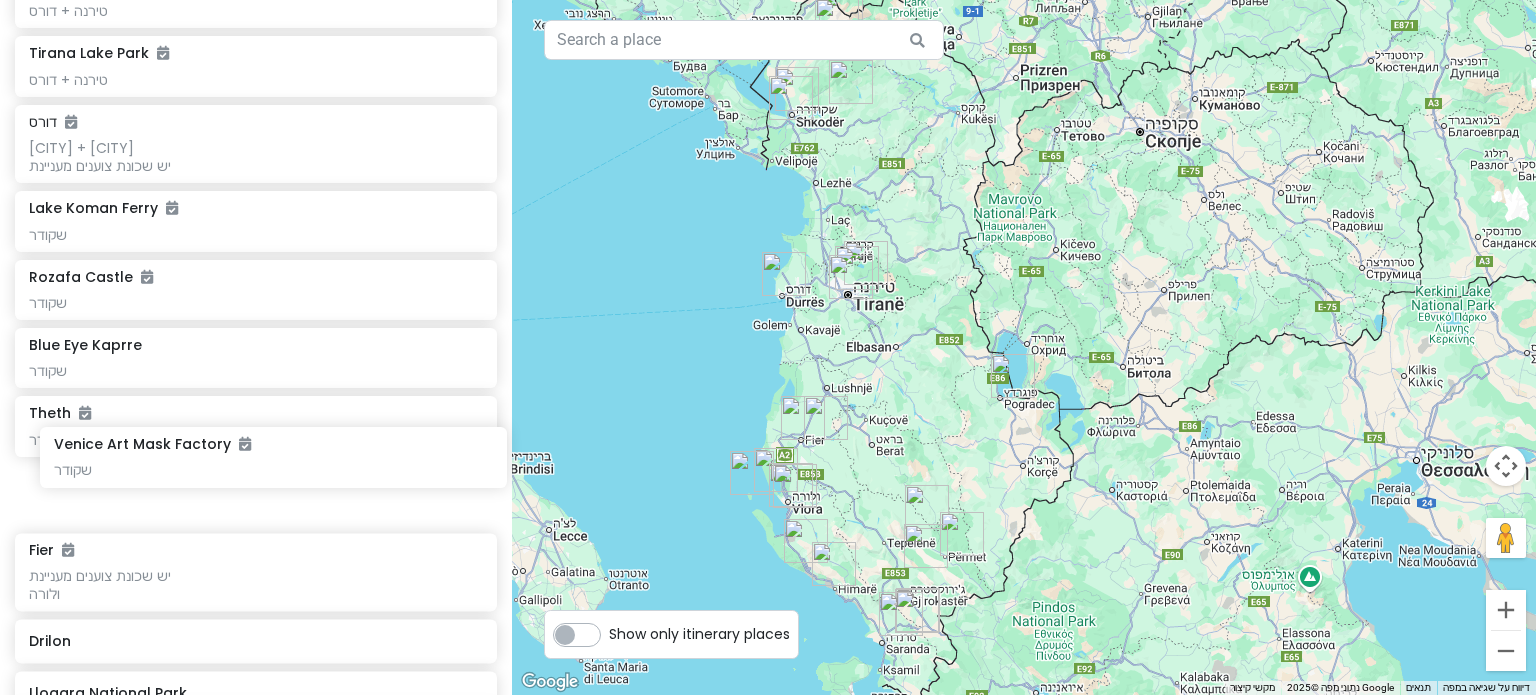drag, startPoint x: 95, startPoint y: 598, endPoint x: 120, endPoint y: 475, distance: 125.51494 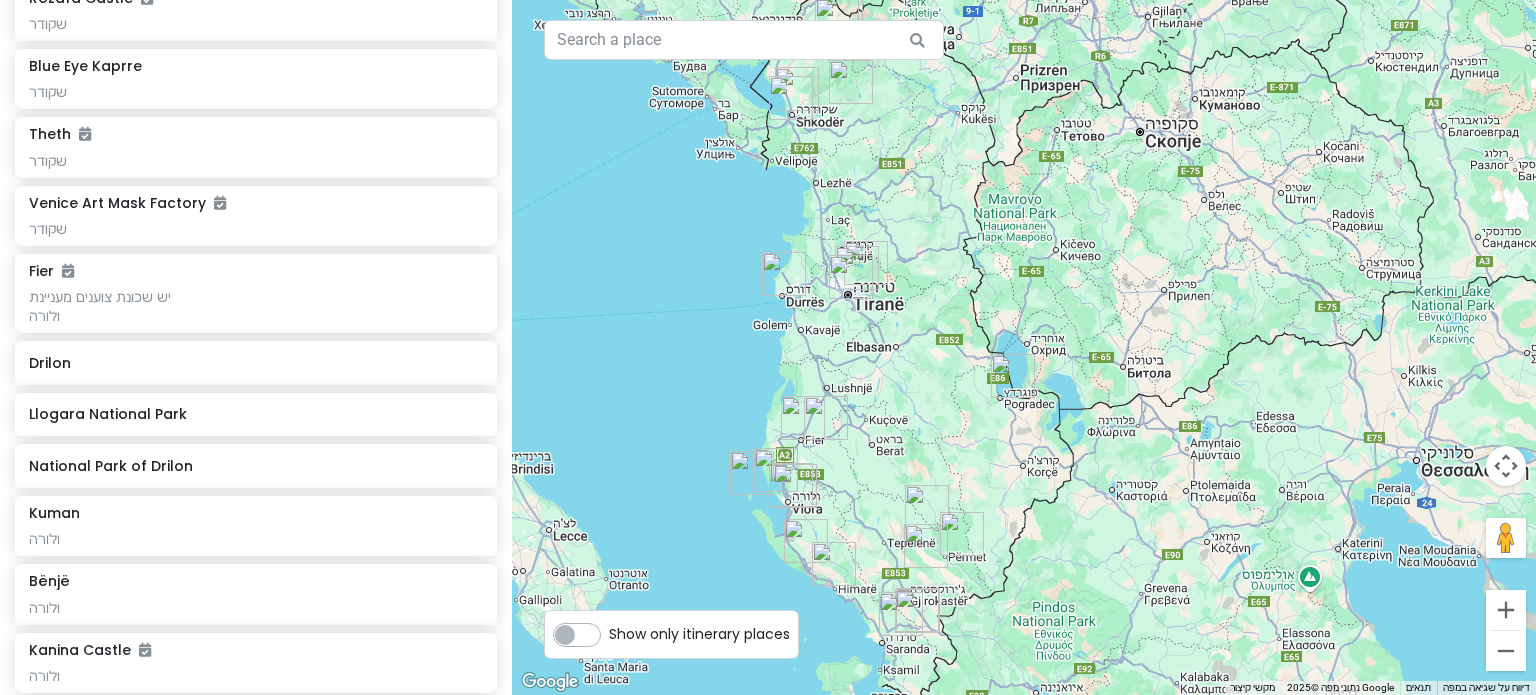 scroll, scrollTop: 792, scrollLeft: 0, axis: vertical 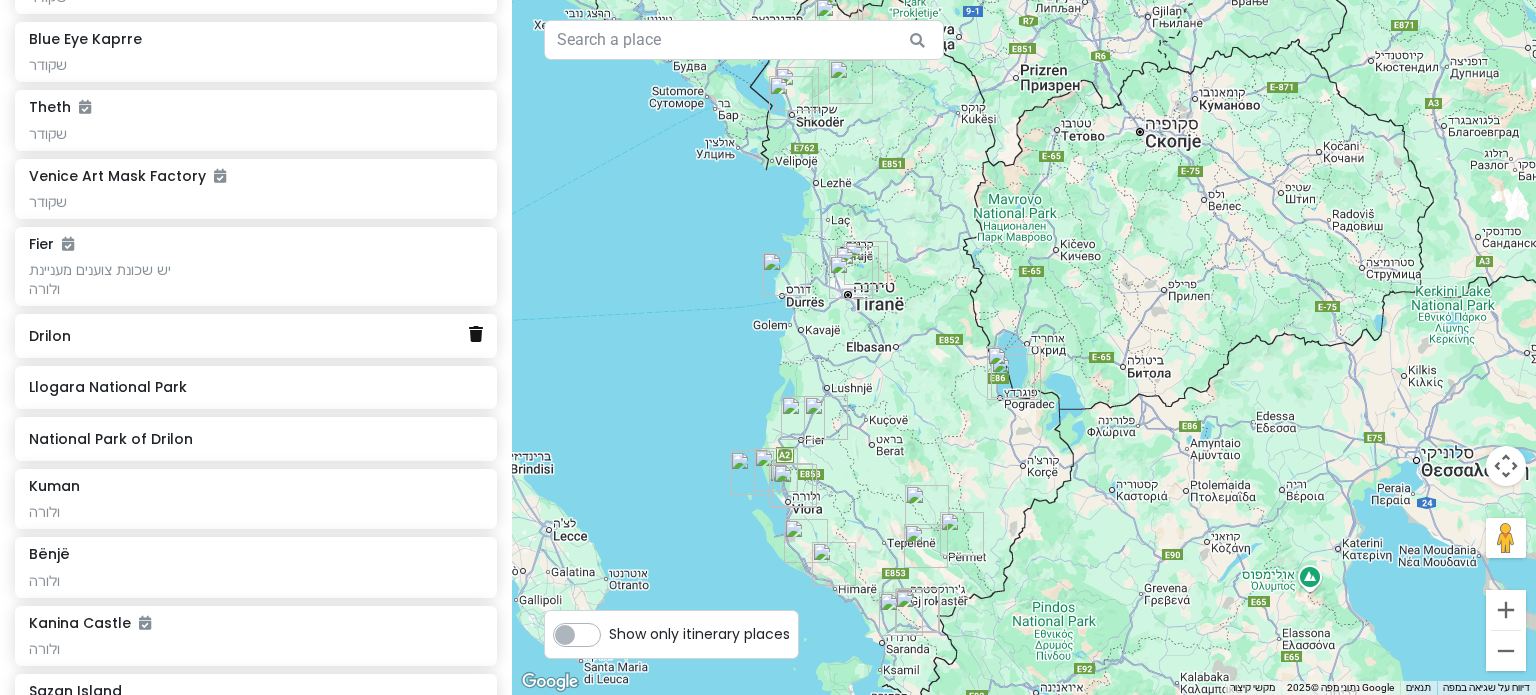 click at bounding box center [476, 334] 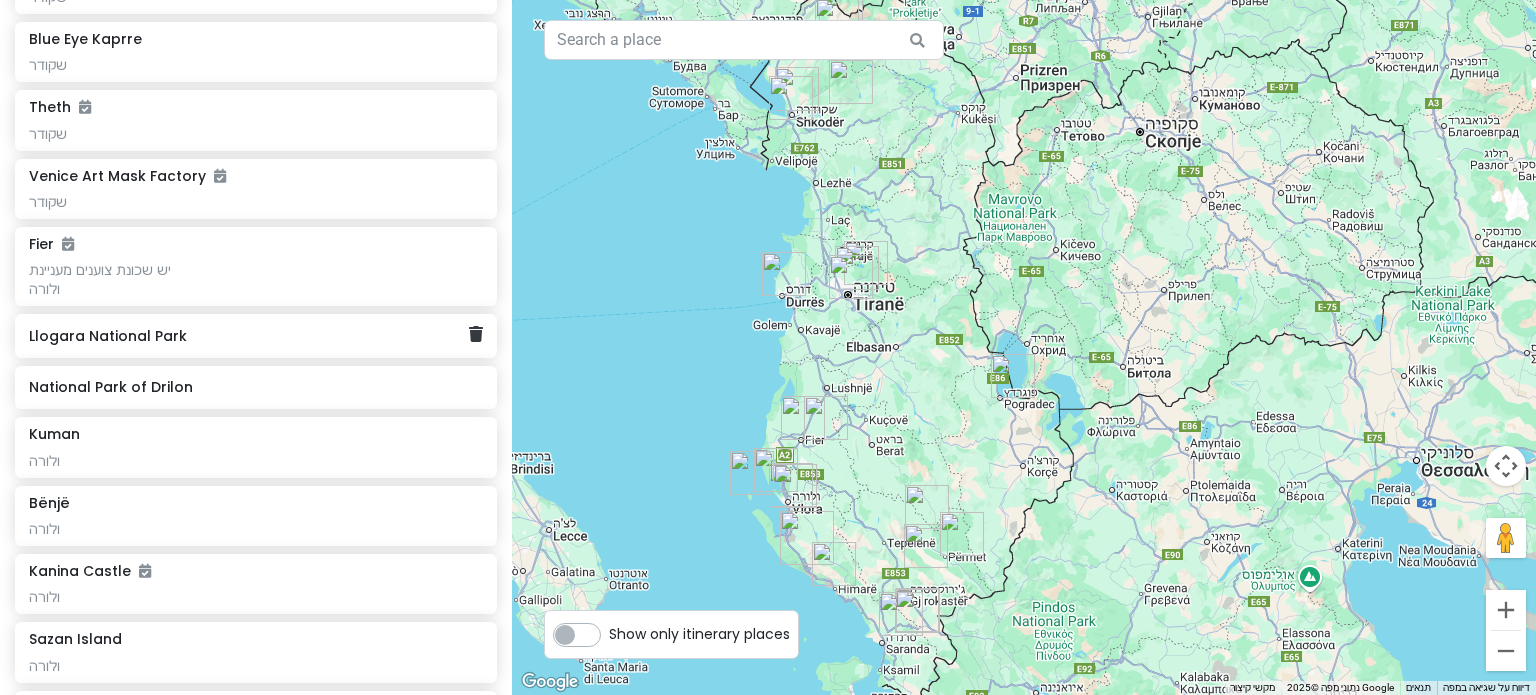 click on "Llogara National Park" at bounding box center (248, 336) 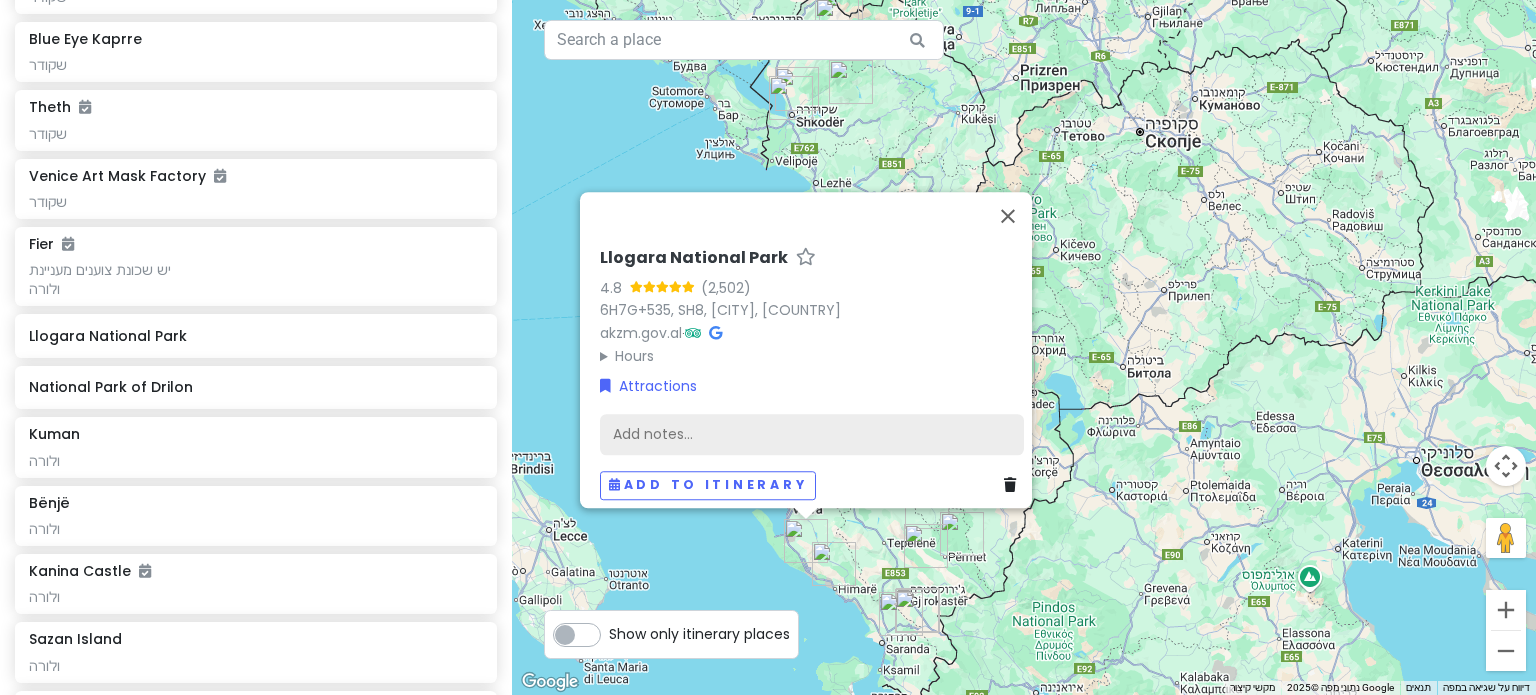 click on "Add notes..." at bounding box center (812, 434) 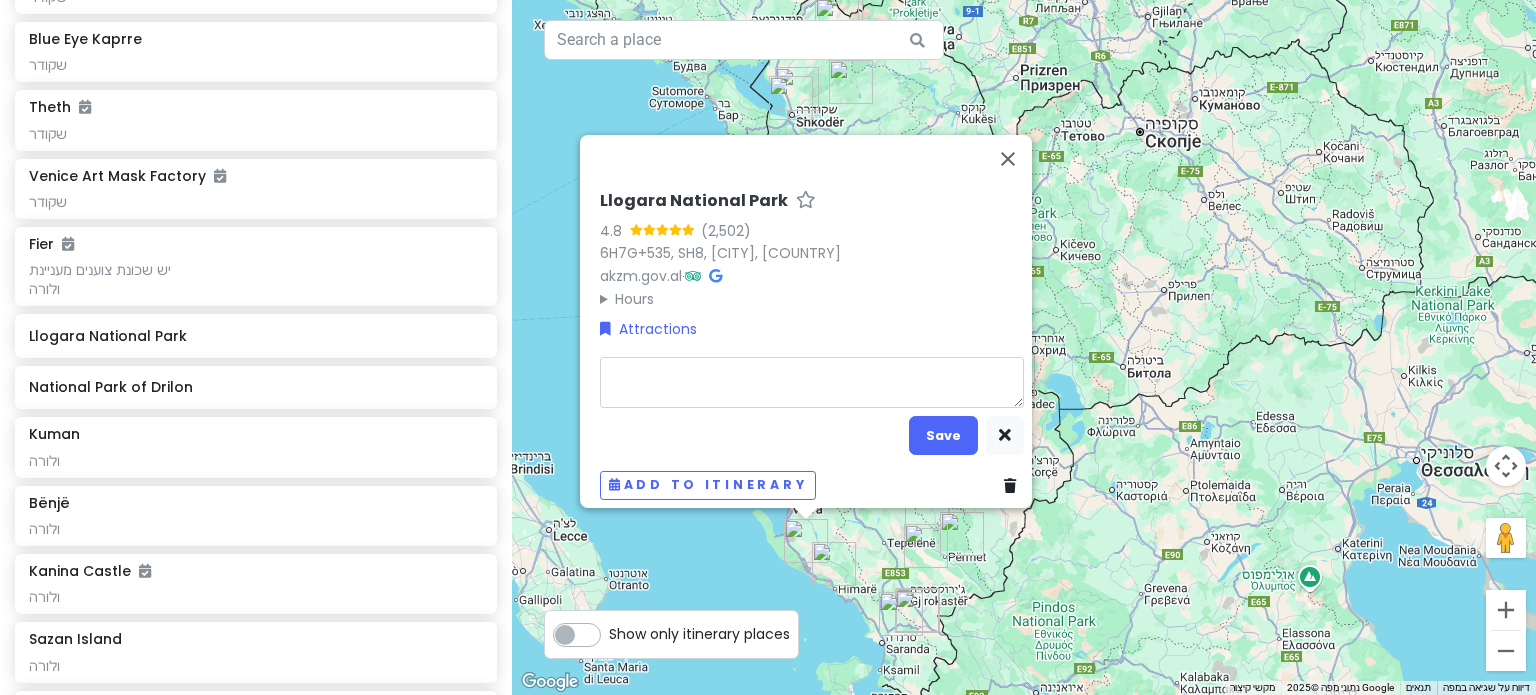 type on "x" 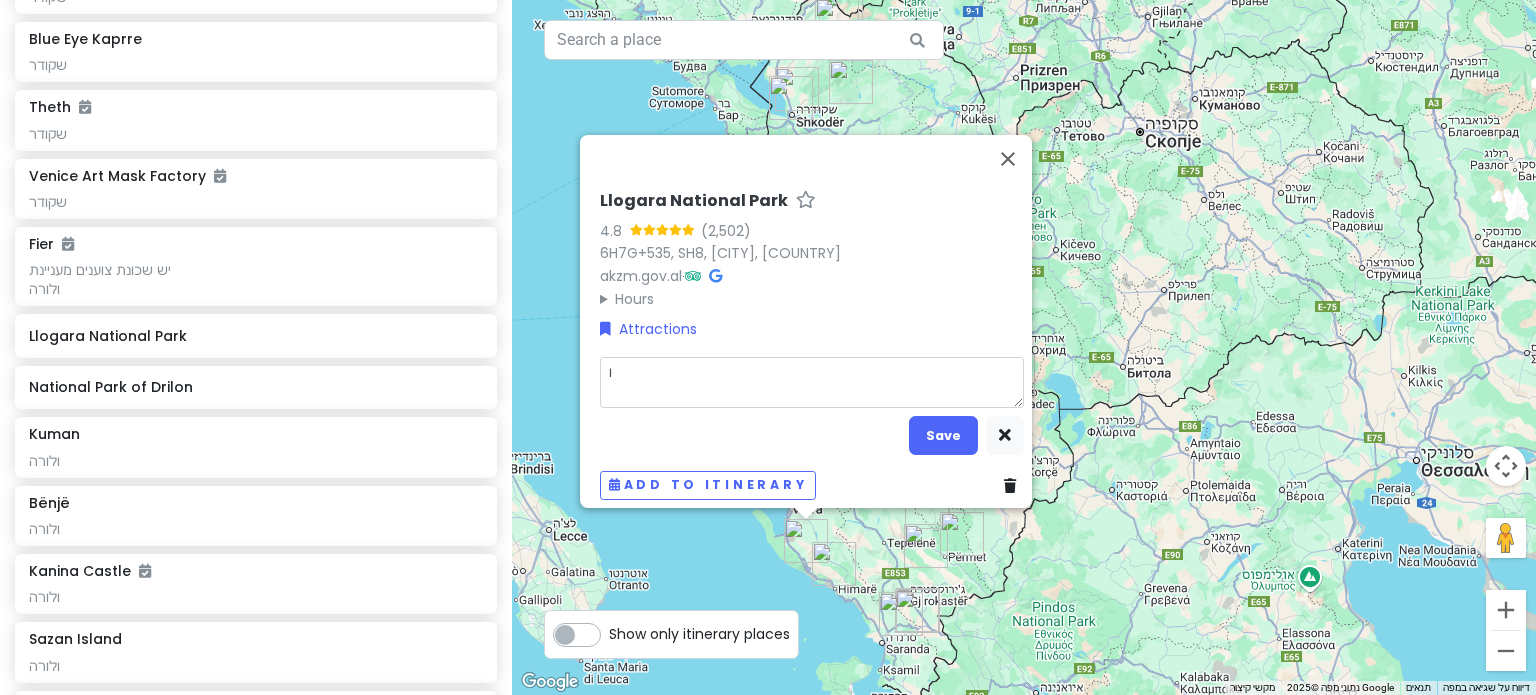 type on "x" 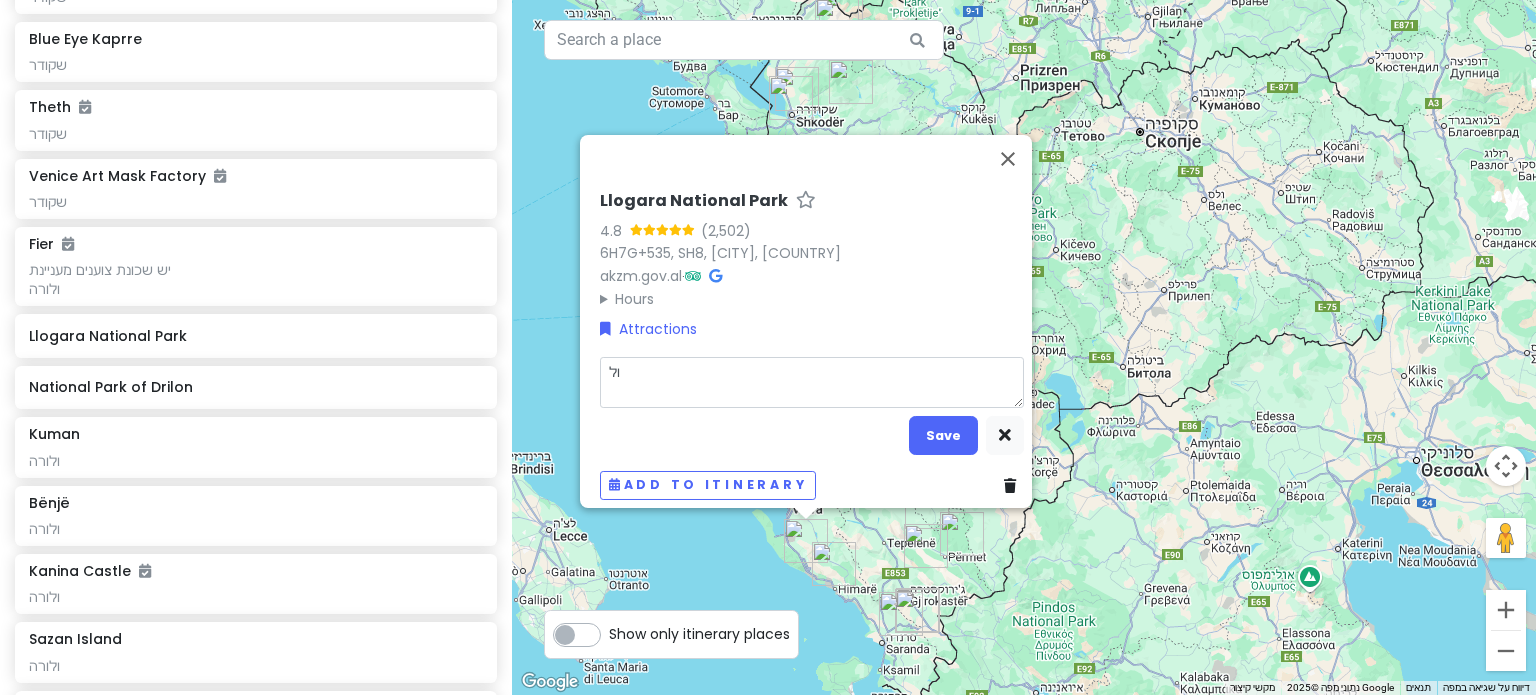 type on "x" 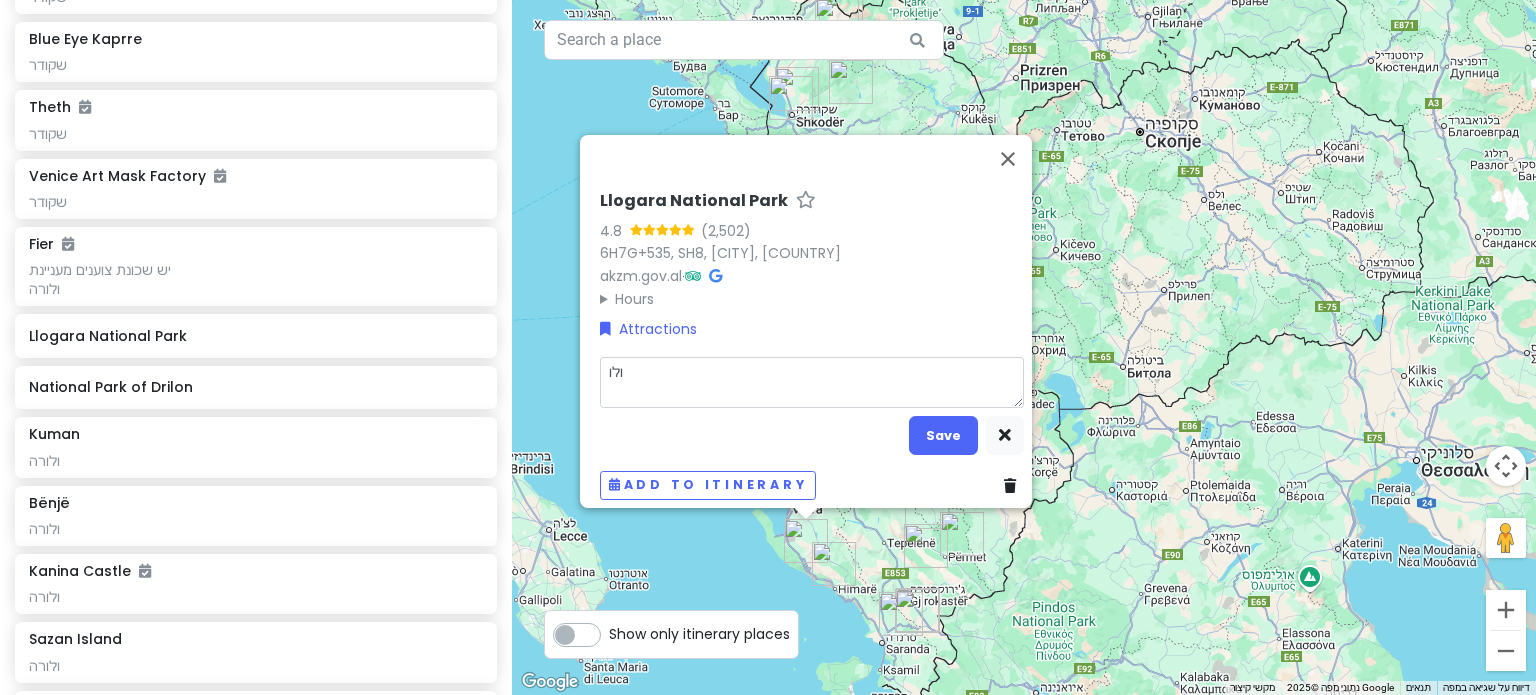 type on "x" 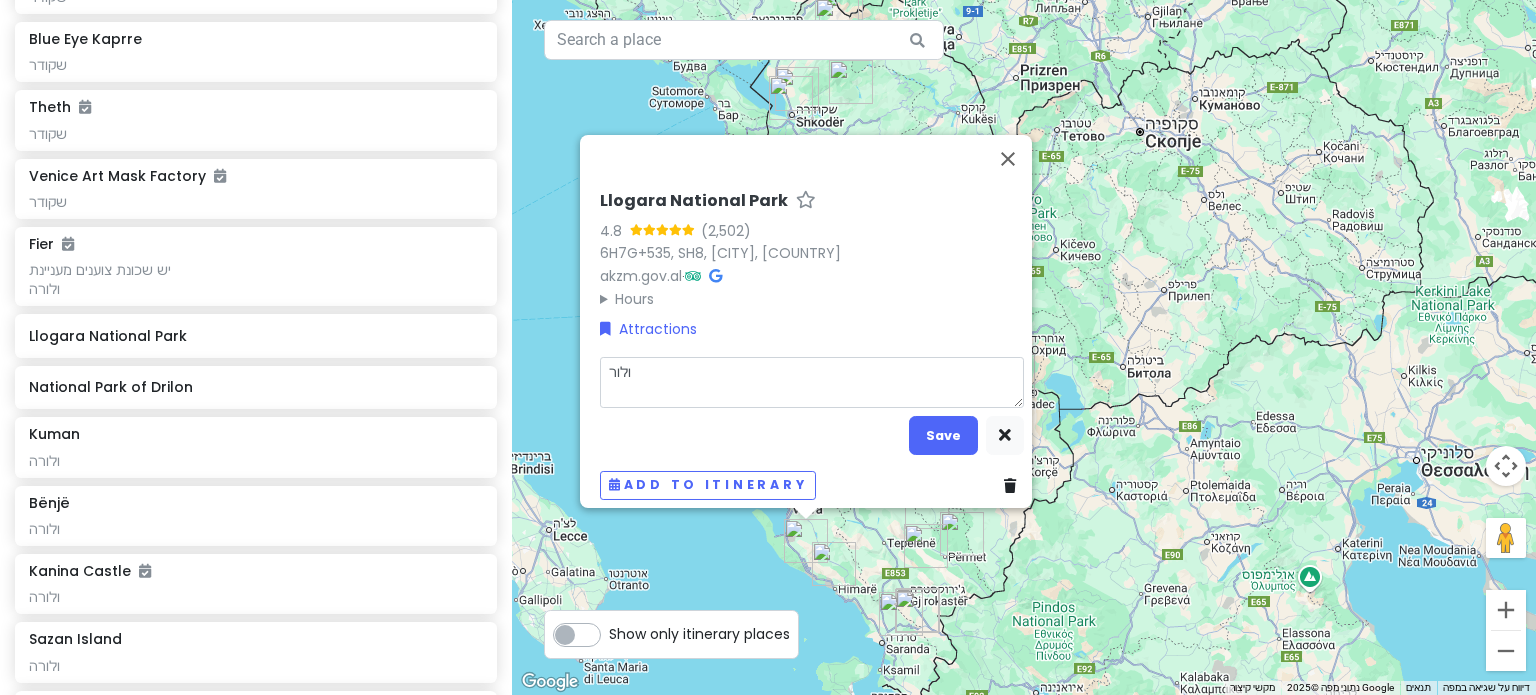 type on "x" 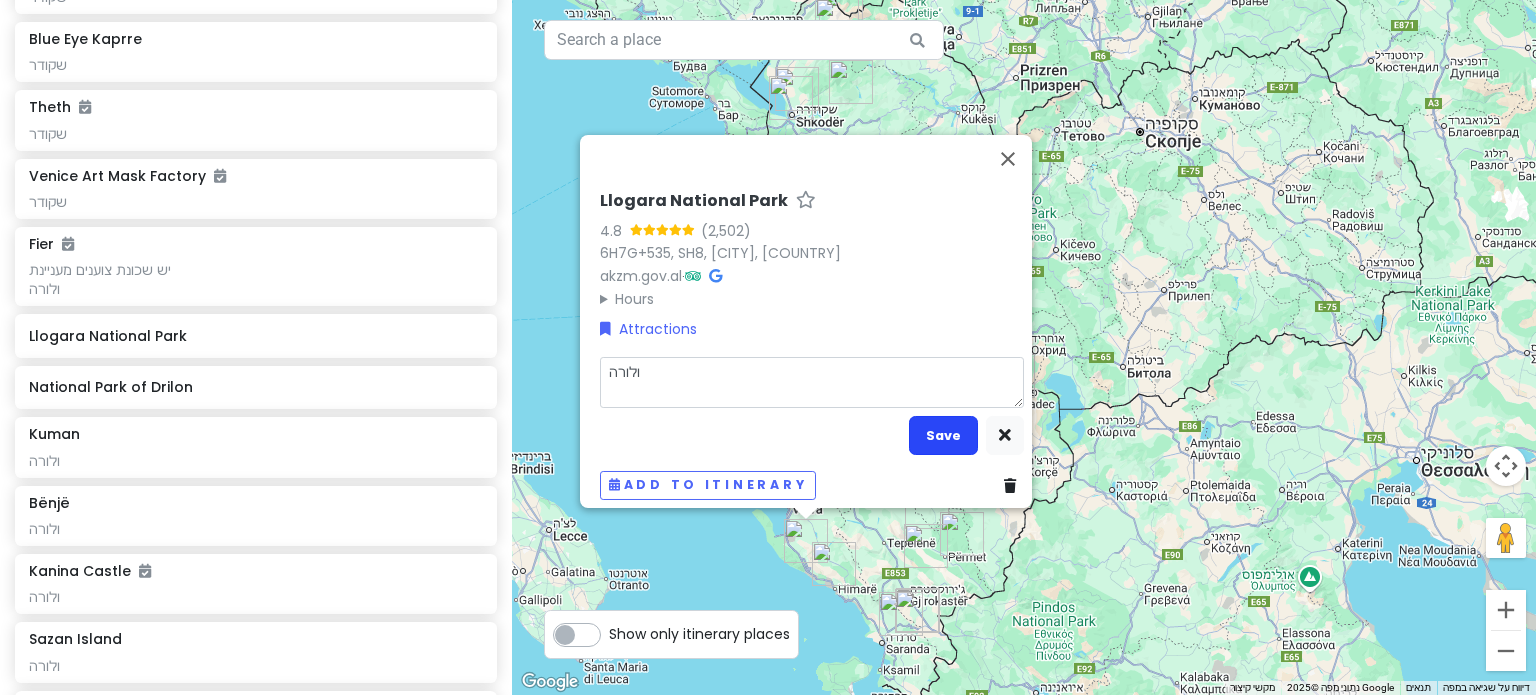 type on "ולורה" 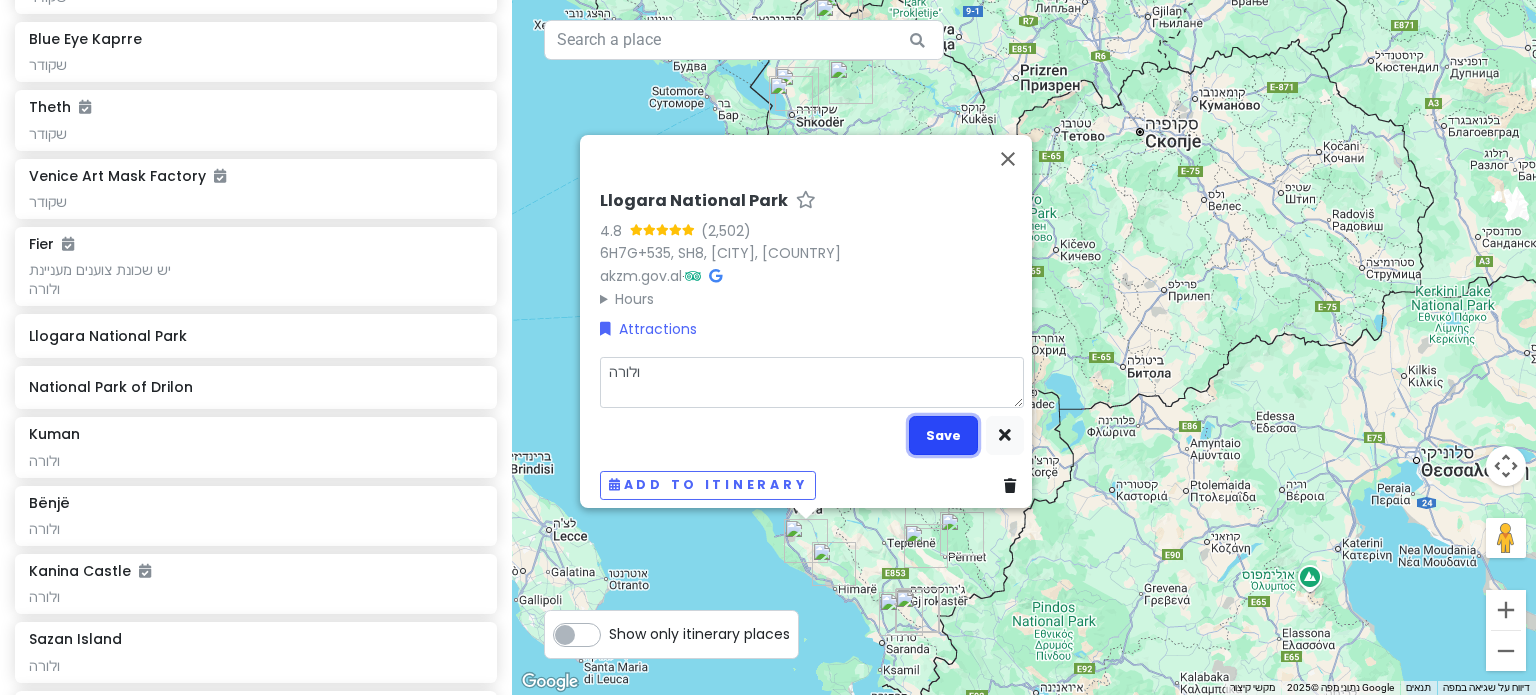 click on "Save" at bounding box center (943, 435) 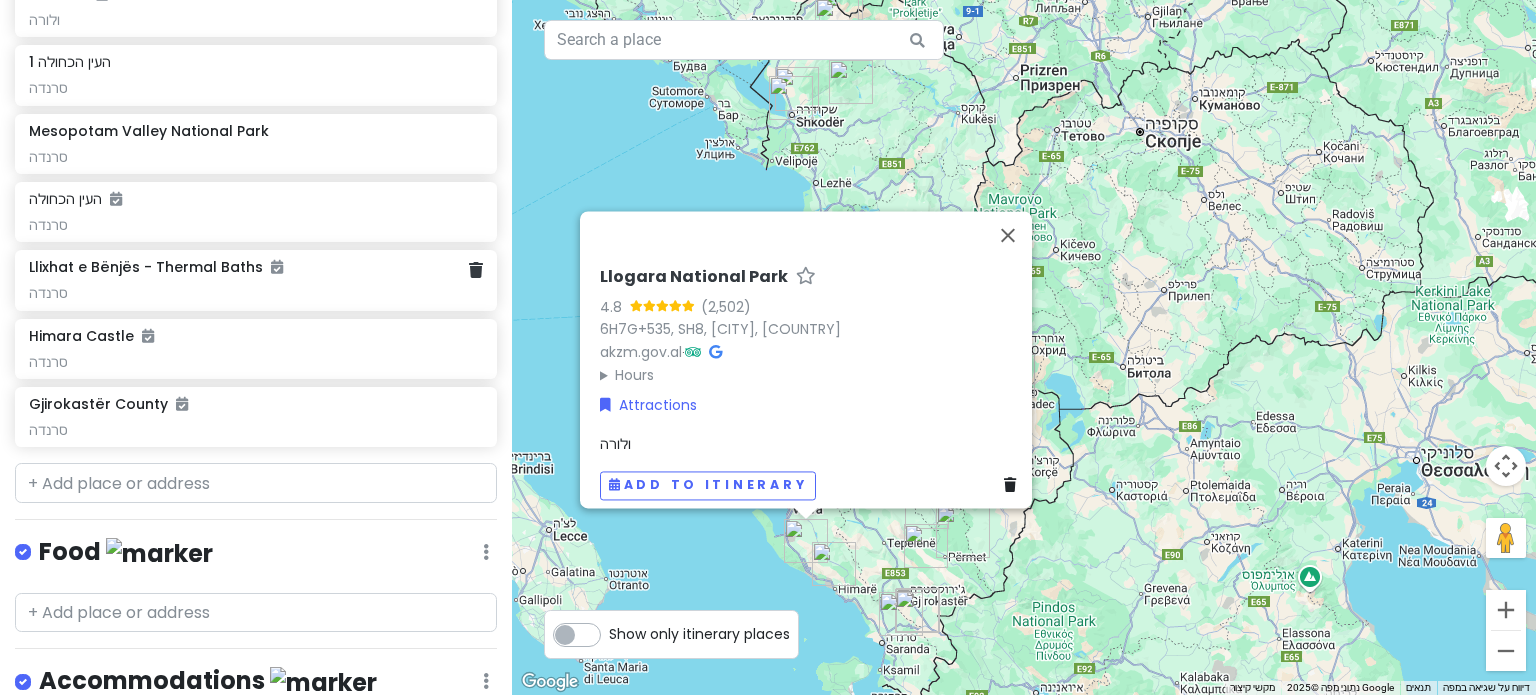 scroll, scrollTop: 1592, scrollLeft: 0, axis: vertical 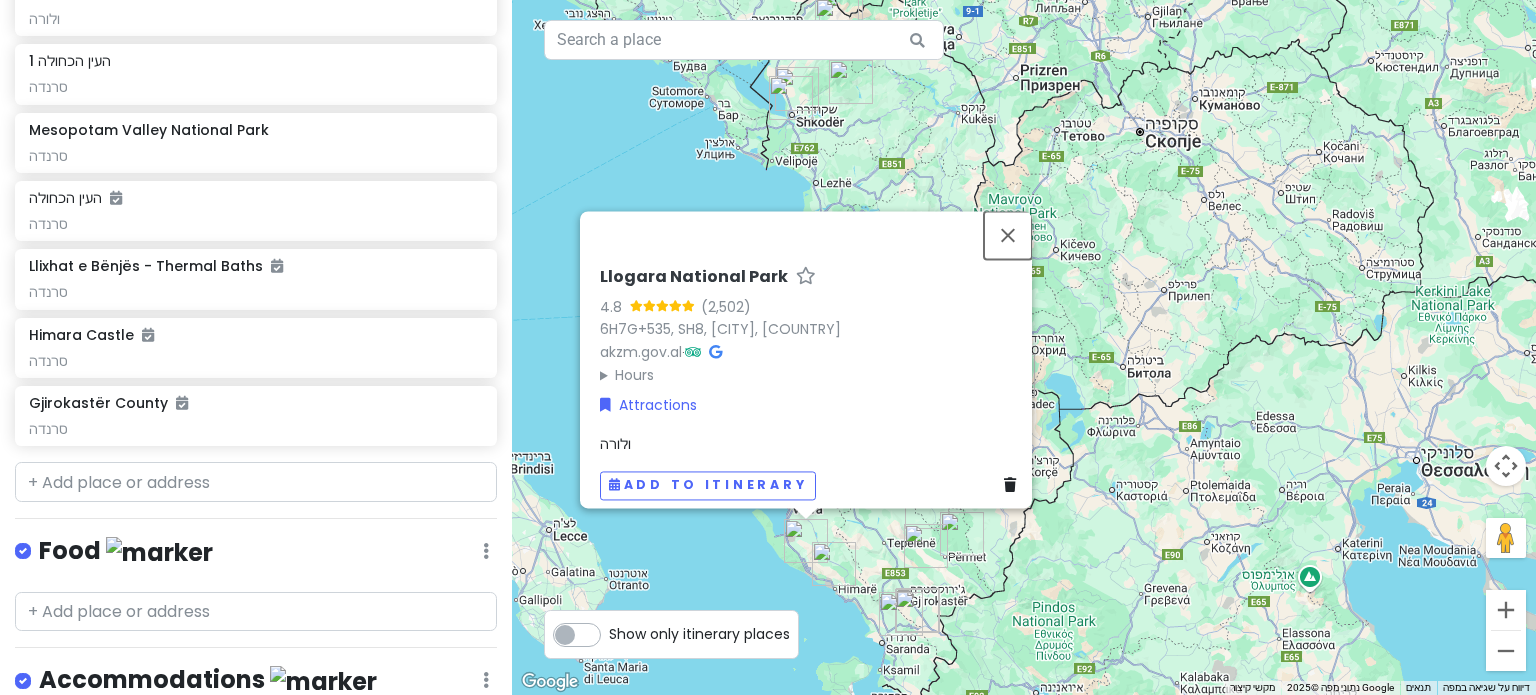 click at bounding box center [1008, 235] 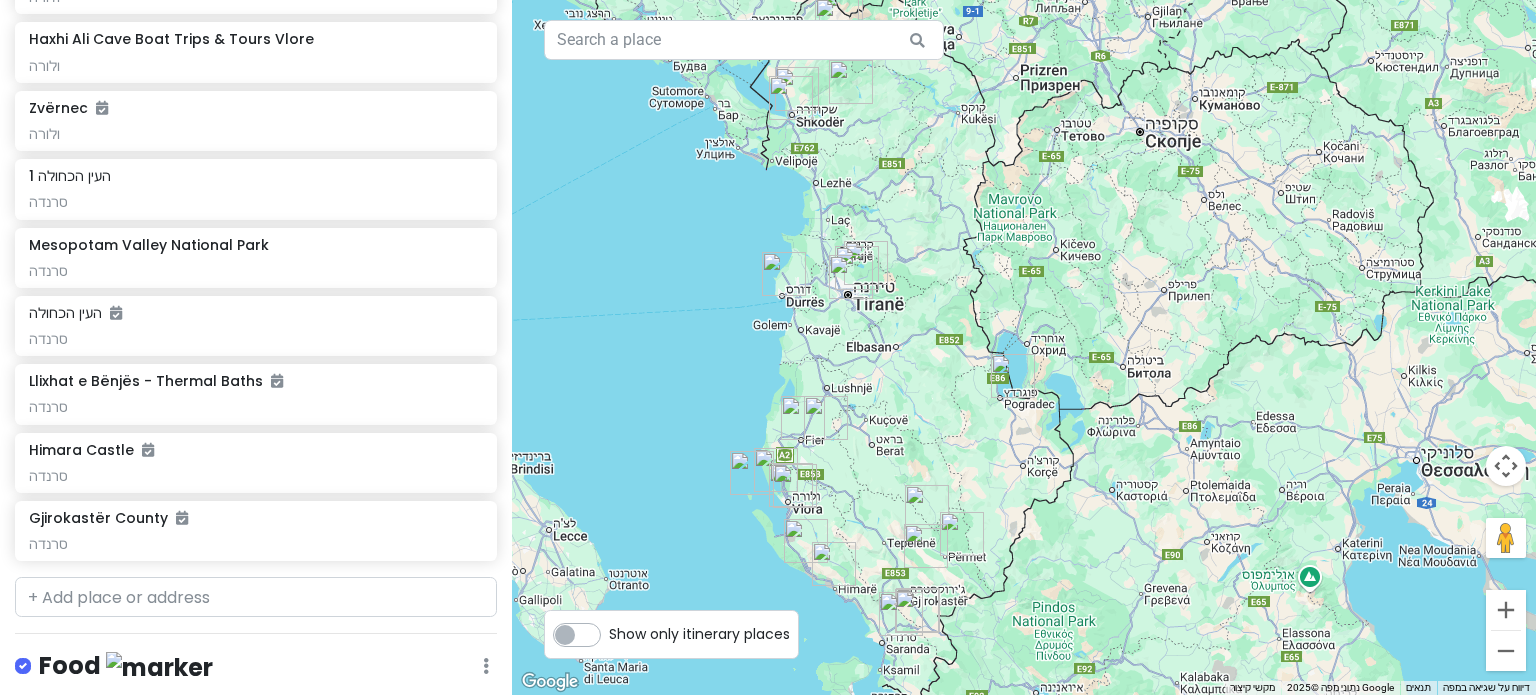 scroll, scrollTop: 1492, scrollLeft: 0, axis: vertical 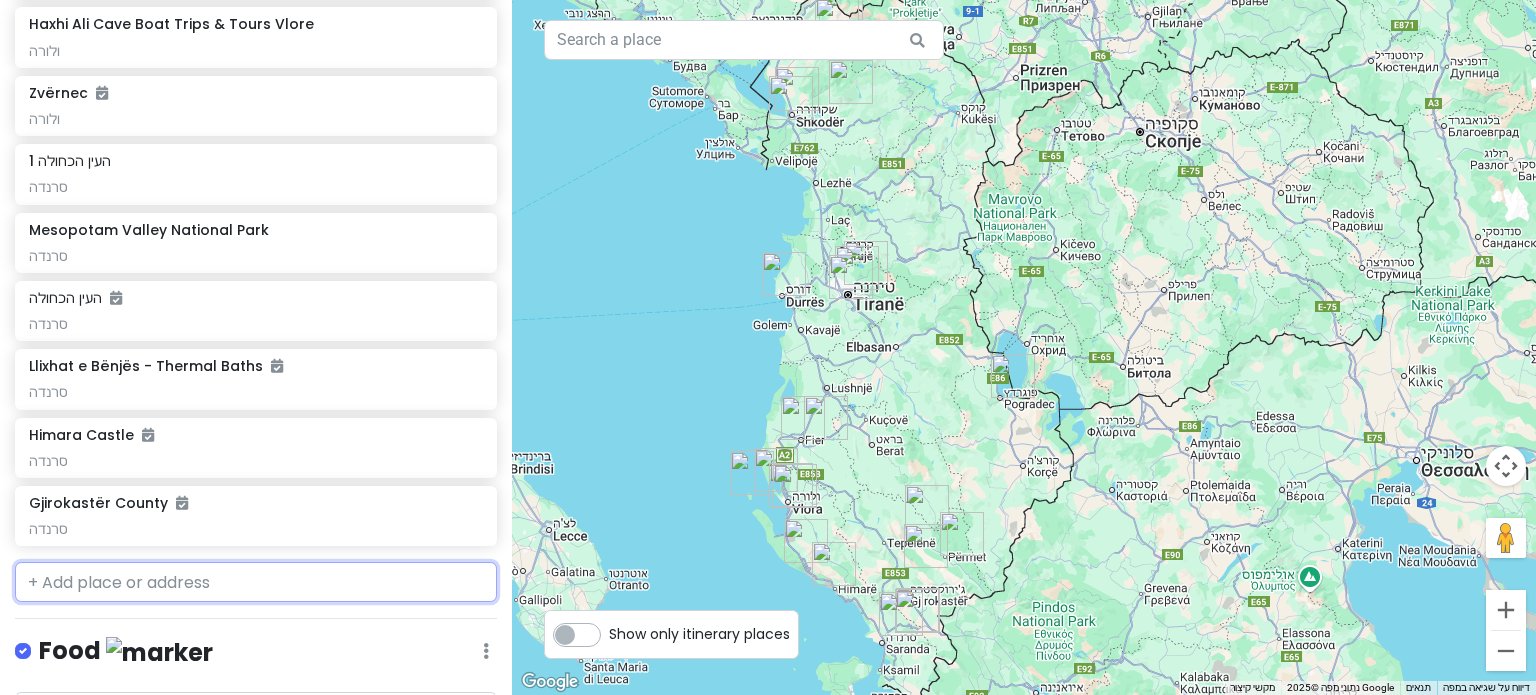 click at bounding box center (256, 582) 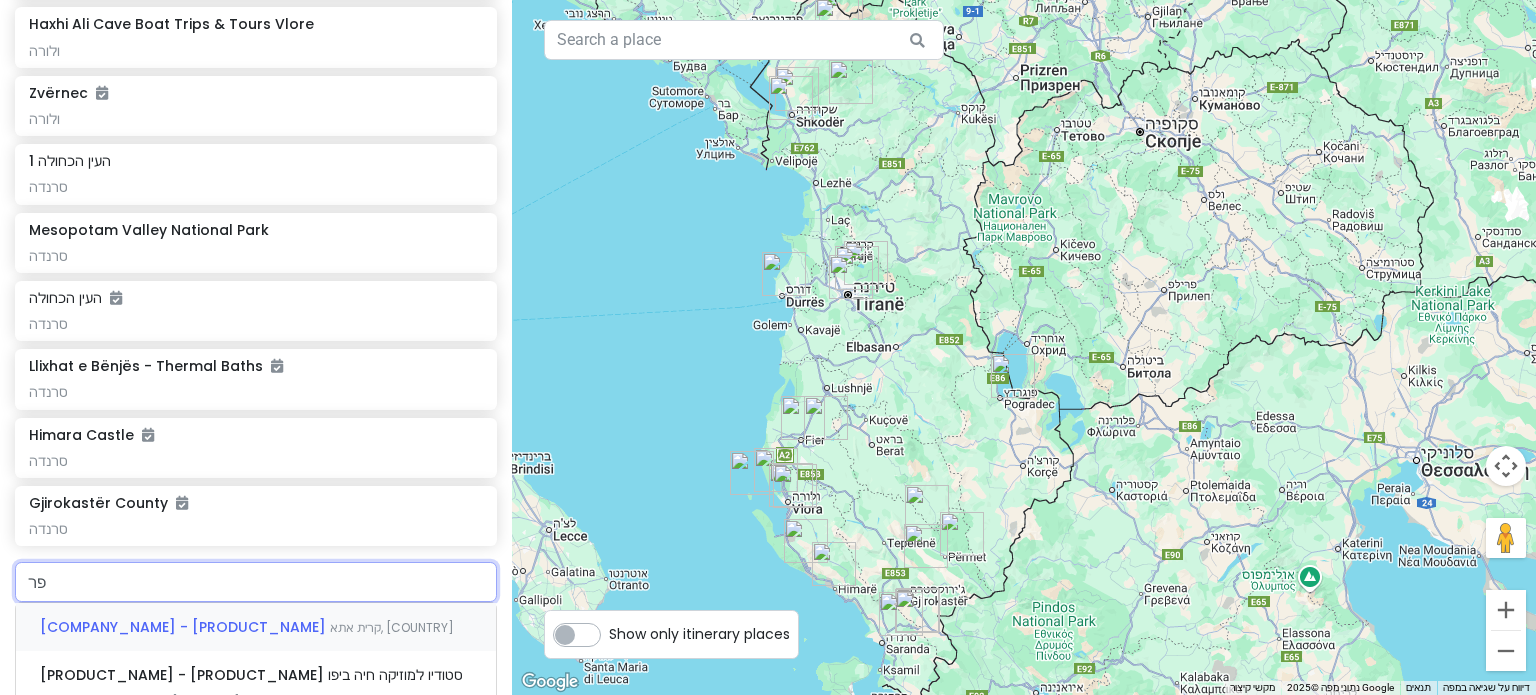 type on "פ" 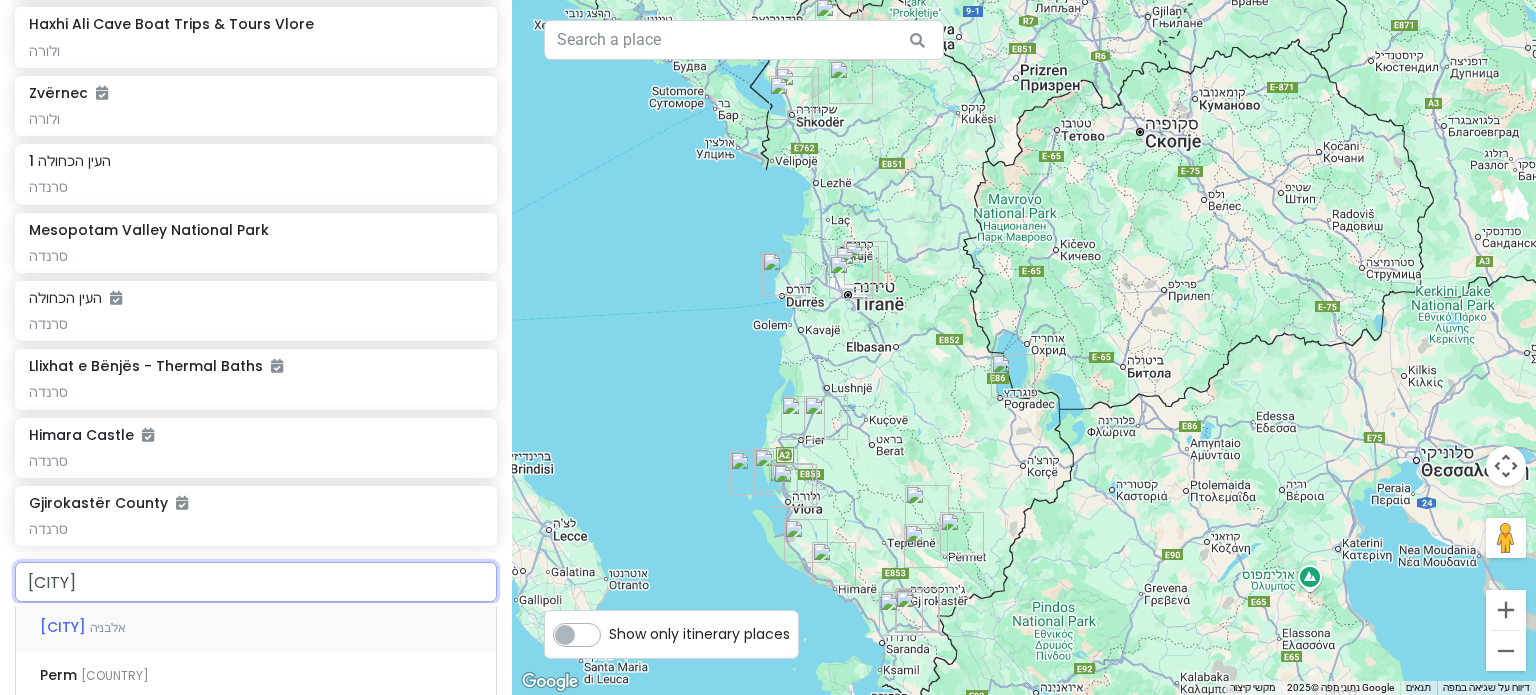type on "[CITY]" 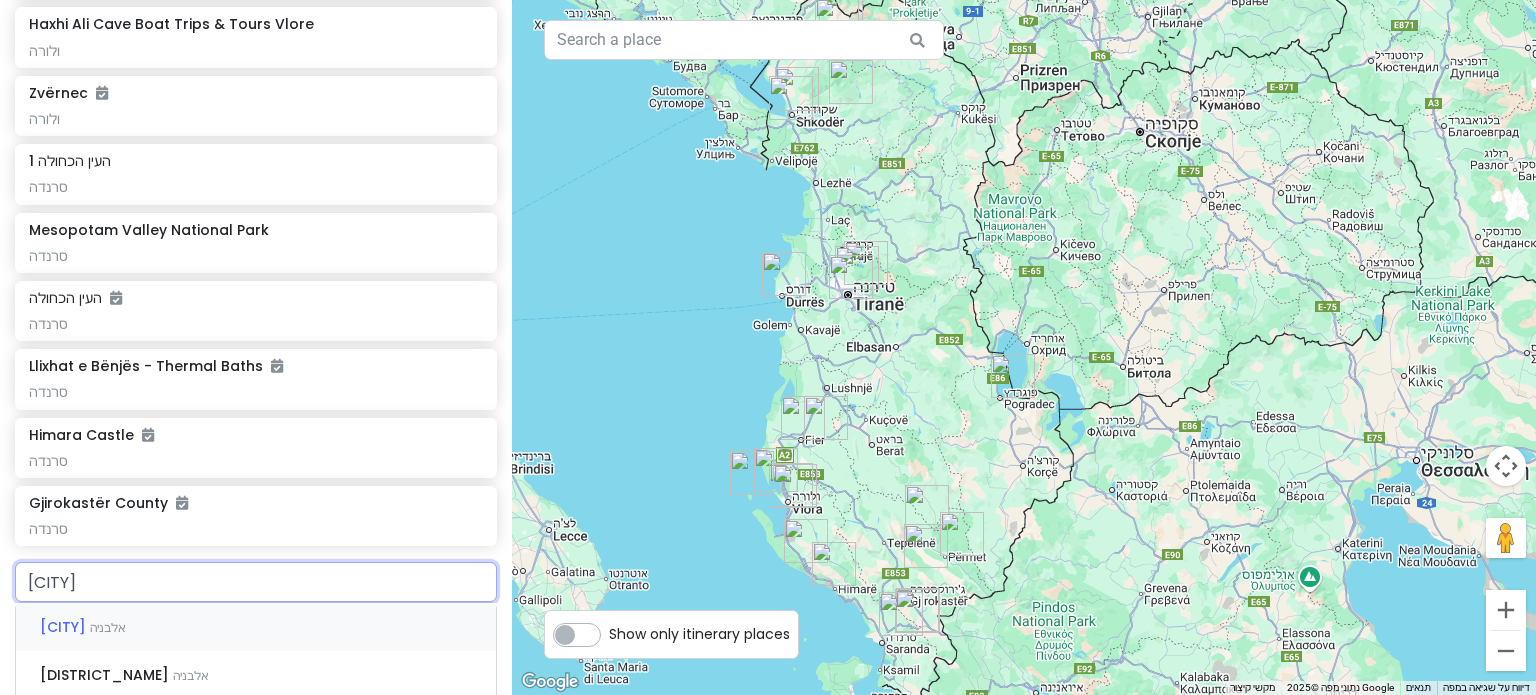 click on "אלבניה" at bounding box center (108, 627) 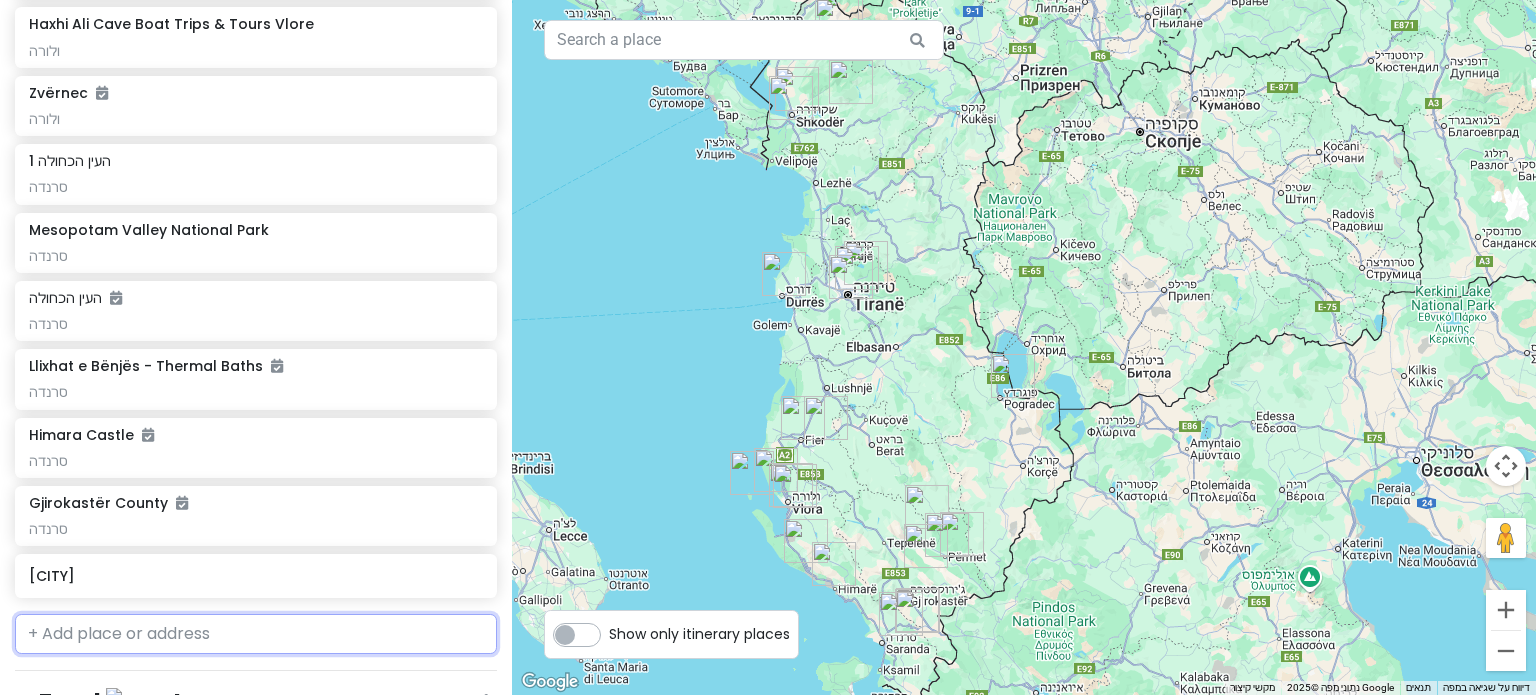 scroll, scrollTop: 1544, scrollLeft: 0, axis: vertical 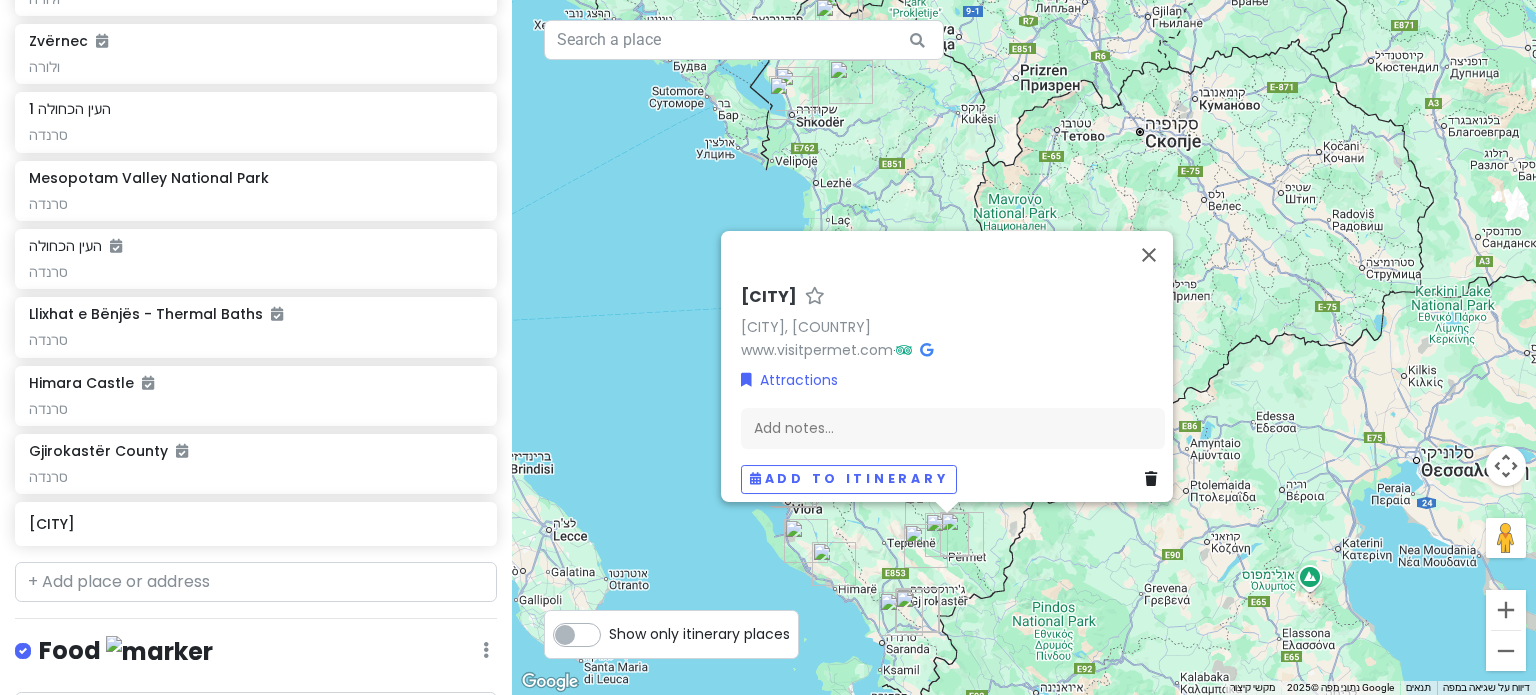 click at bounding box center (926, 546) 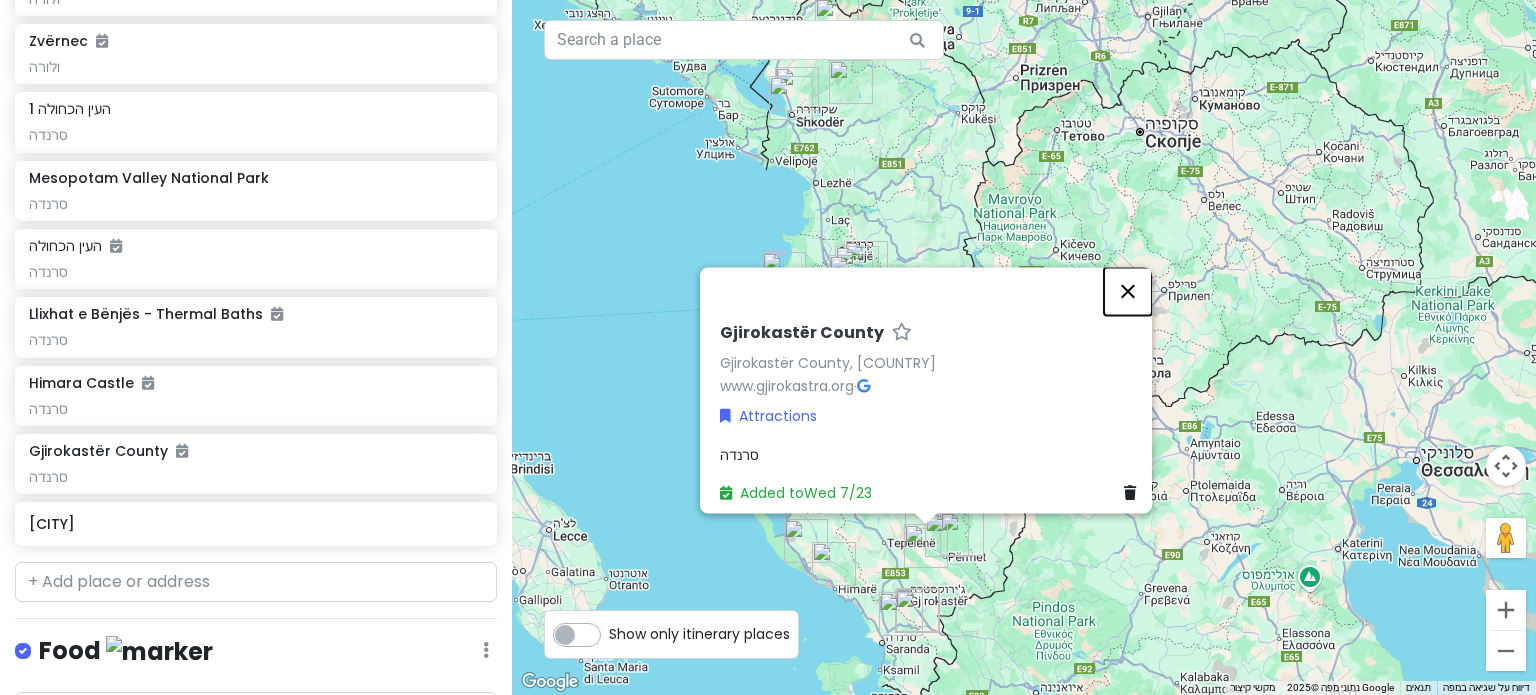 click at bounding box center (1128, 291) 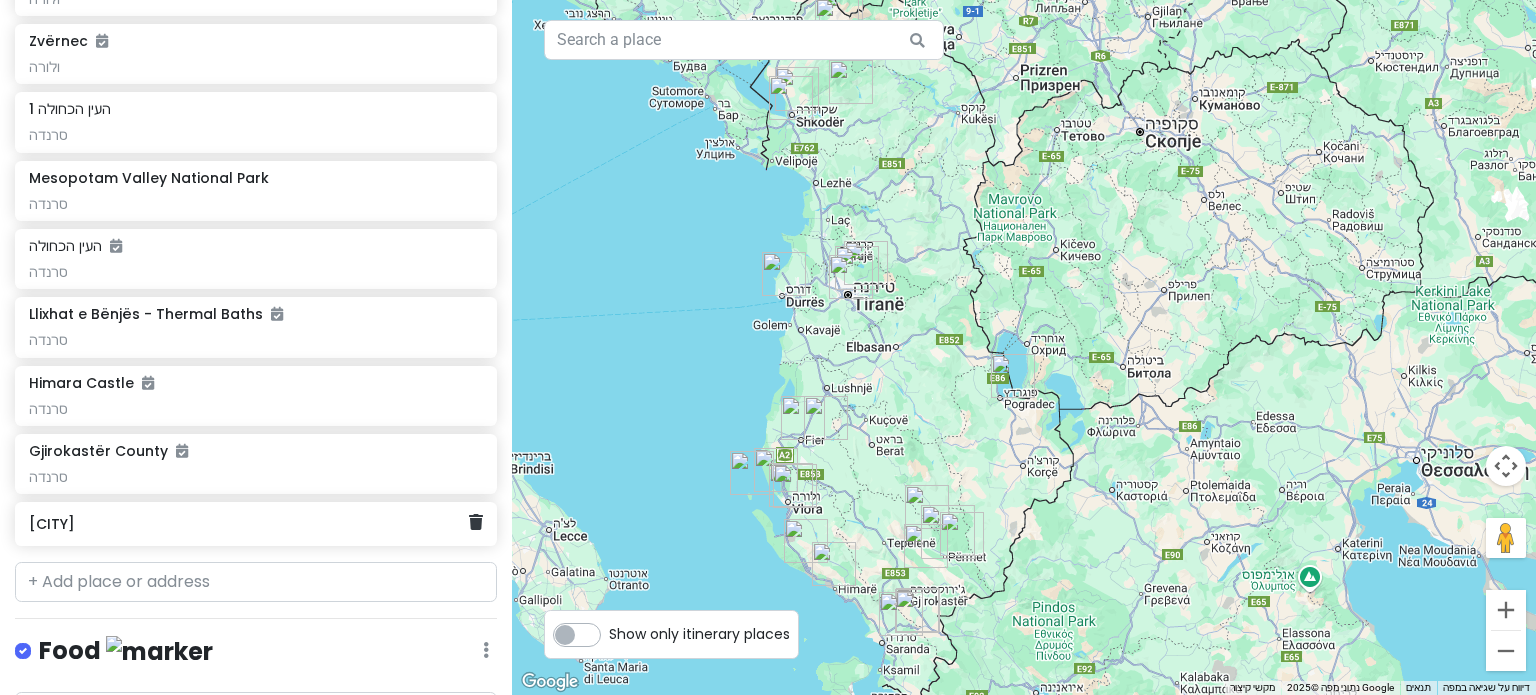 click on "[CITY]" 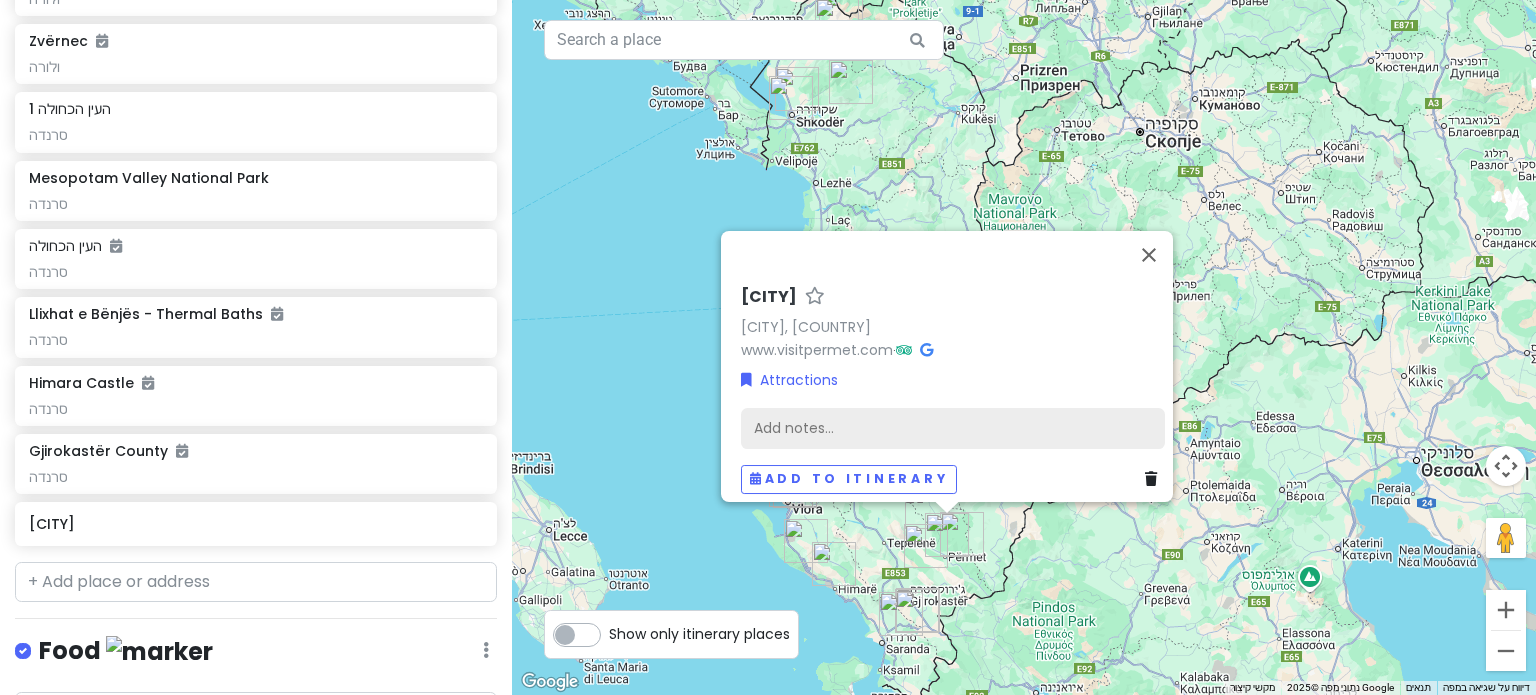 click on "Add notes..." at bounding box center [953, 428] 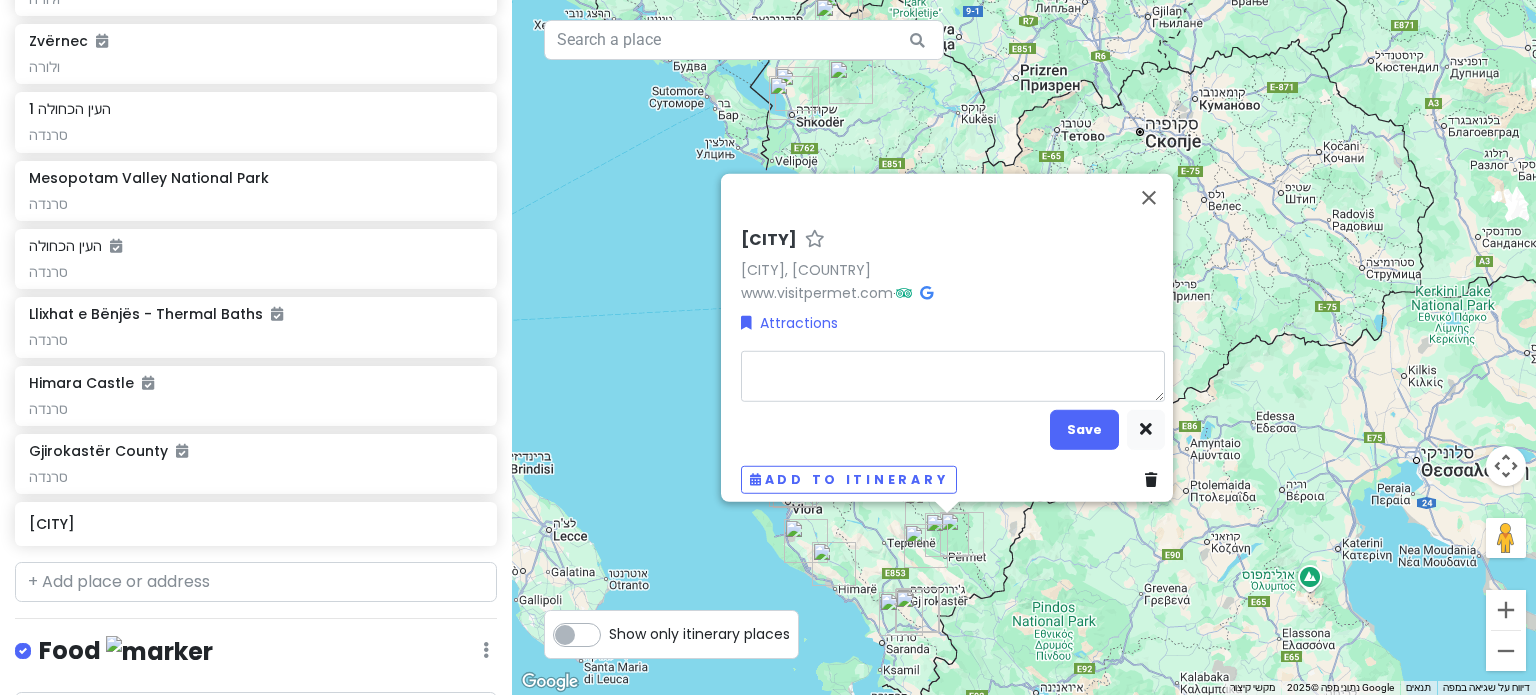 type on "x" 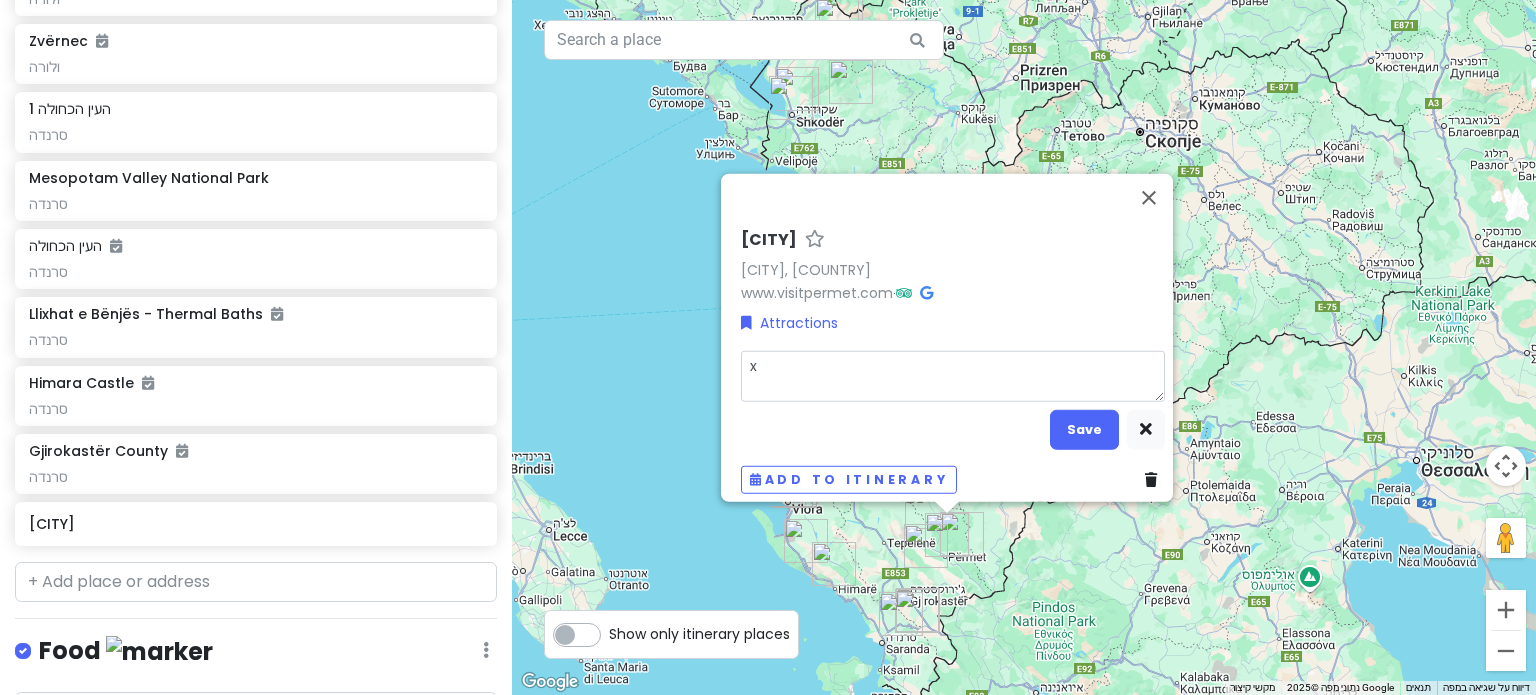 type on "x" 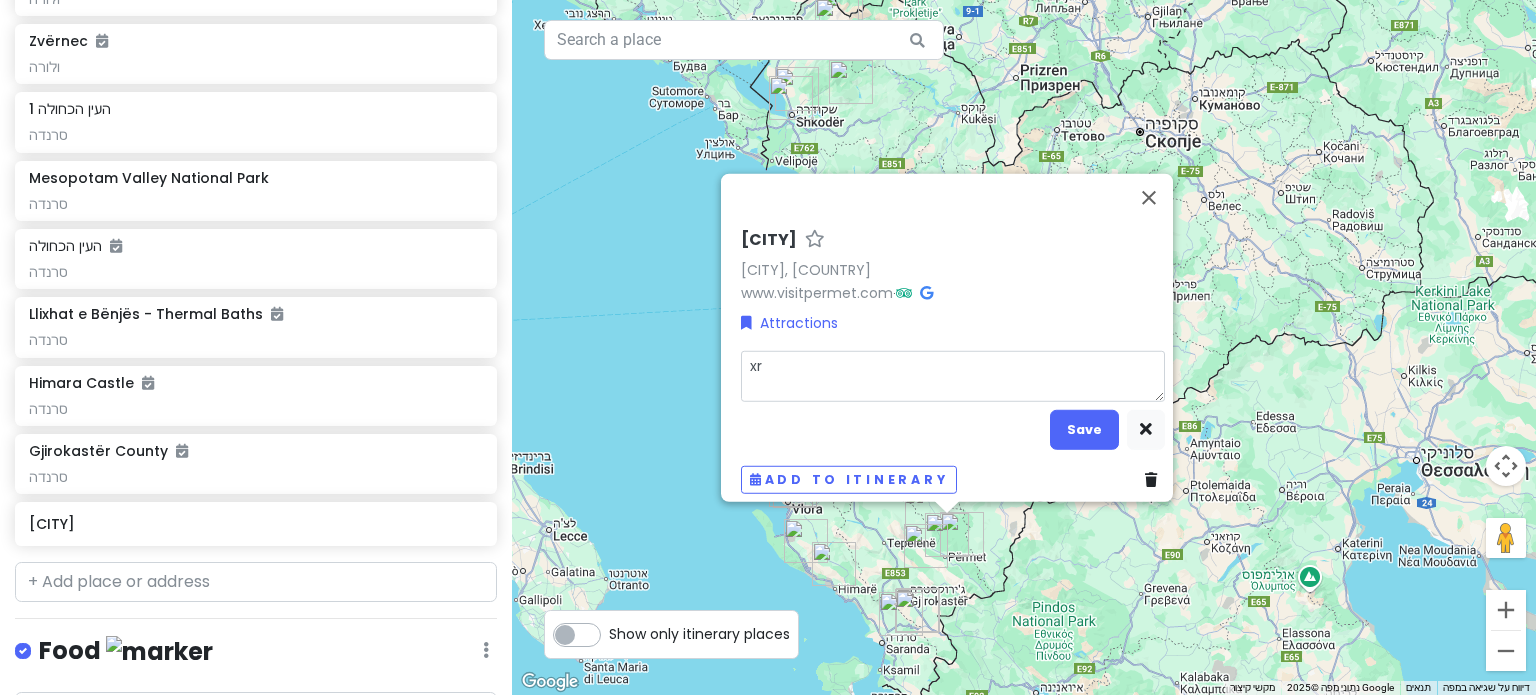 type on "x" 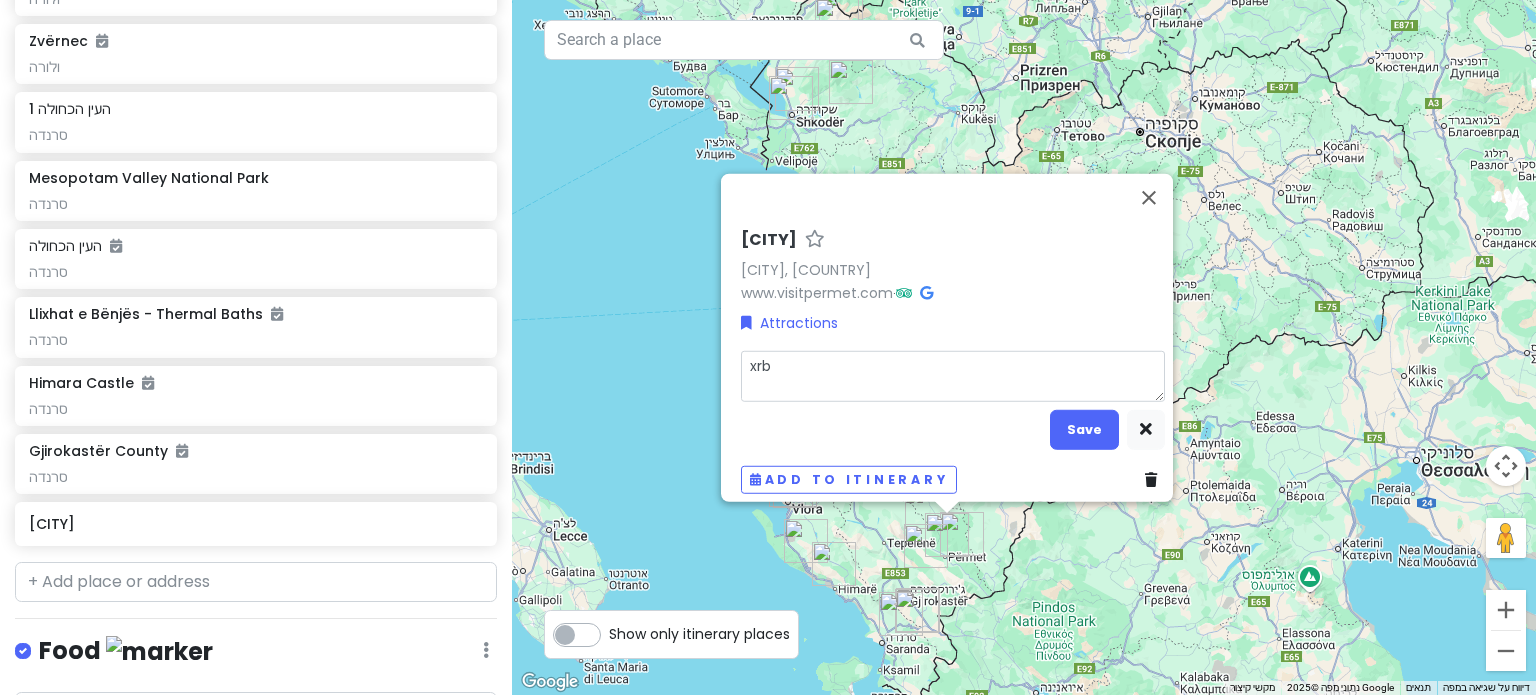 type on "x" 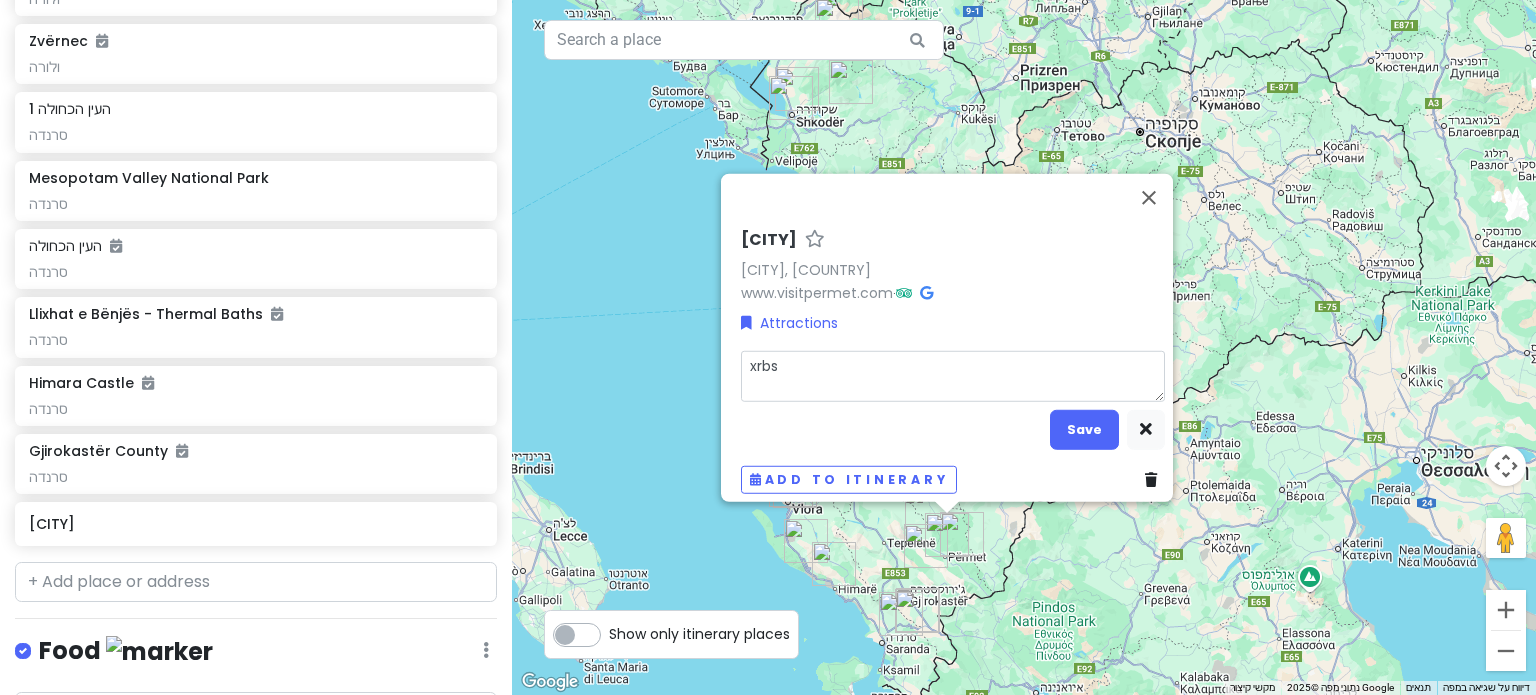type on "x" 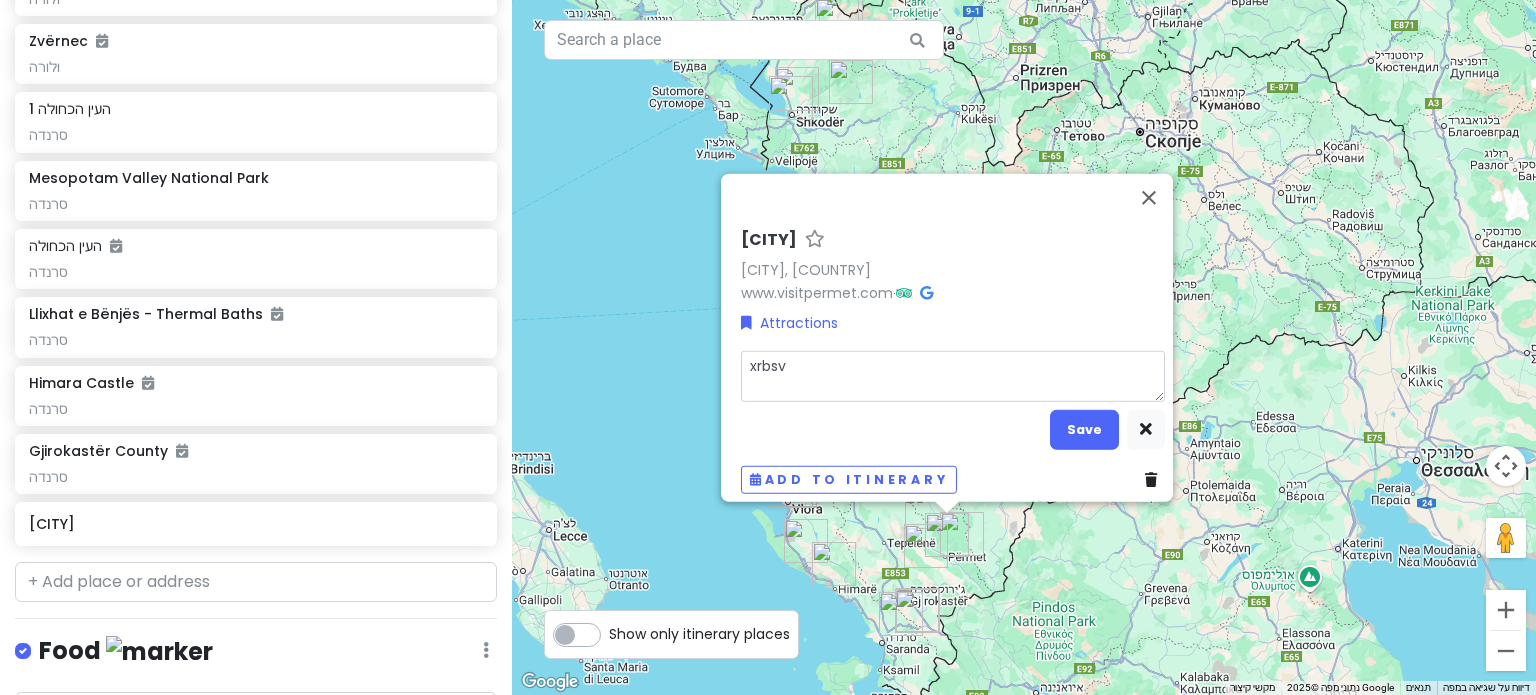 type on "x" 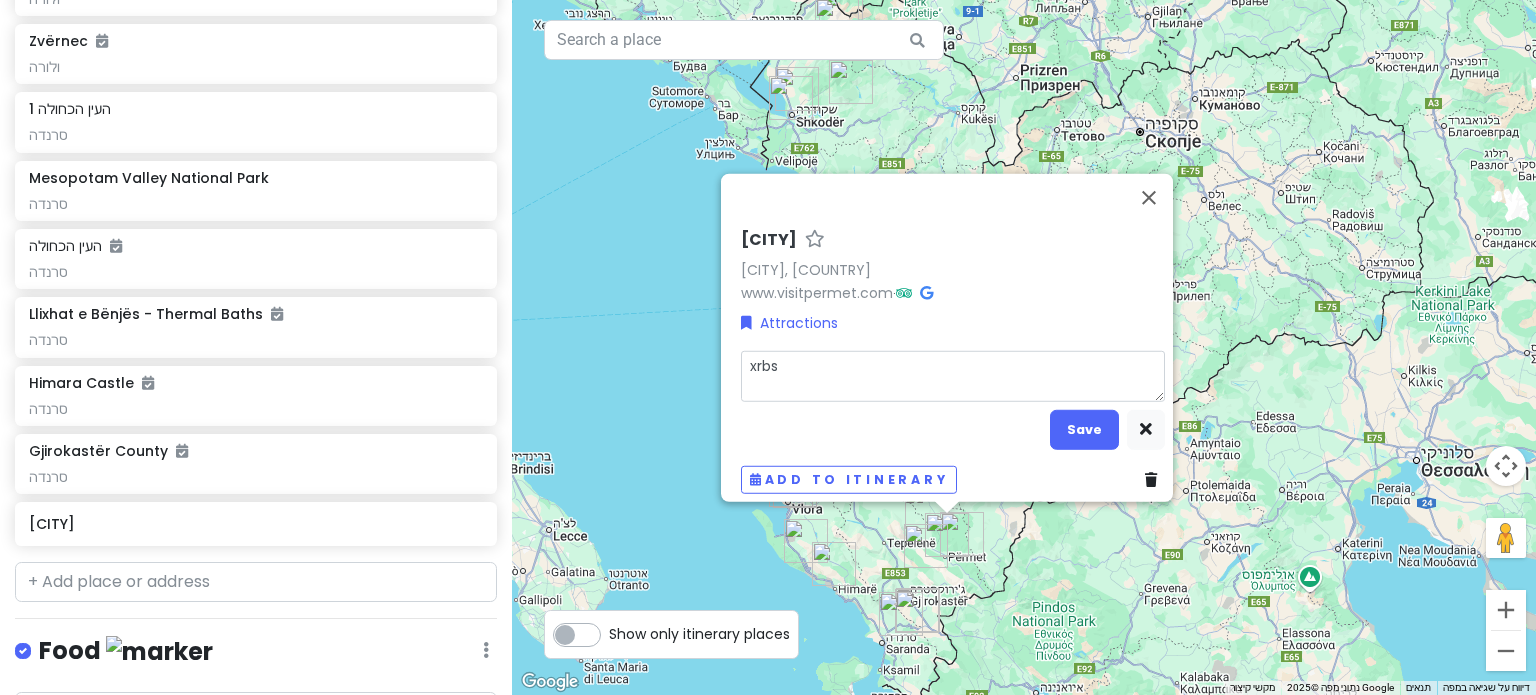 type on "x" 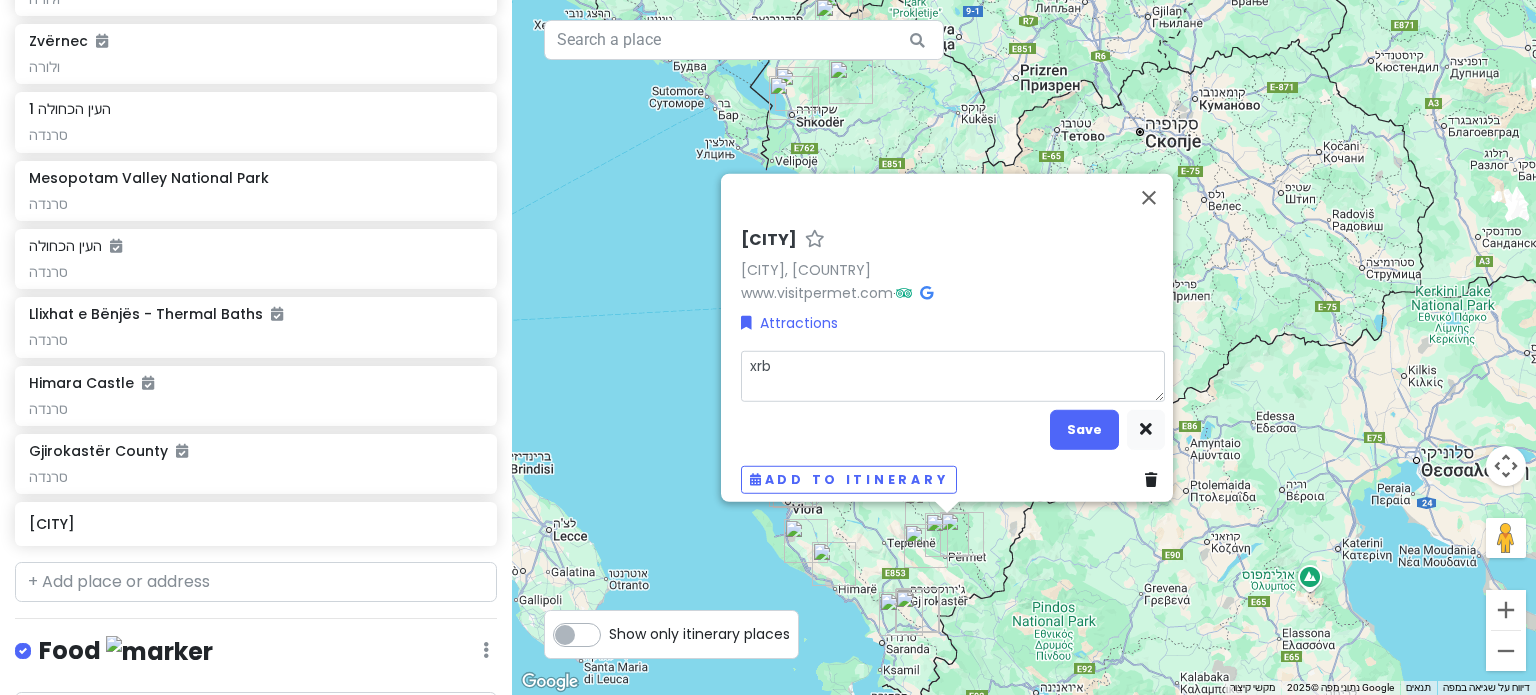 type on "x" 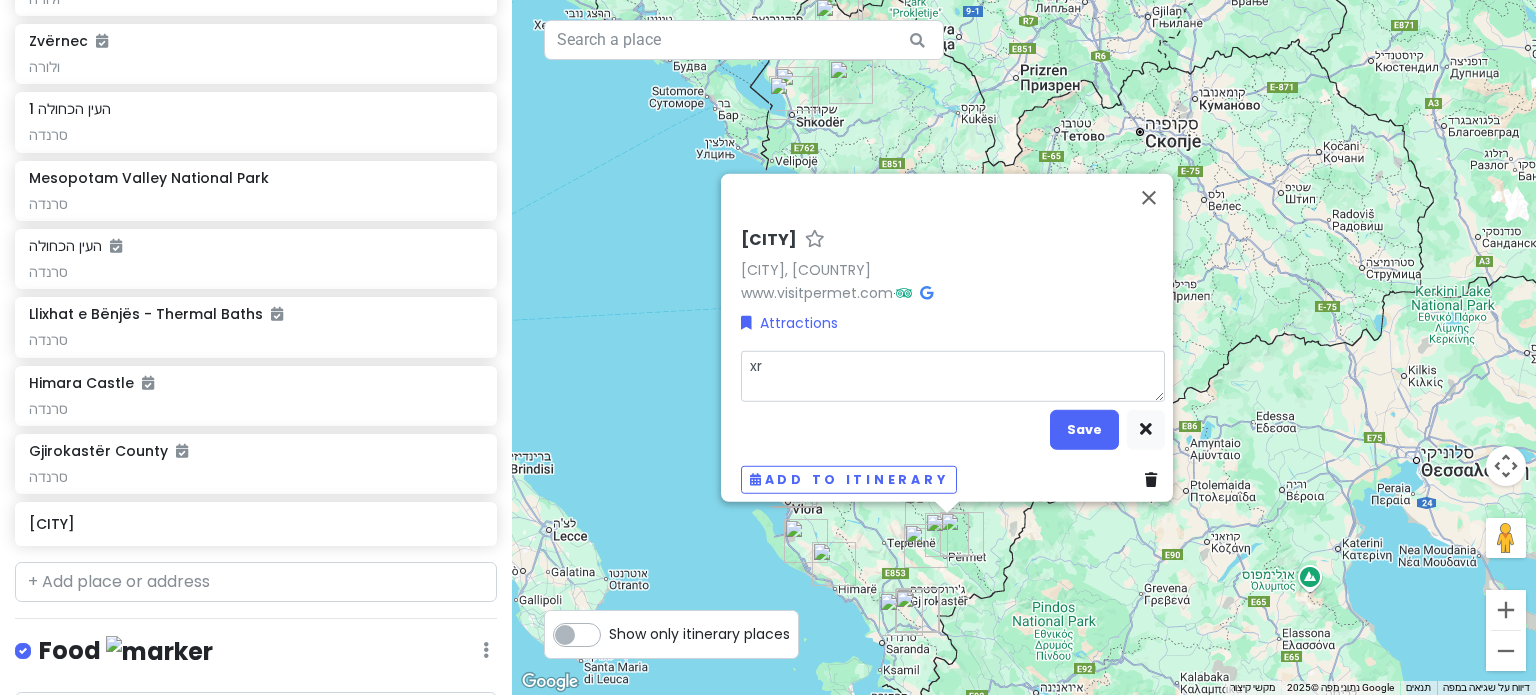 type on "x" 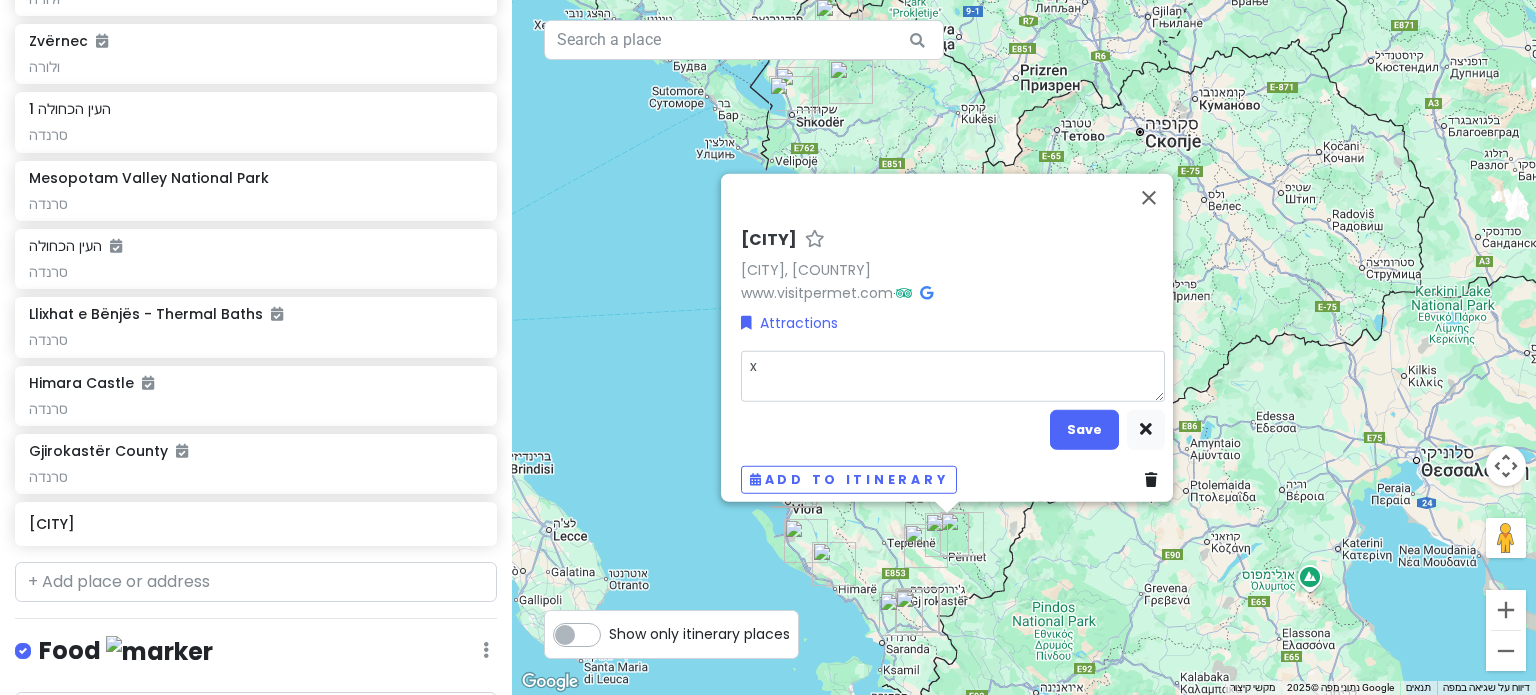 type 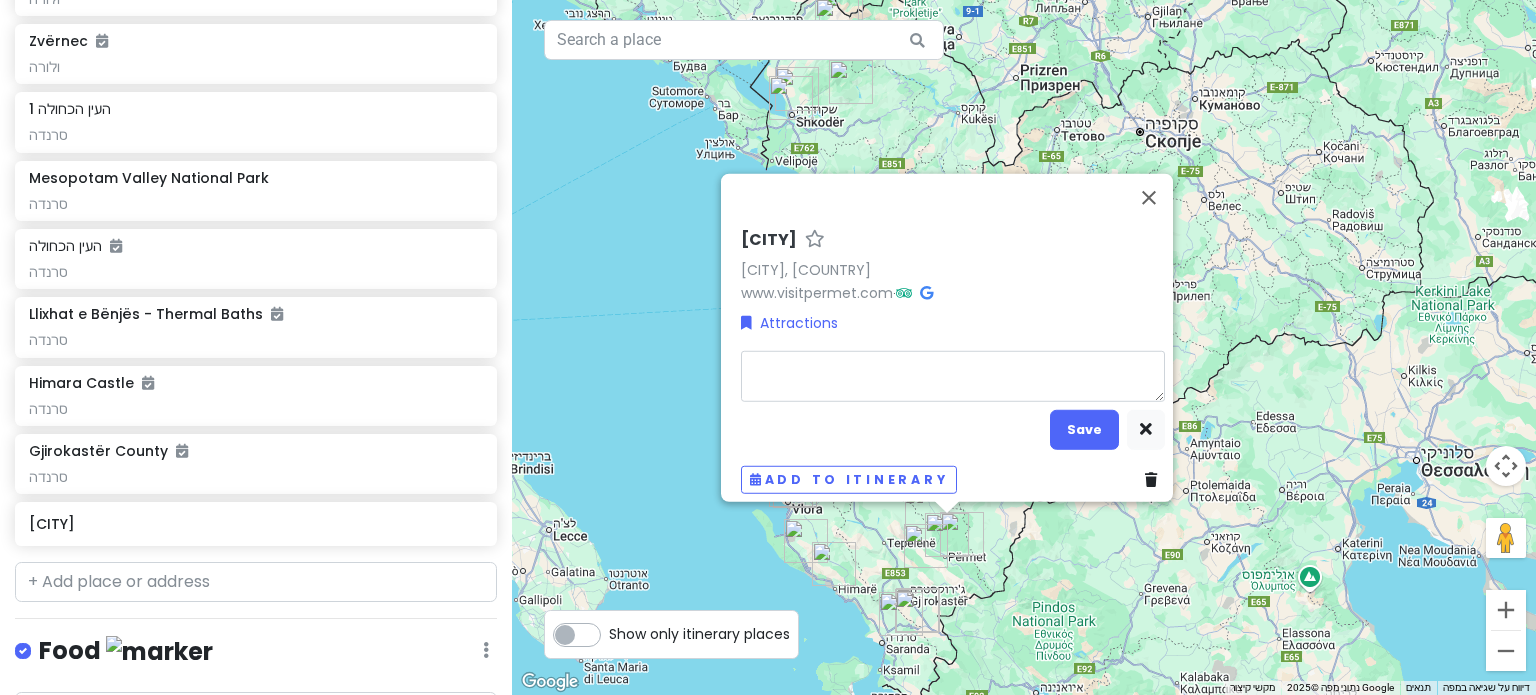 type on "x" 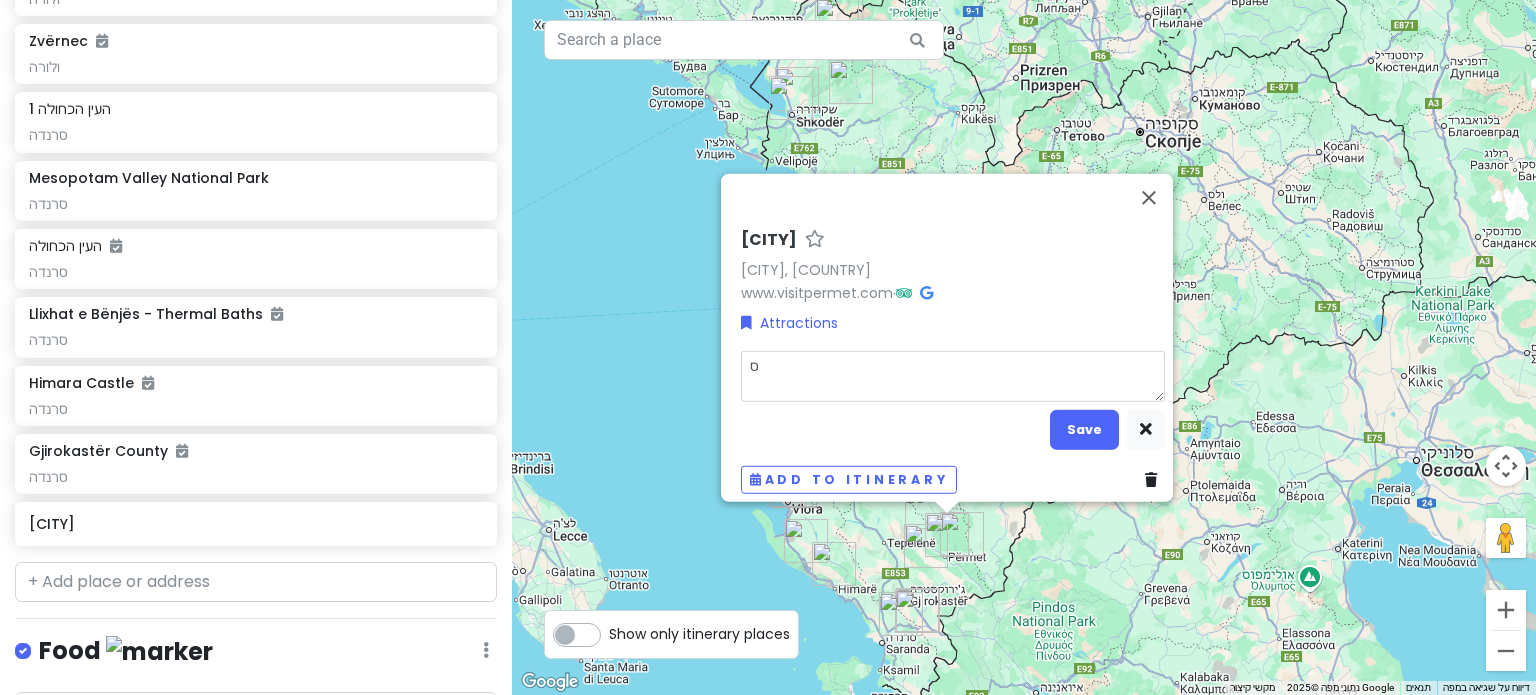 type on "x" 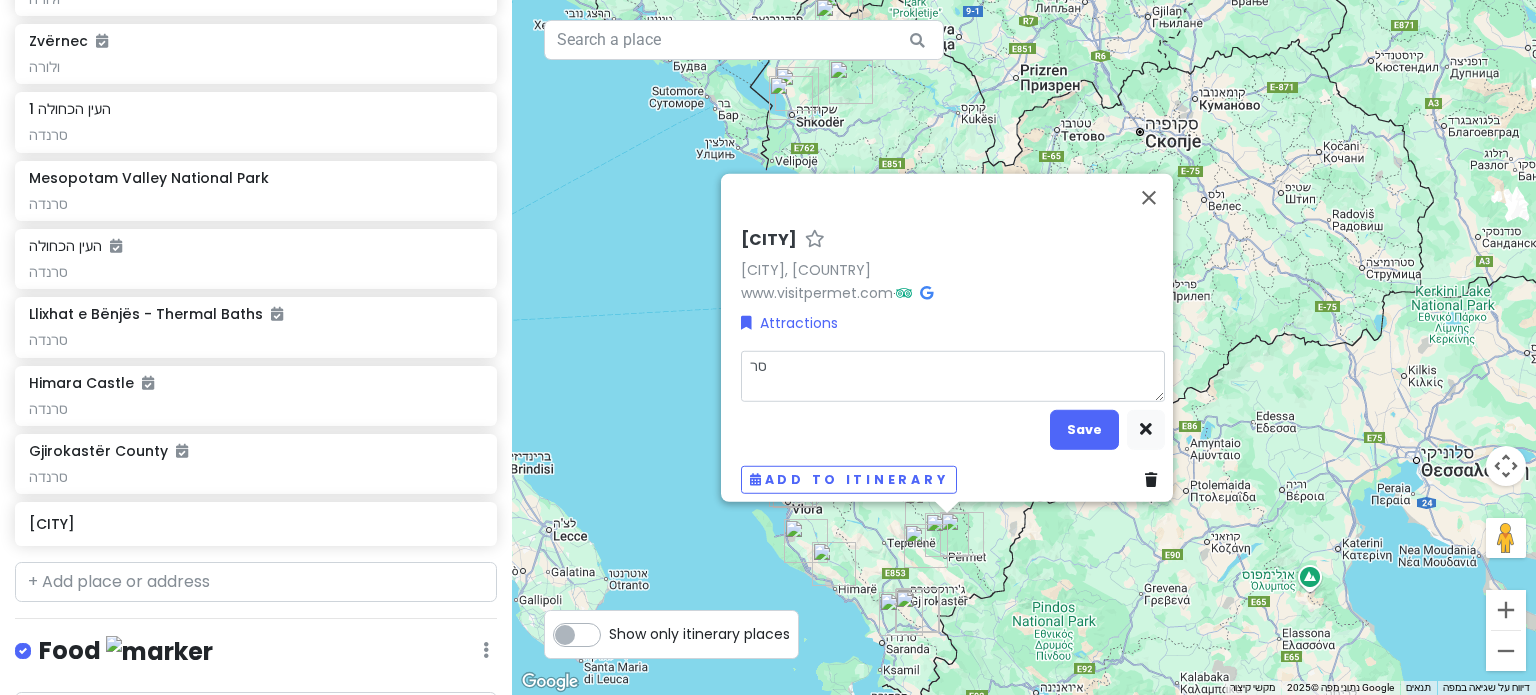 type on "x" 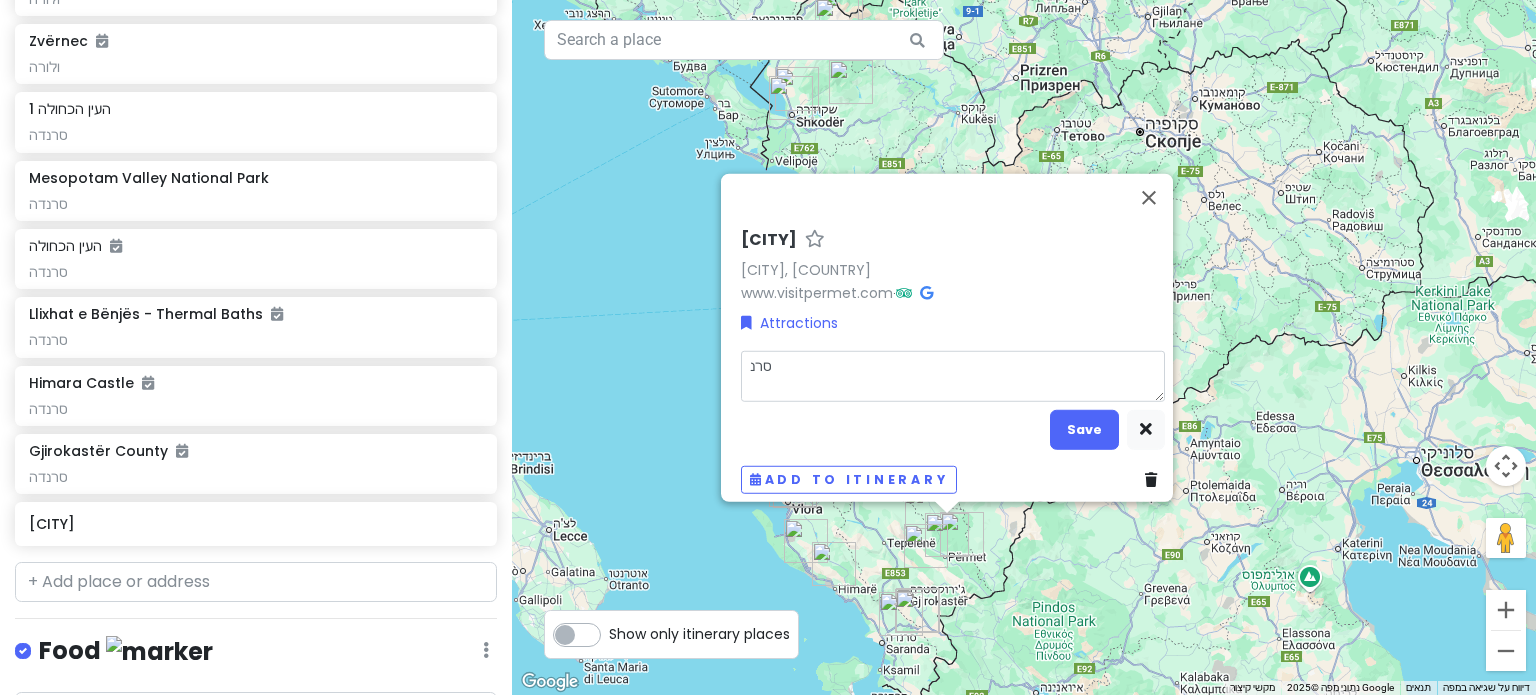 type on "x" 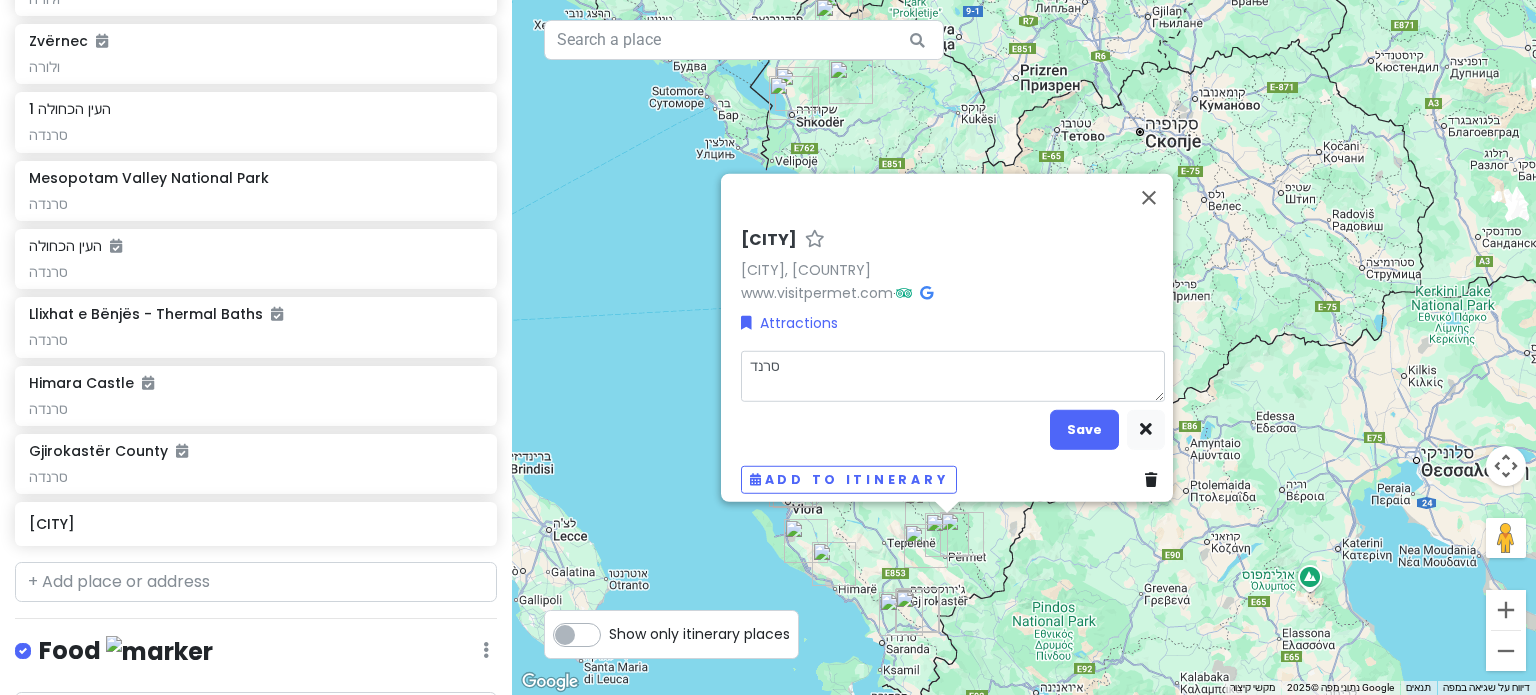 type on "x" 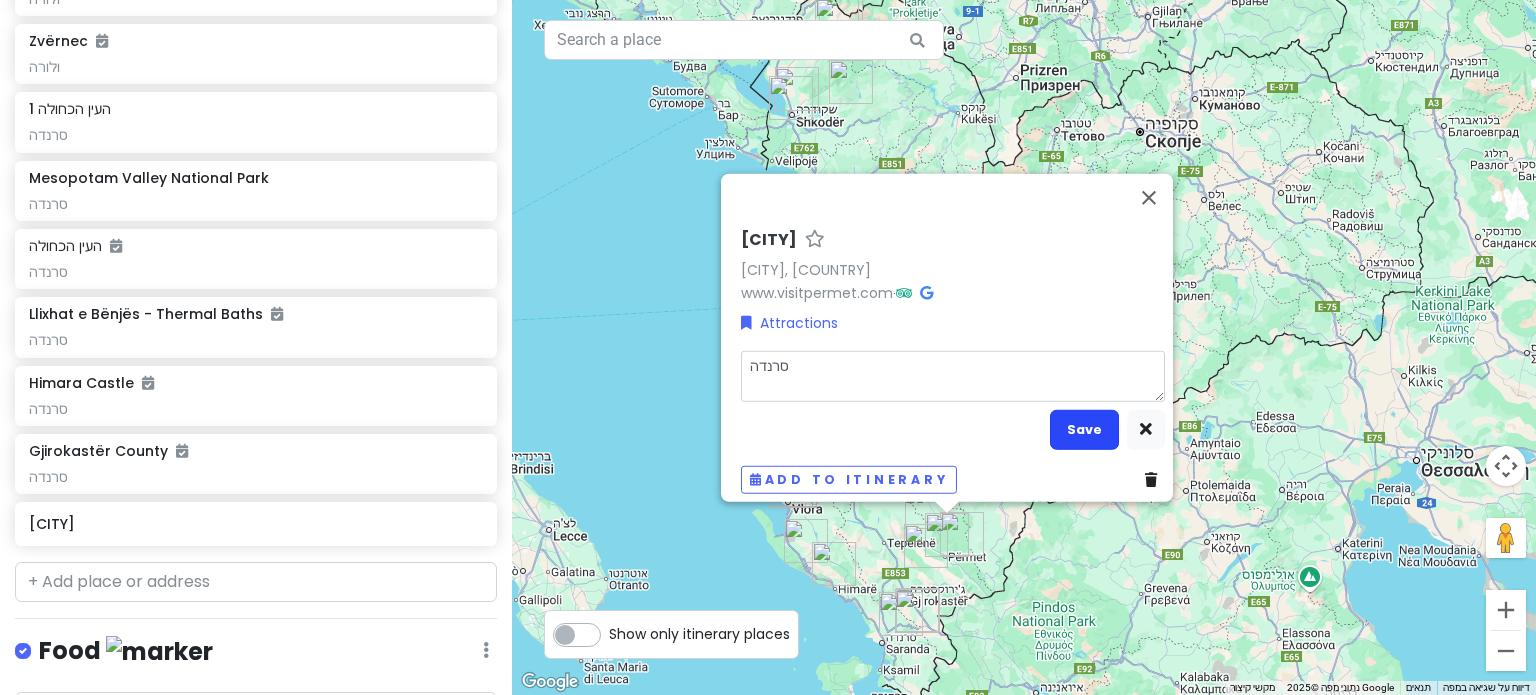 type on "סרנדה" 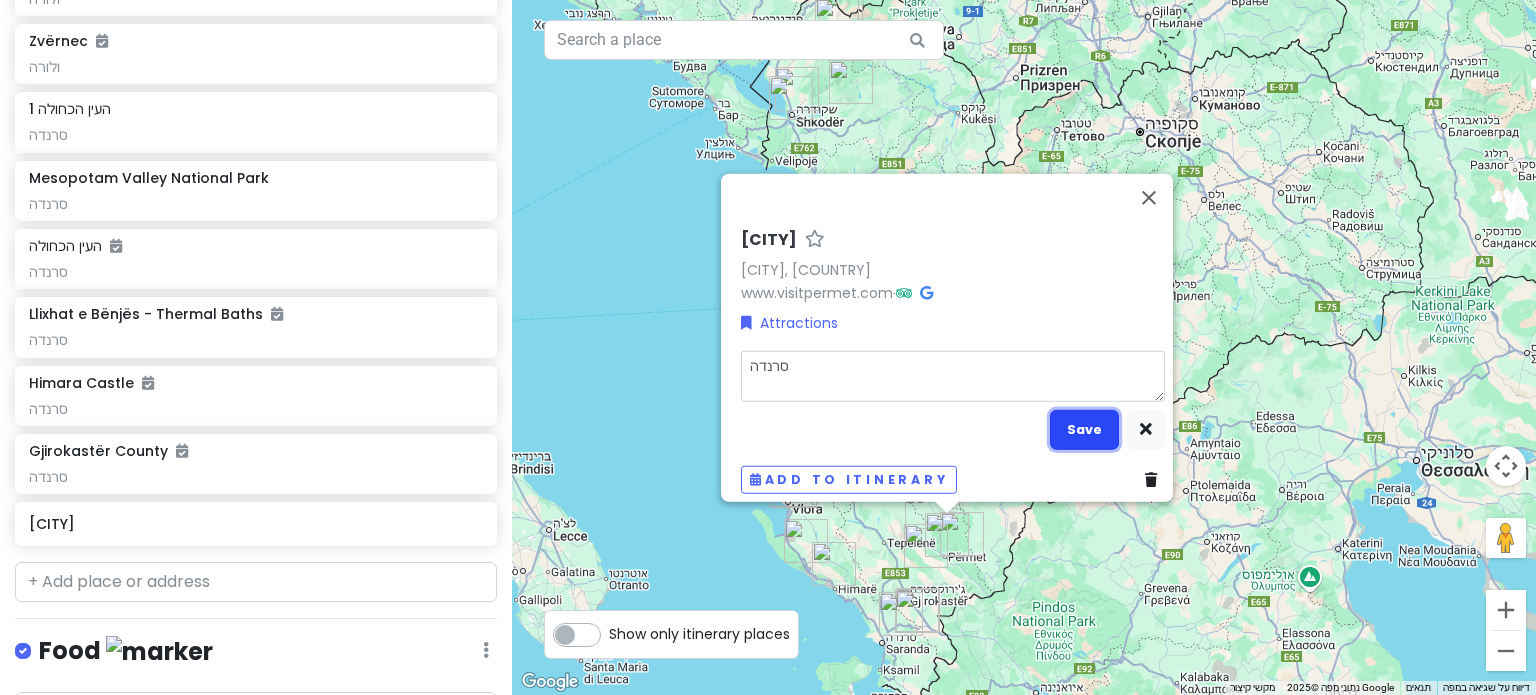 click on "Save" at bounding box center (1084, 429) 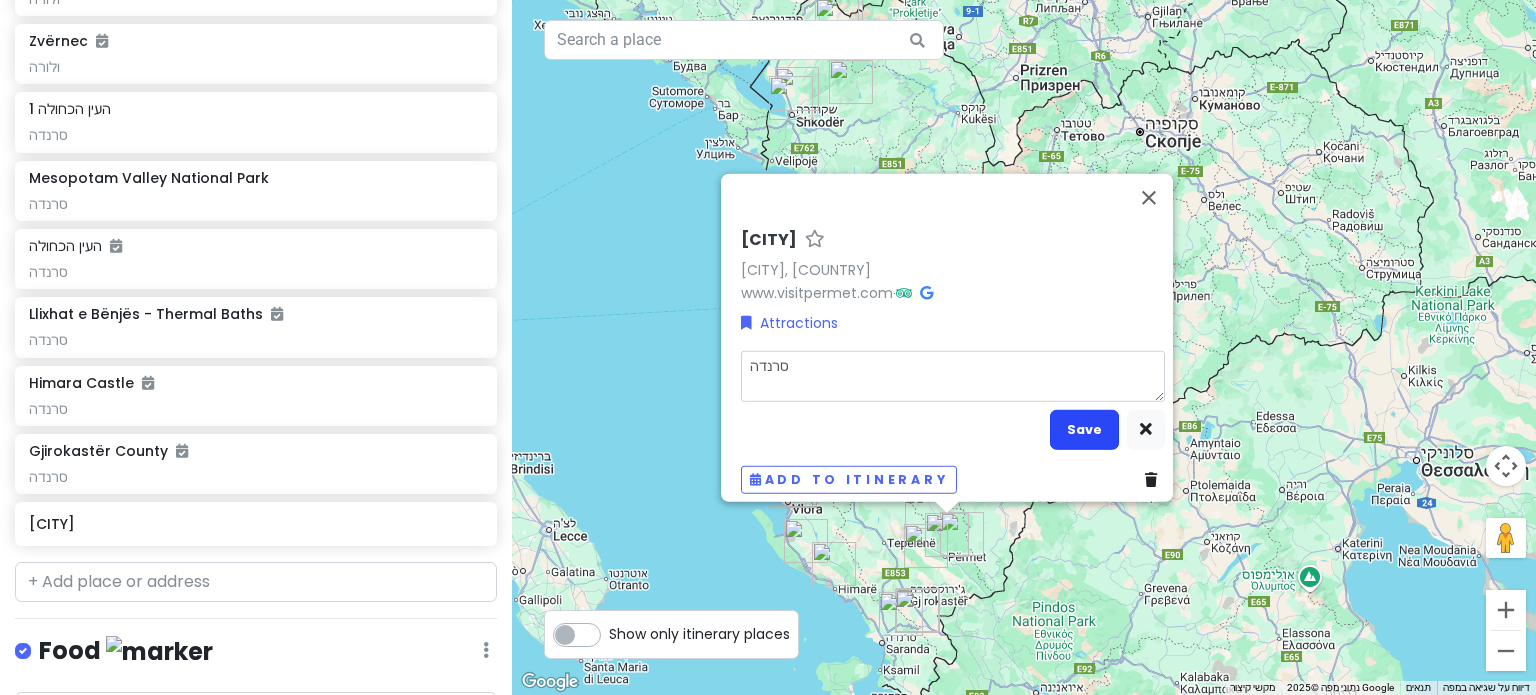 scroll, scrollTop: 1560, scrollLeft: 0, axis: vertical 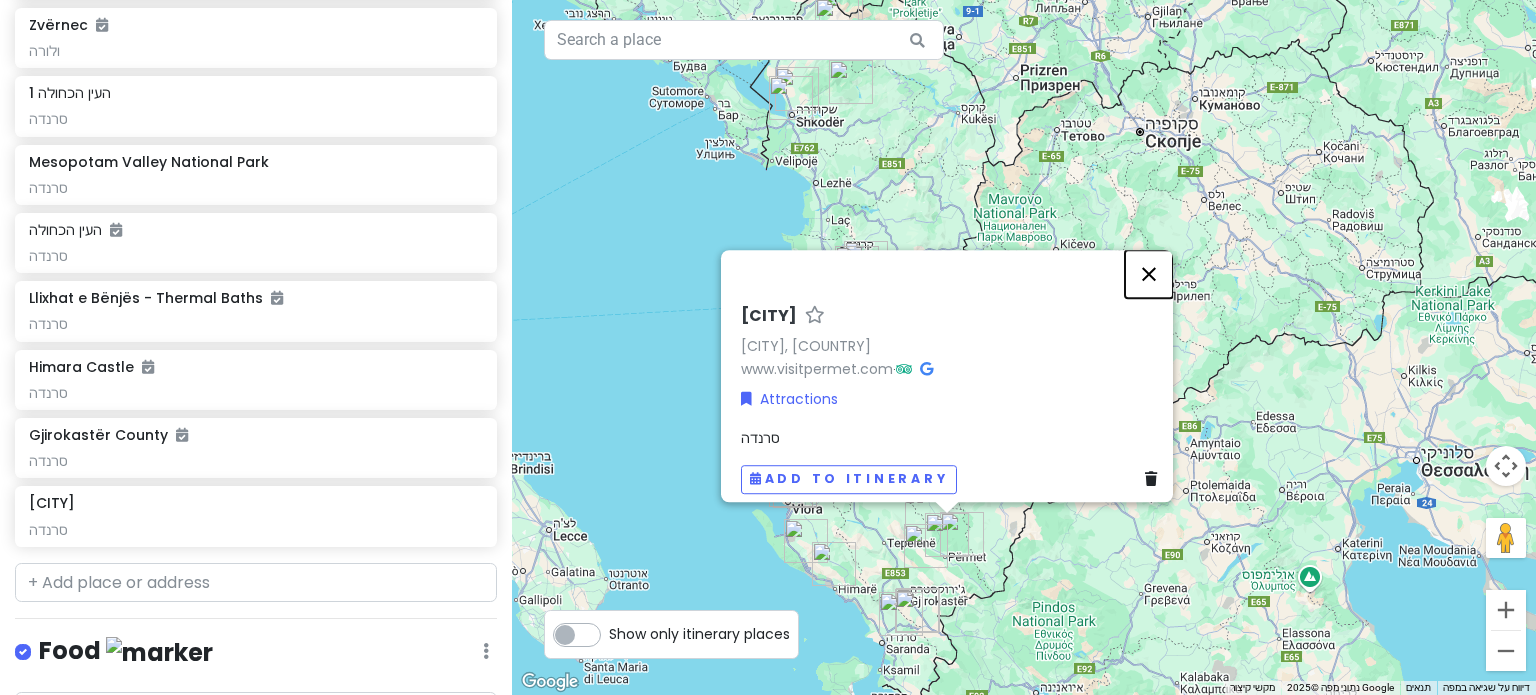 click at bounding box center [1149, 274] 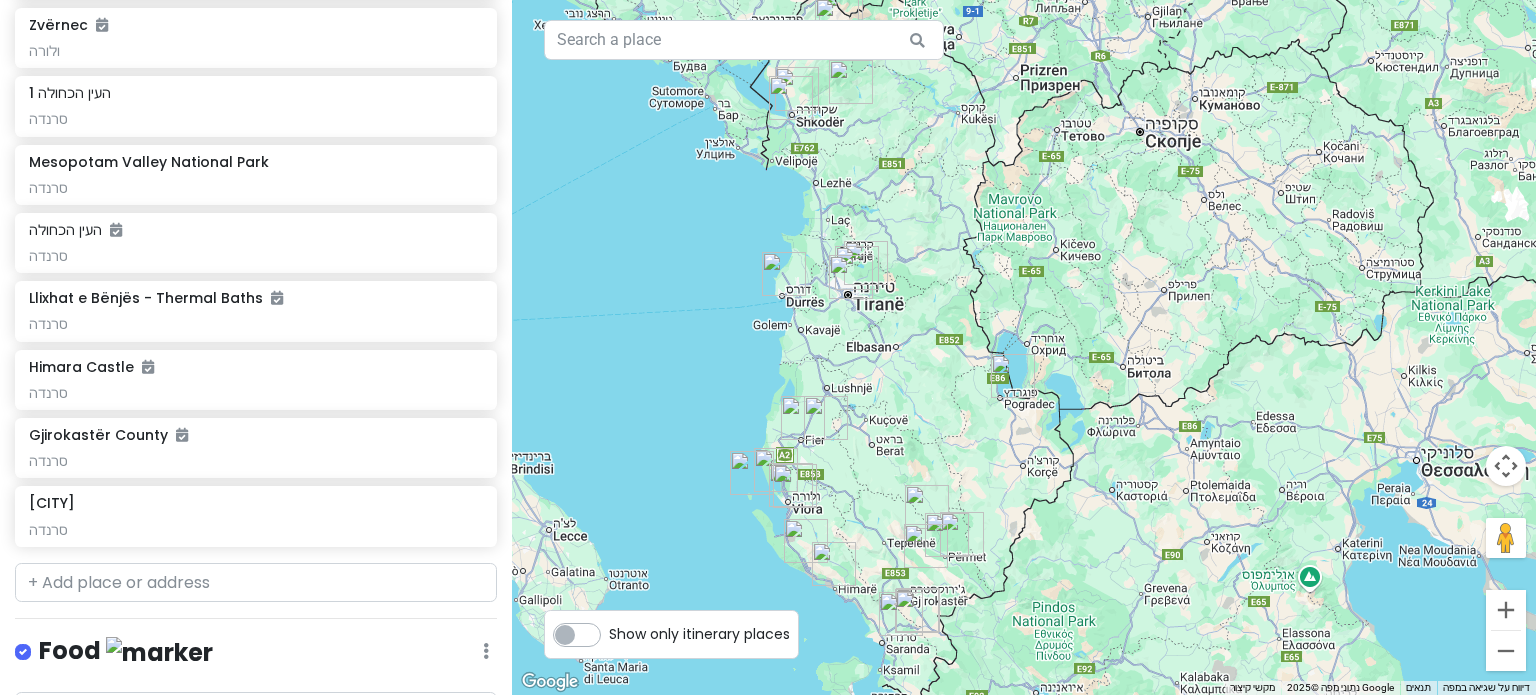 click at bounding box center [901, 614] 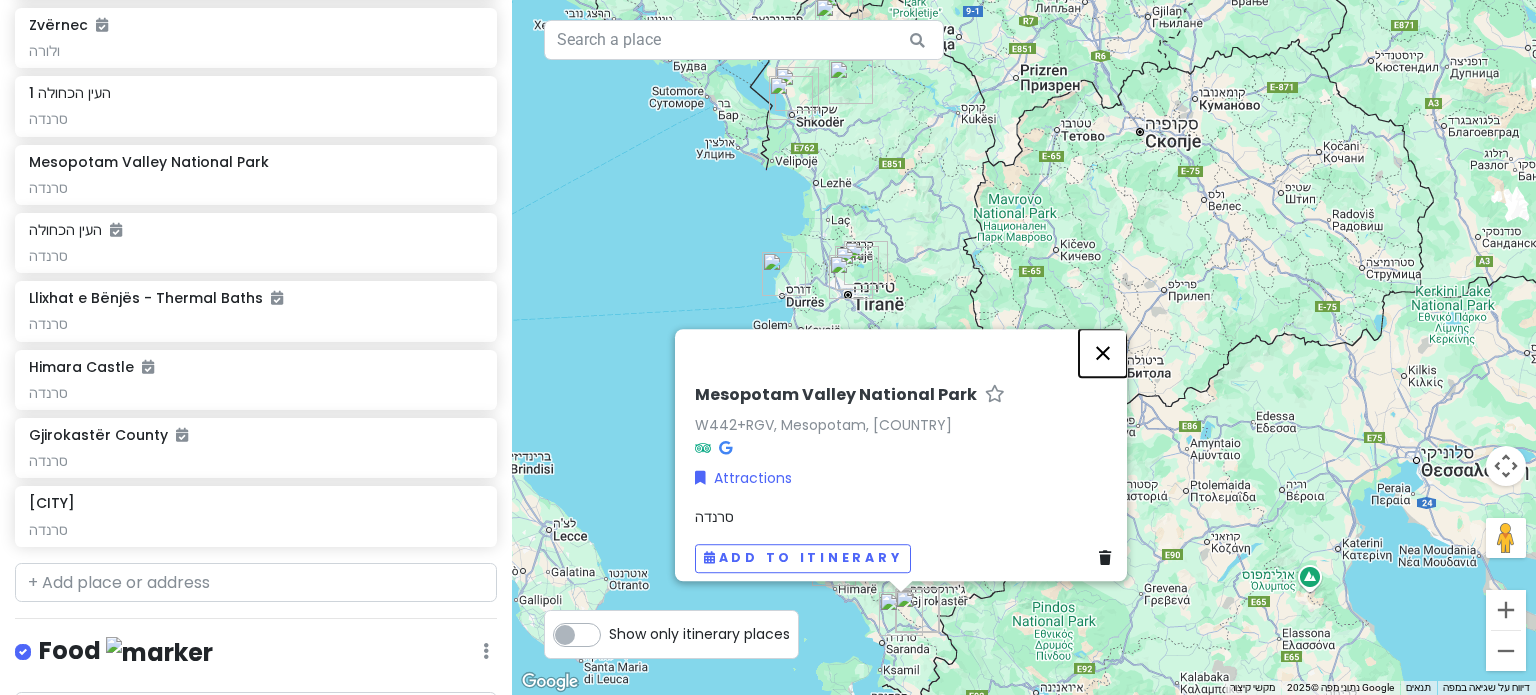 click at bounding box center (1103, 353) 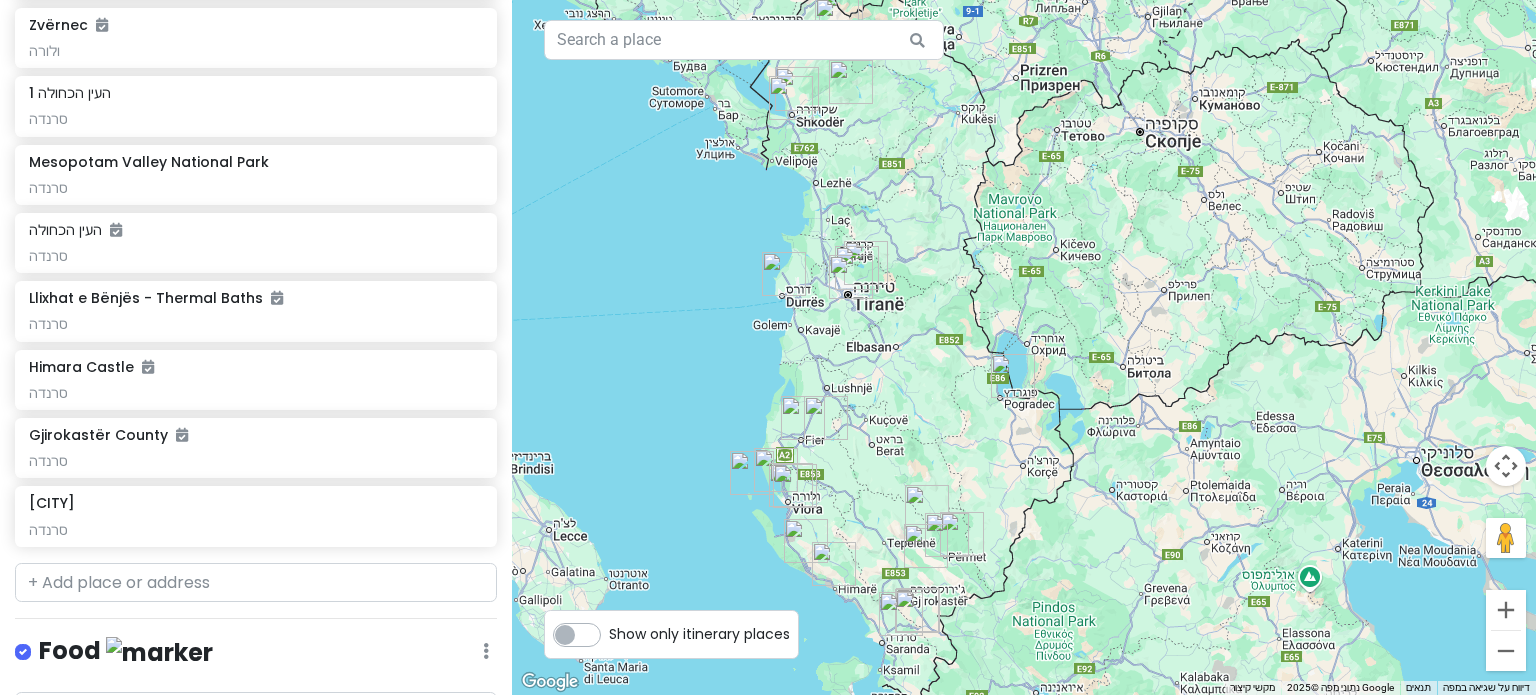 click at bounding box center (901, 614) 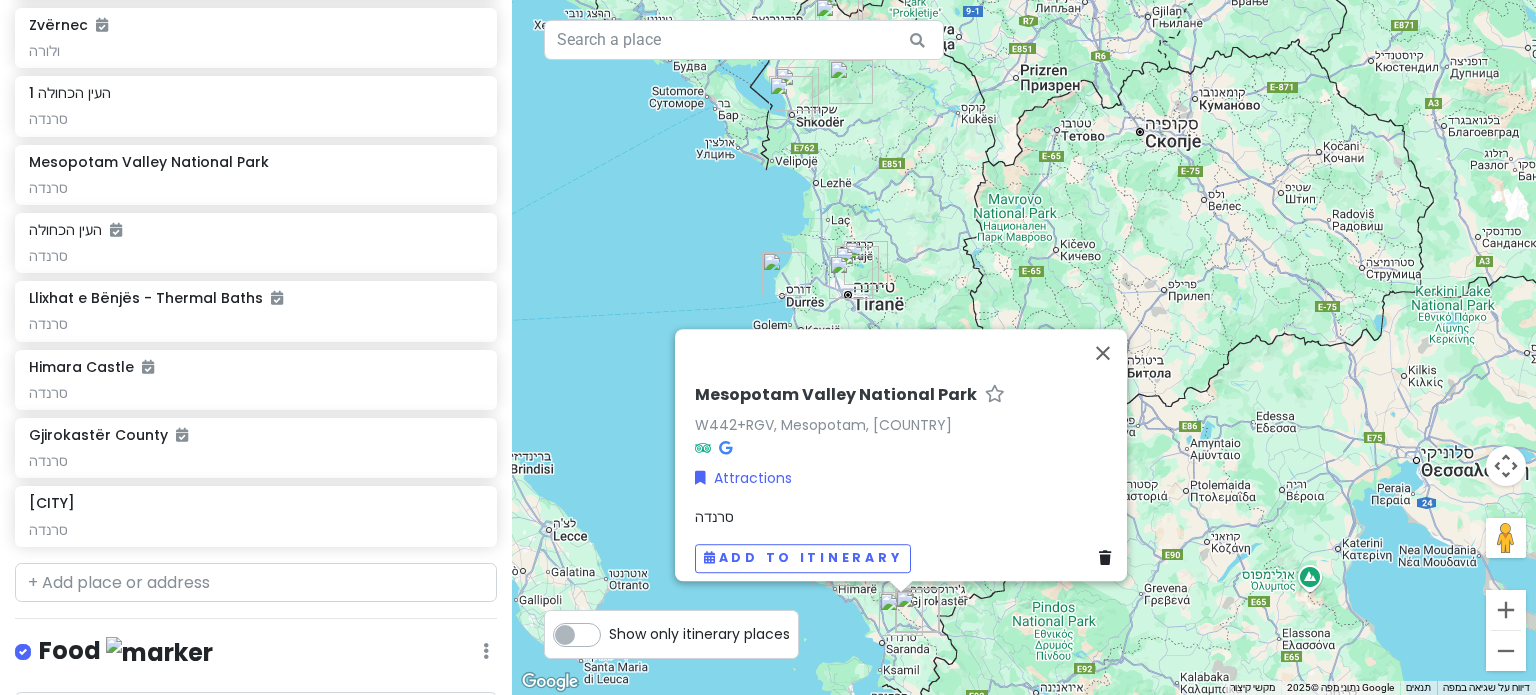 click at bounding box center (901, 614) 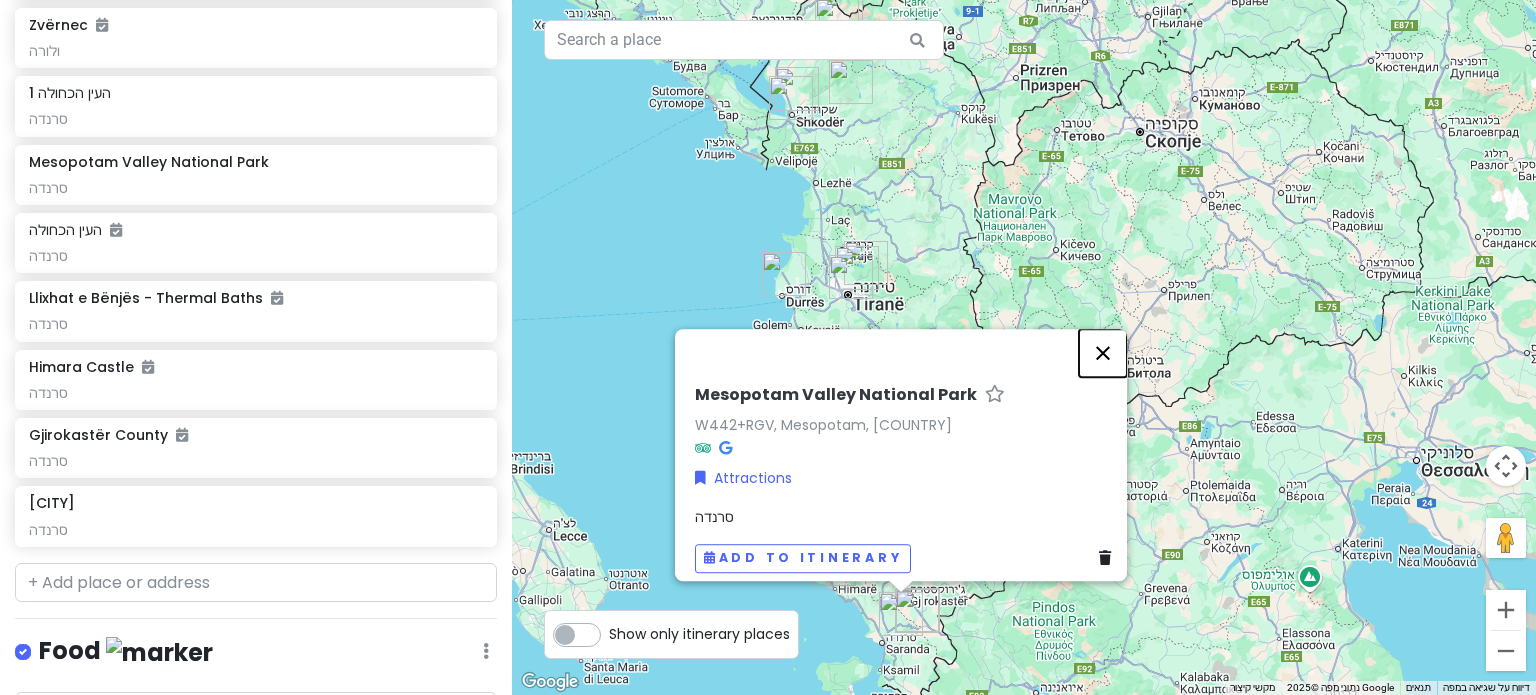 click at bounding box center [1103, 353] 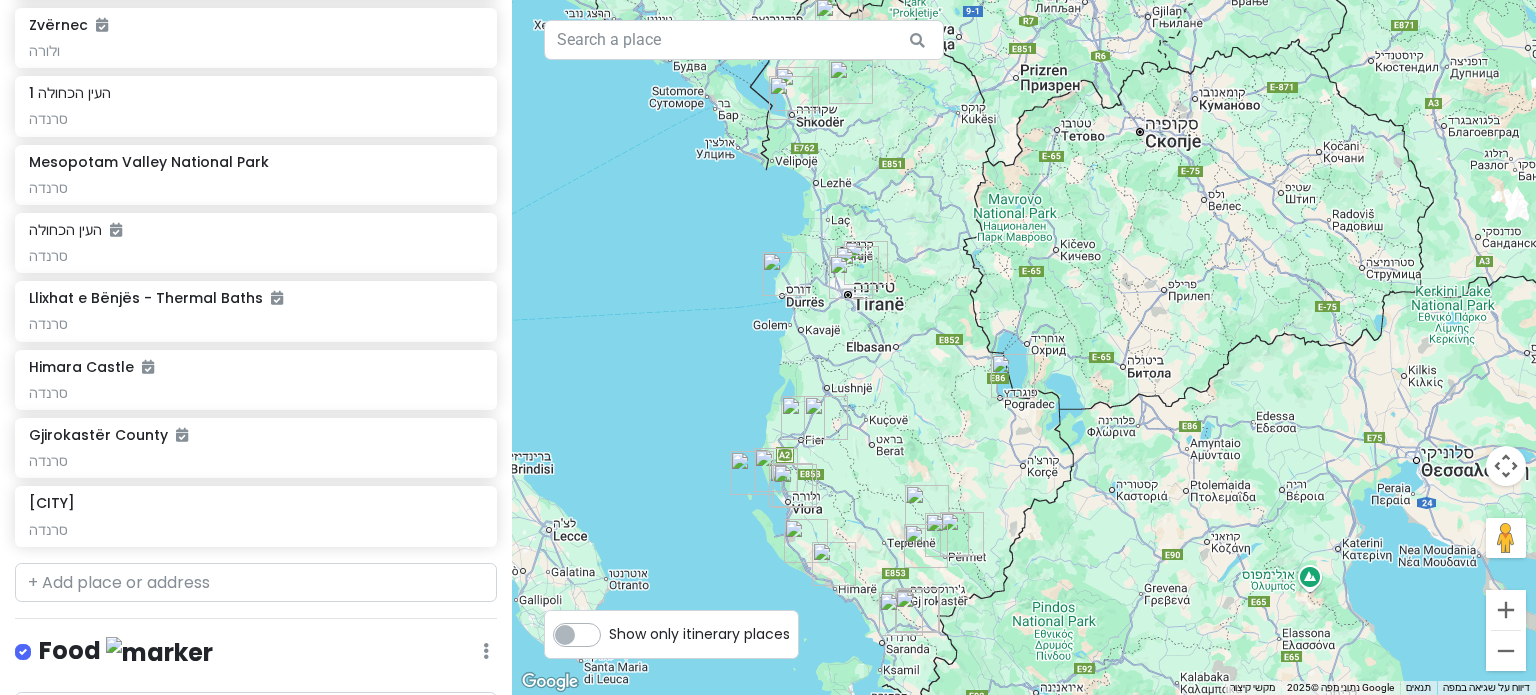 click at bounding box center [901, 614] 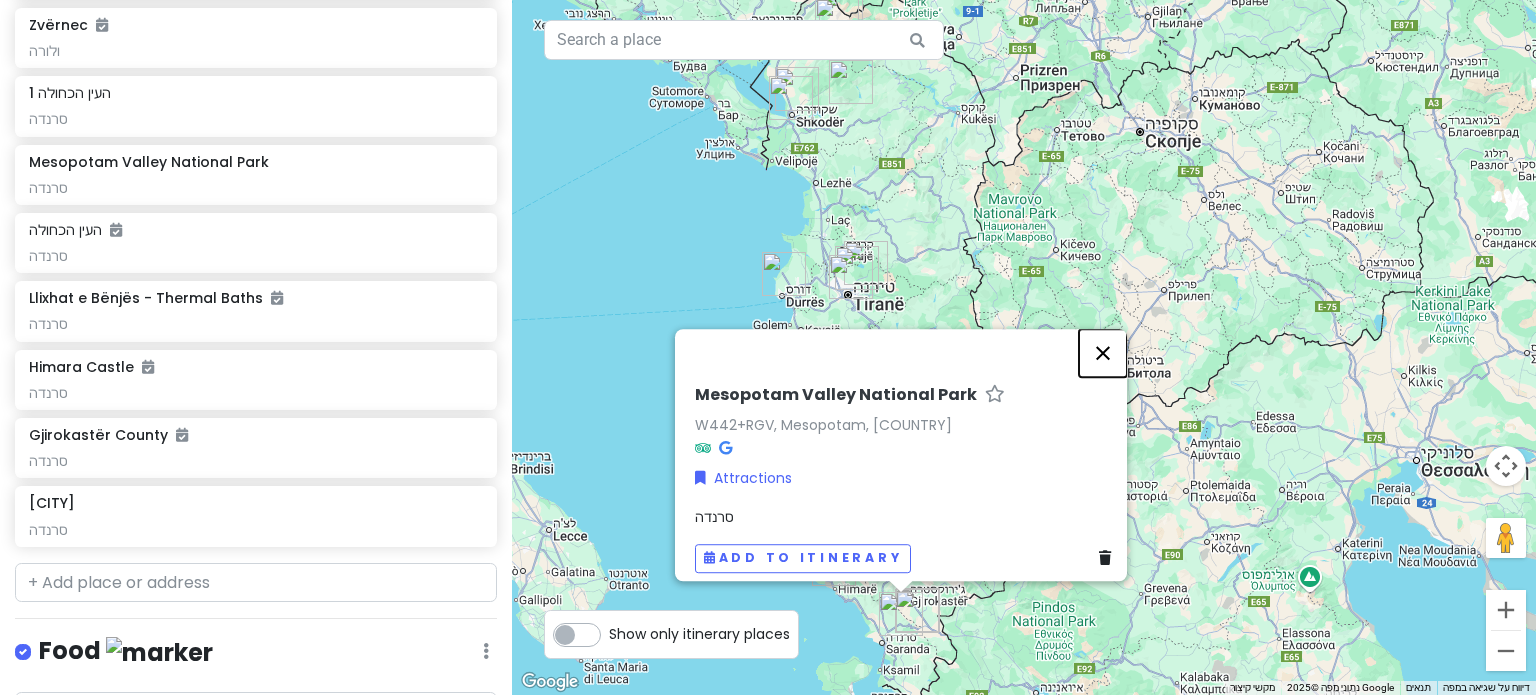 click at bounding box center [1103, 353] 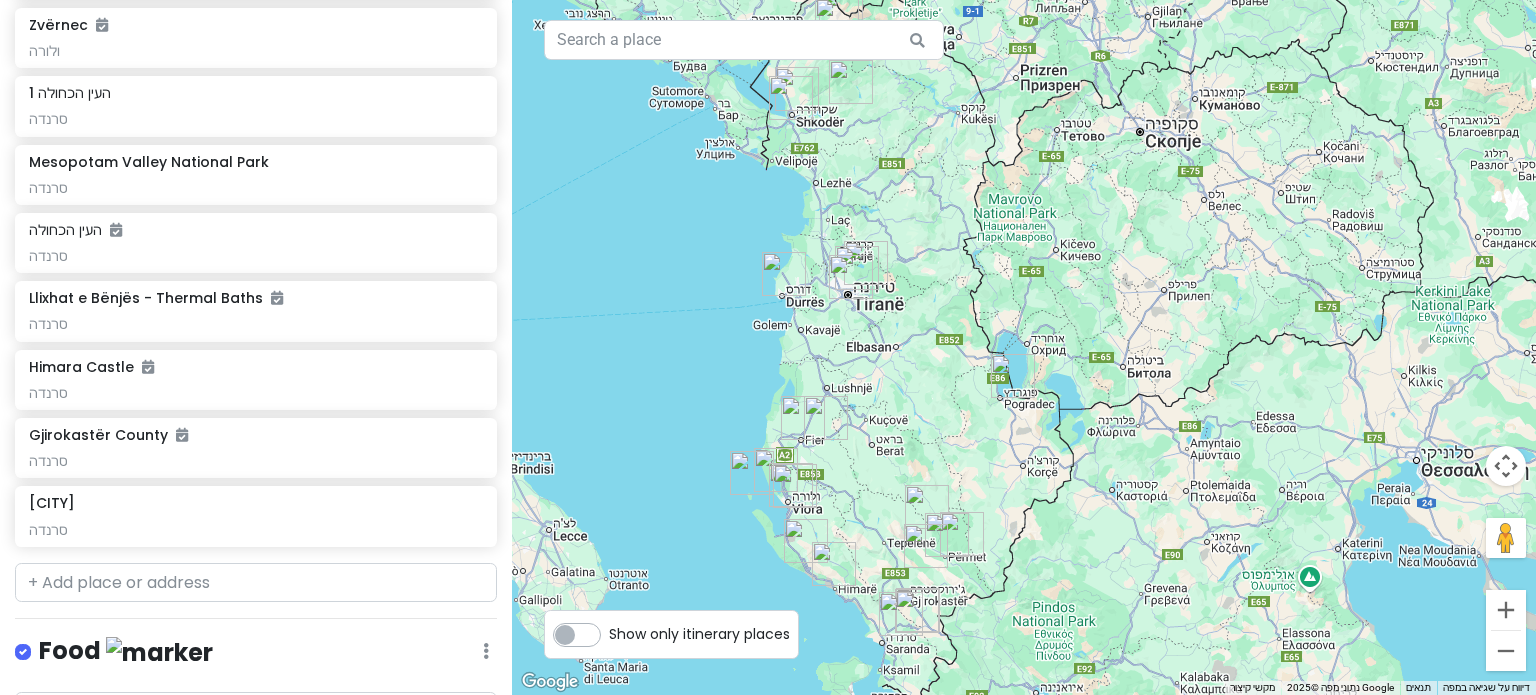 click at bounding box center [901, 614] 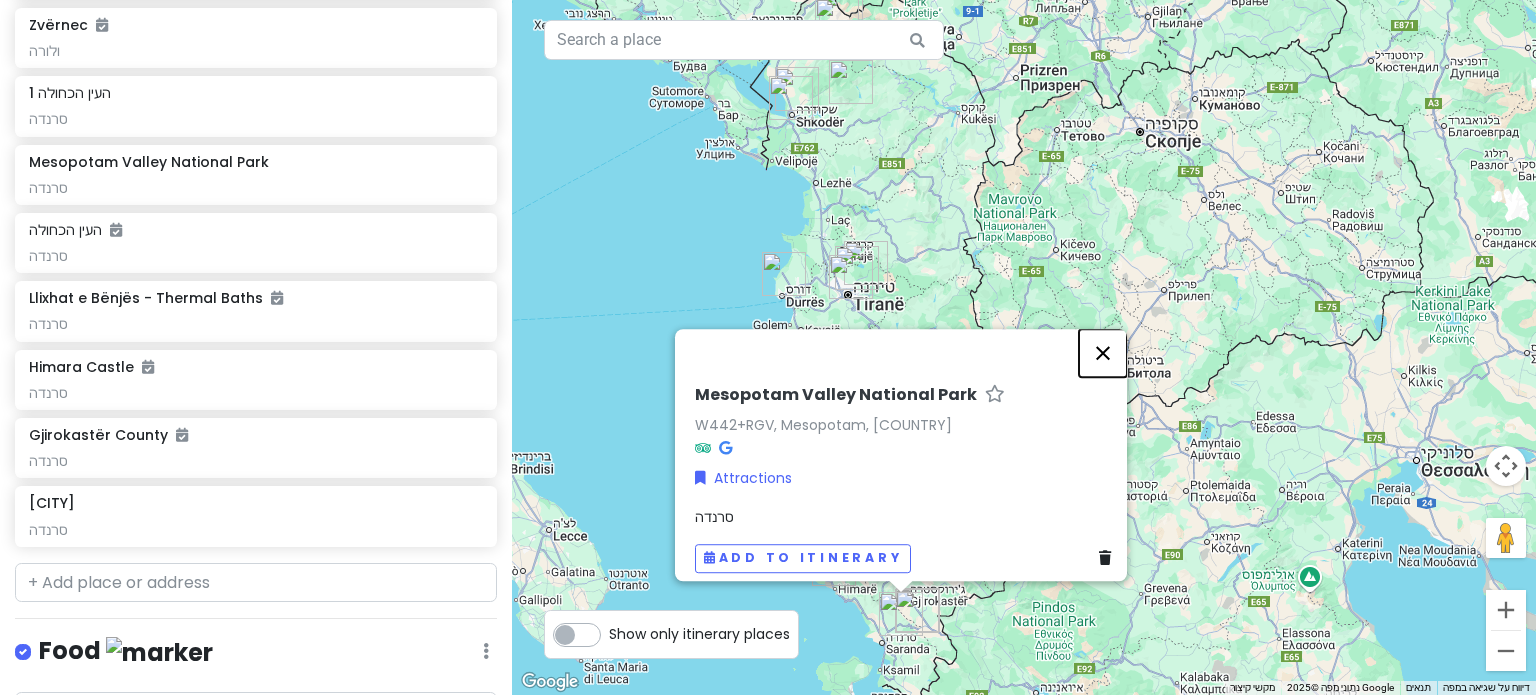 click at bounding box center (1103, 353) 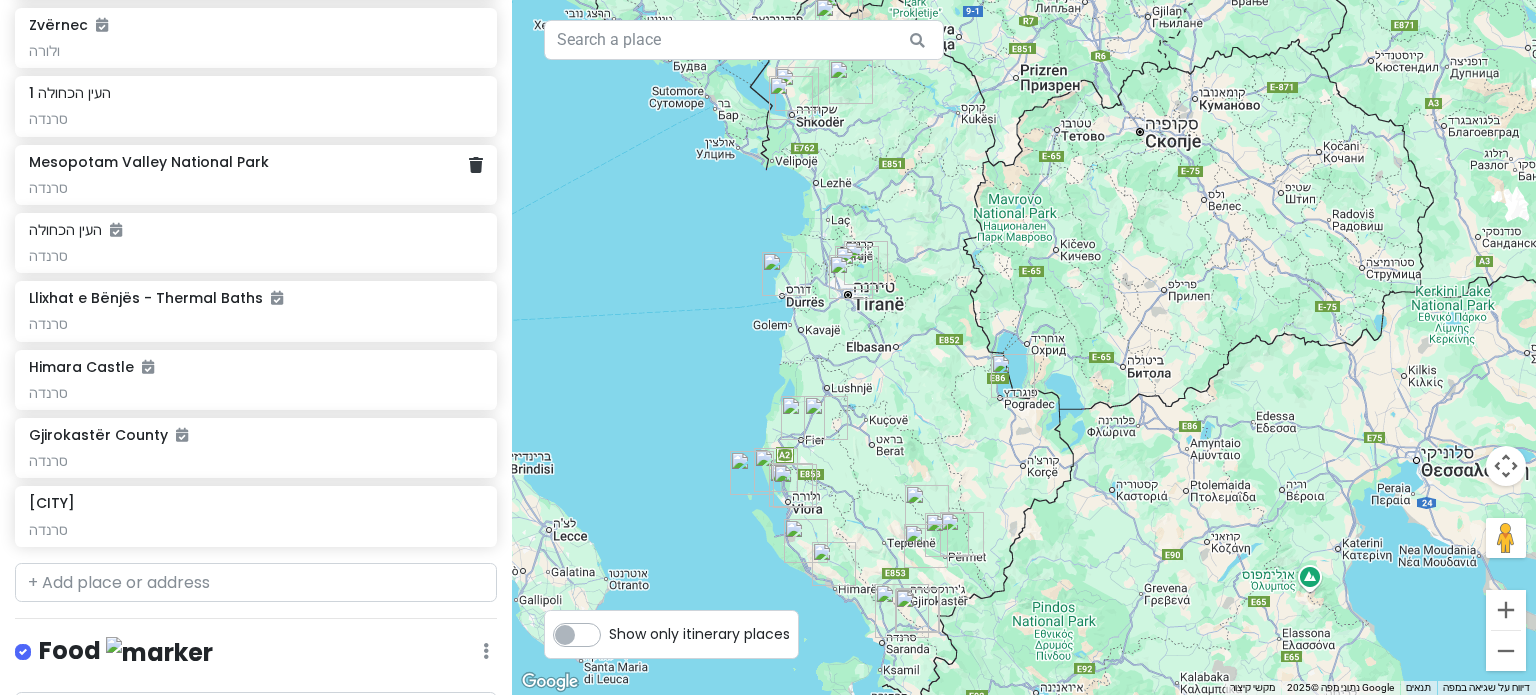 click on "סרנדה" at bounding box center (255, -1159) 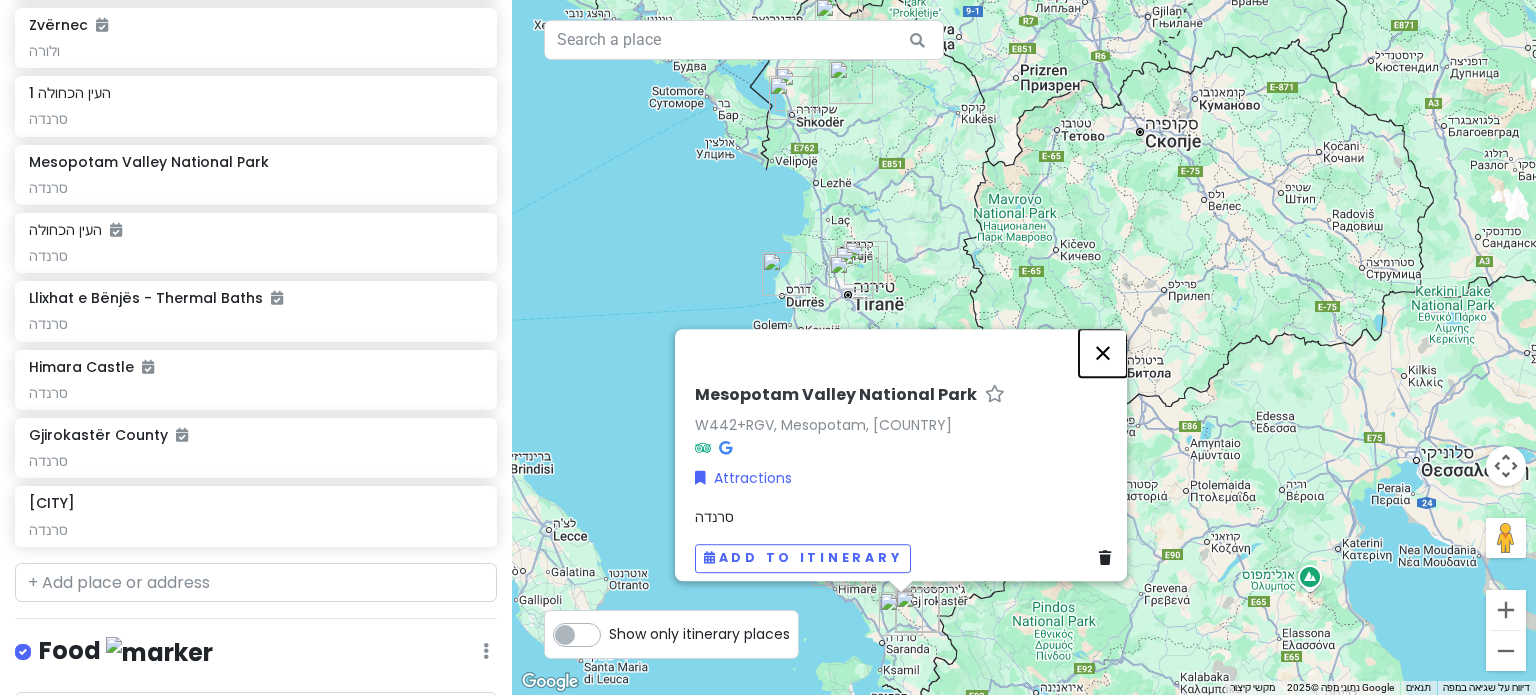 click at bounding box center [1103, 353] 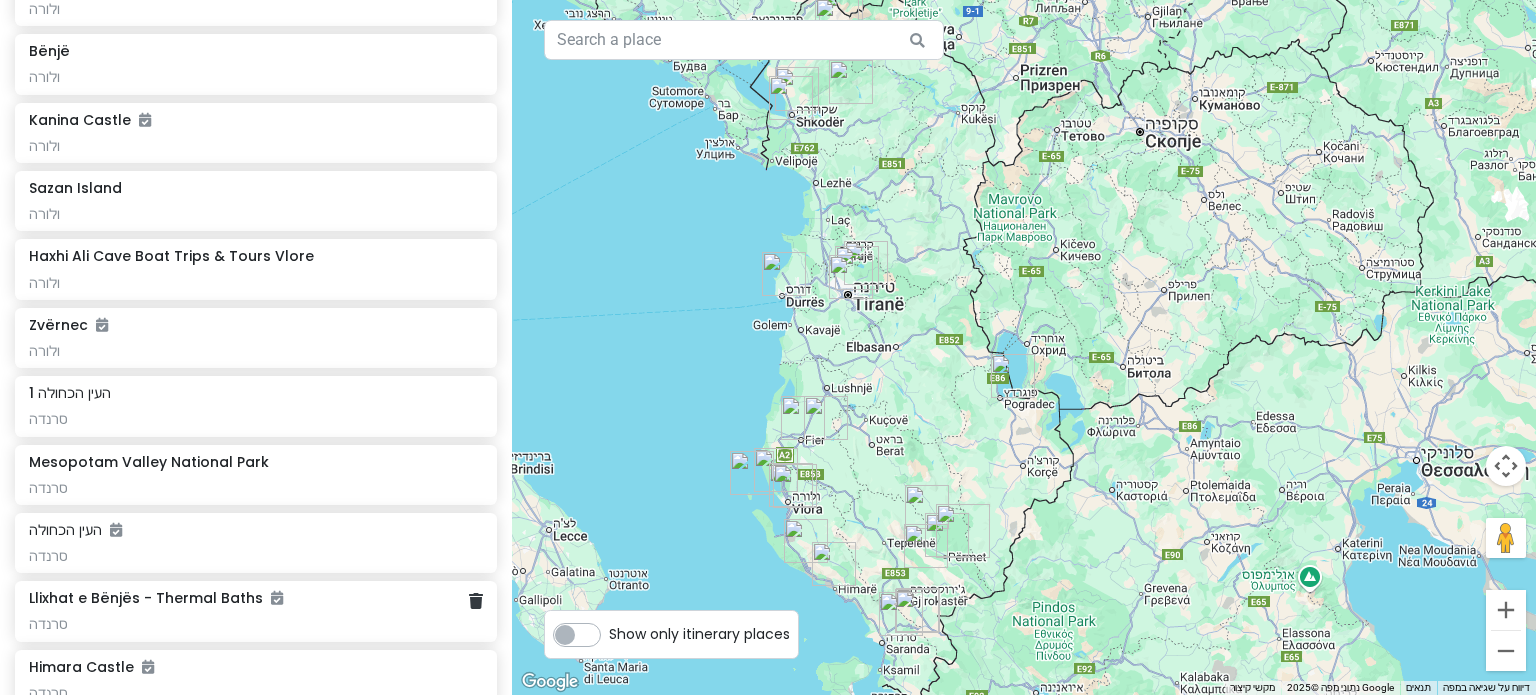 scroll, scrollTop: 1160, scrollLeft: 0, axis: vertical 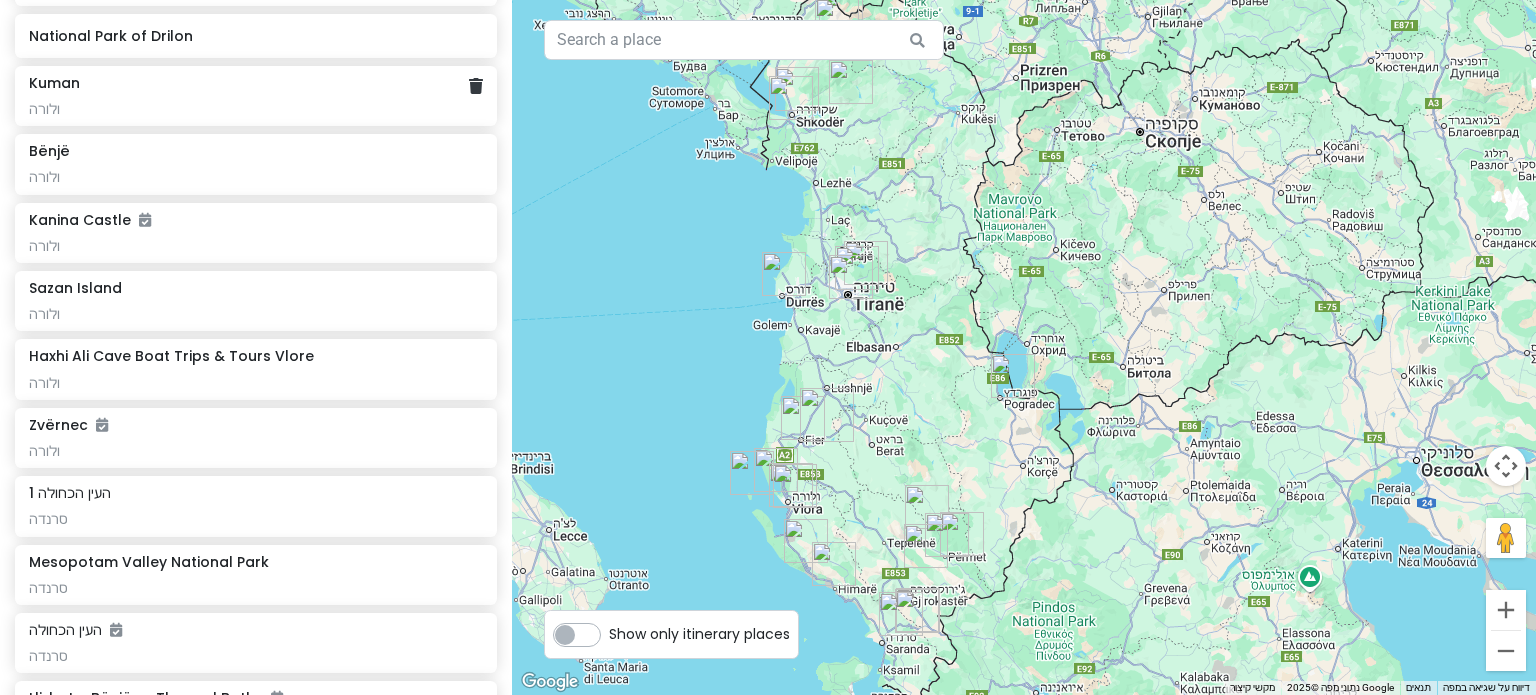 click on "ולורה" at bounding box center [255, -759] 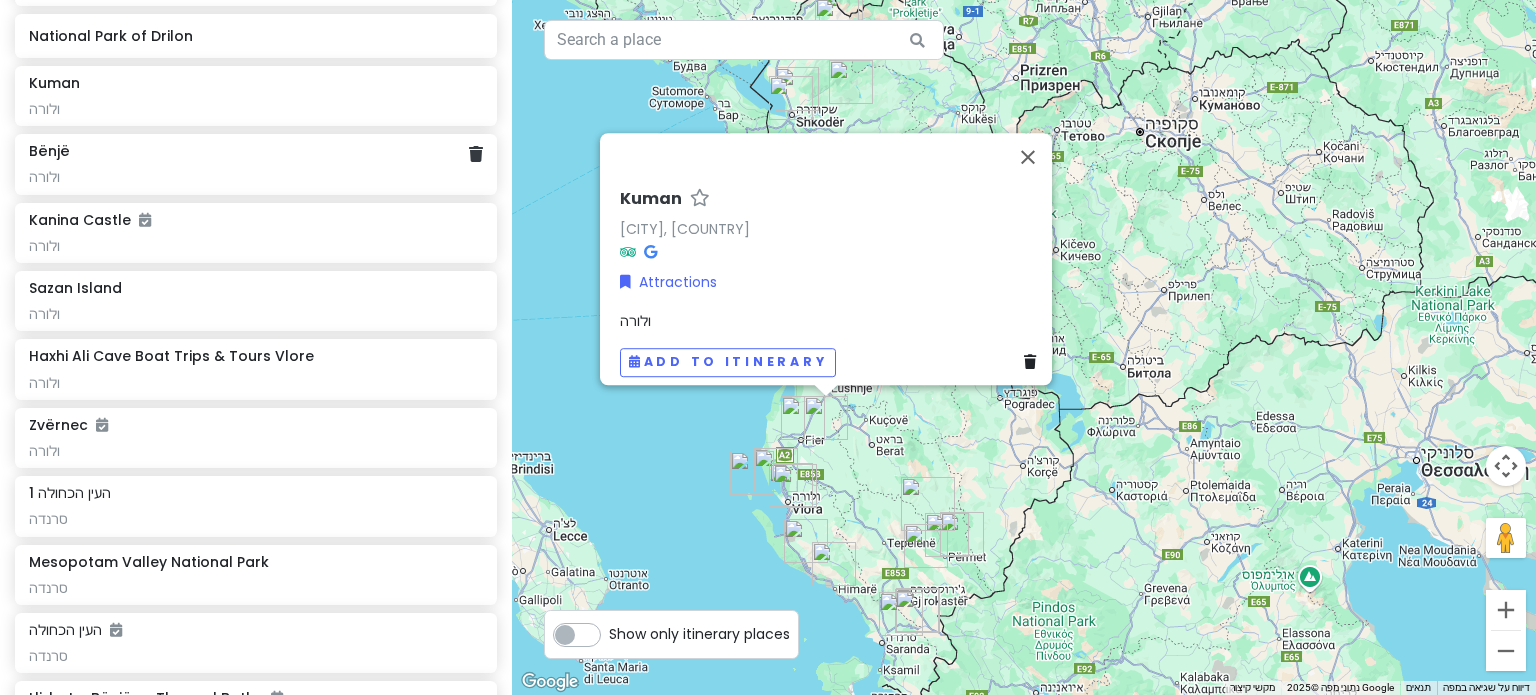 click on "Bënjë ולורה" 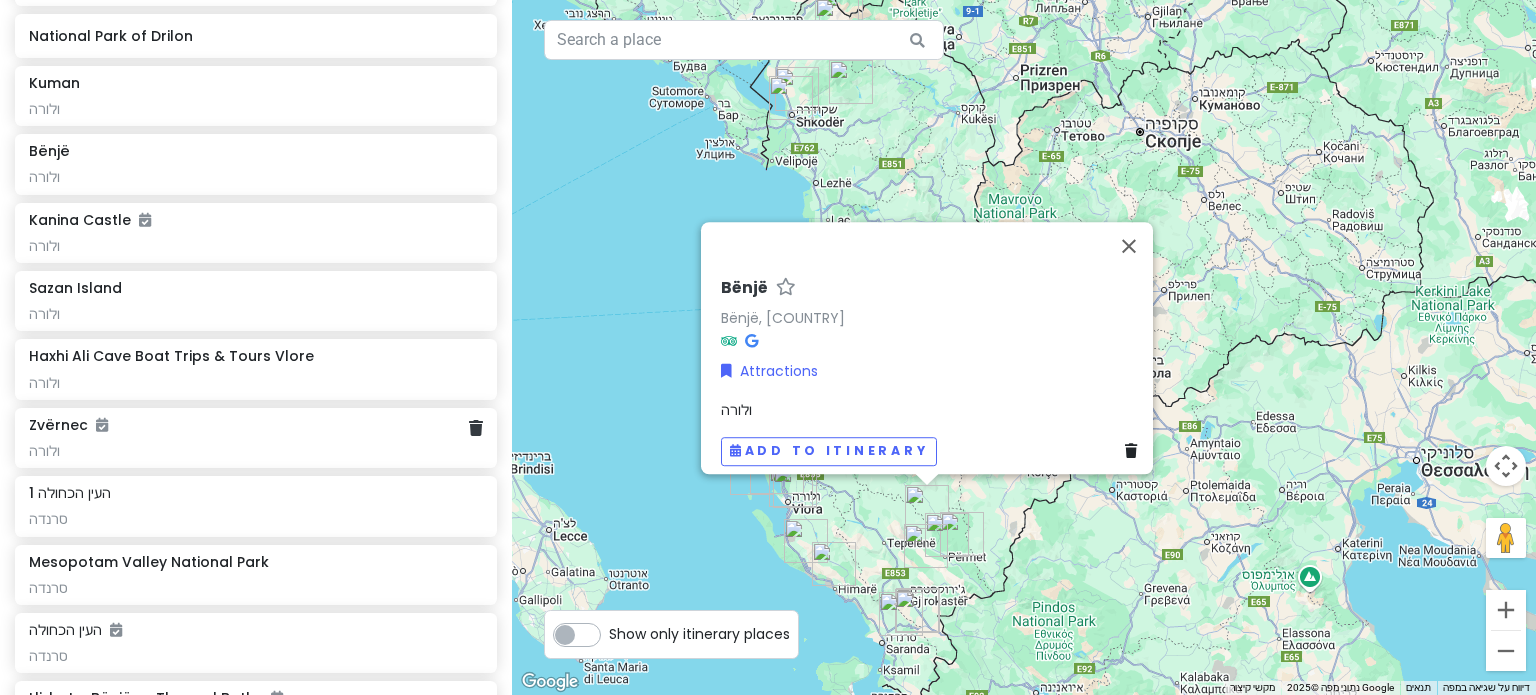click on "[PERSON_NAME] אי (חלק" 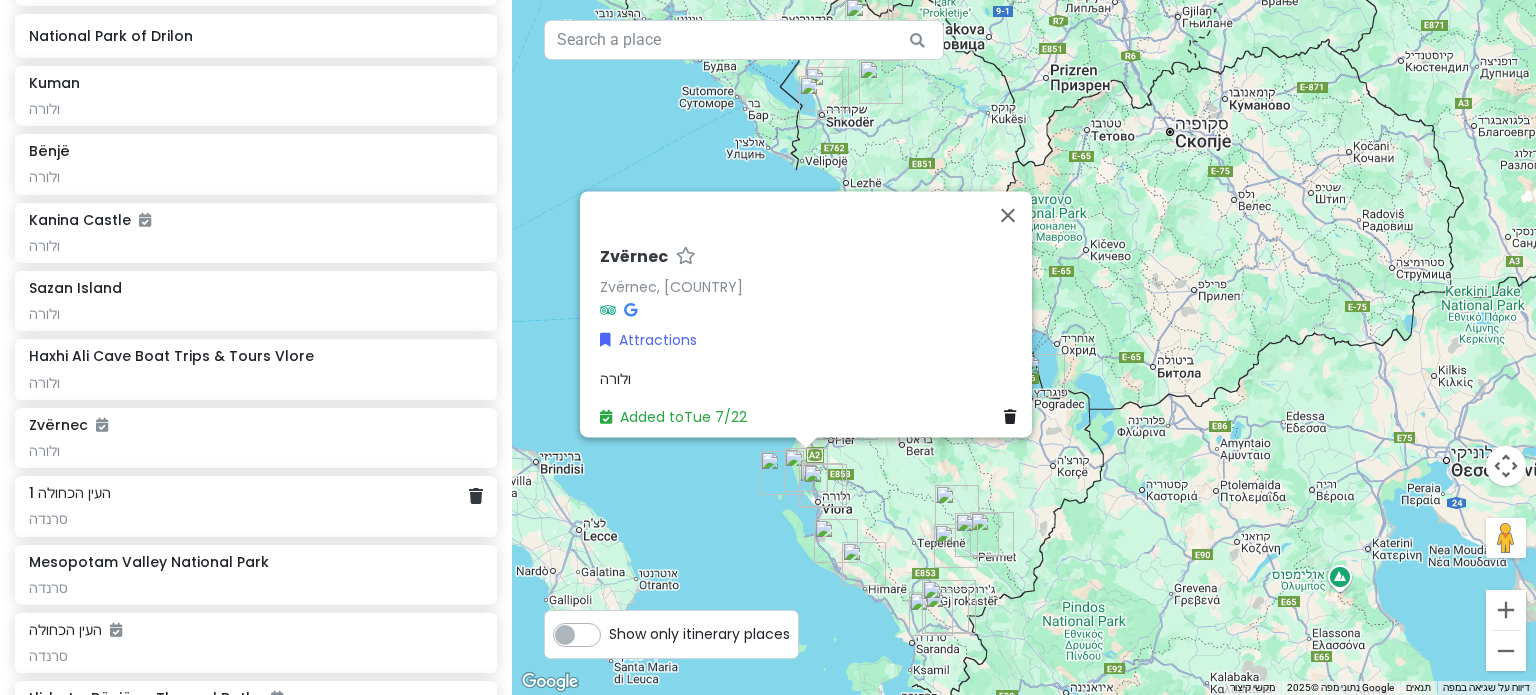 click on "העין הכחולה 1" at bounding box center [70, 493] 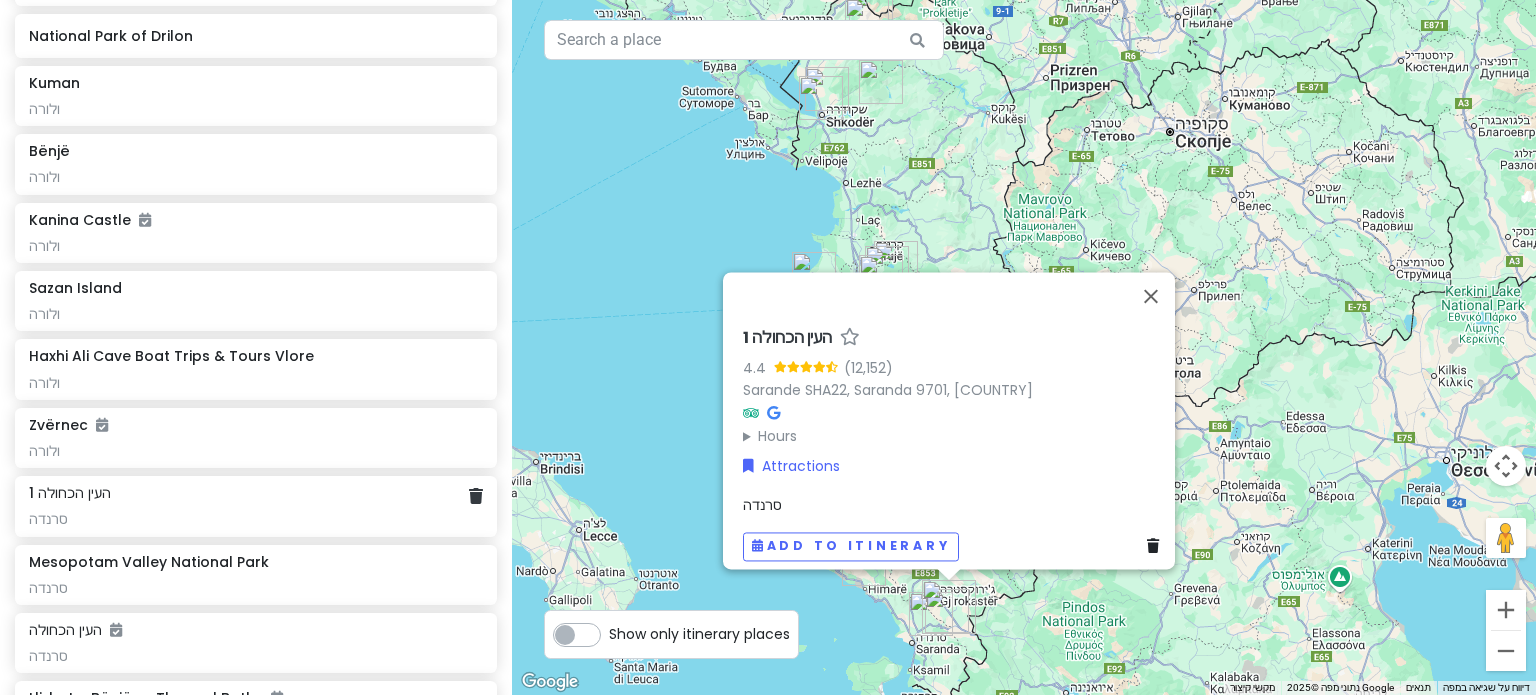 click on "סרנדה" at bounding box center (255, -759) 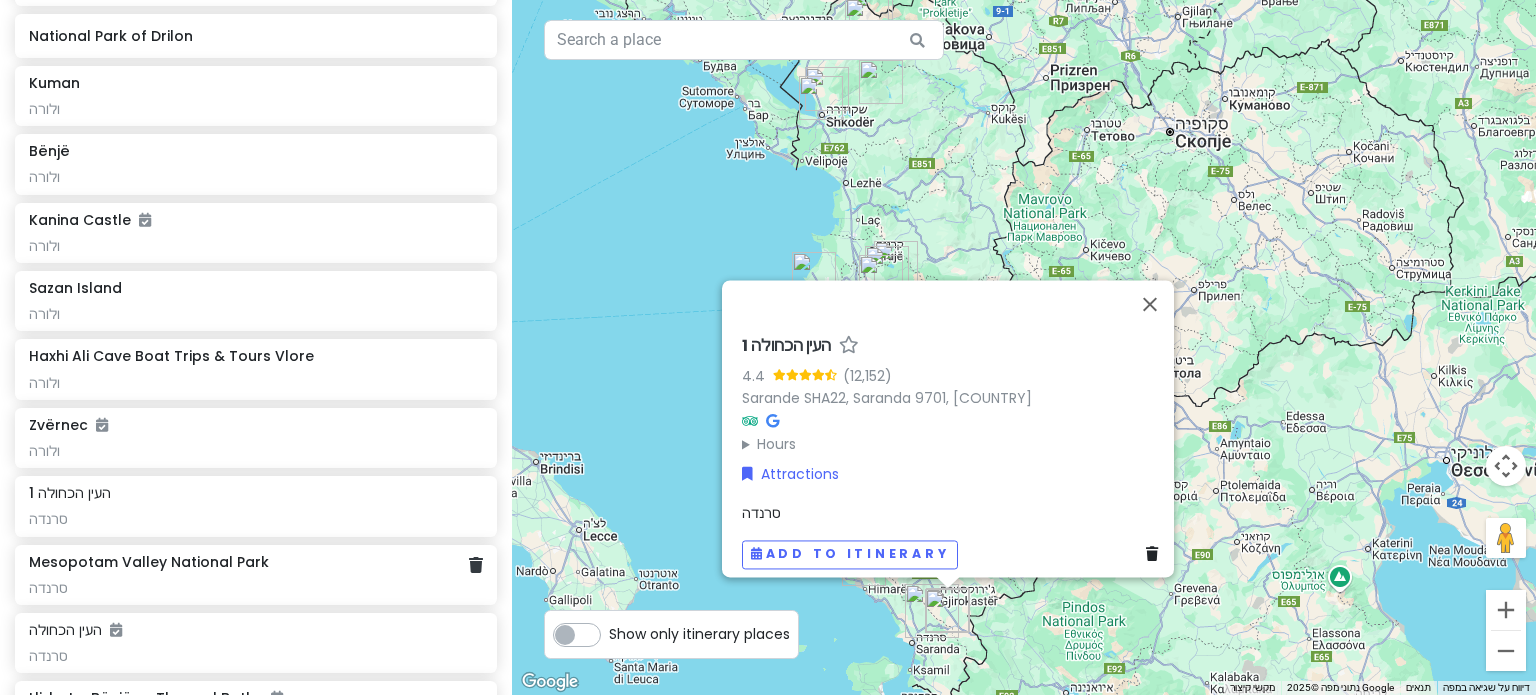 click on "Mesopotam Valley National Park" at bounding box center [149, 562] 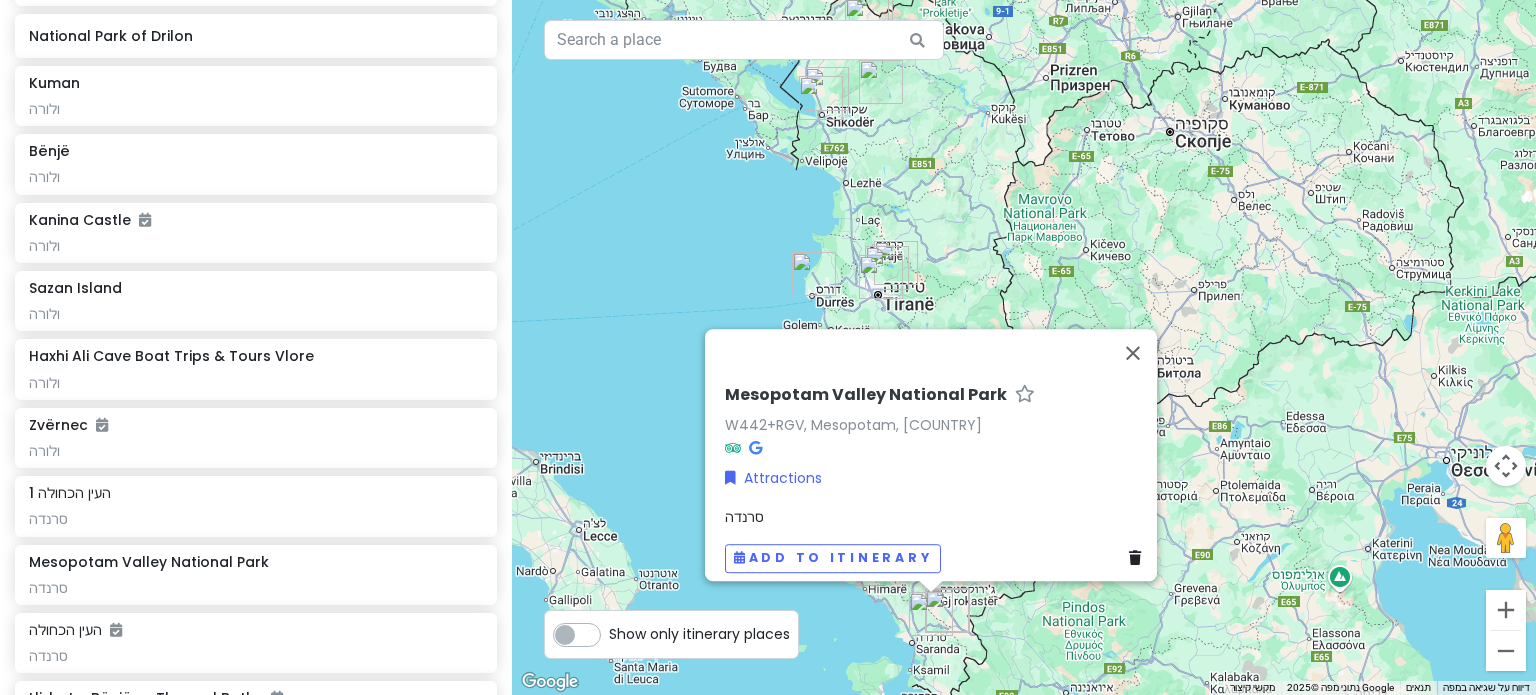 click at bounding box center (931, 614) 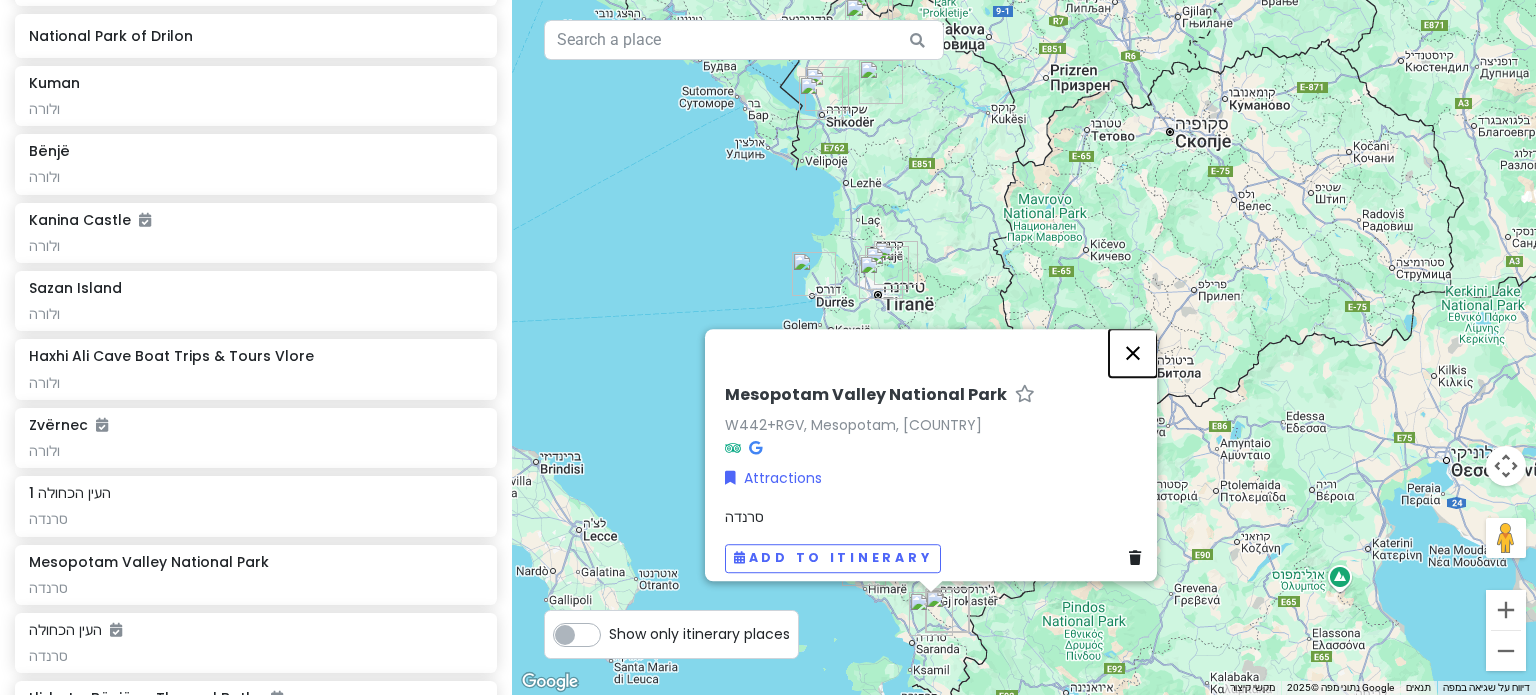 click at bounding box center [1133, 353] 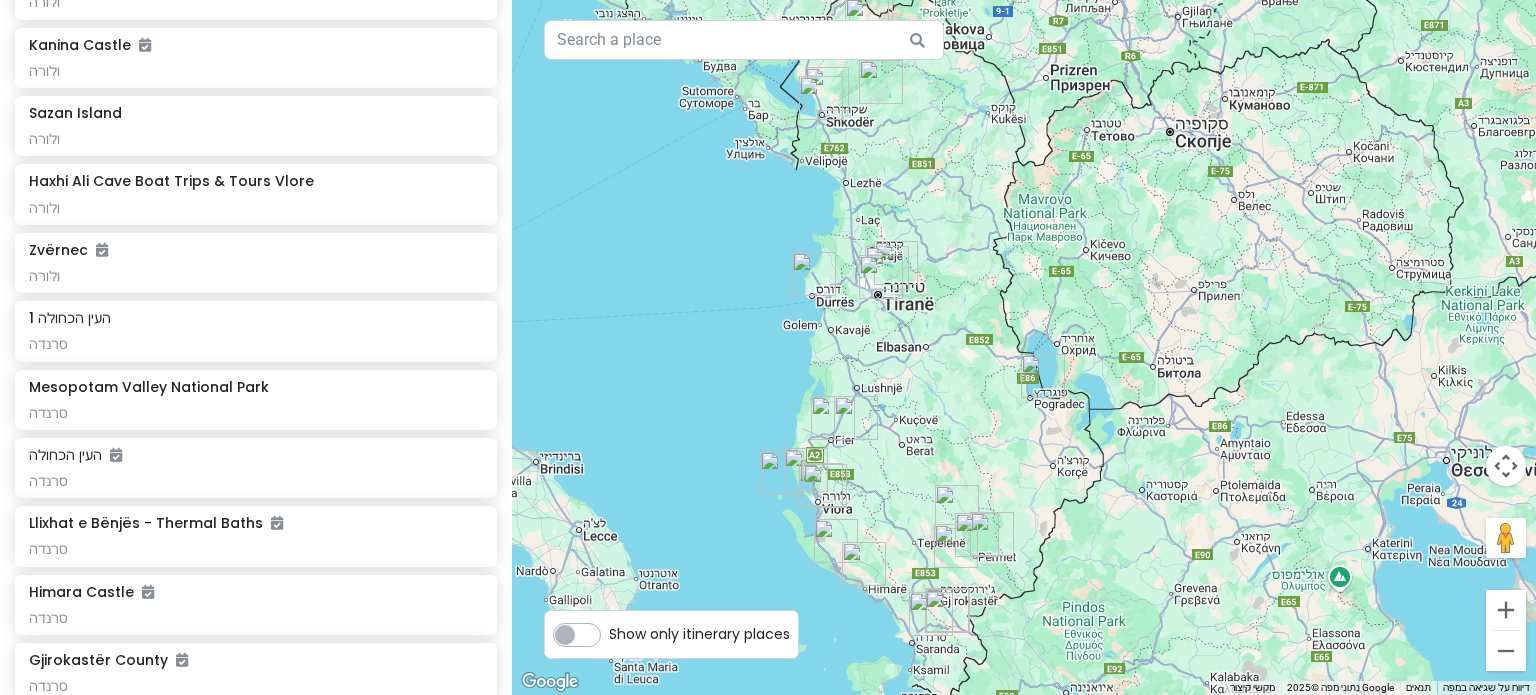 scroll, scrollTop: 1360, scrollLeft: 0, axis: vertical 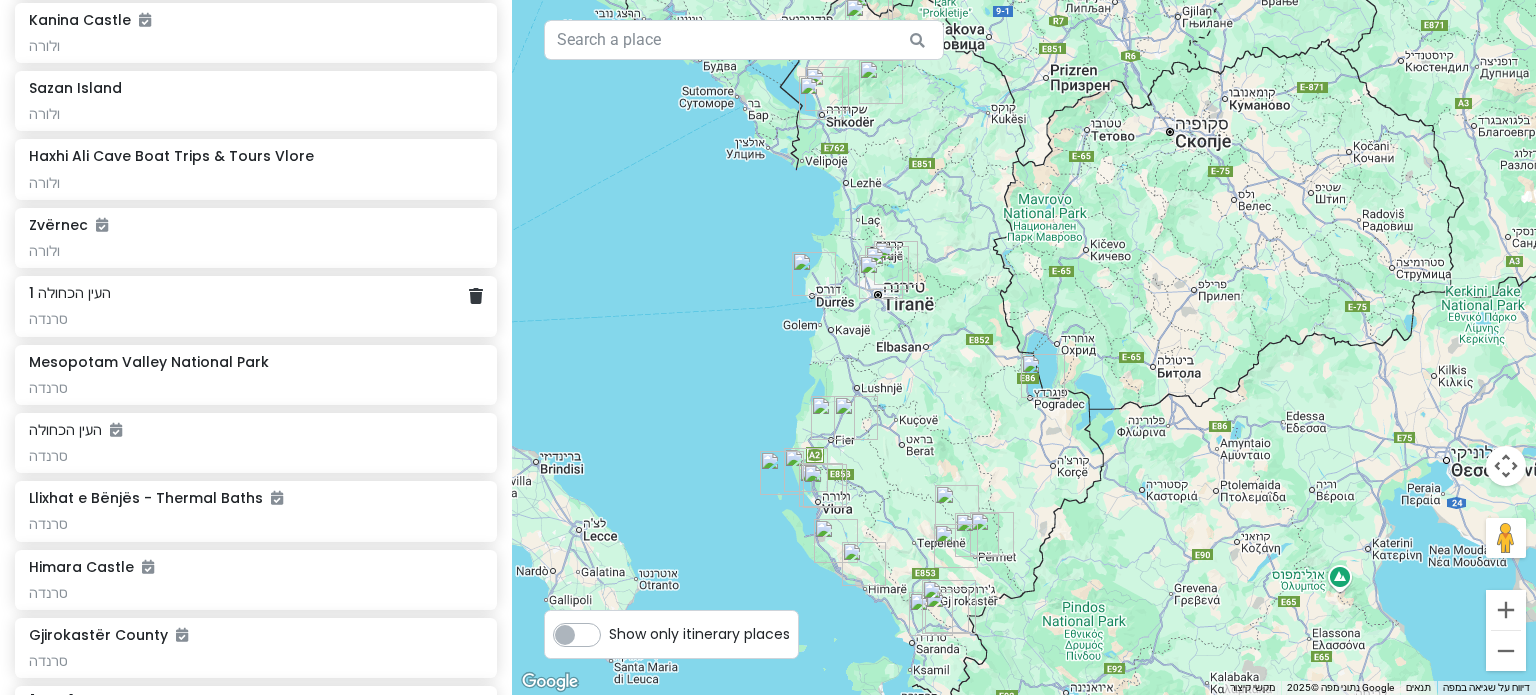 click on "העין הכחולה 1 סרנדה" 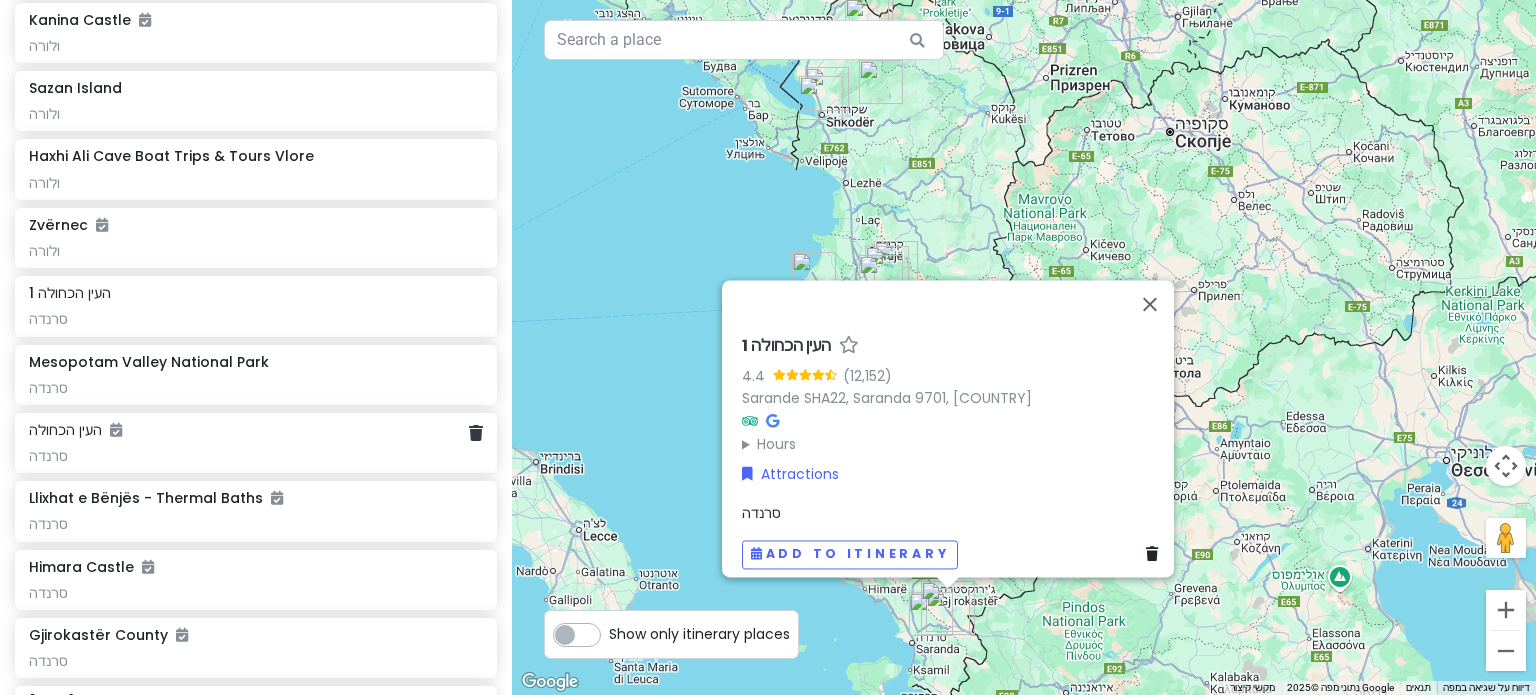 click on "סרנדה" at bounding box center (255, -959) 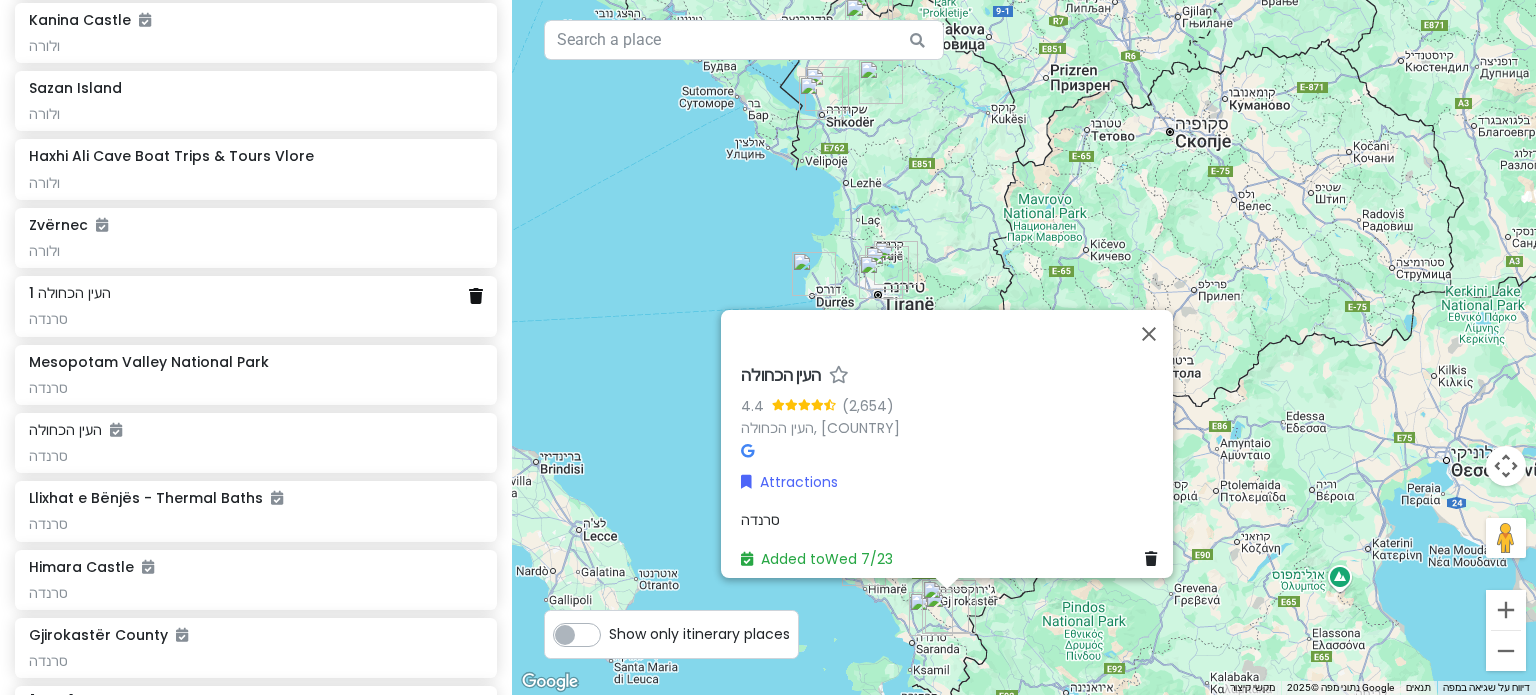 click at bounding box center [476, 296] 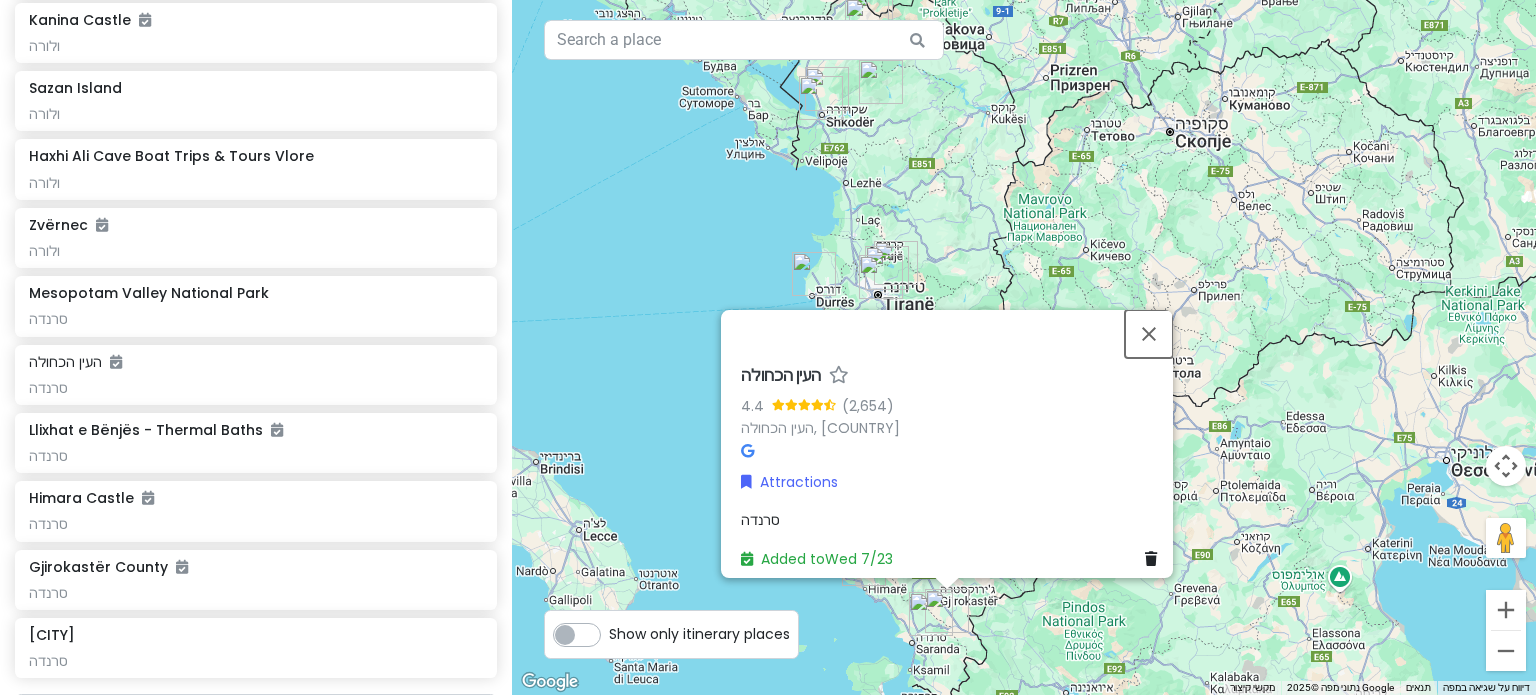 click at bounding box center [1149, 334] 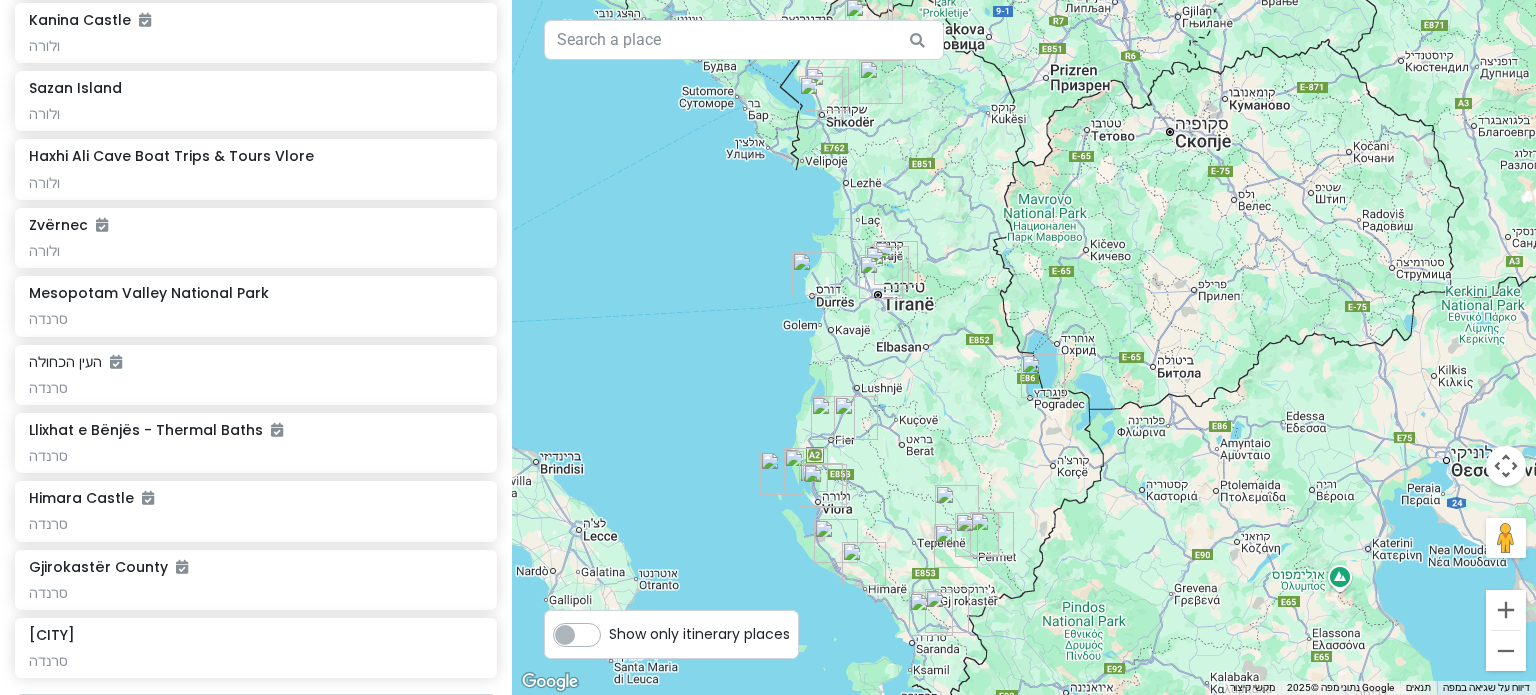 click at bounding box center [977, 535] 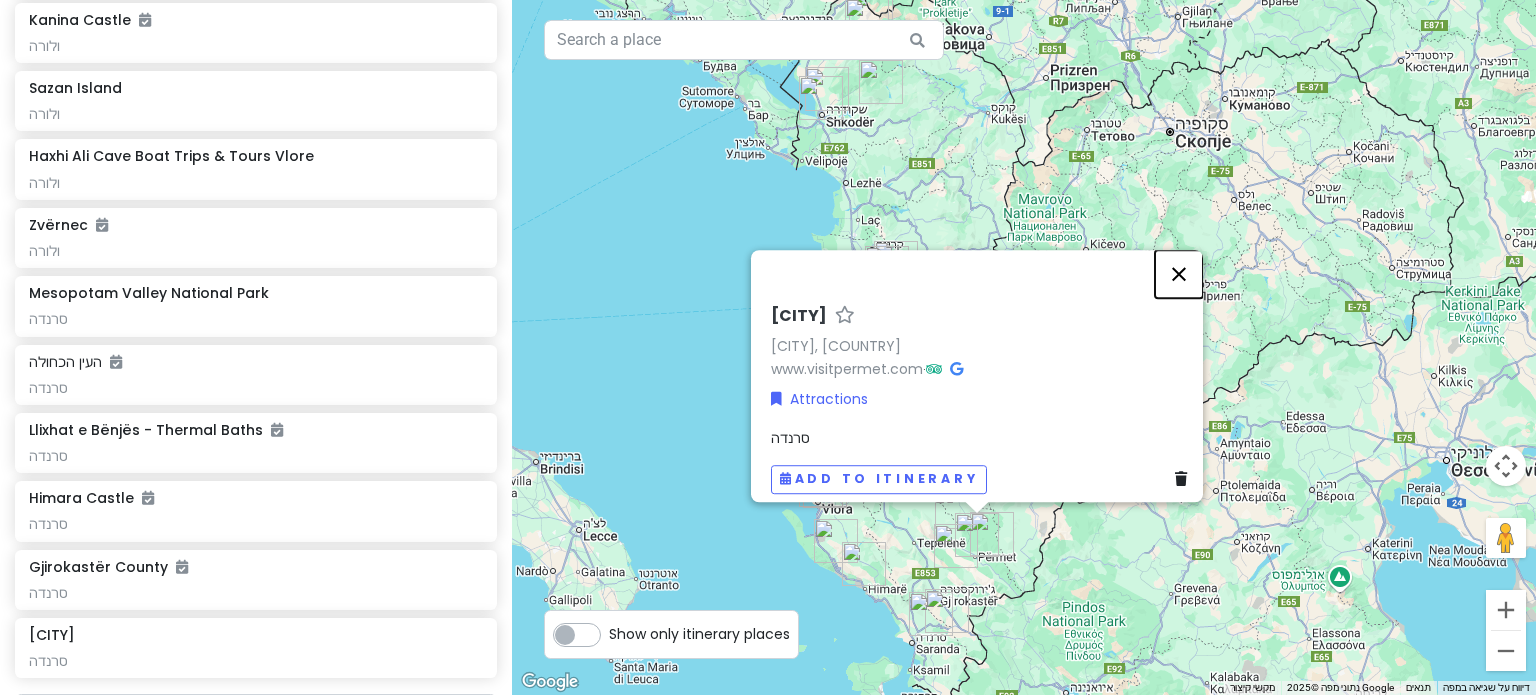 click at bounding box center [1179, 274] 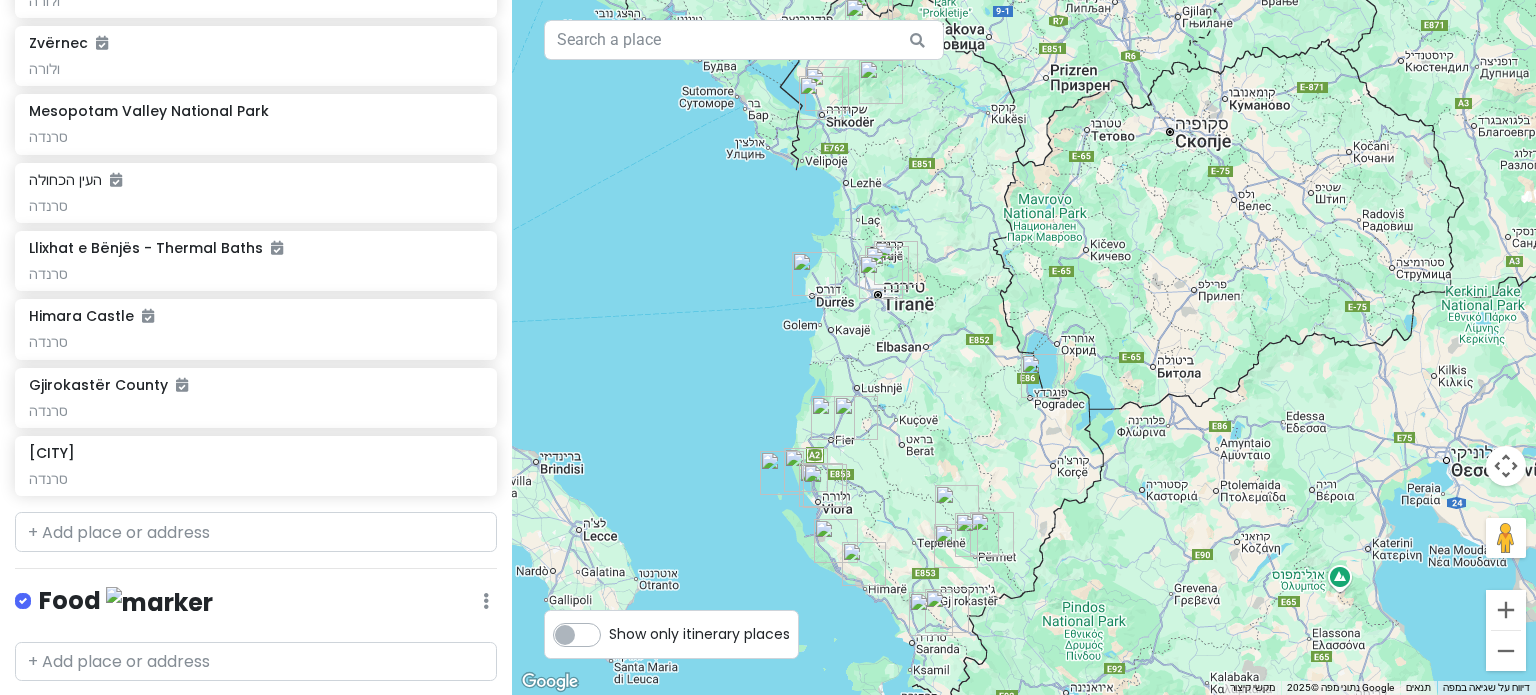 scroll, scrollTop: 1560, scrollLeft: 0, axis: vertical 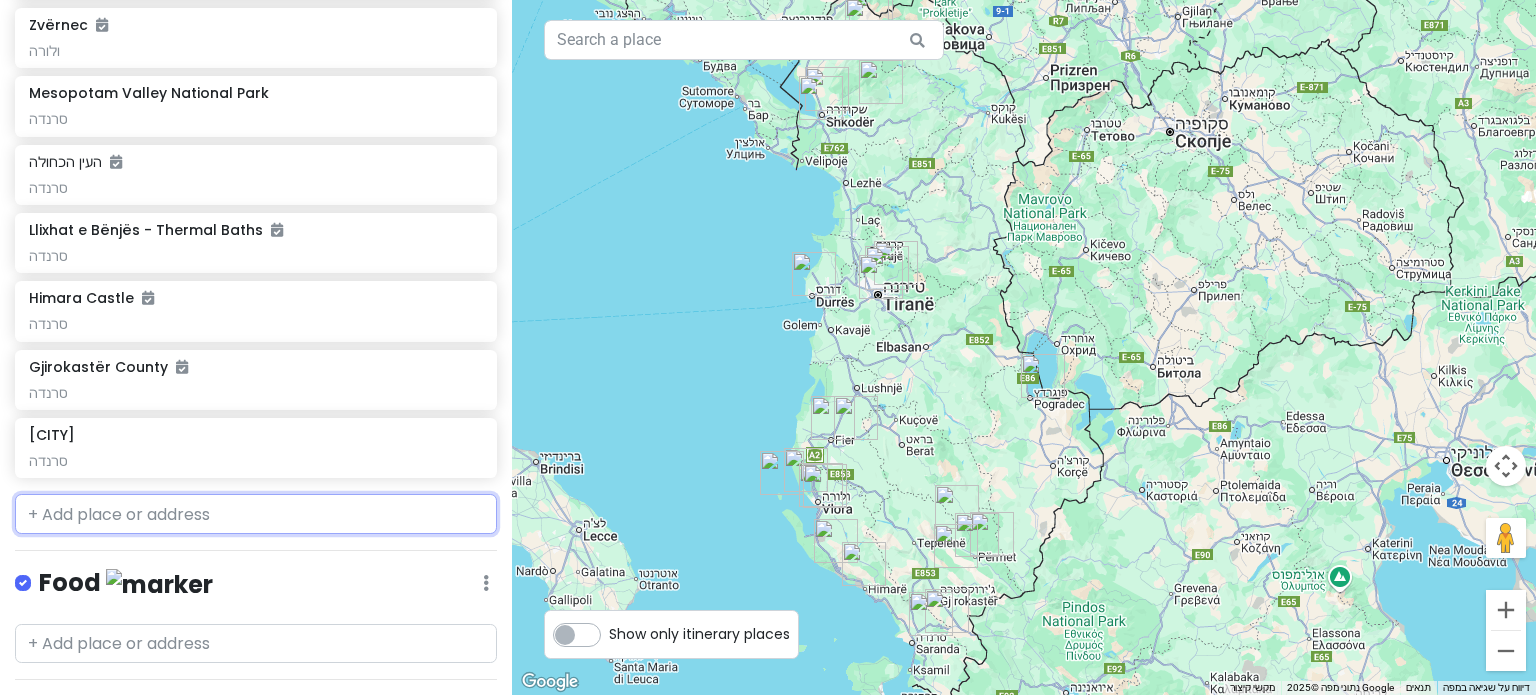 click at bounding box center (256, 514) 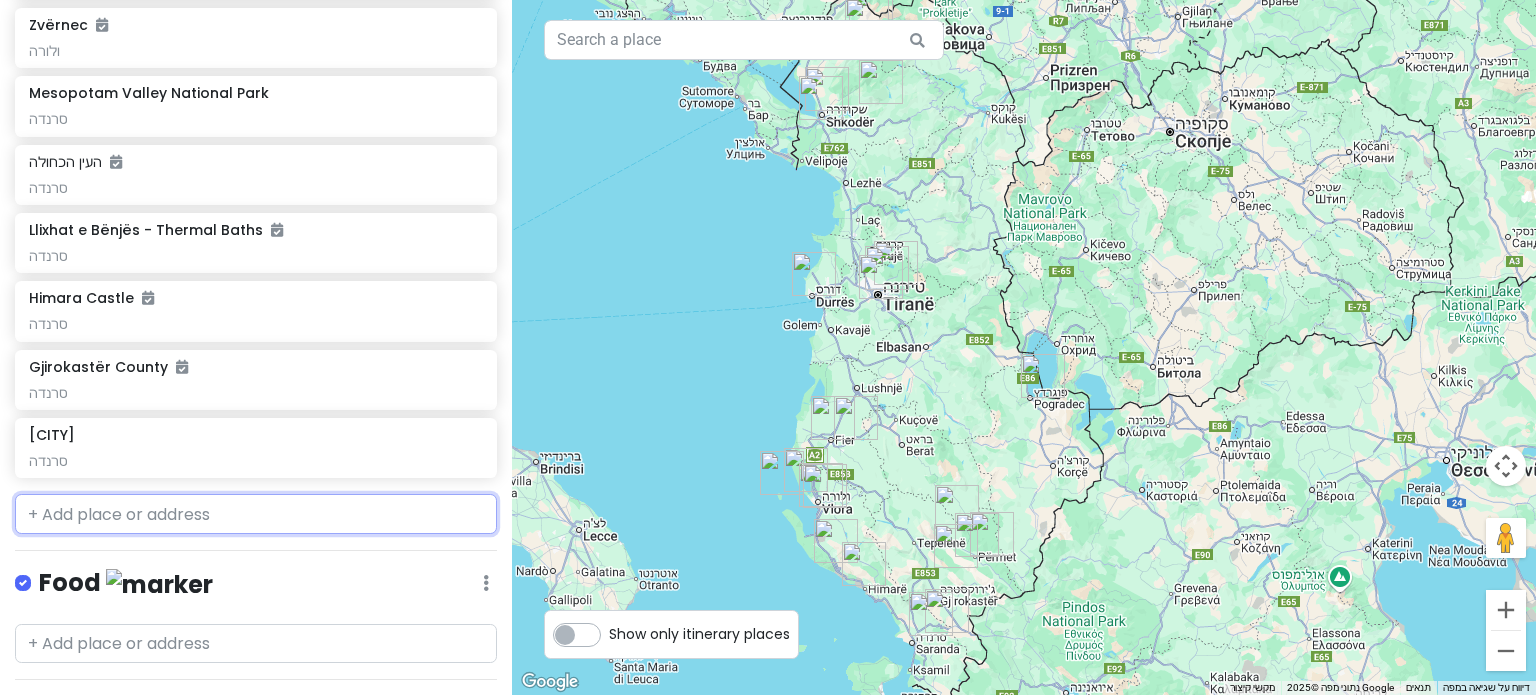 type on "ך" 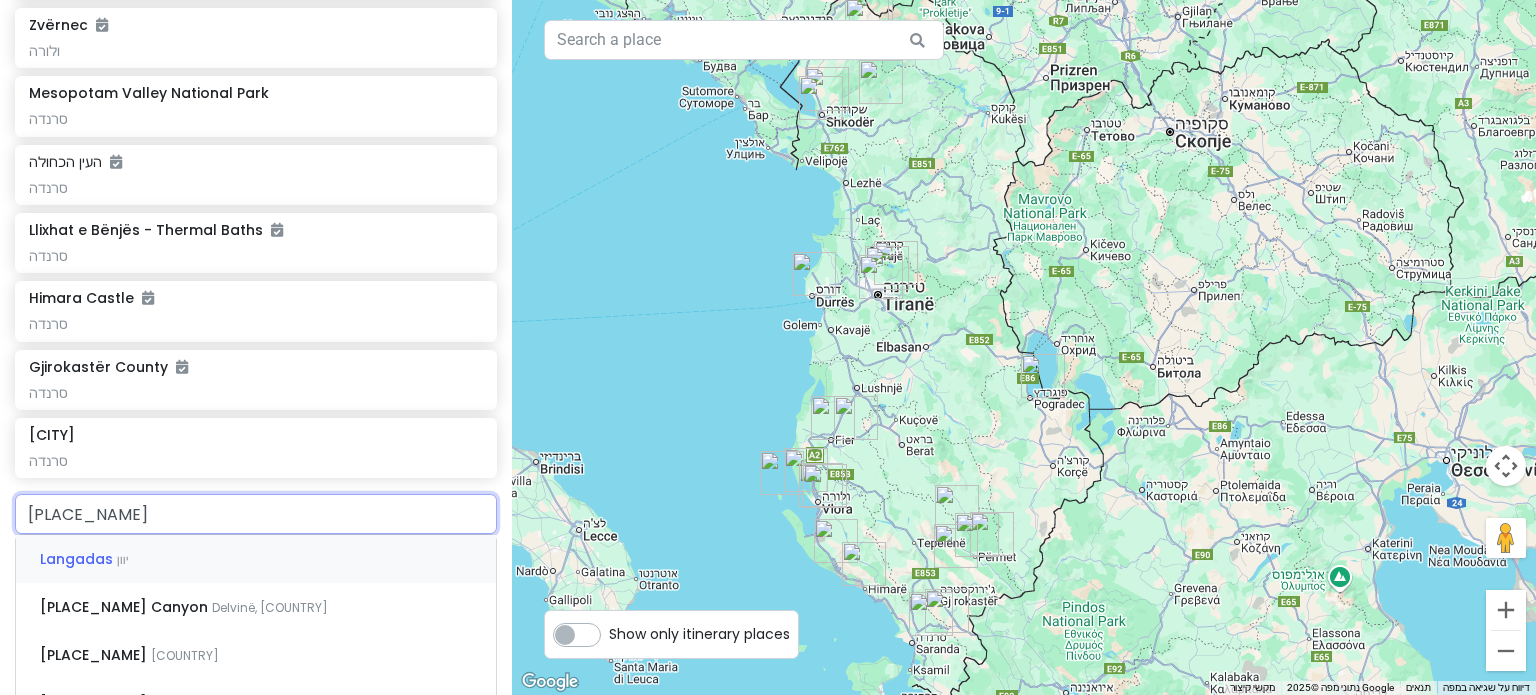 type on "langar" 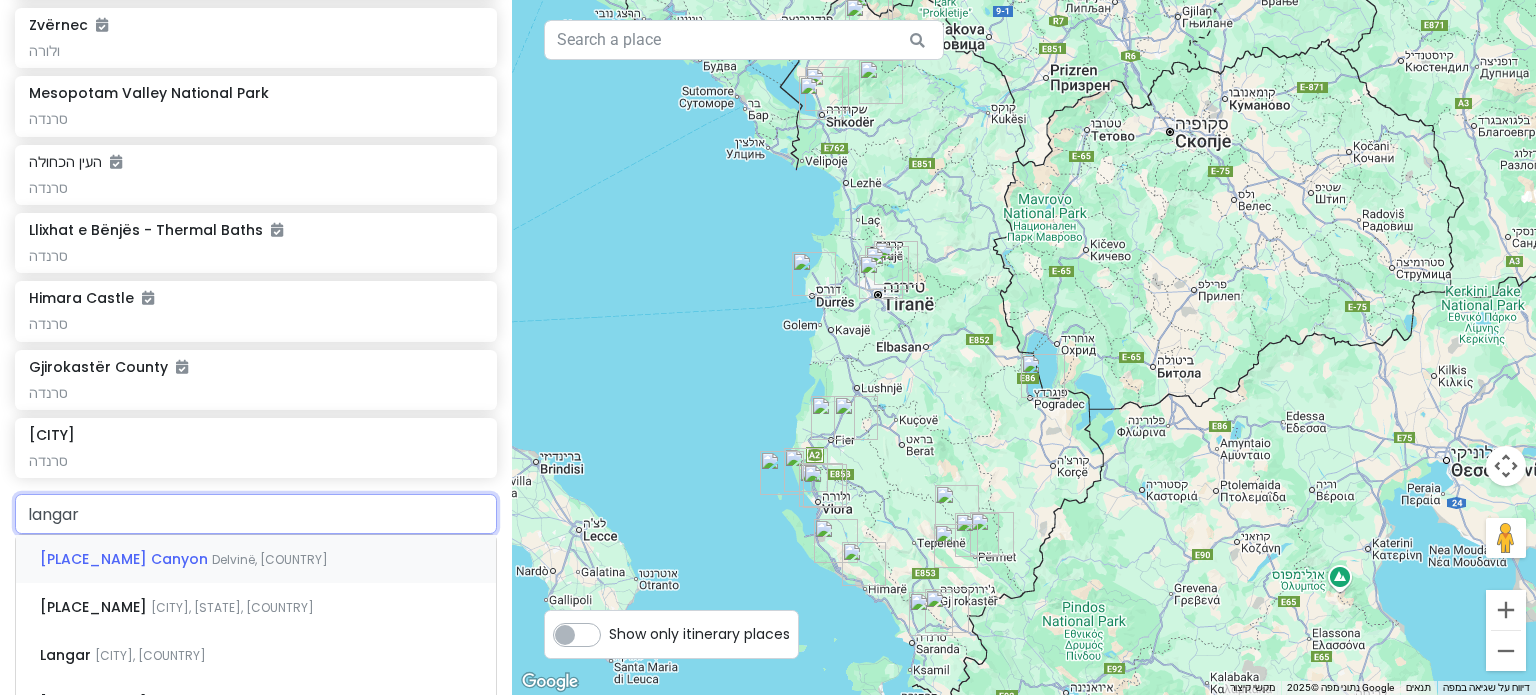 click on "[PLACE_NAME] Canyon" at bounding box center (126, 559) 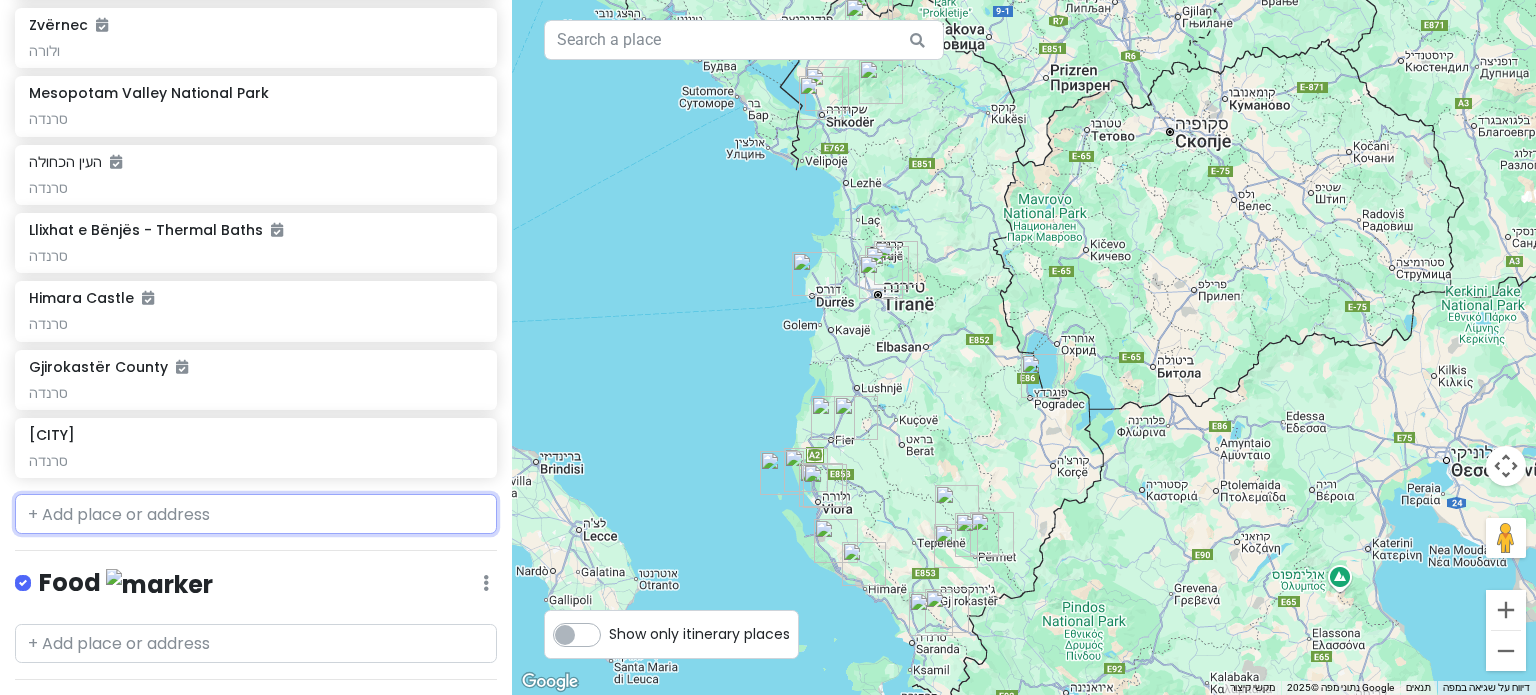 scroll, scrollTop: 1612, scrollLeft: 0, axis: vertical 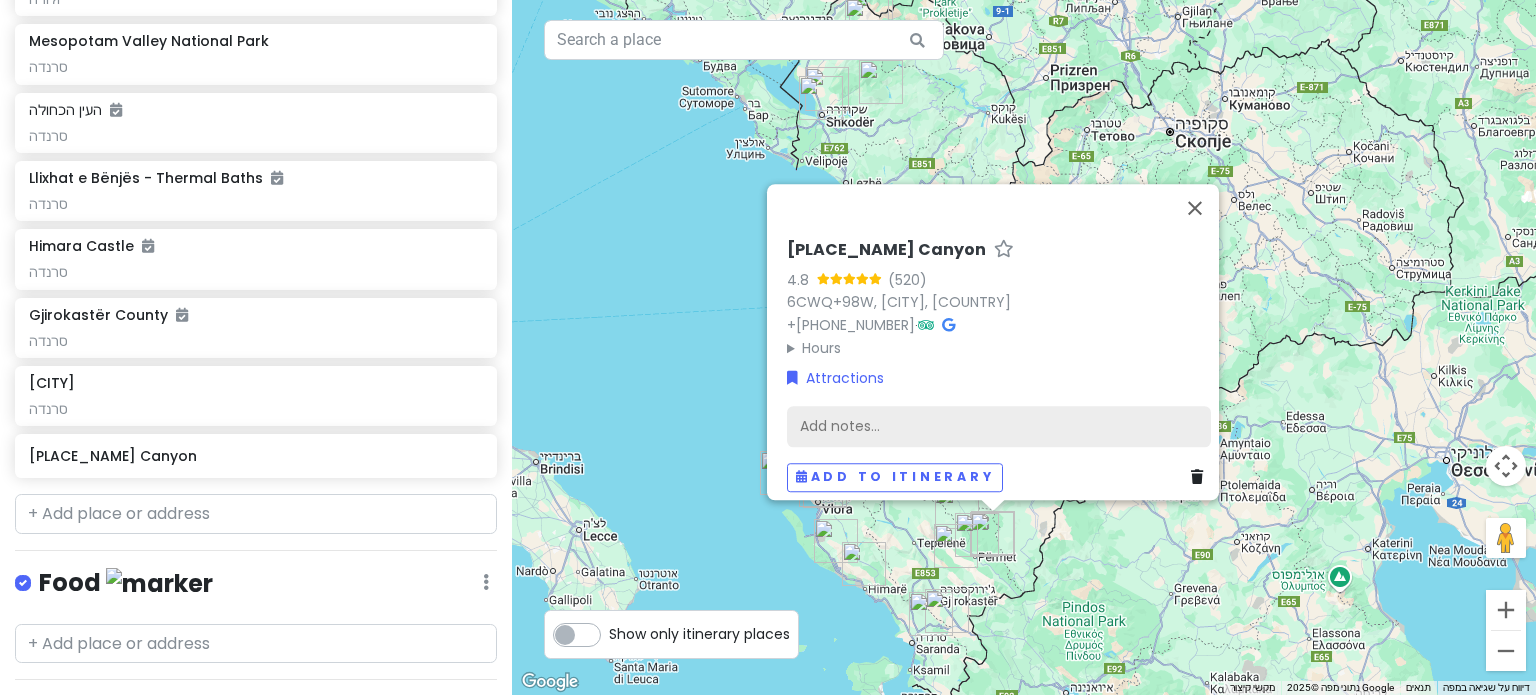 click on "Add notes..." at bounding box center [999, 426] 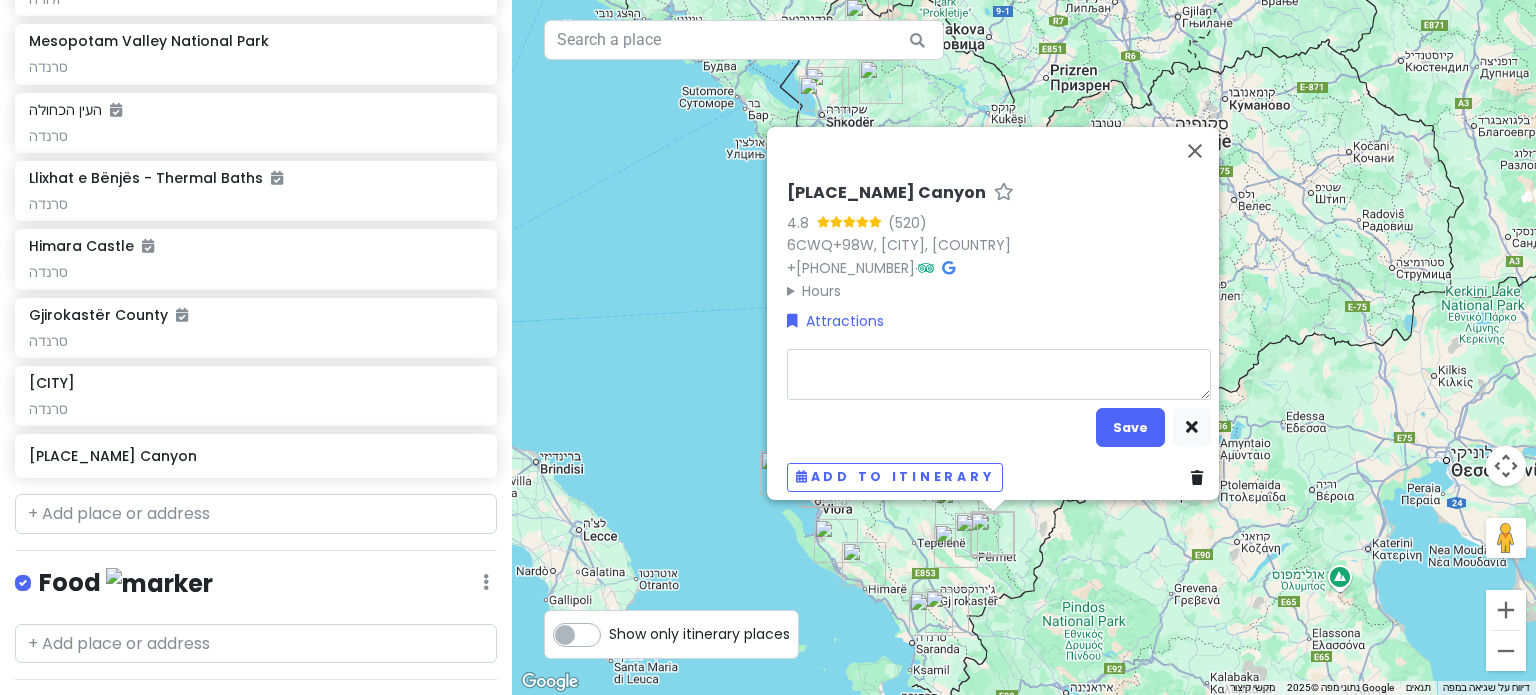 type on "x" 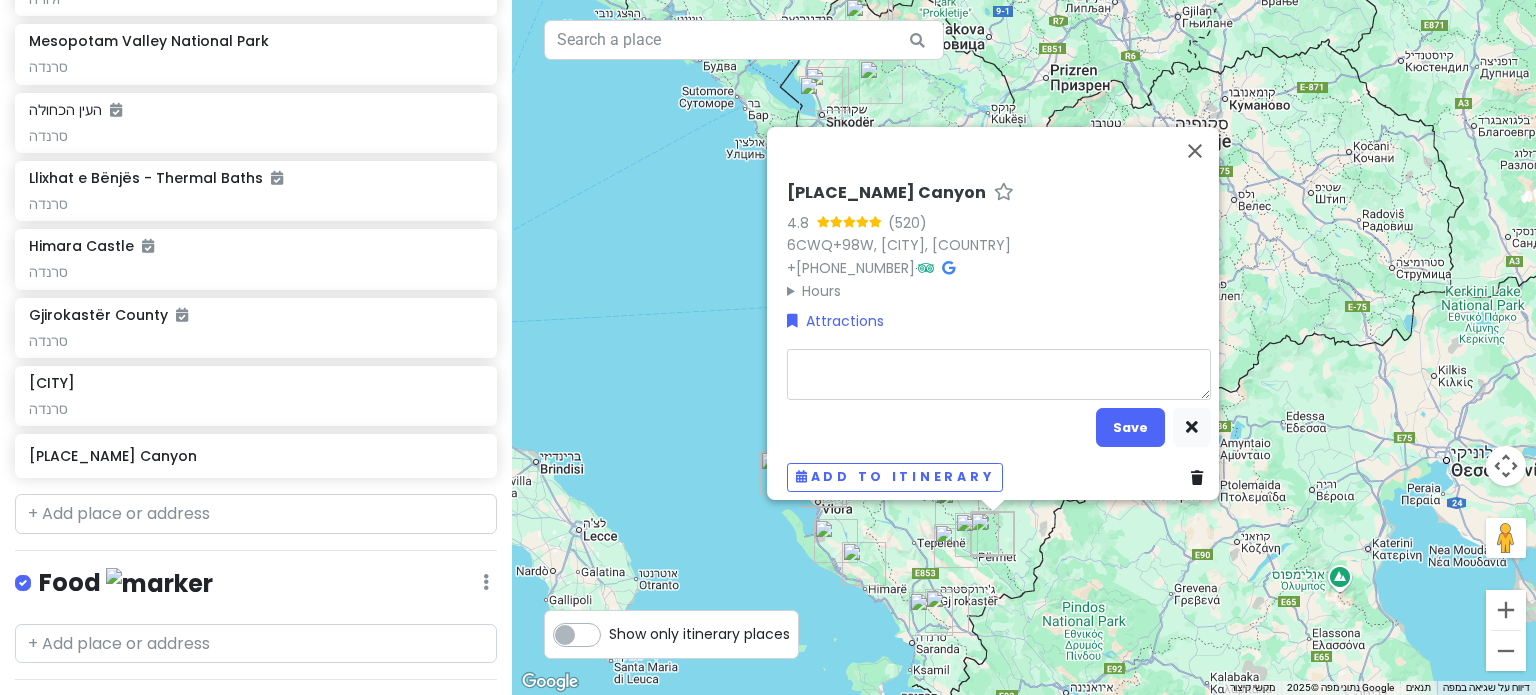 type on "ס" 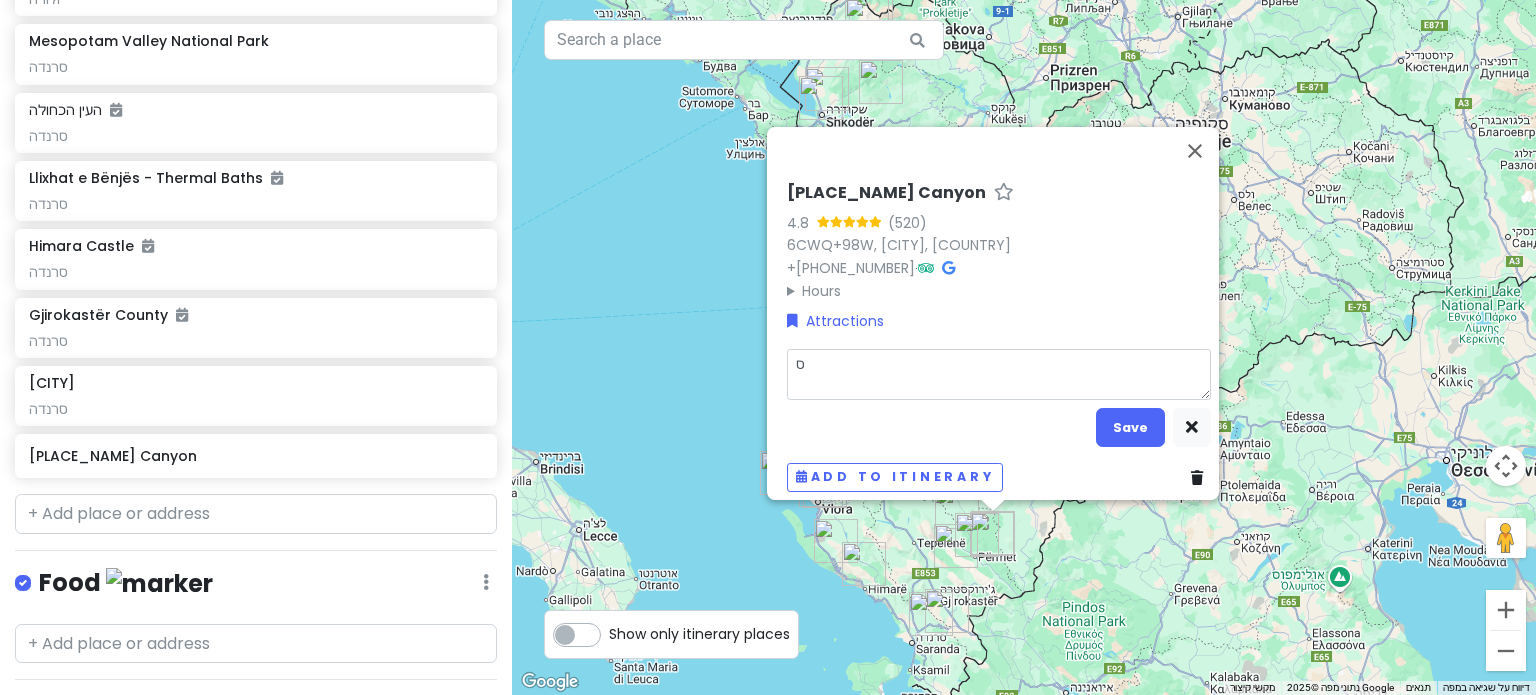 type on "x" 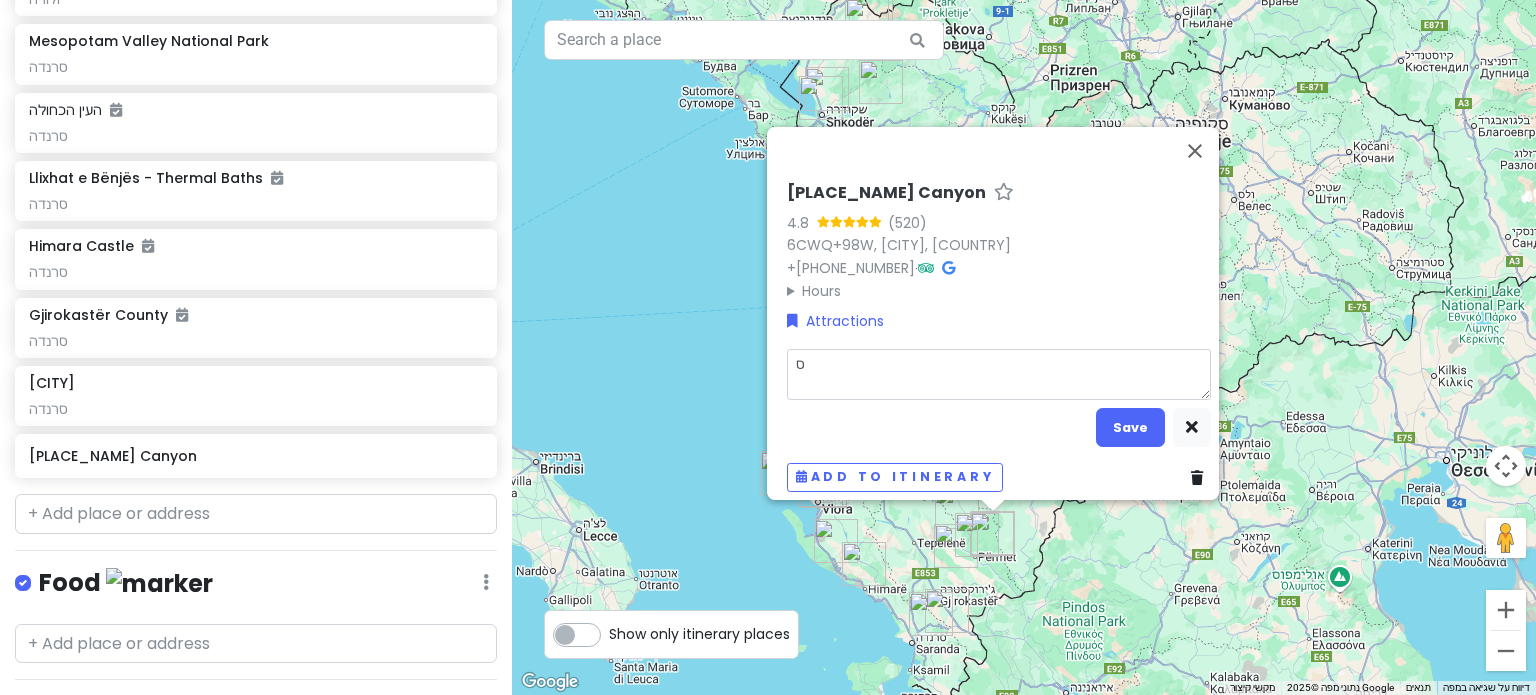 type on "סר" 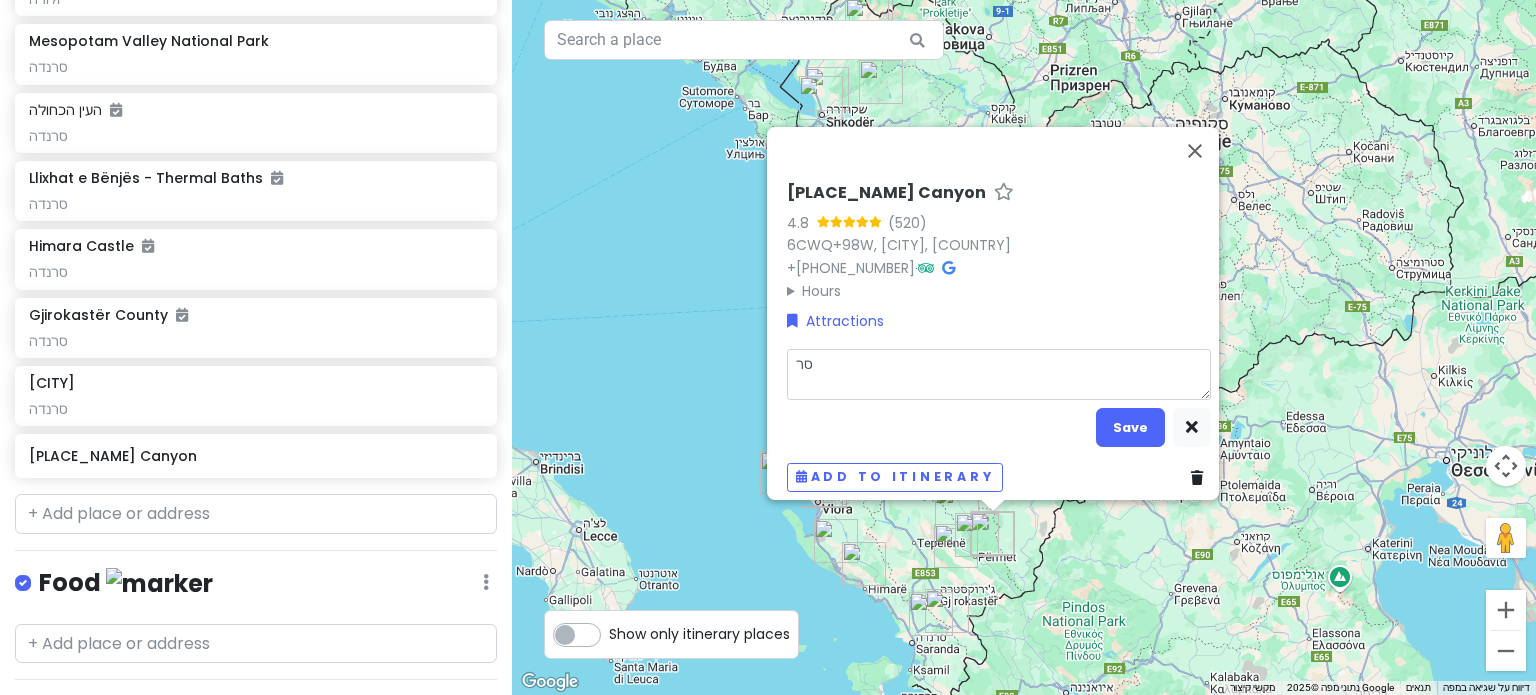 type on "x" 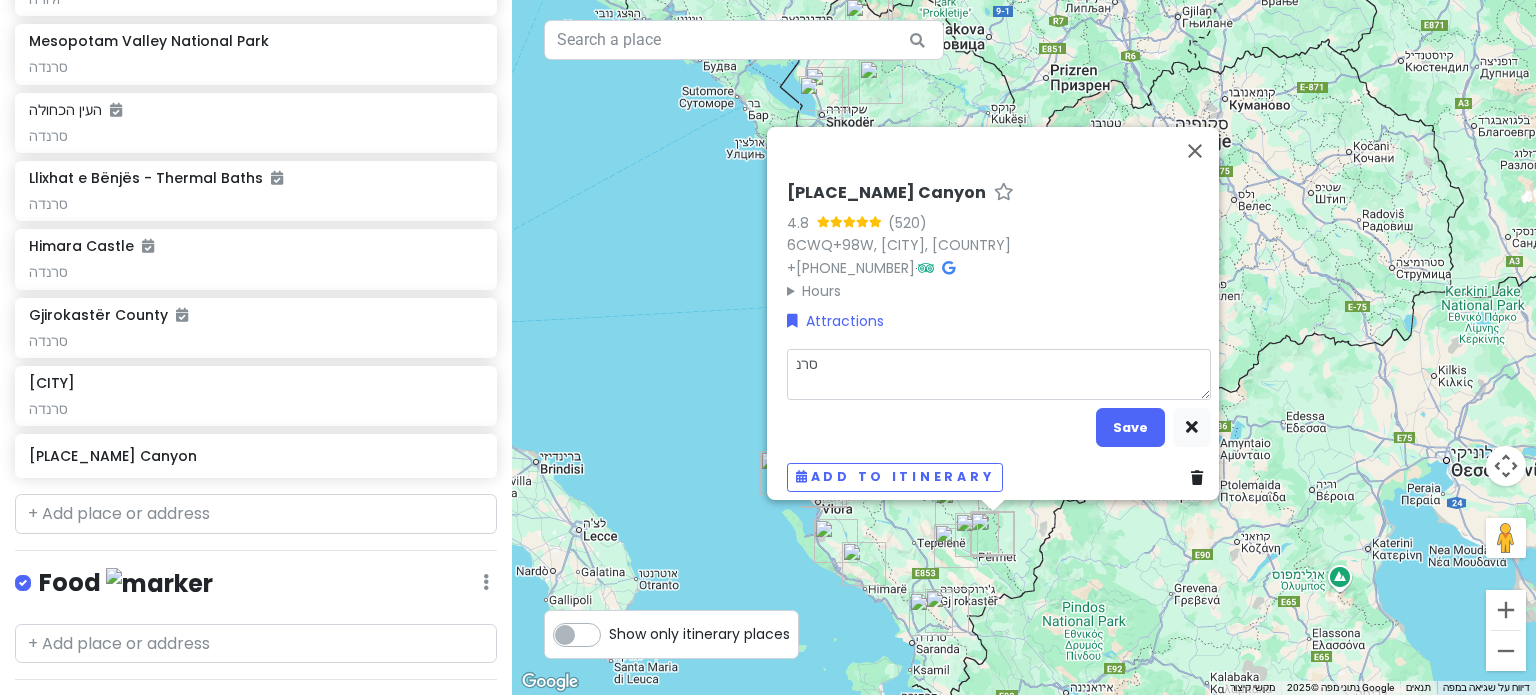 type on "x" 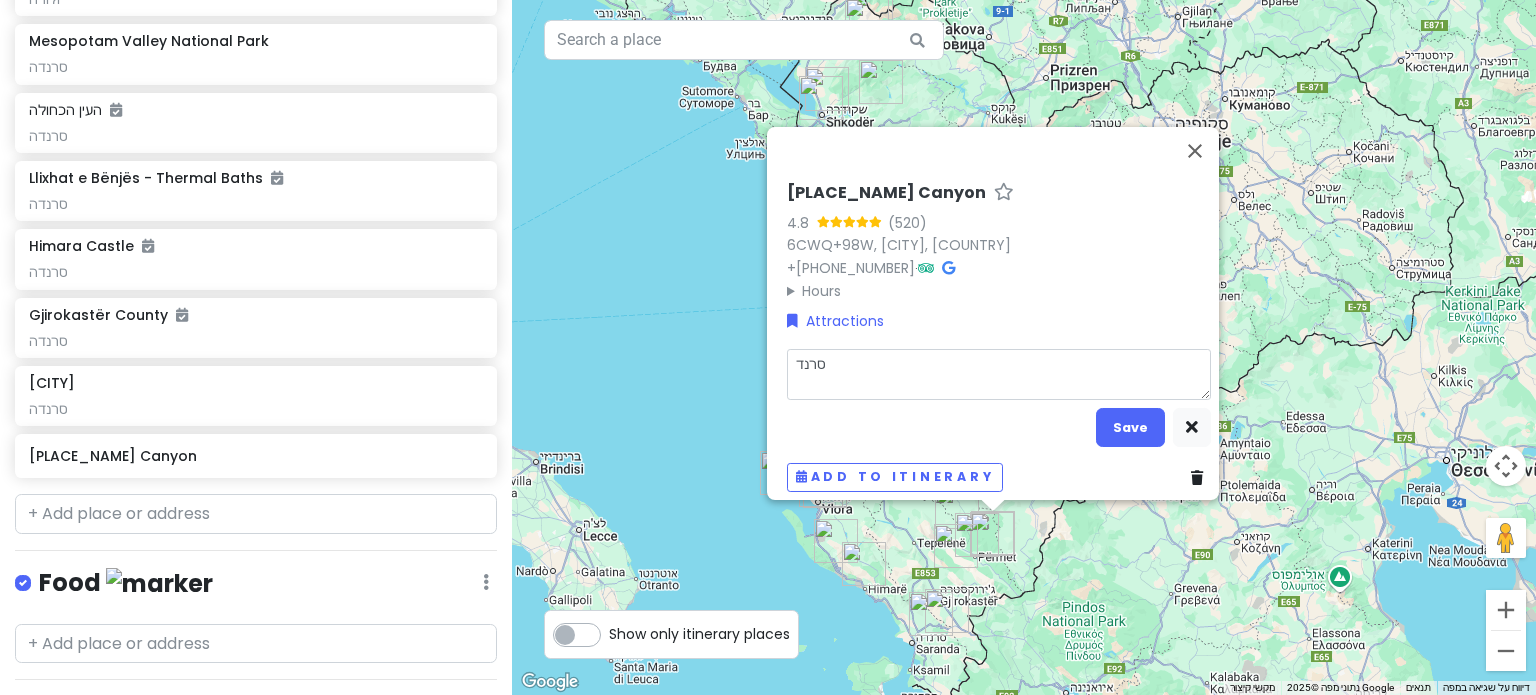 type on "x" 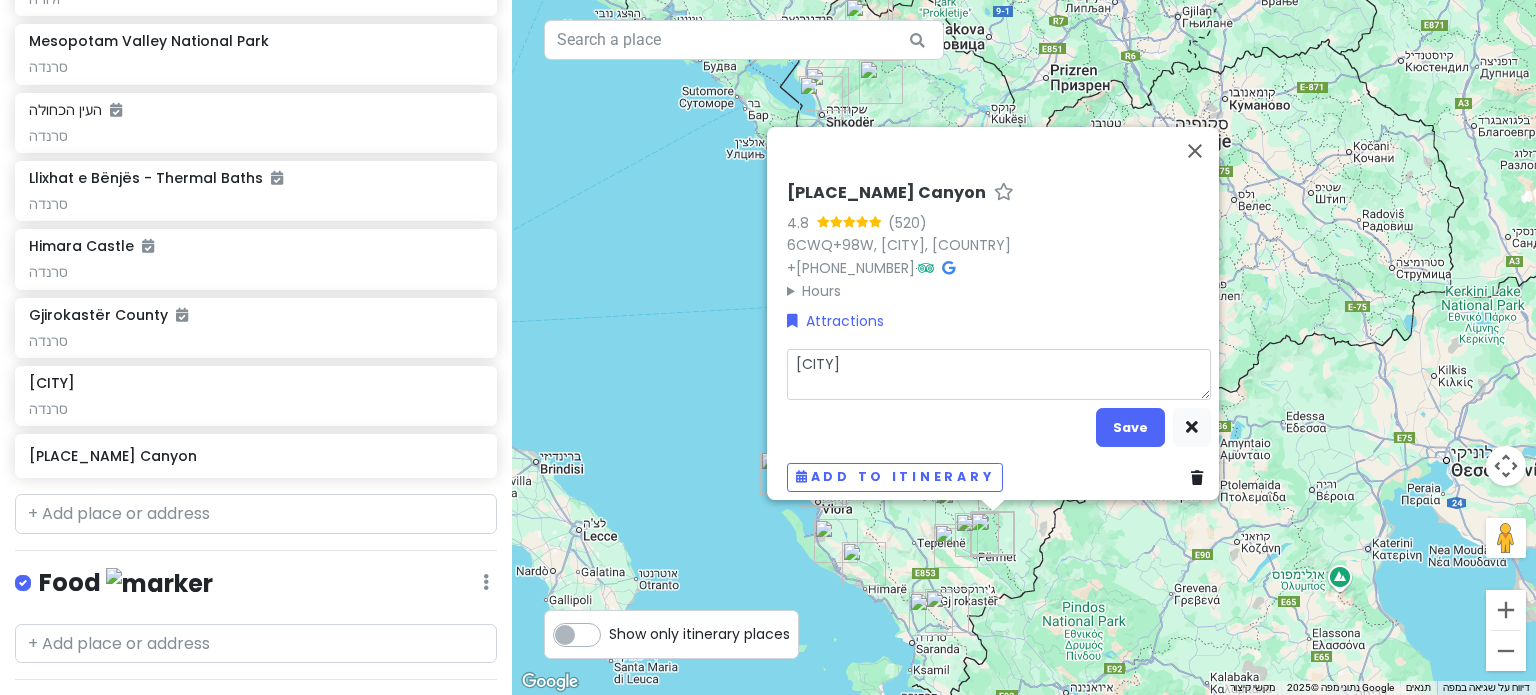 type on "x" 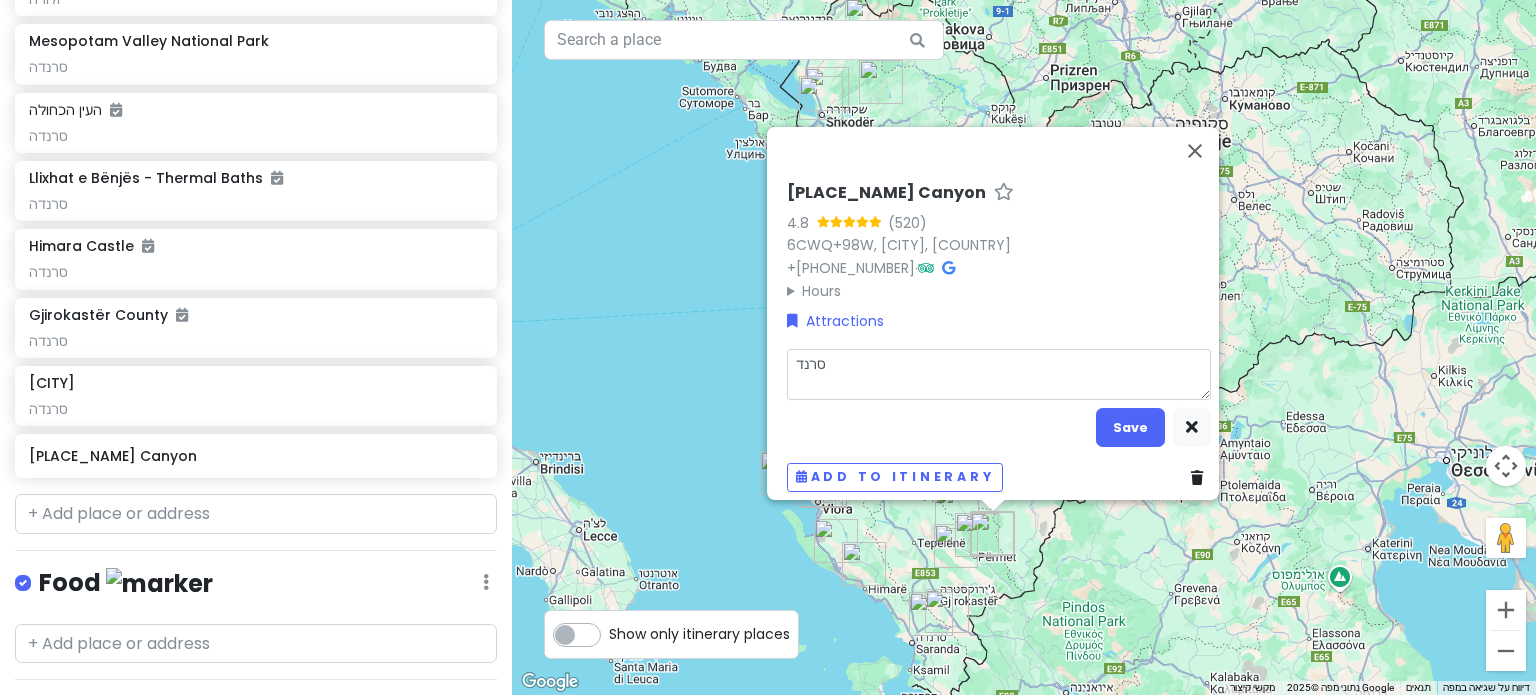 type on "x" 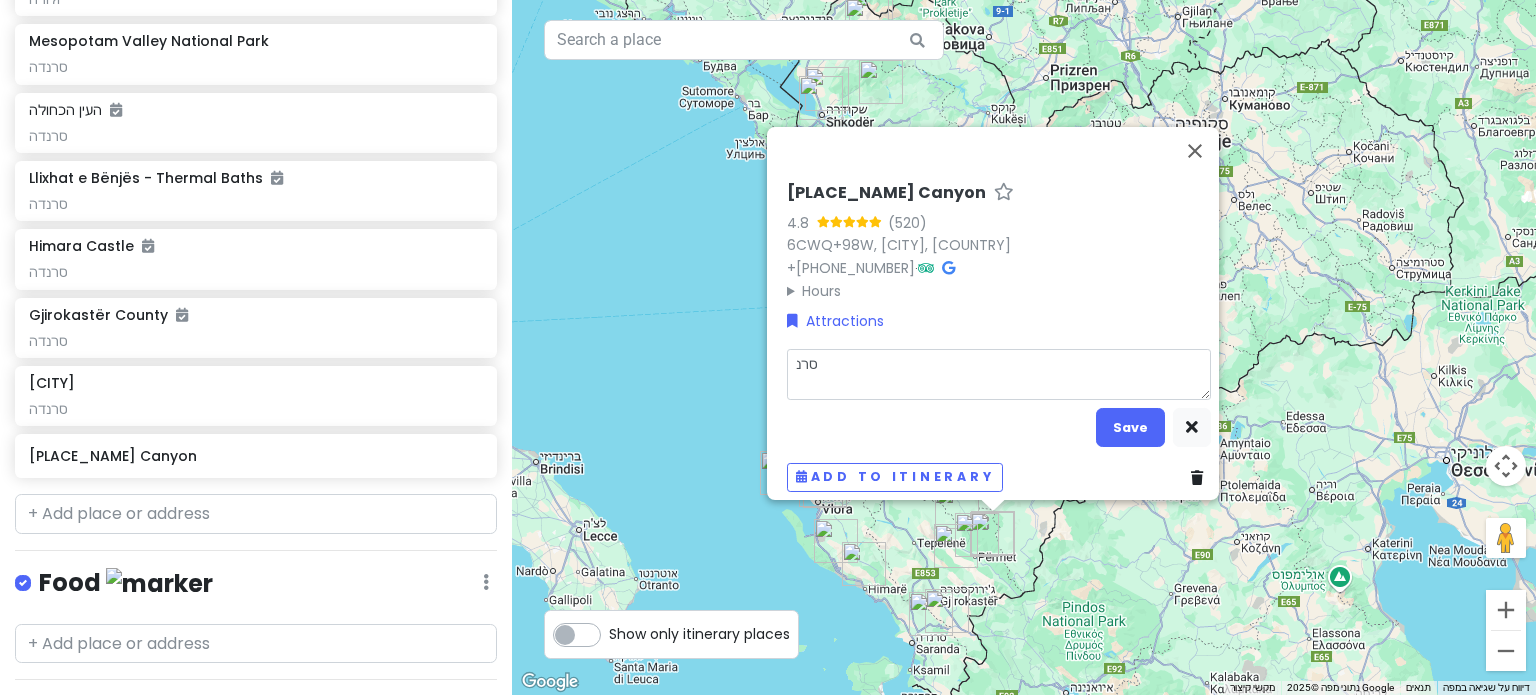 type on "x" 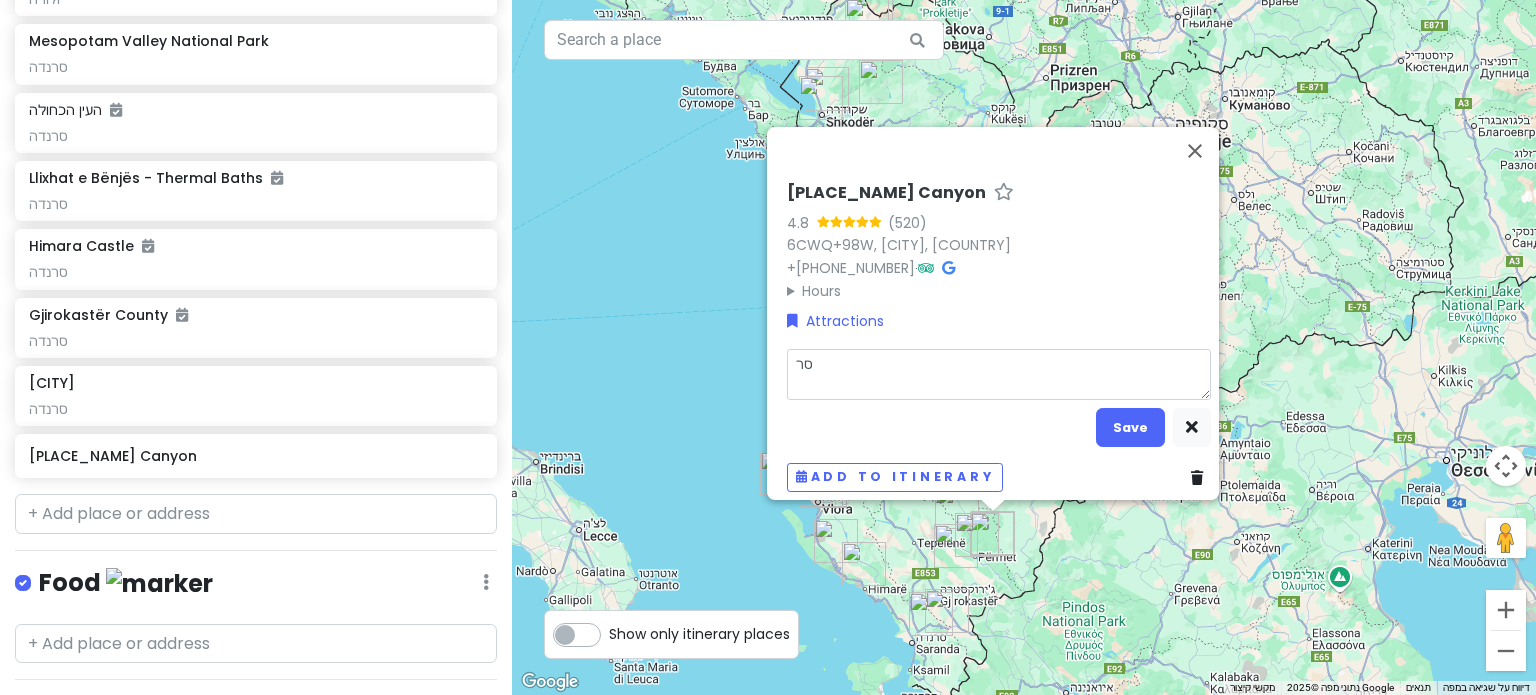 type on "x" 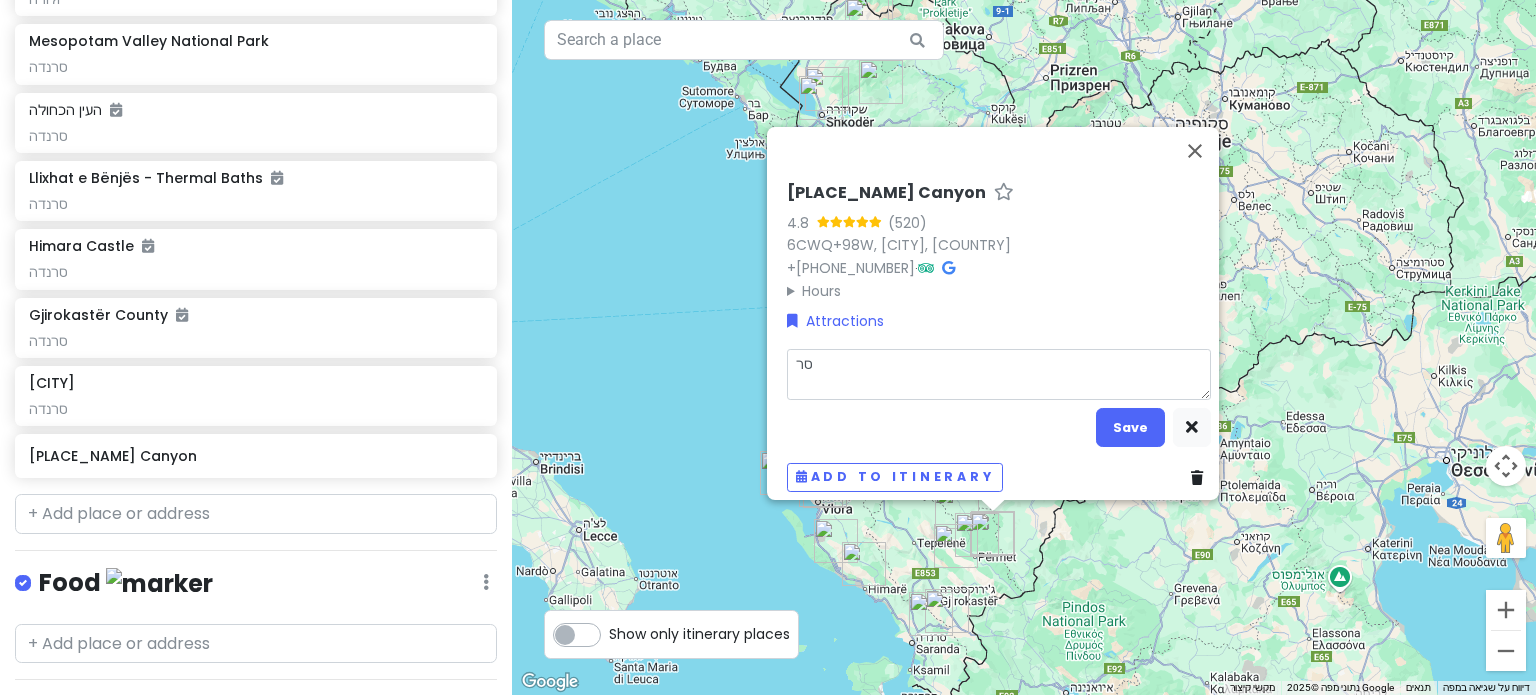 type on "סרנ" 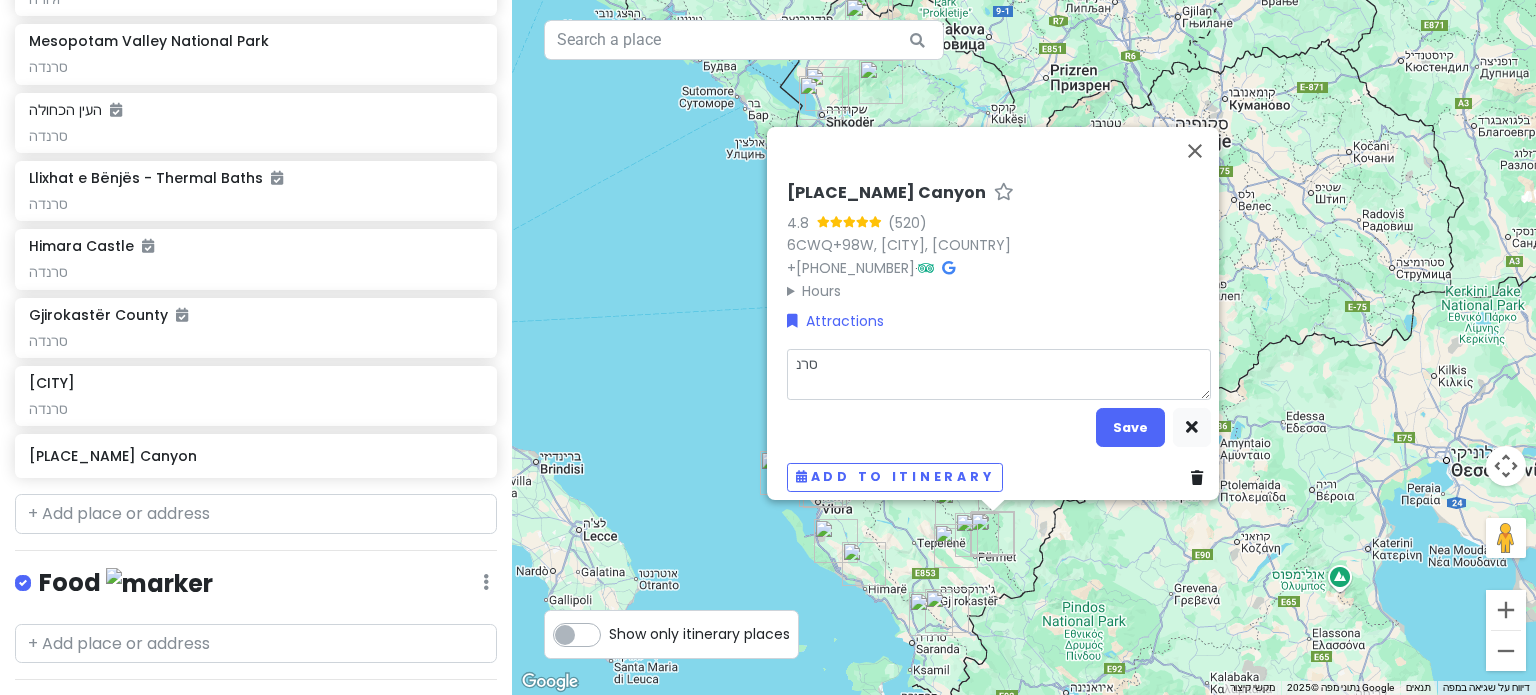 type on "x" 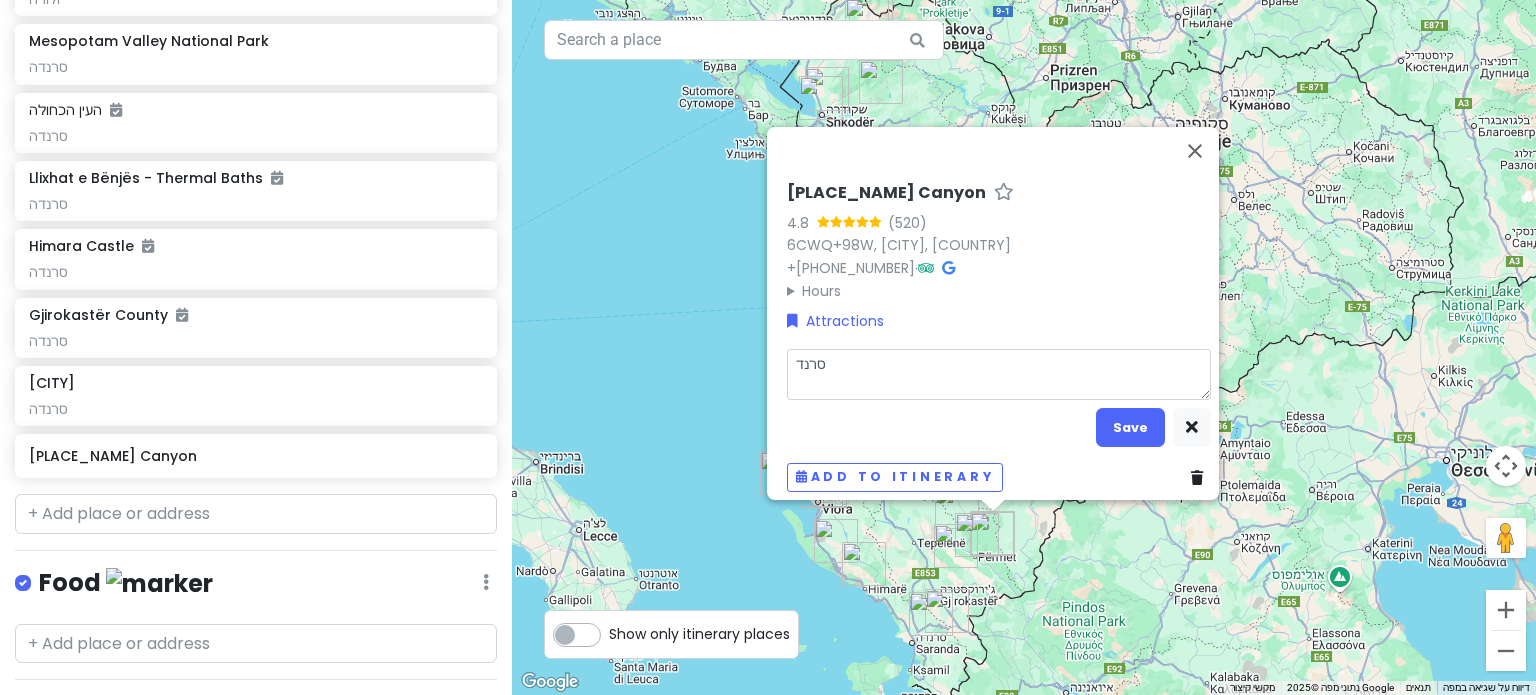 type on "x" 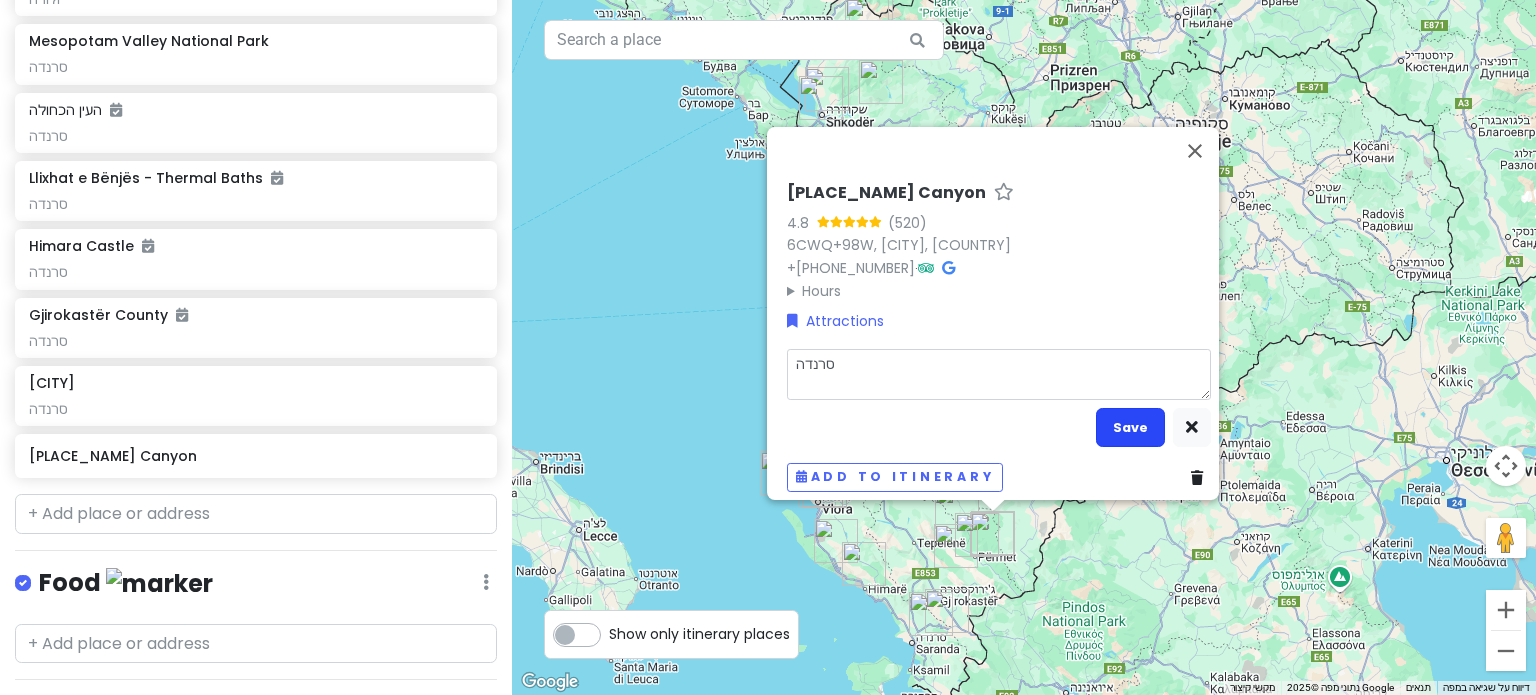 type on "סרנדה" 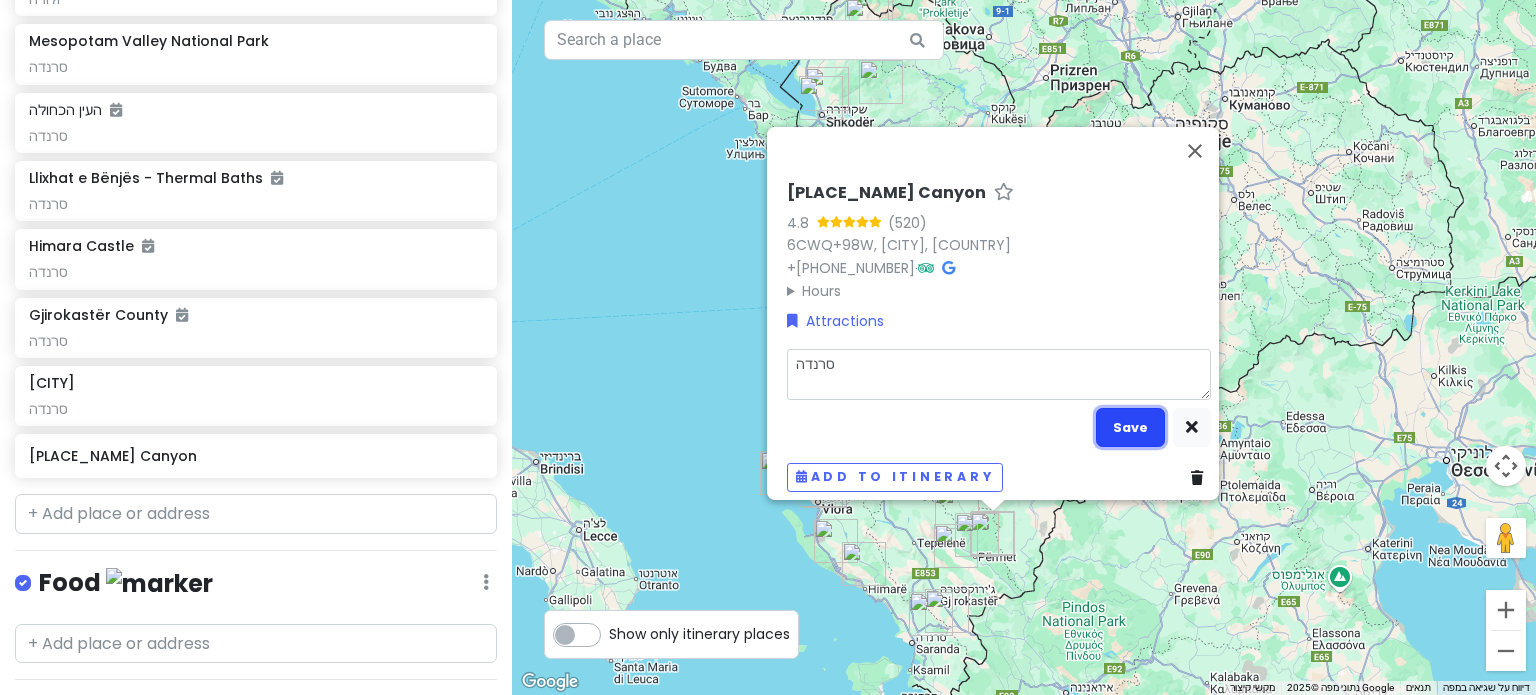 click on "Save" at bounding box center [1130, 427] 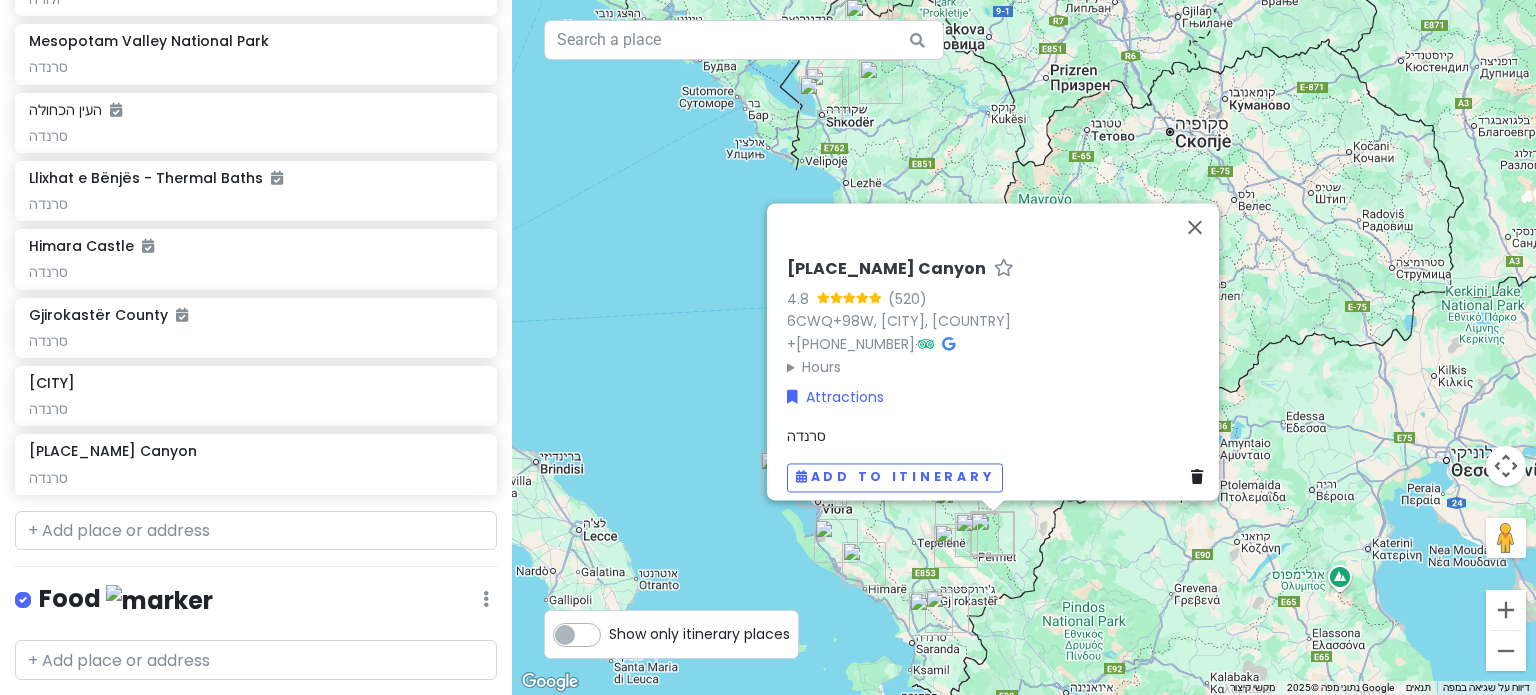 scroll, scrollTop: 1628, scrollLeft: 0, axis: vertical 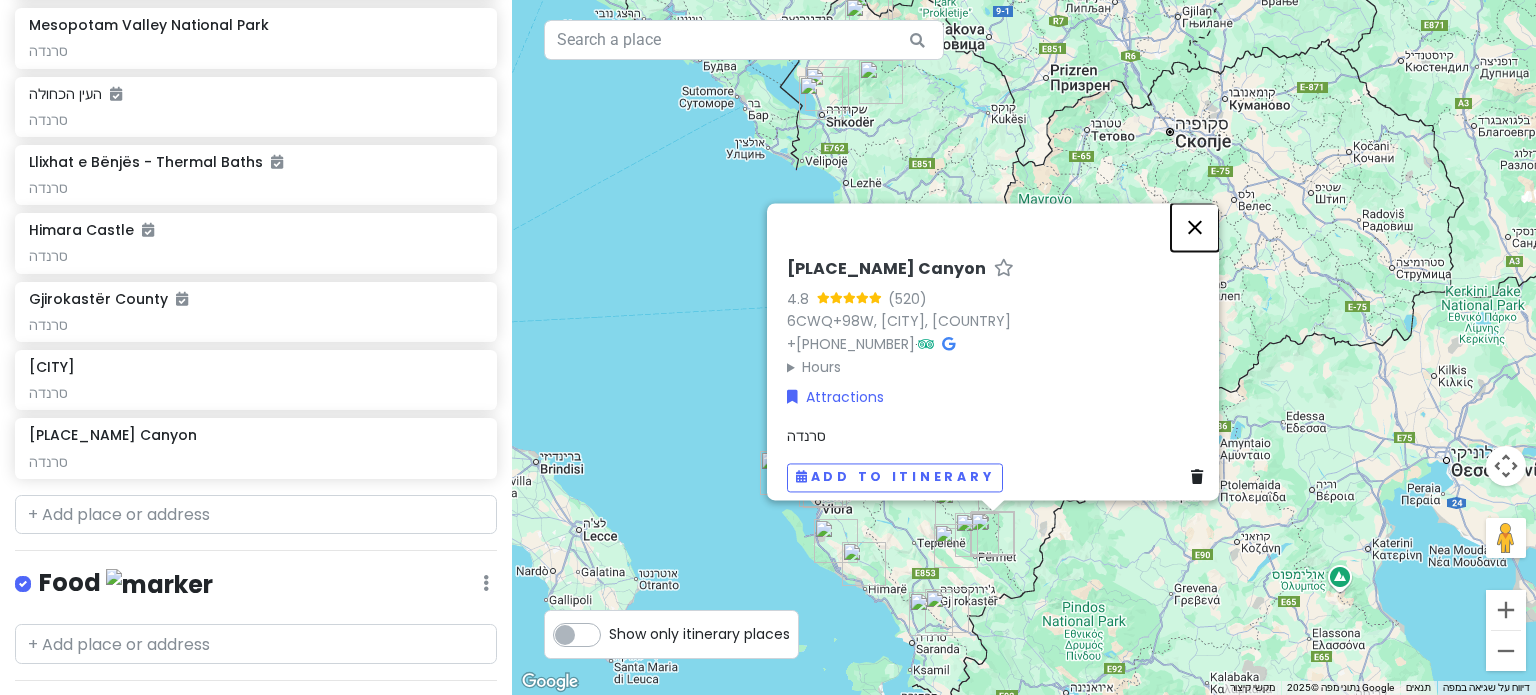 click at bounding box center (1195, 227) 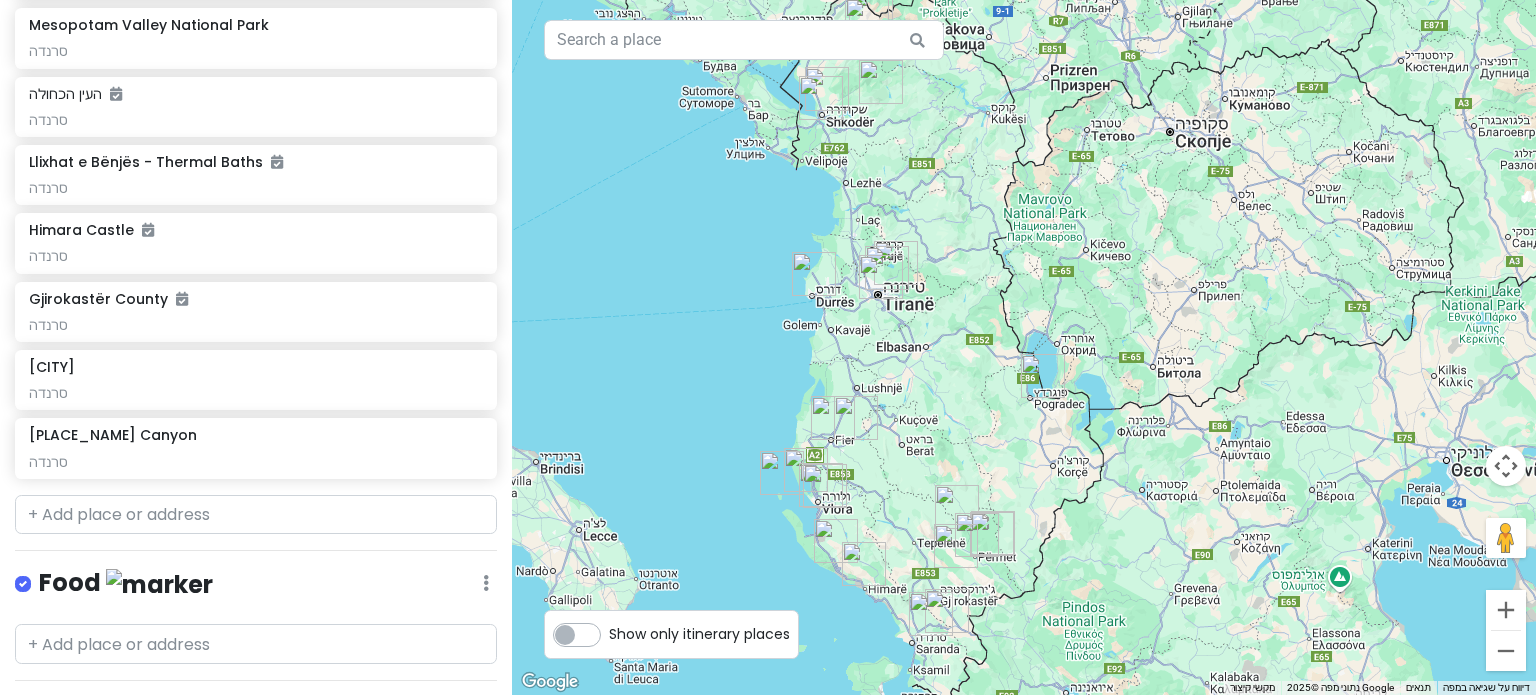 click at bounding box center [782, 473] 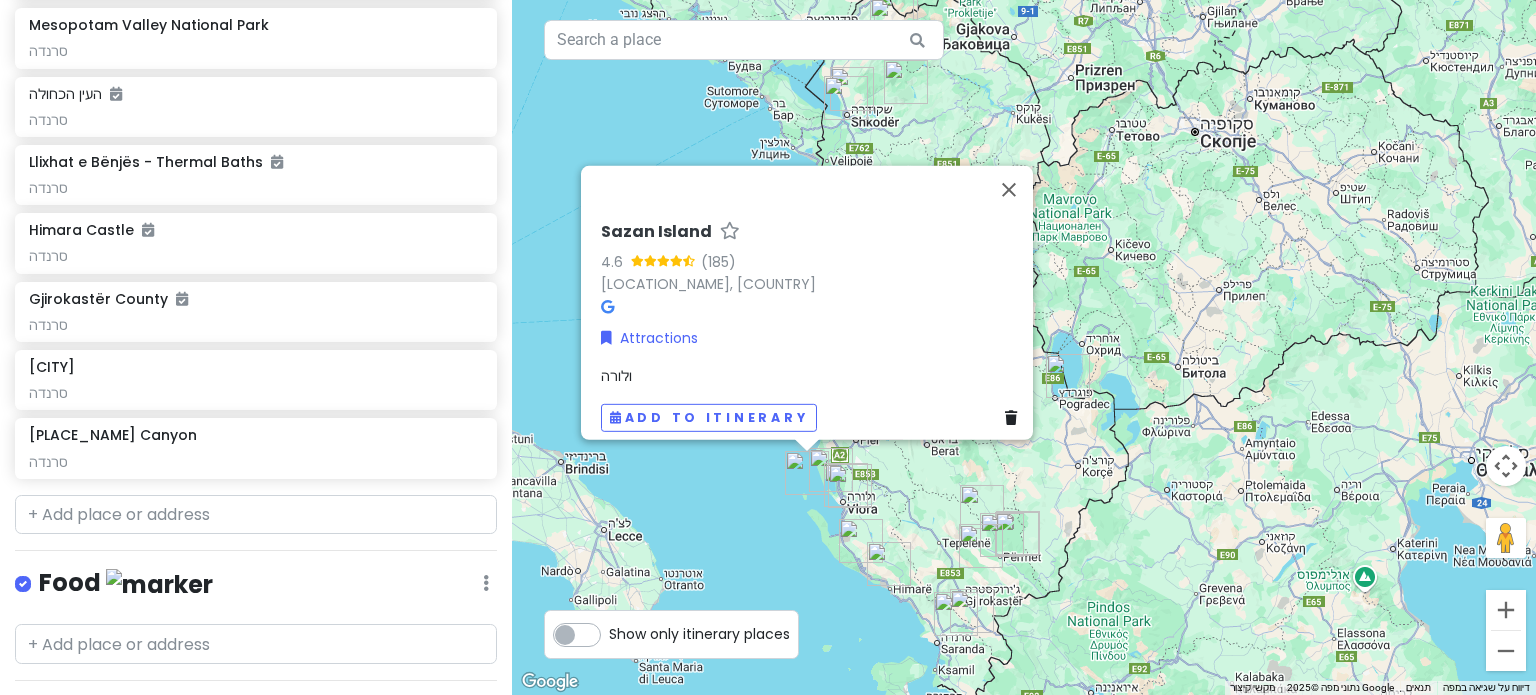 click at bounding box center (807, 473) 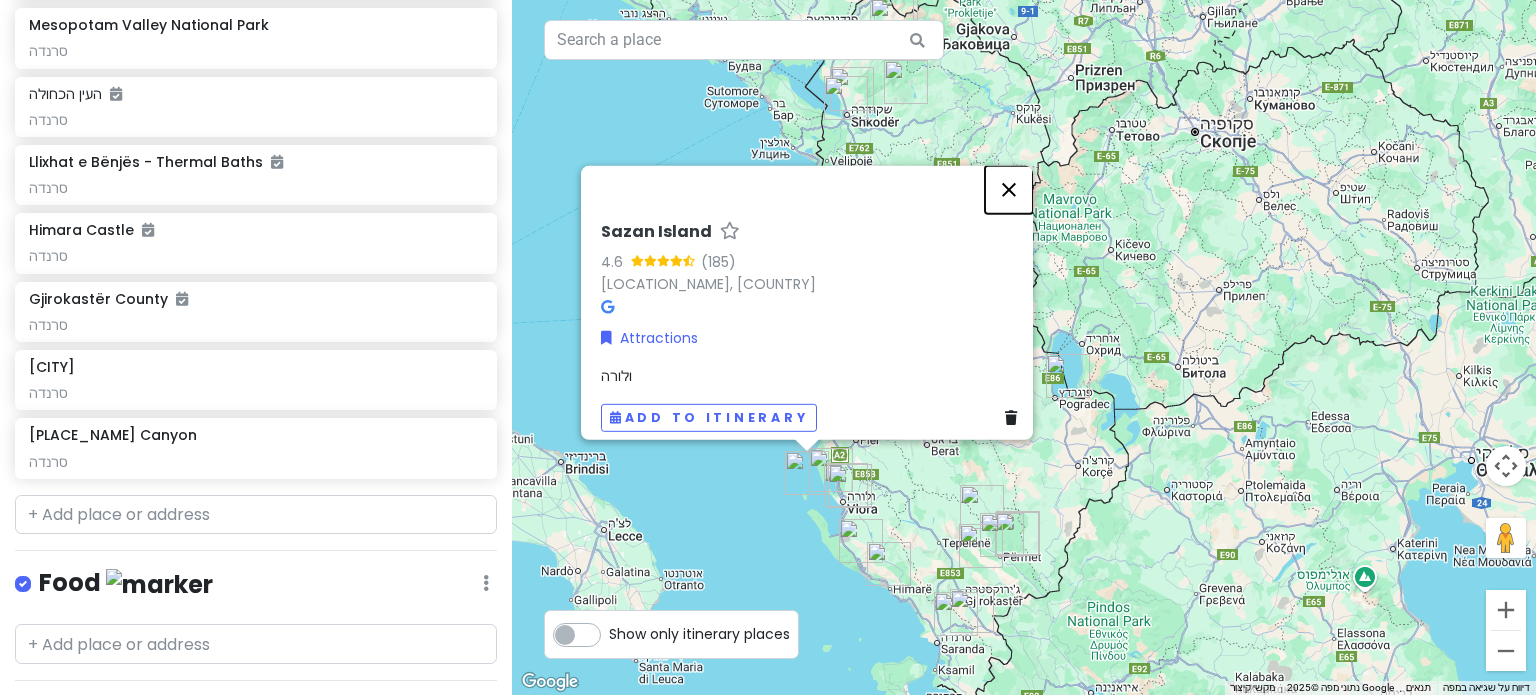 click at bounding box center (1009, 189) 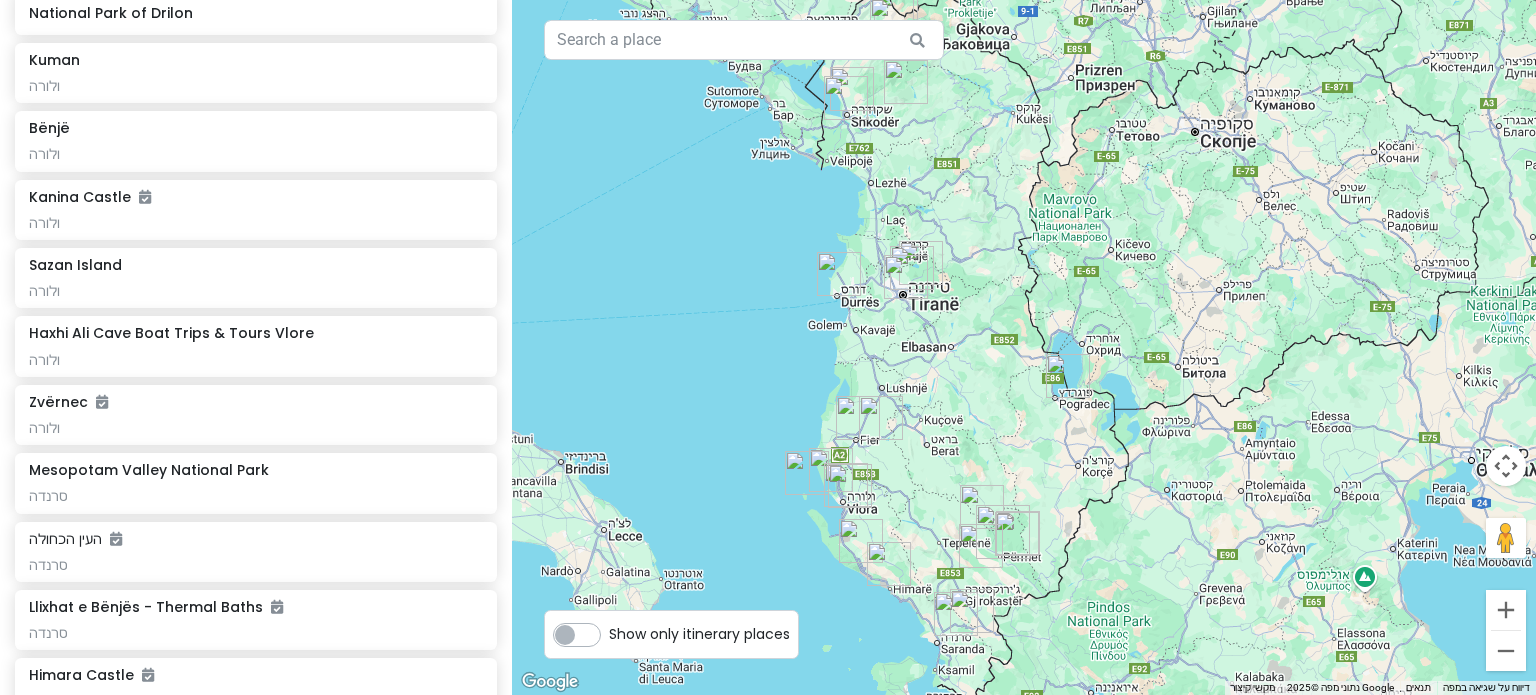 scroll, scrollTop: 1128, scrollLeft: 0, axis: vertical 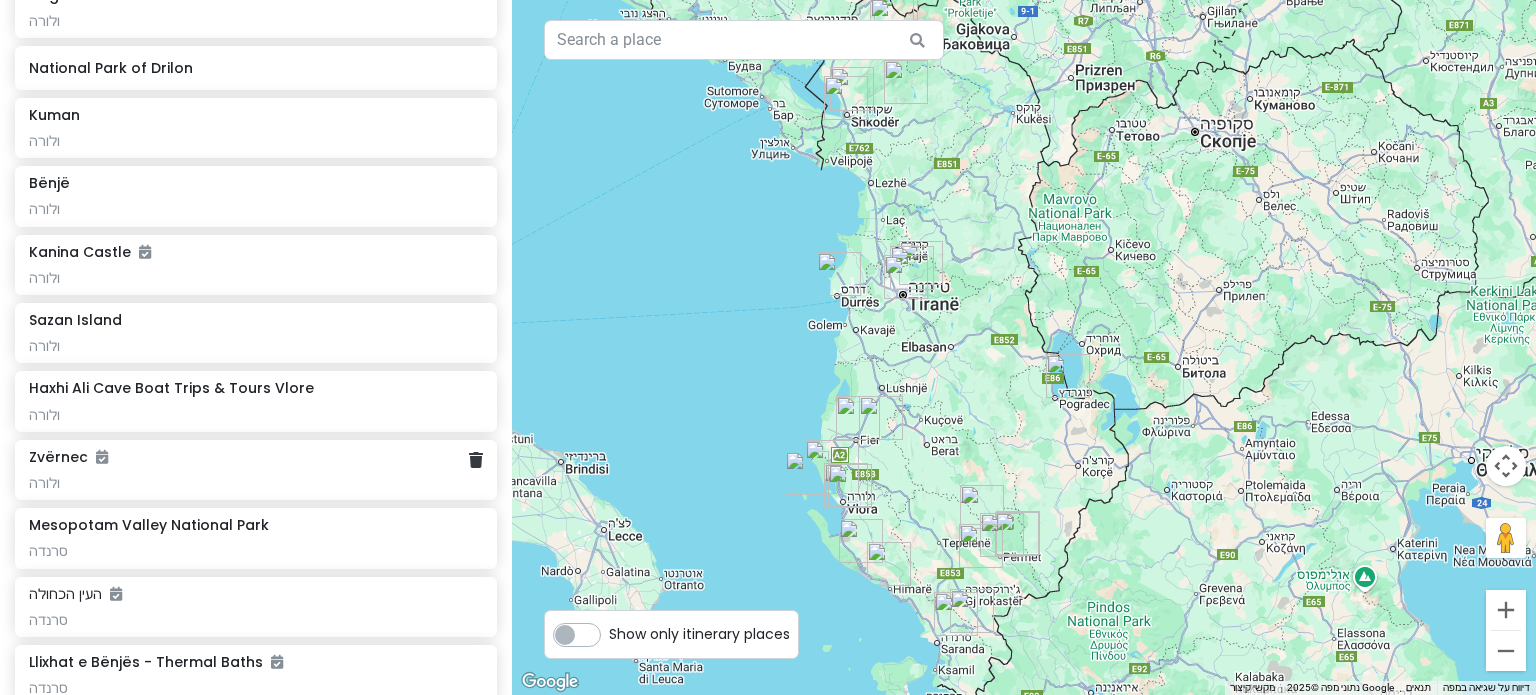 click on "ולורה" at bounding box center (255, -727) 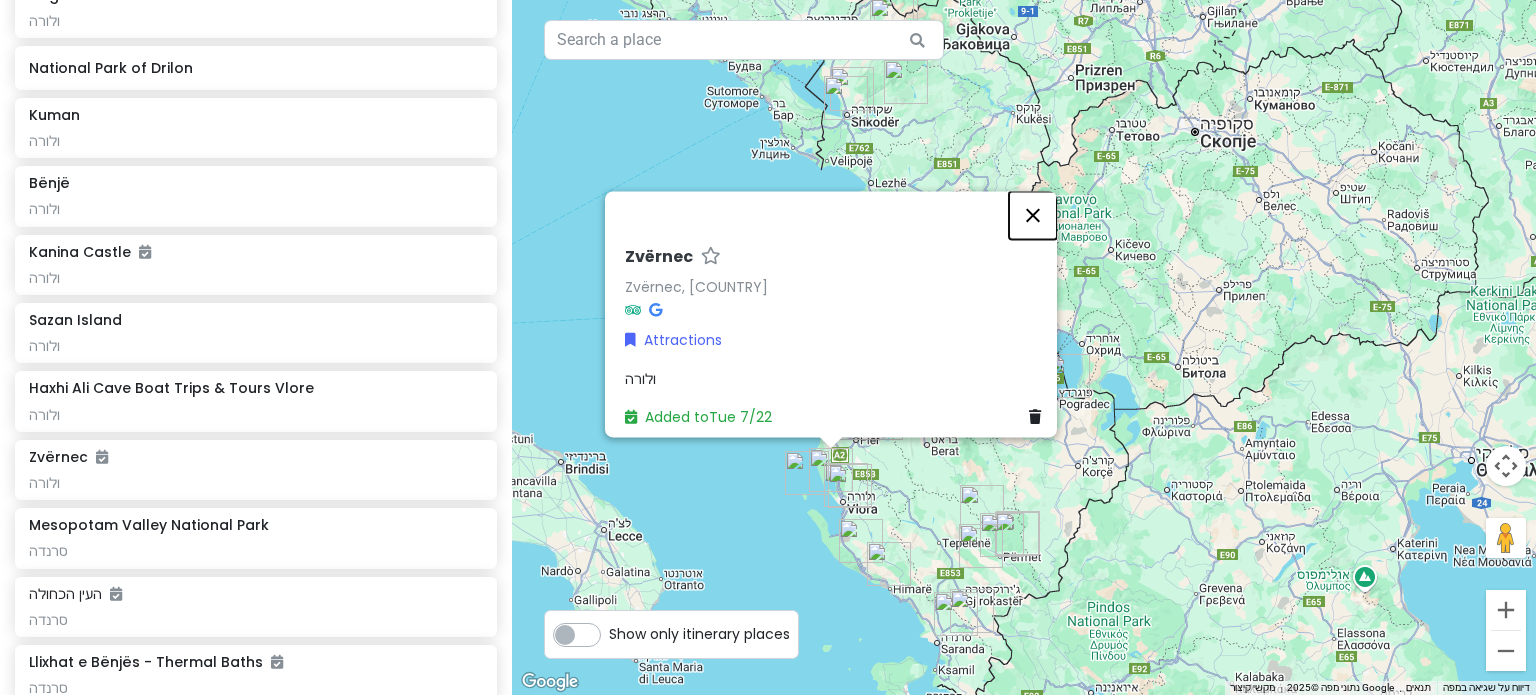 click at bounding box center [1033, 215] 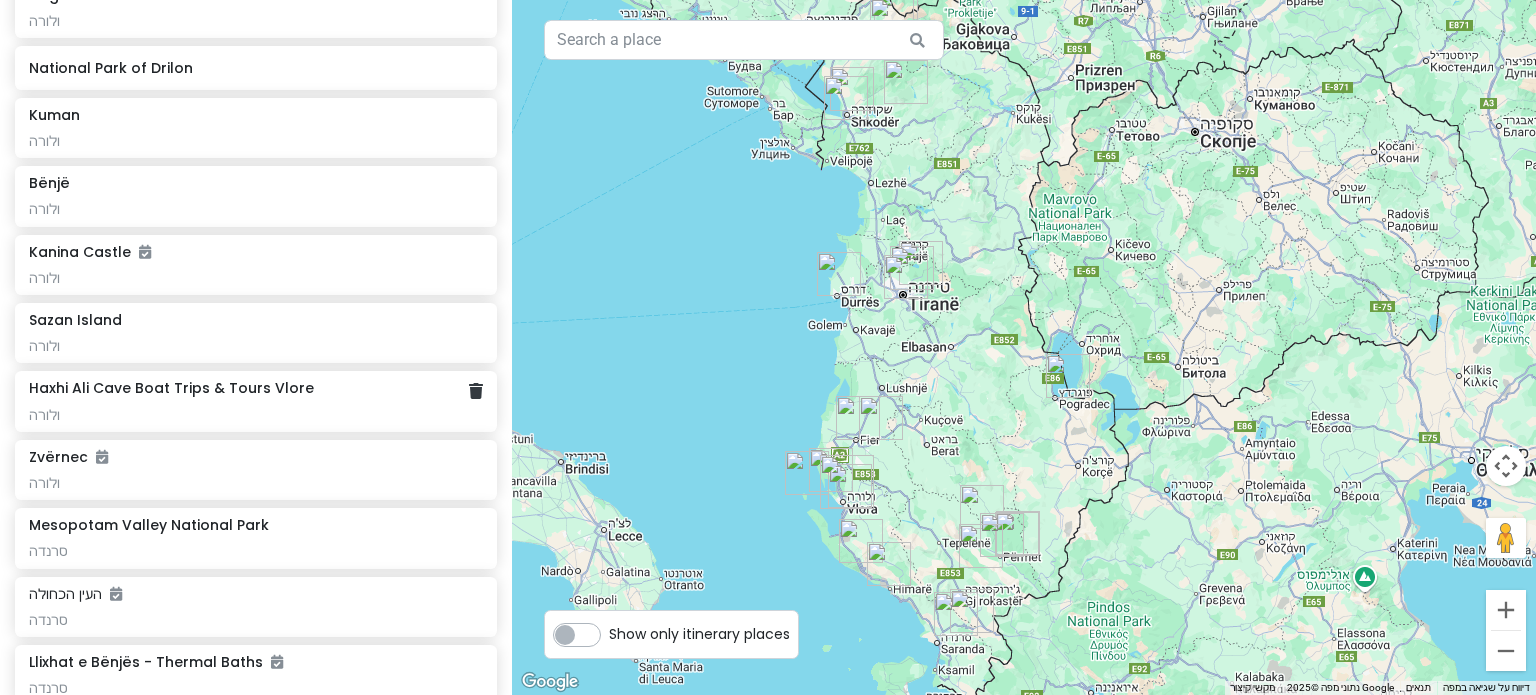 click on "ולורה" at bounding box center [255, -727] 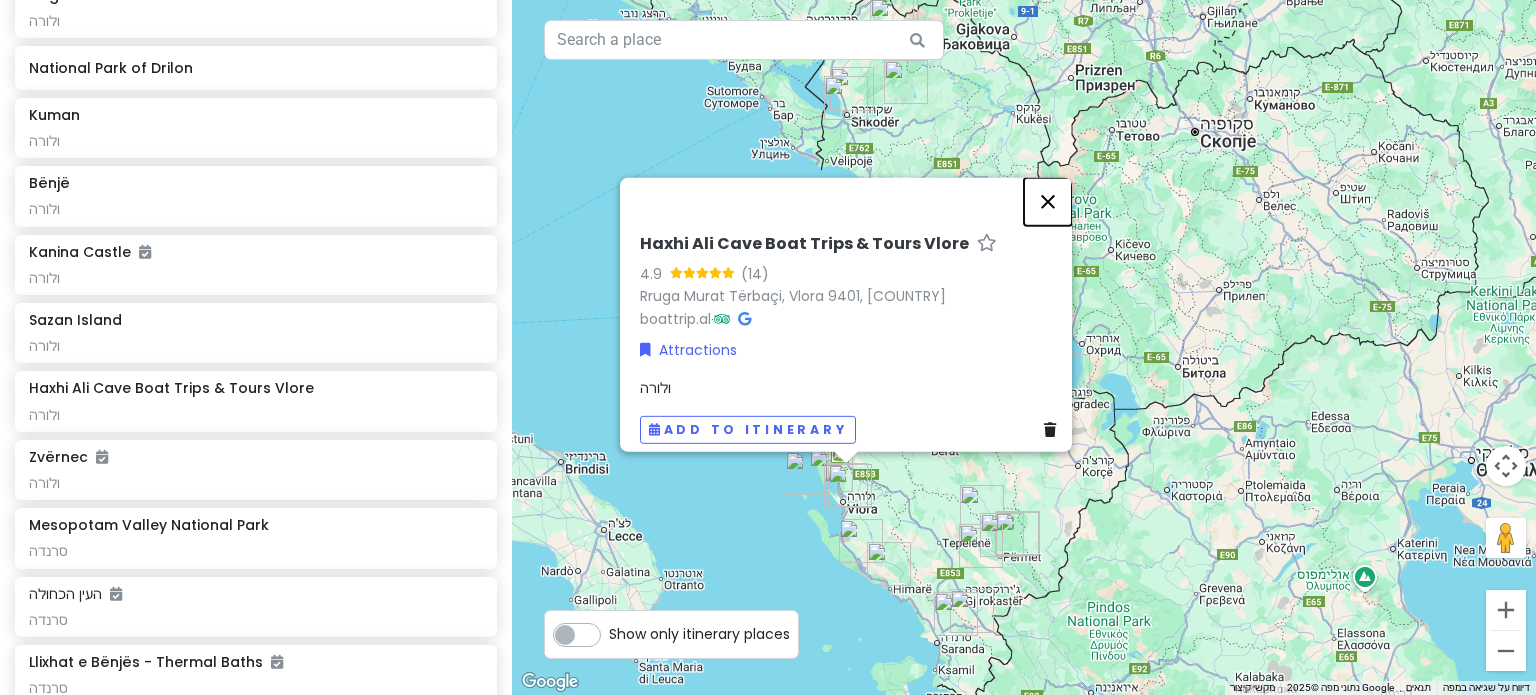 click at bounding box center (1048, 201) 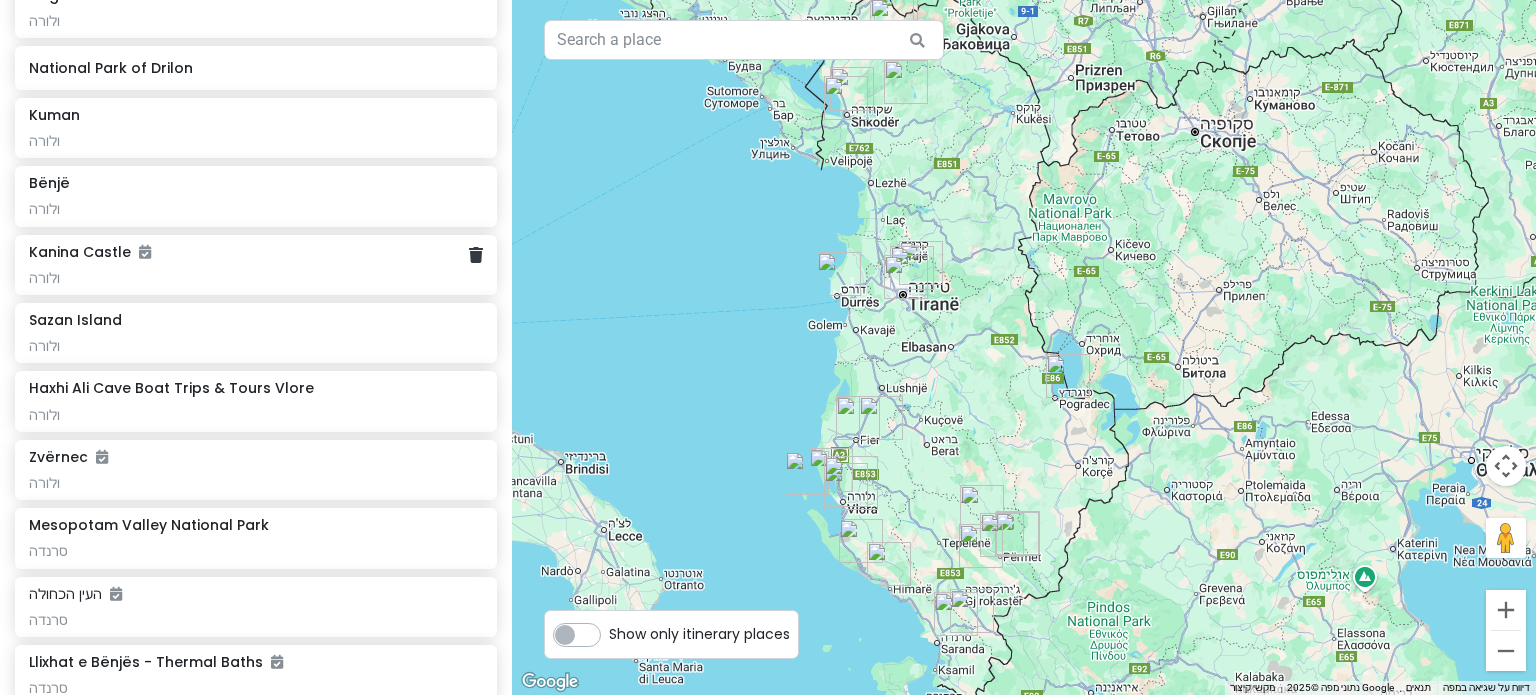click on "ולורה" at bounding box center (255, -727) 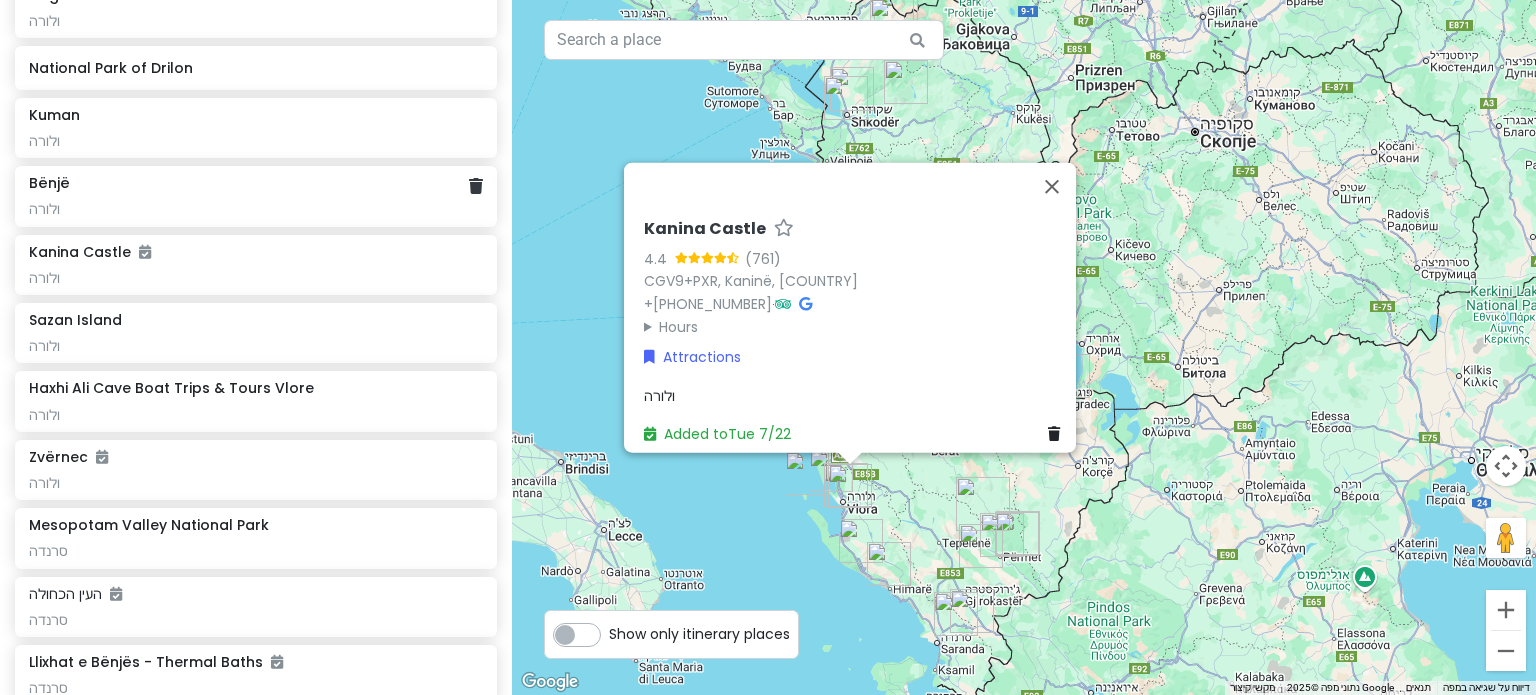 click on "ולורה" at bounding box center (255, -727) 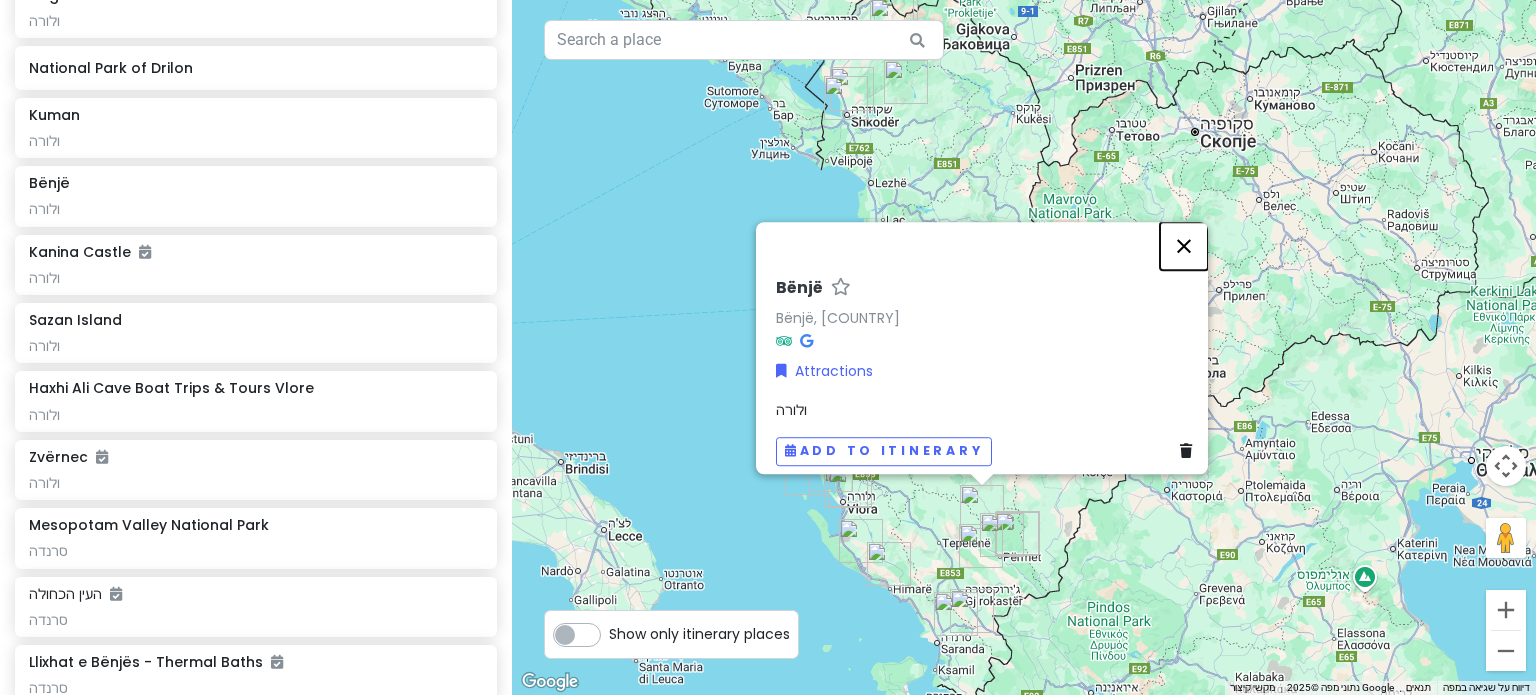 click at bounding box center (1184, 246) 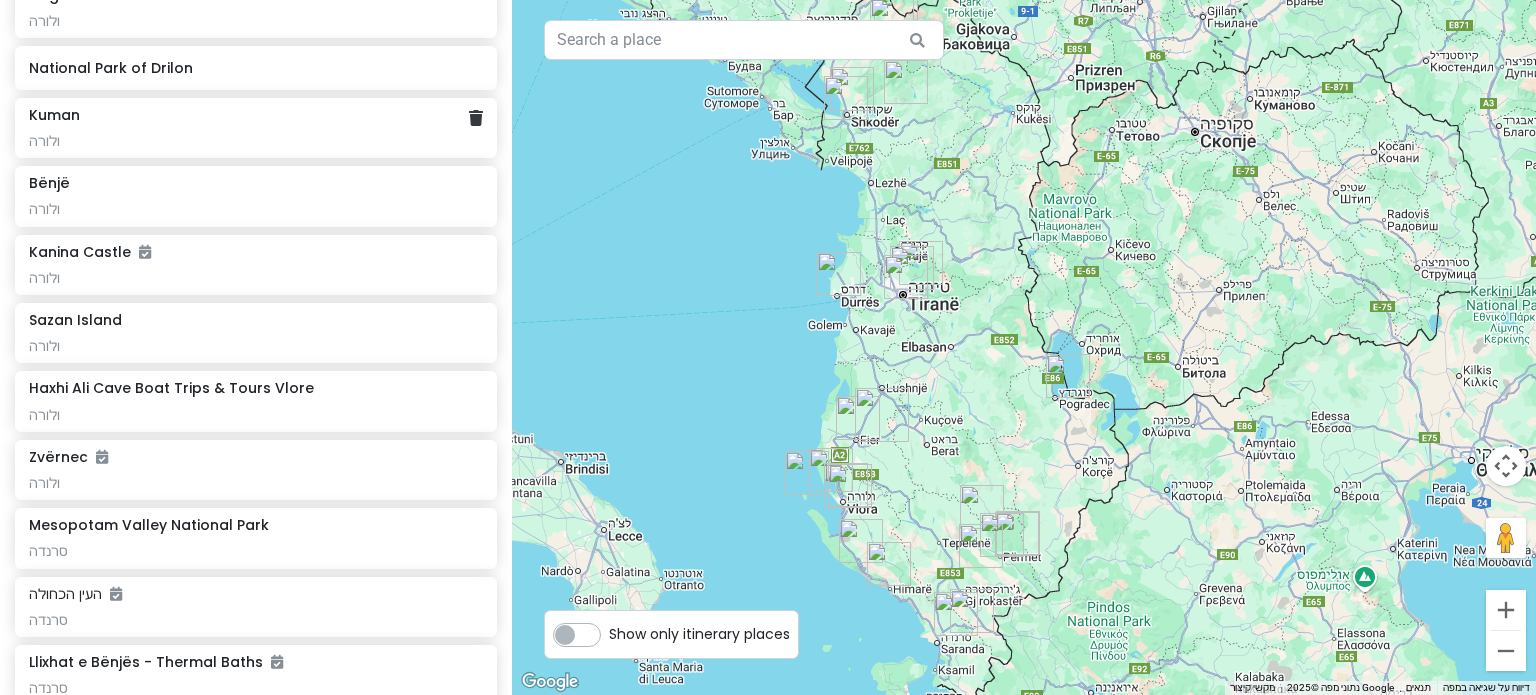 click on "ולורה" at bounding box center [255, -727] 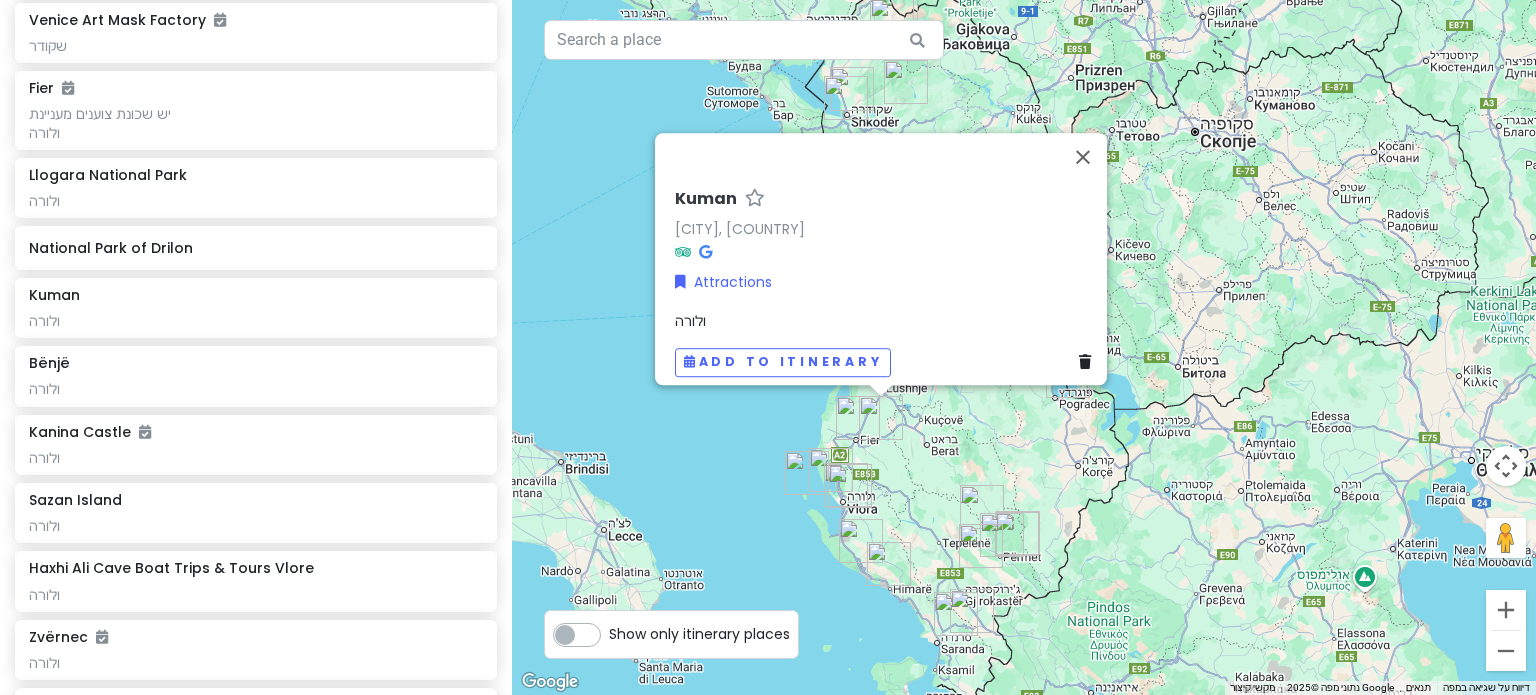 scroll, scrollTop: 945, scrollLeft: 0, axis: vertical 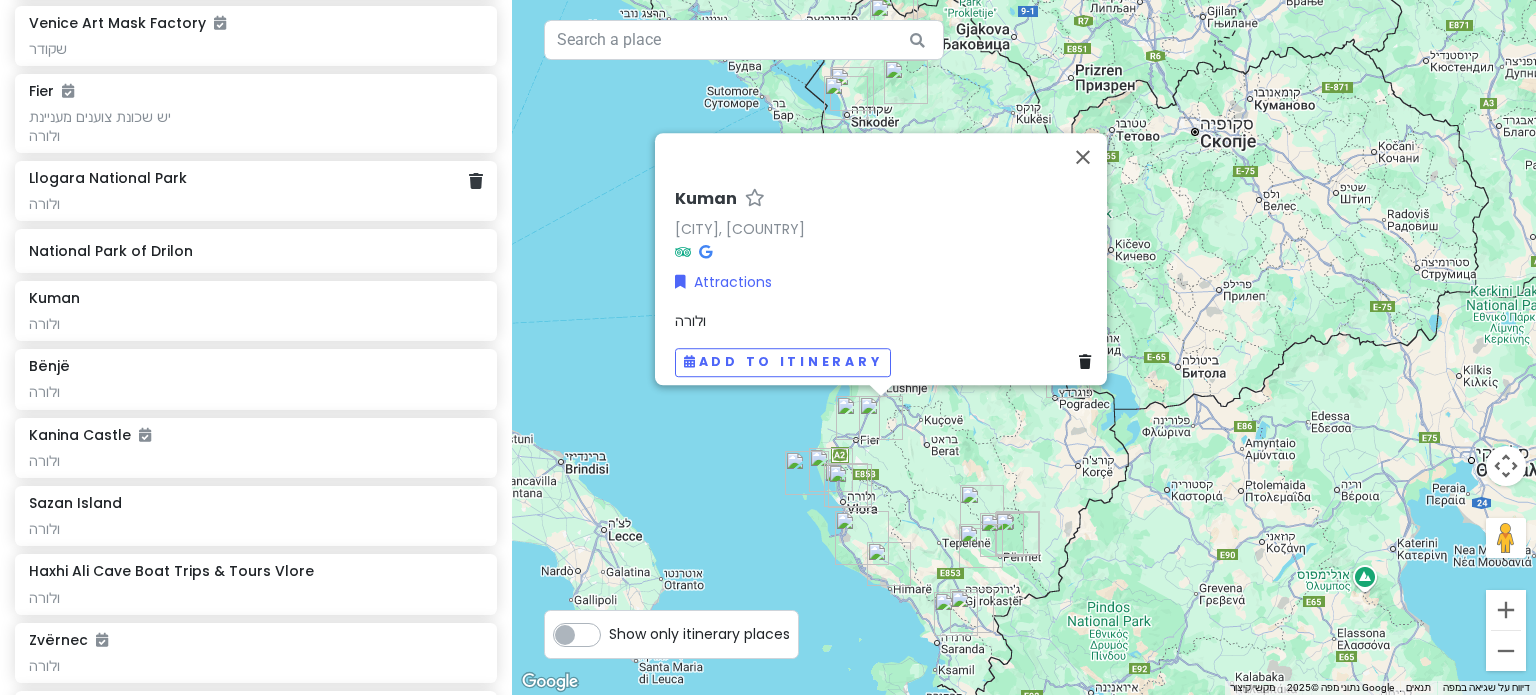 click on "ולורה" at bounding box center [255, -544] 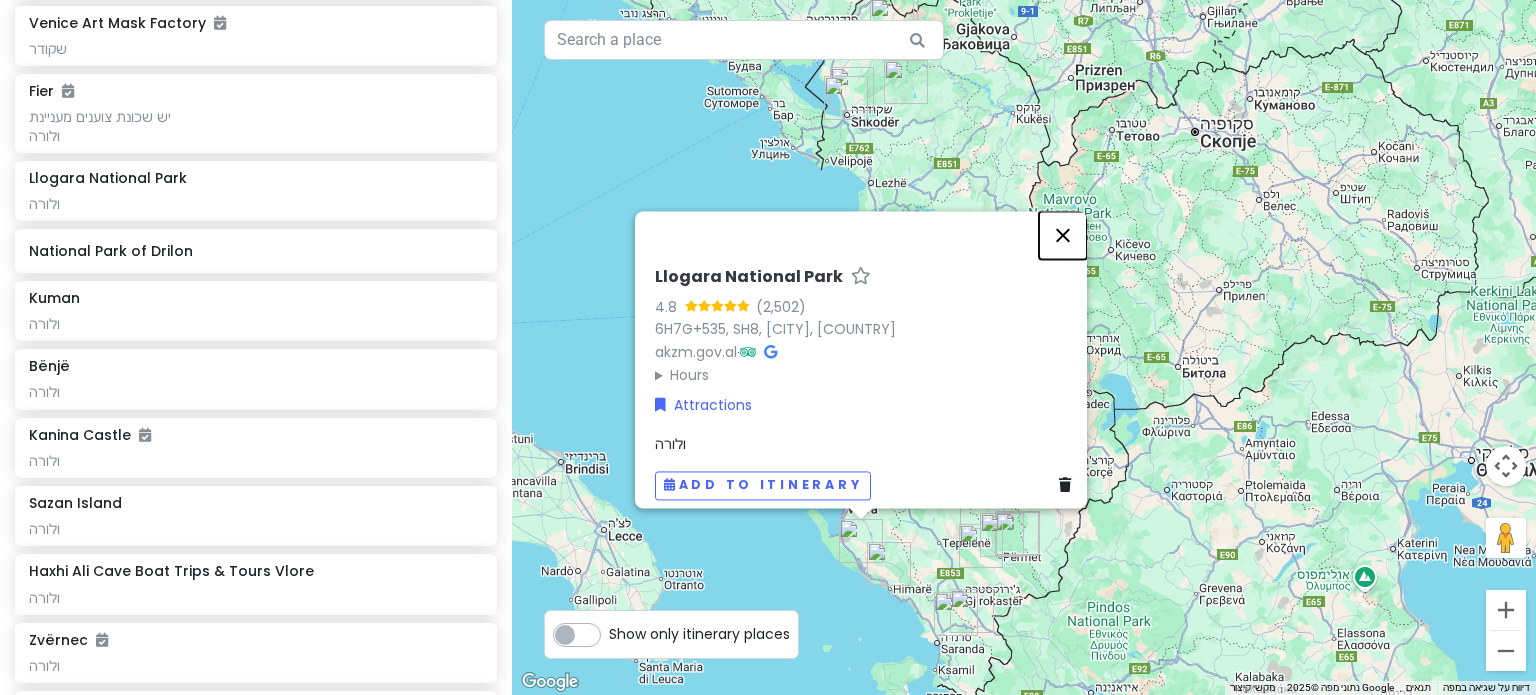 click at bounding box center [1063, 235] 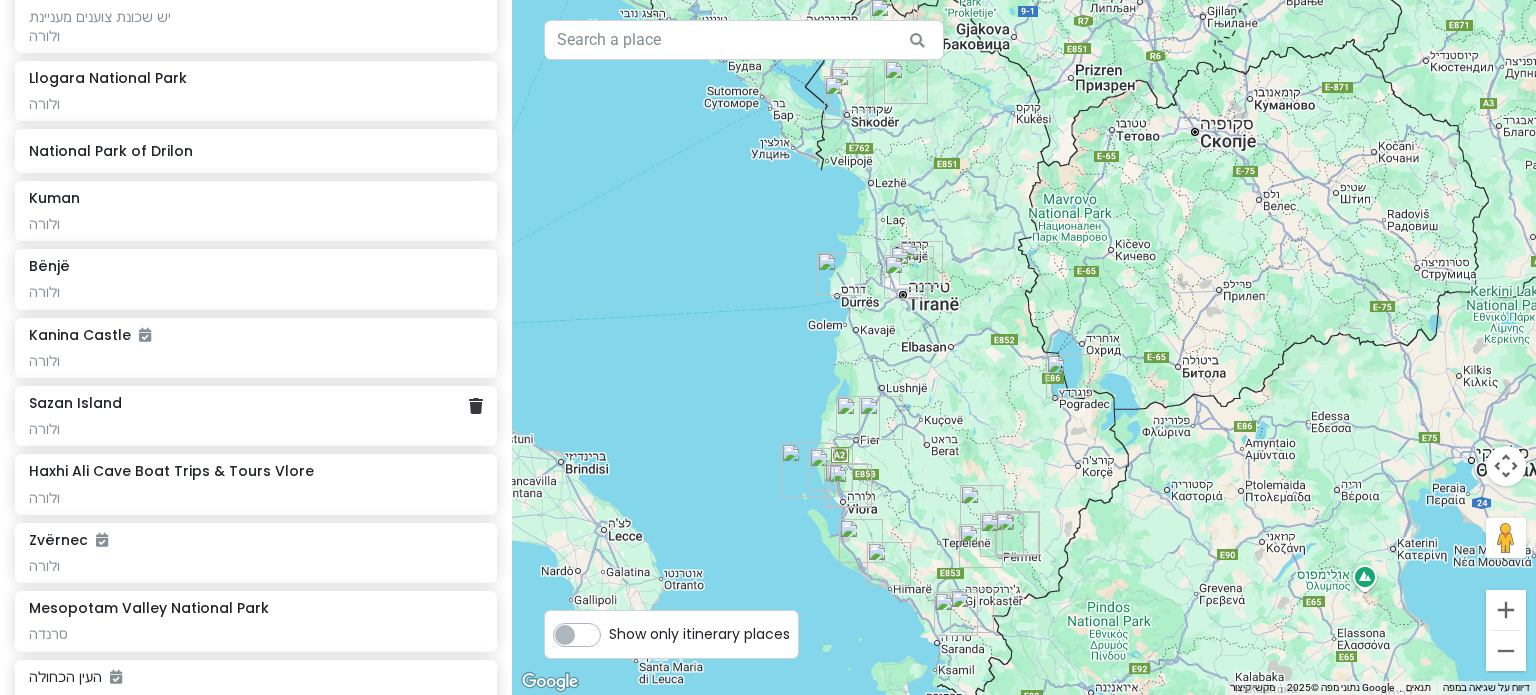 scroll, scrollTop: 1145, scrollLeft: 0, axis: vertical 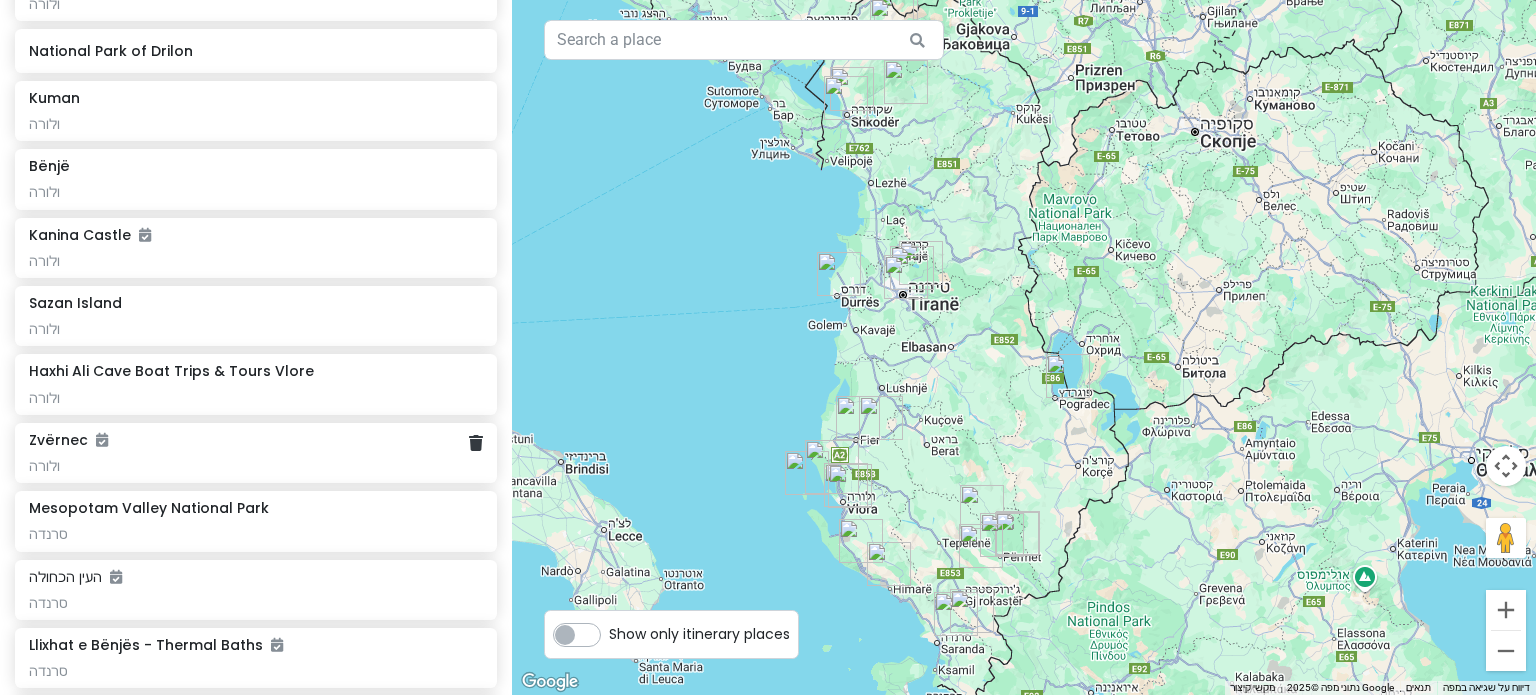 click on "ולורה" at bounding box center [255, -744] 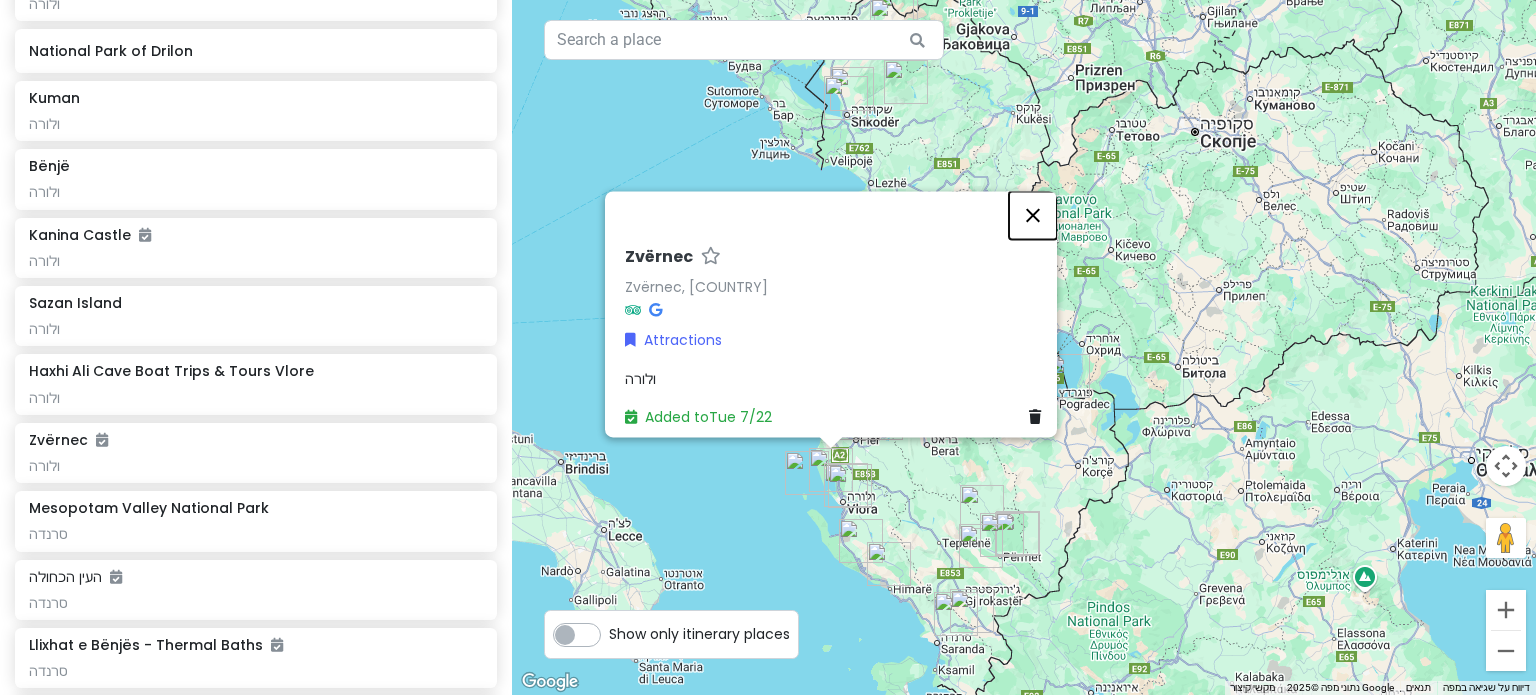 click at bounding box center (1033, 215) 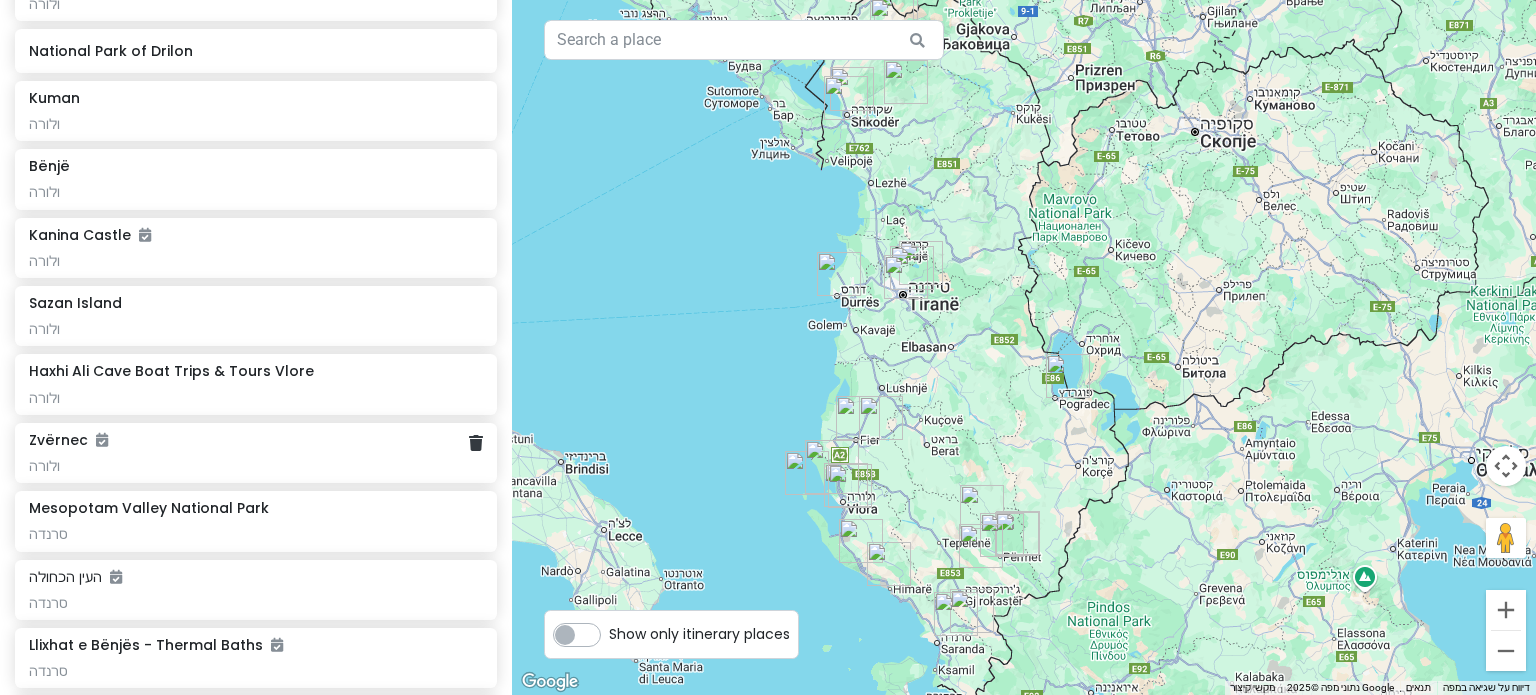 click on "ולורה" at bounding box center (255, -744) 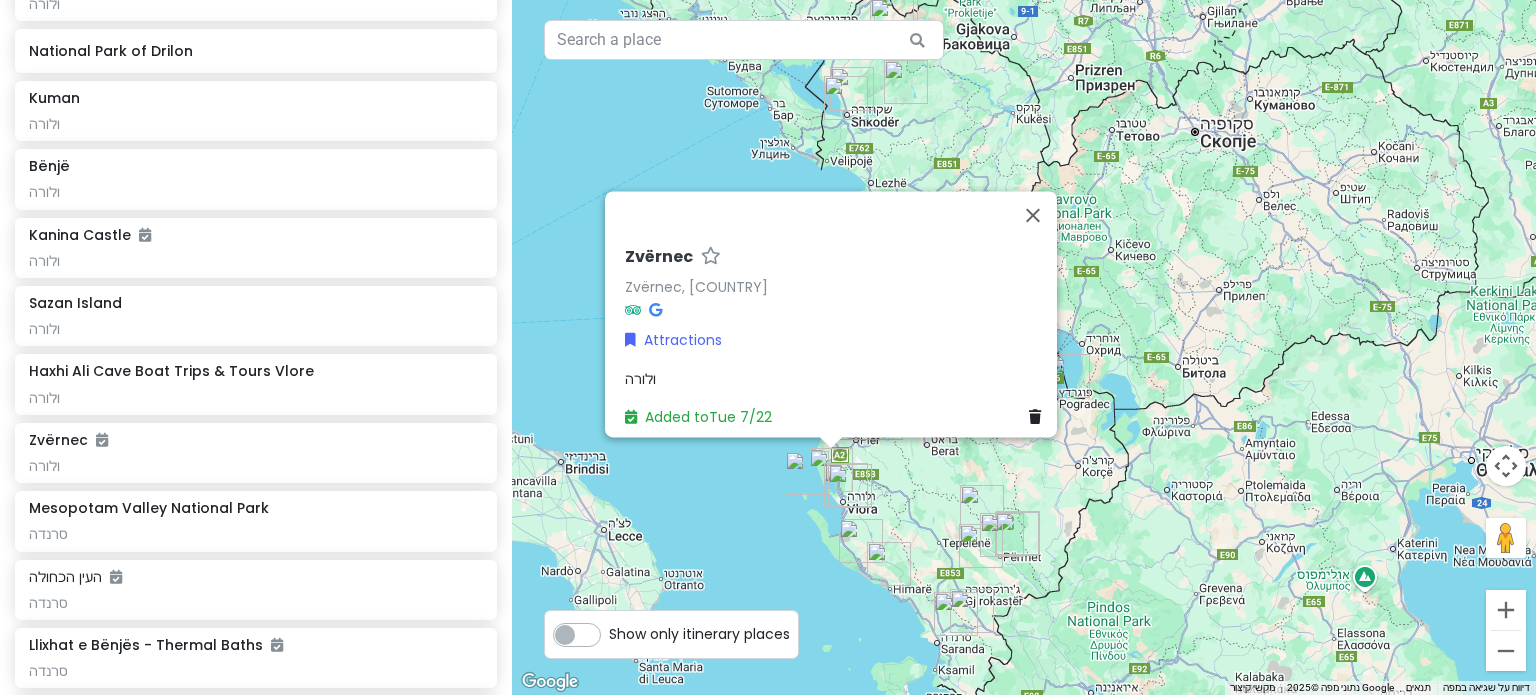 click on "ולורה" at bounding box center (640, 379) 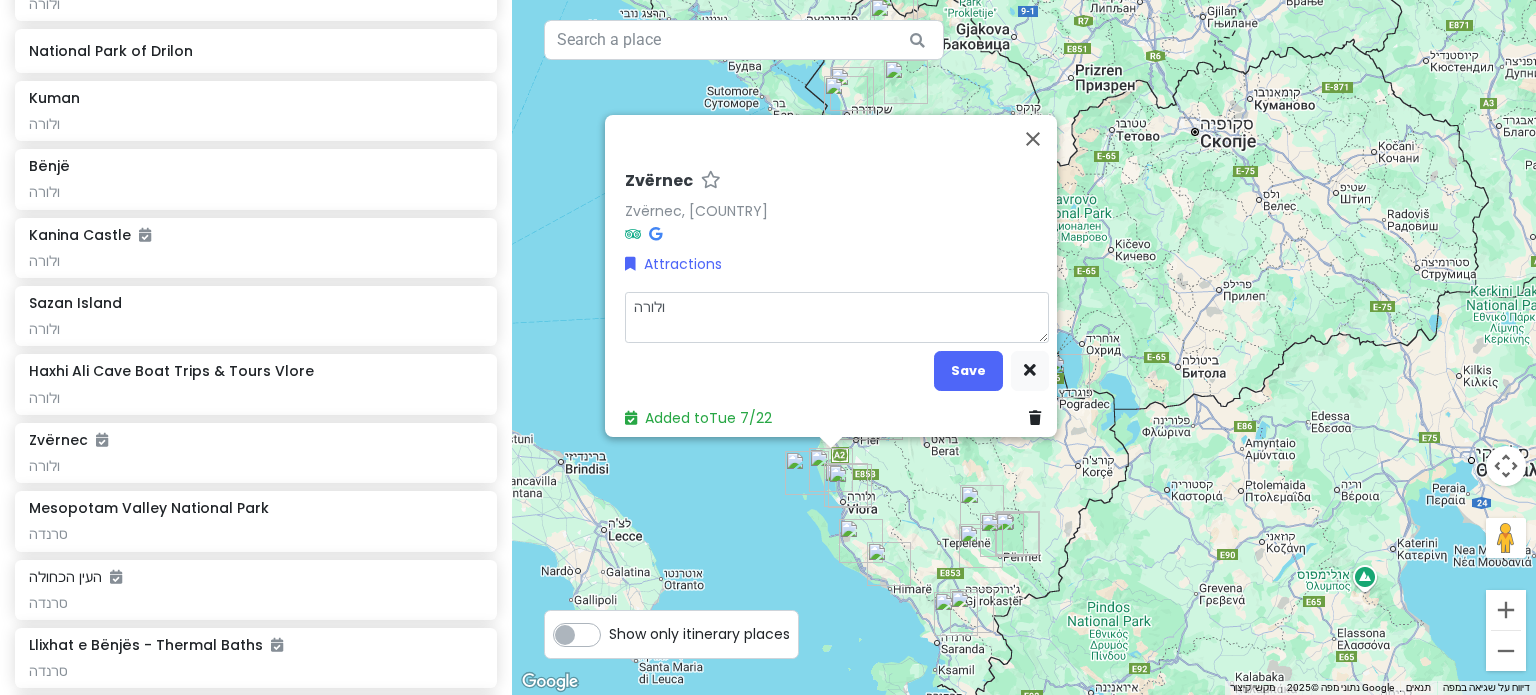 click on "ולורה" at bounding box center [837, 317] 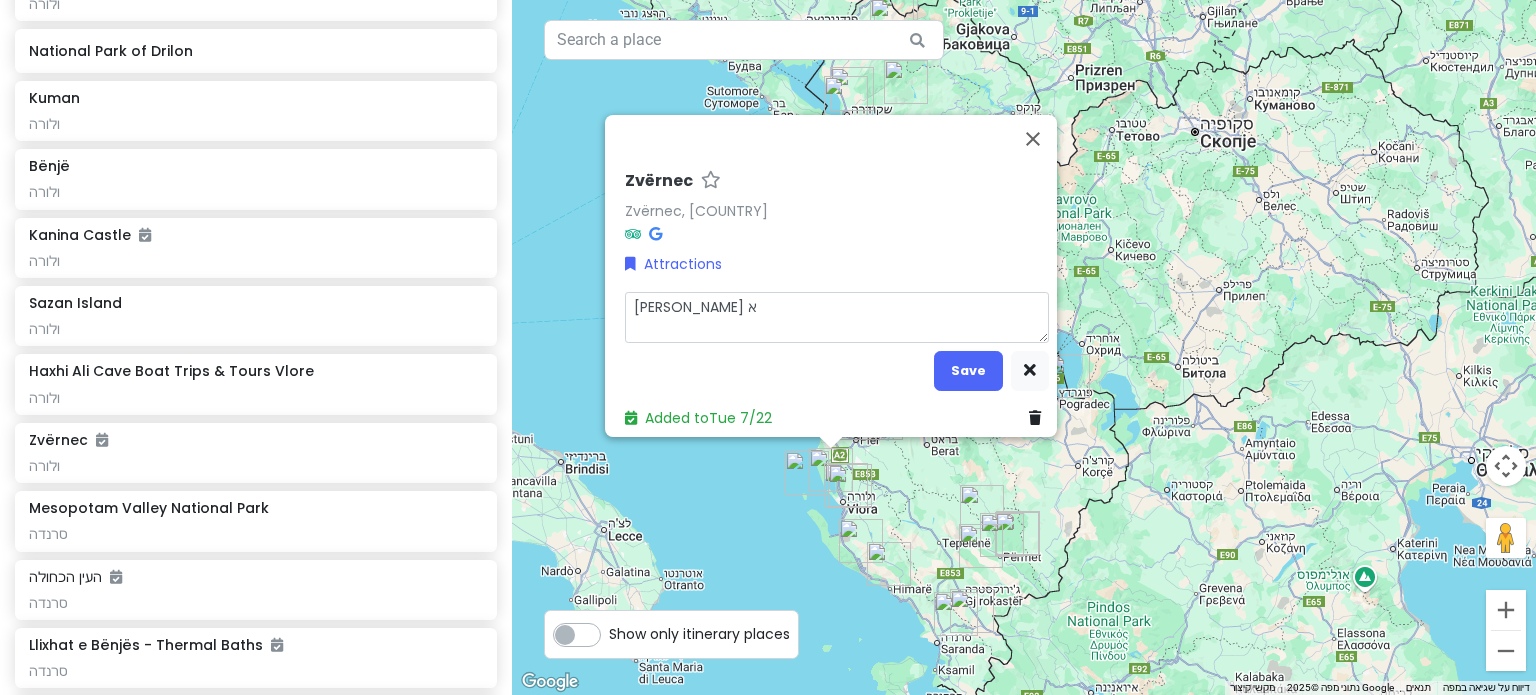 type on "x" 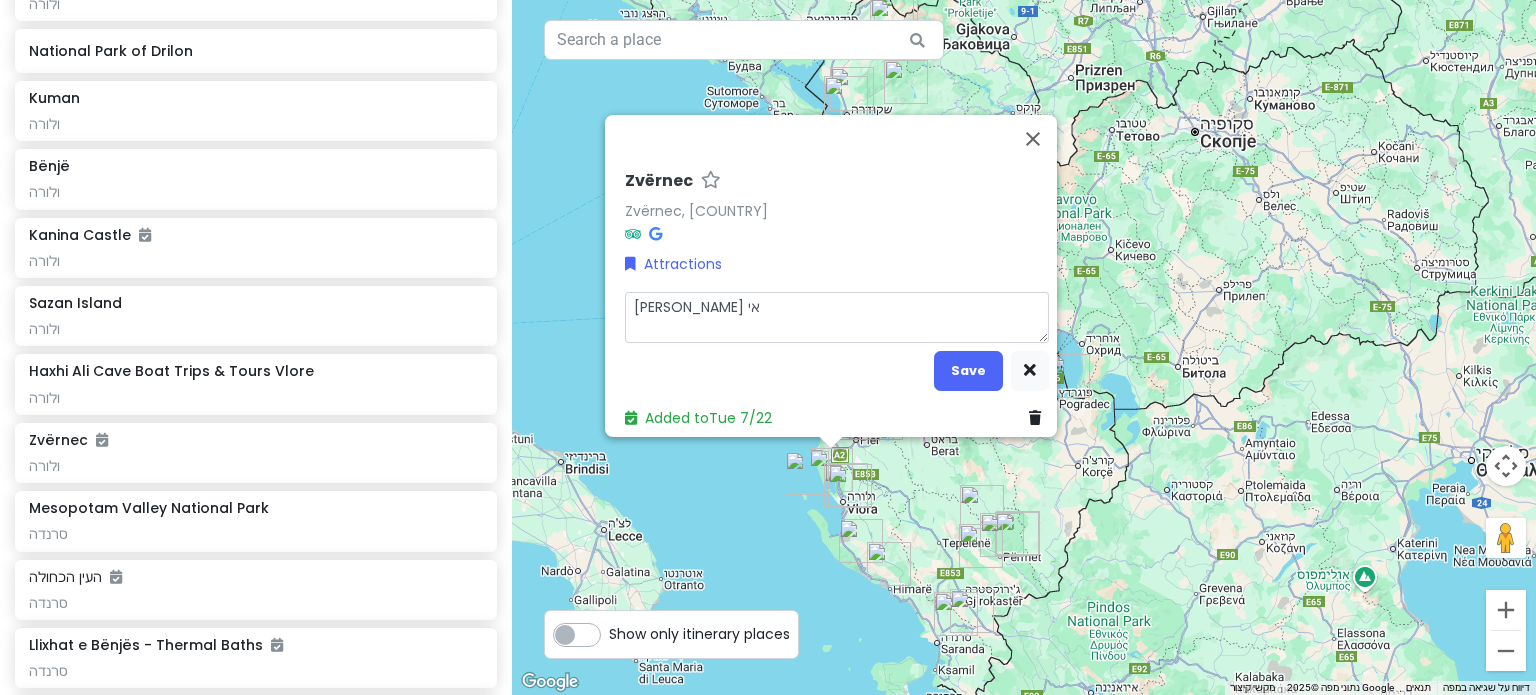 type on "x" 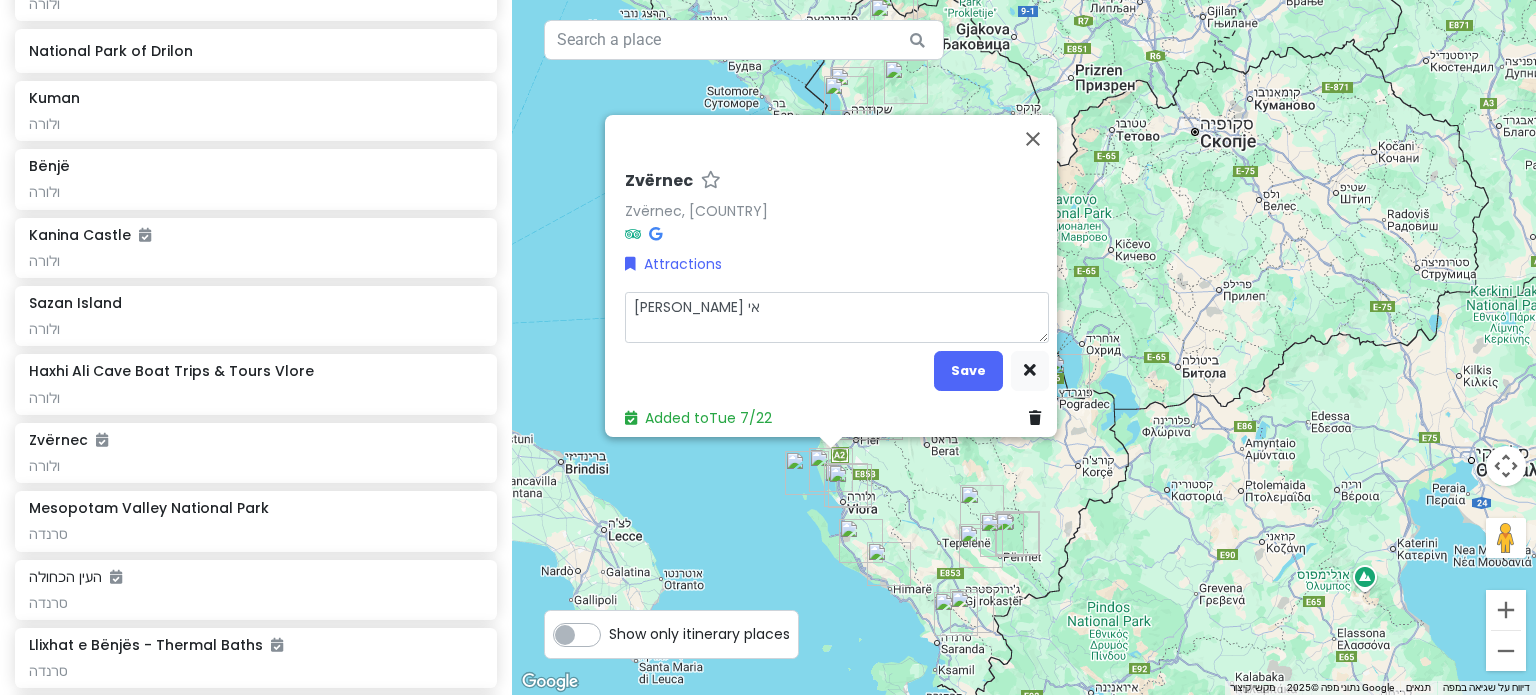 type on "x" 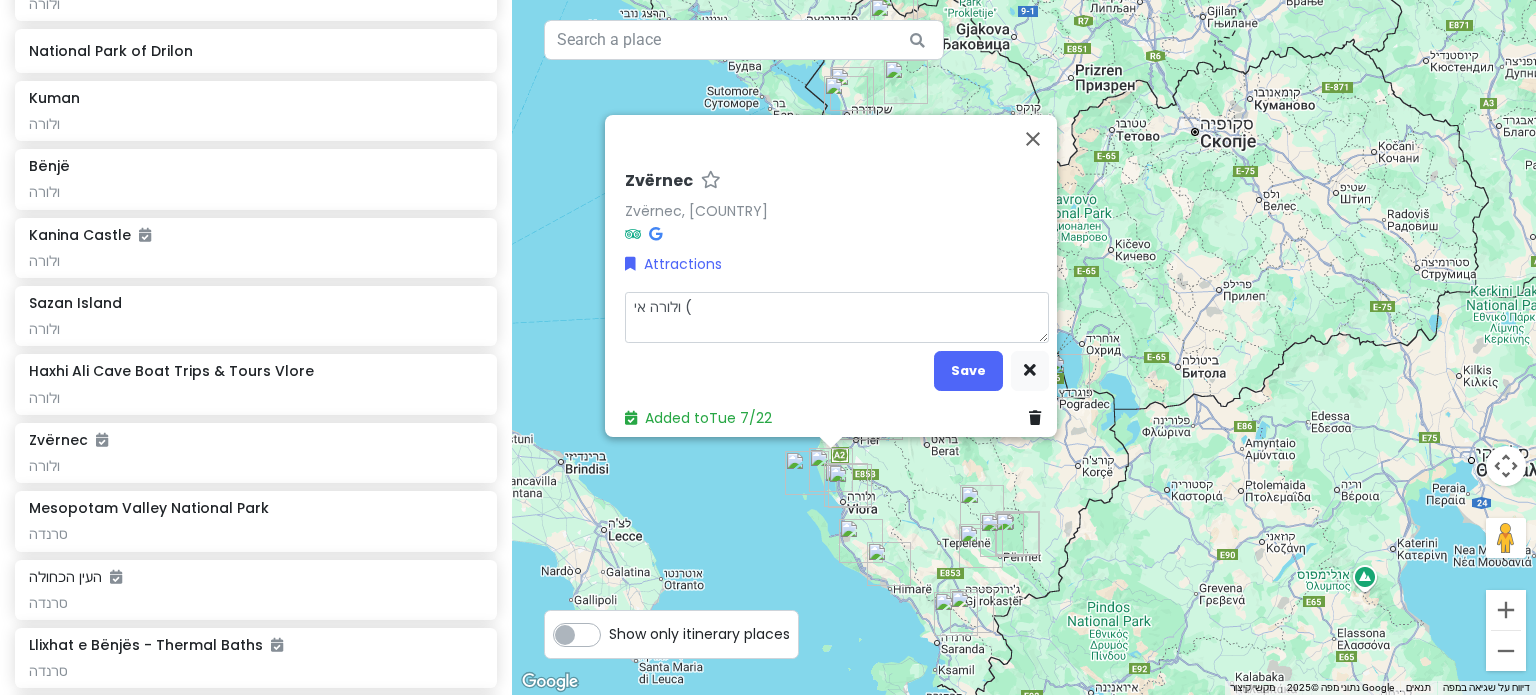 type on "x" 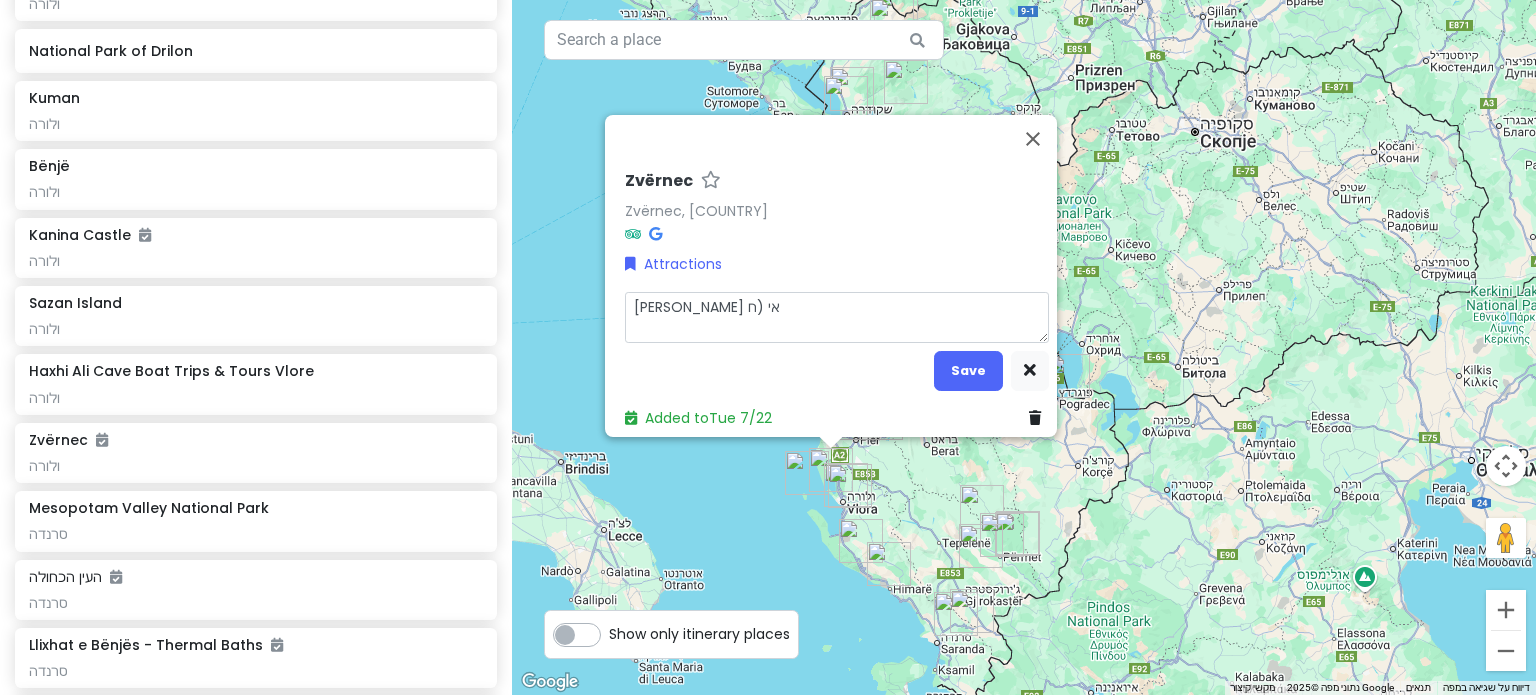 type on "x" 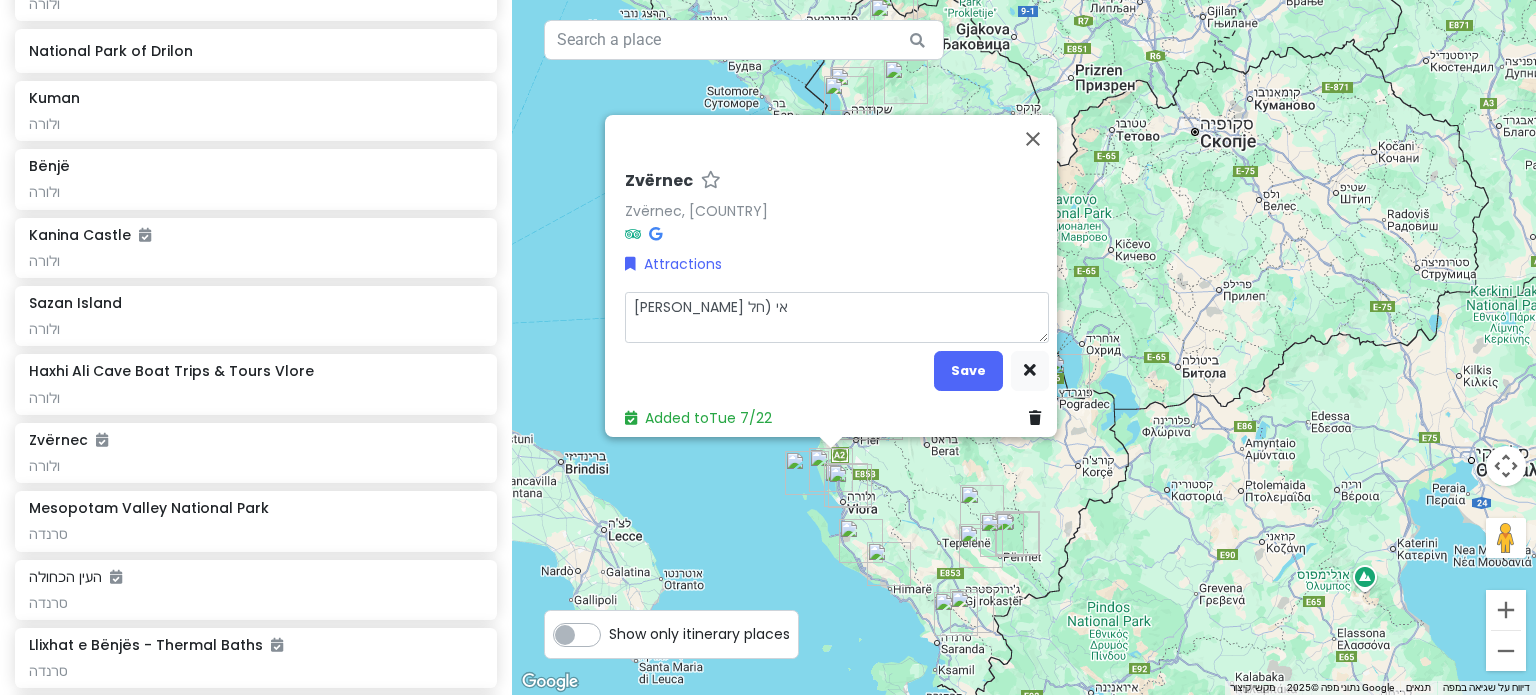type on "x" 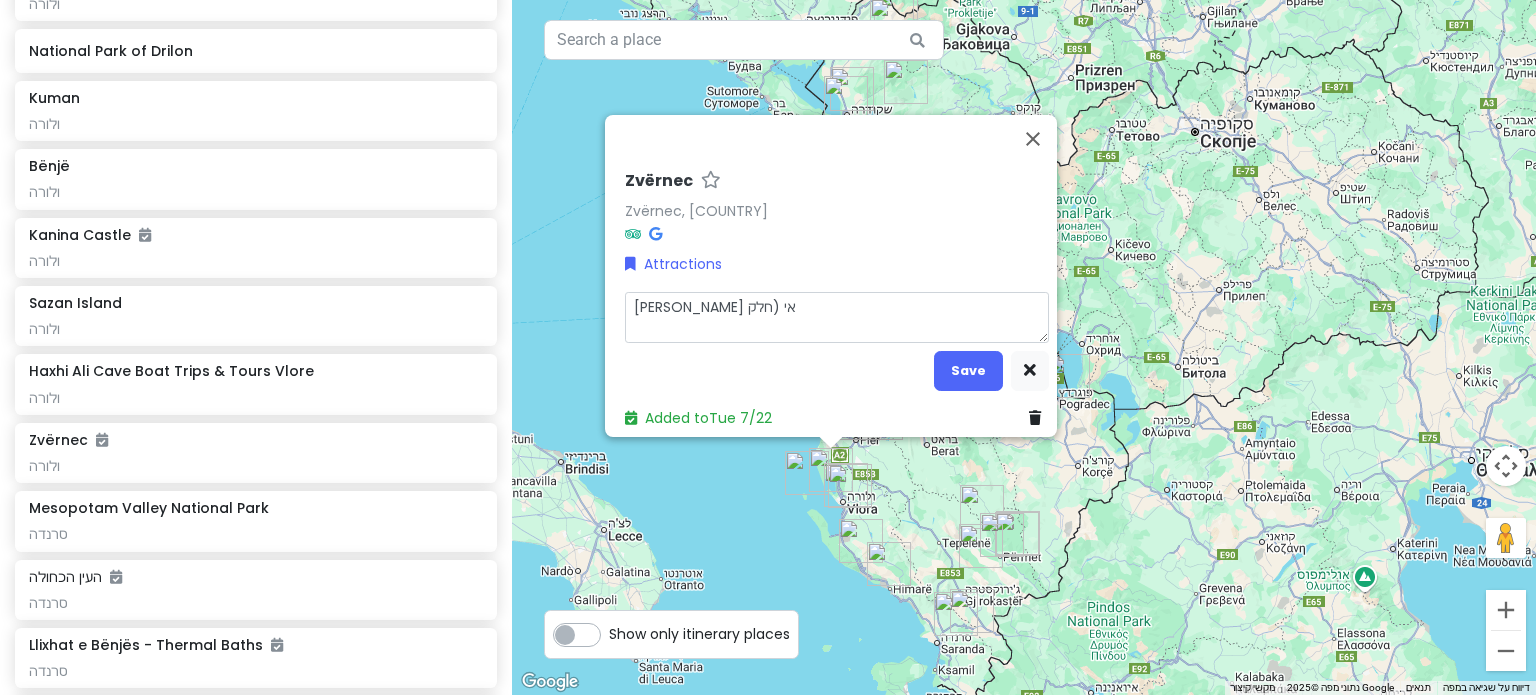 type on "[PERSON_NAME] אי (חלק" 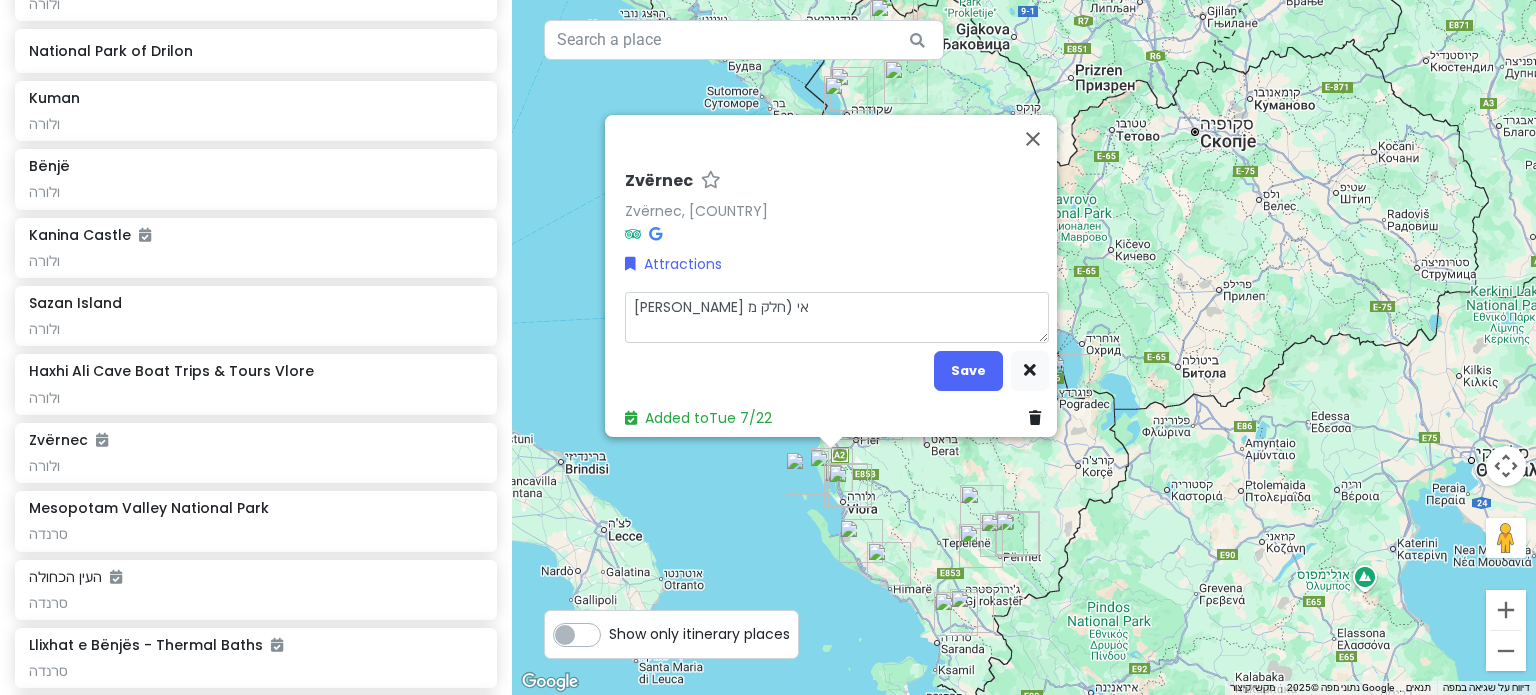 type on "x" 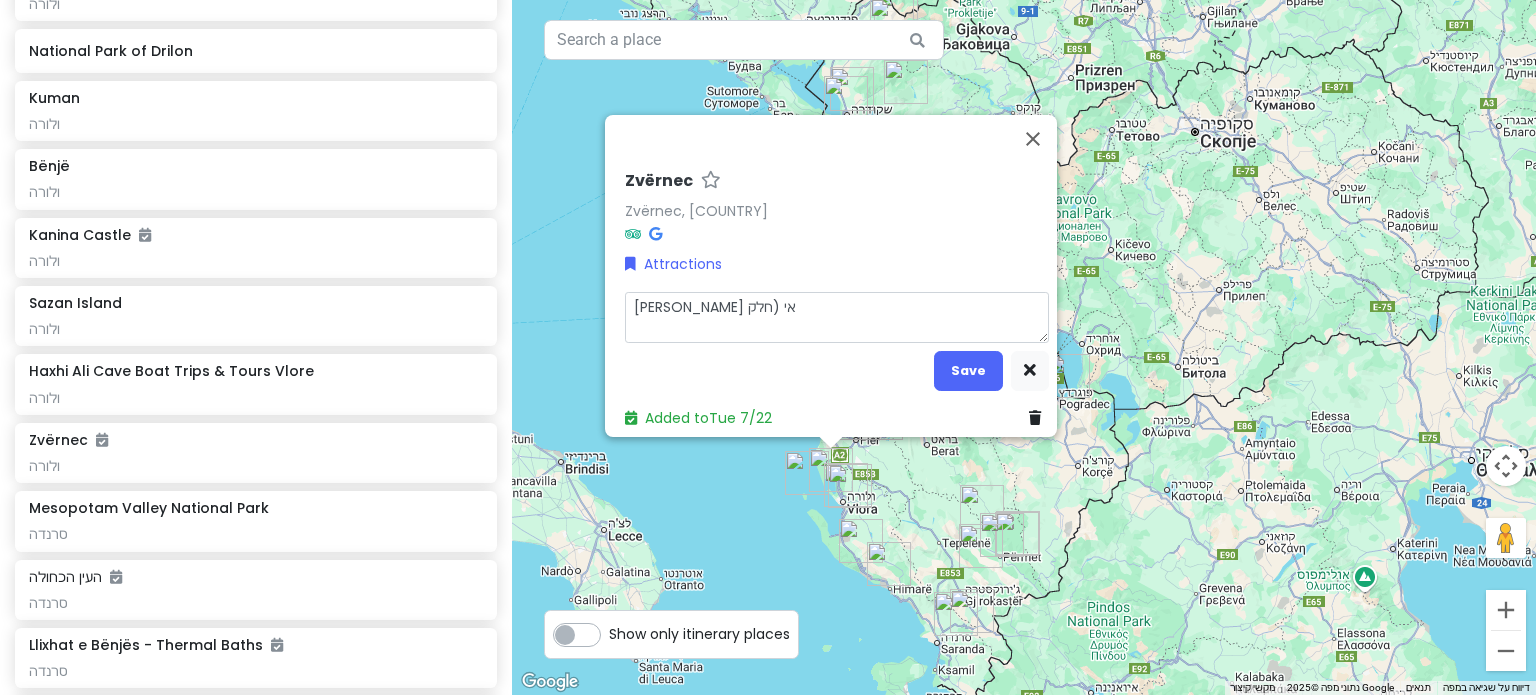 type on "x" 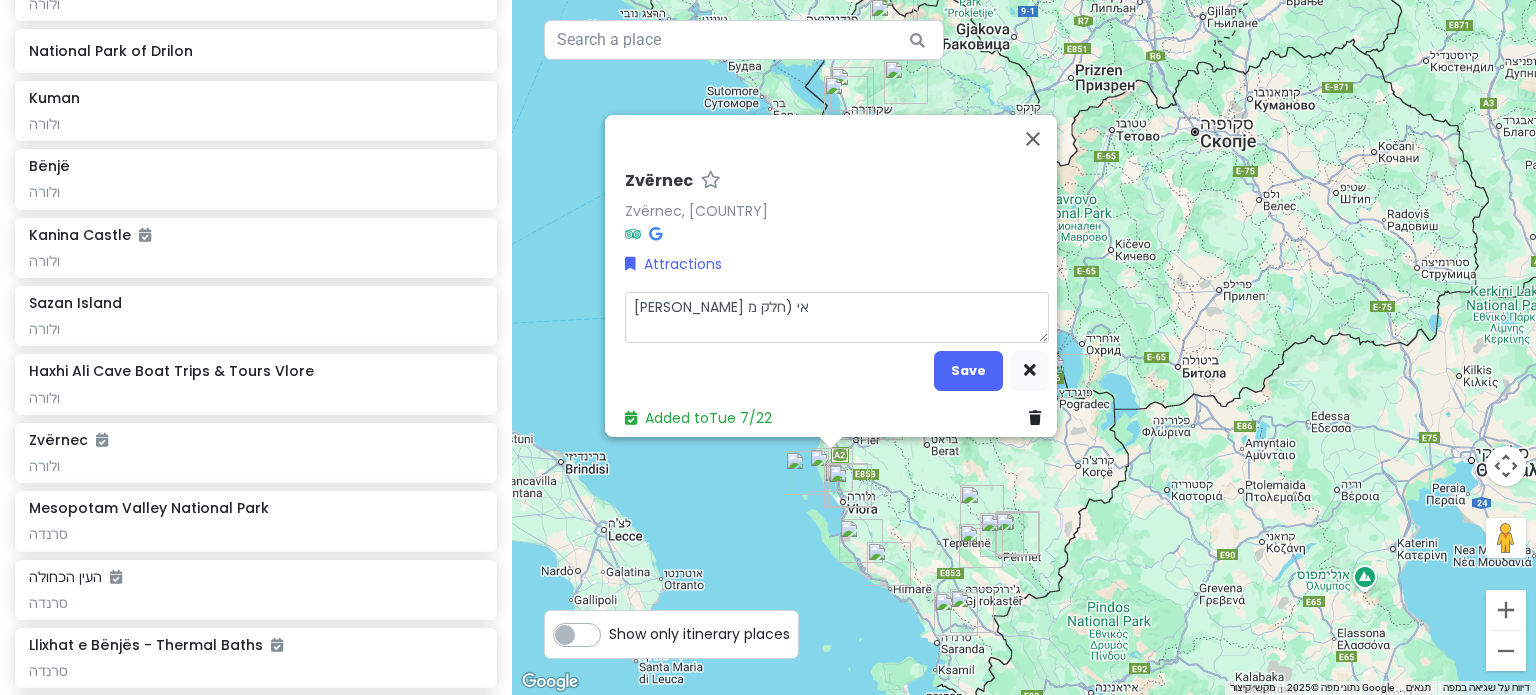 type on "x" 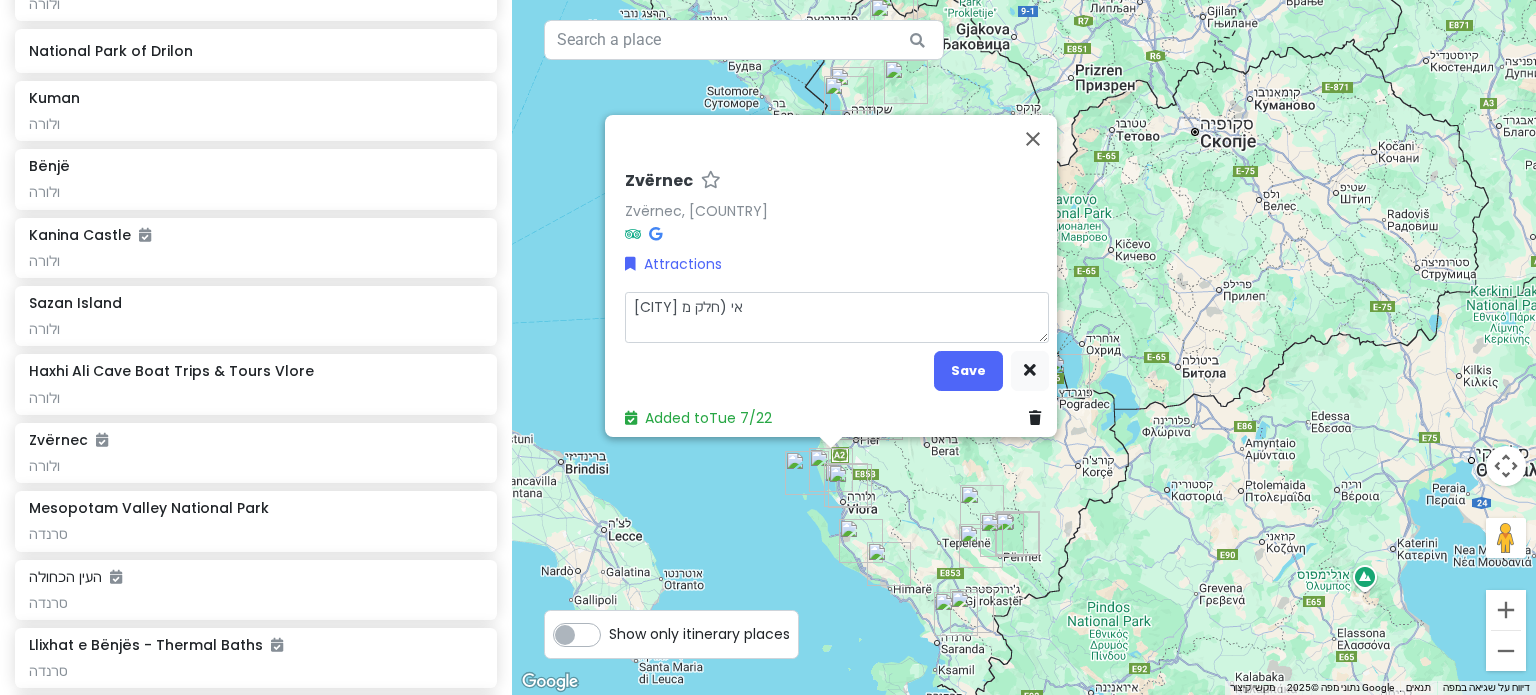 type on "x" 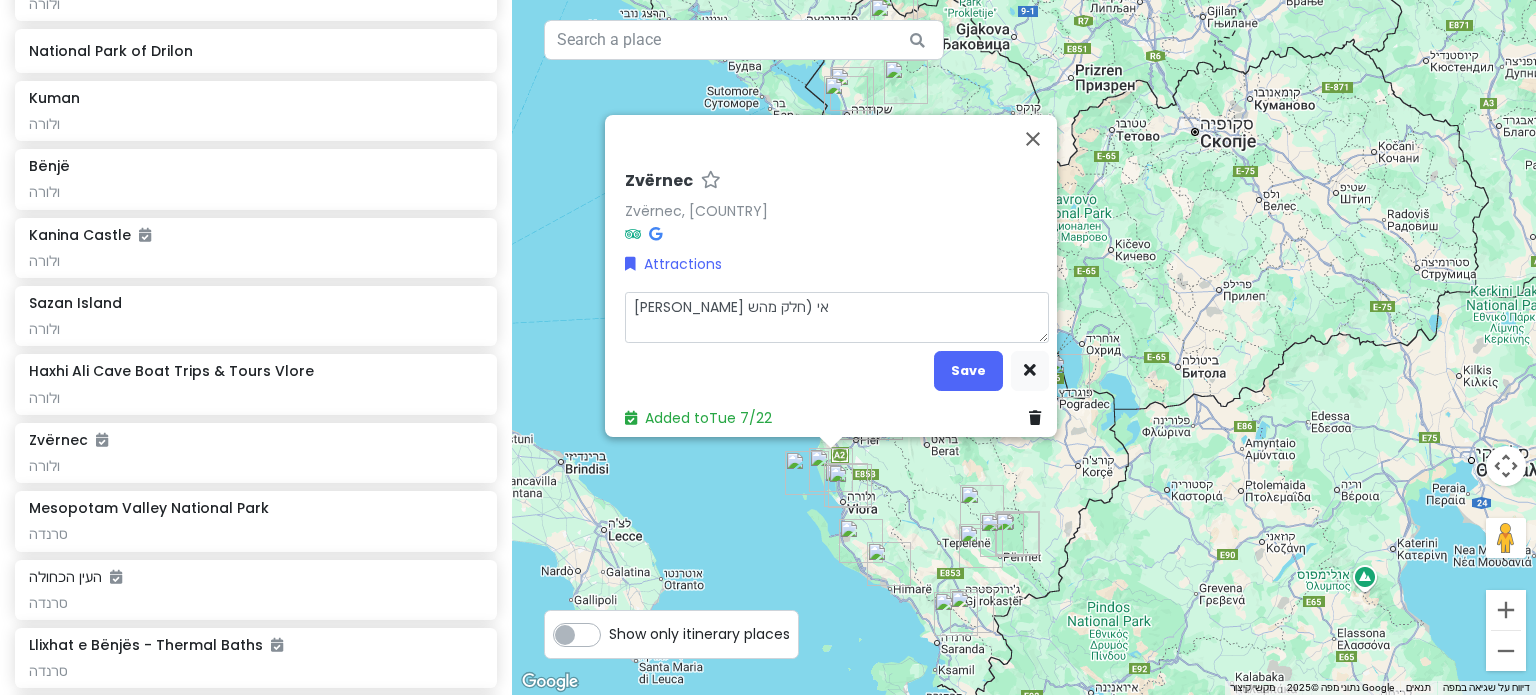 type on "x" 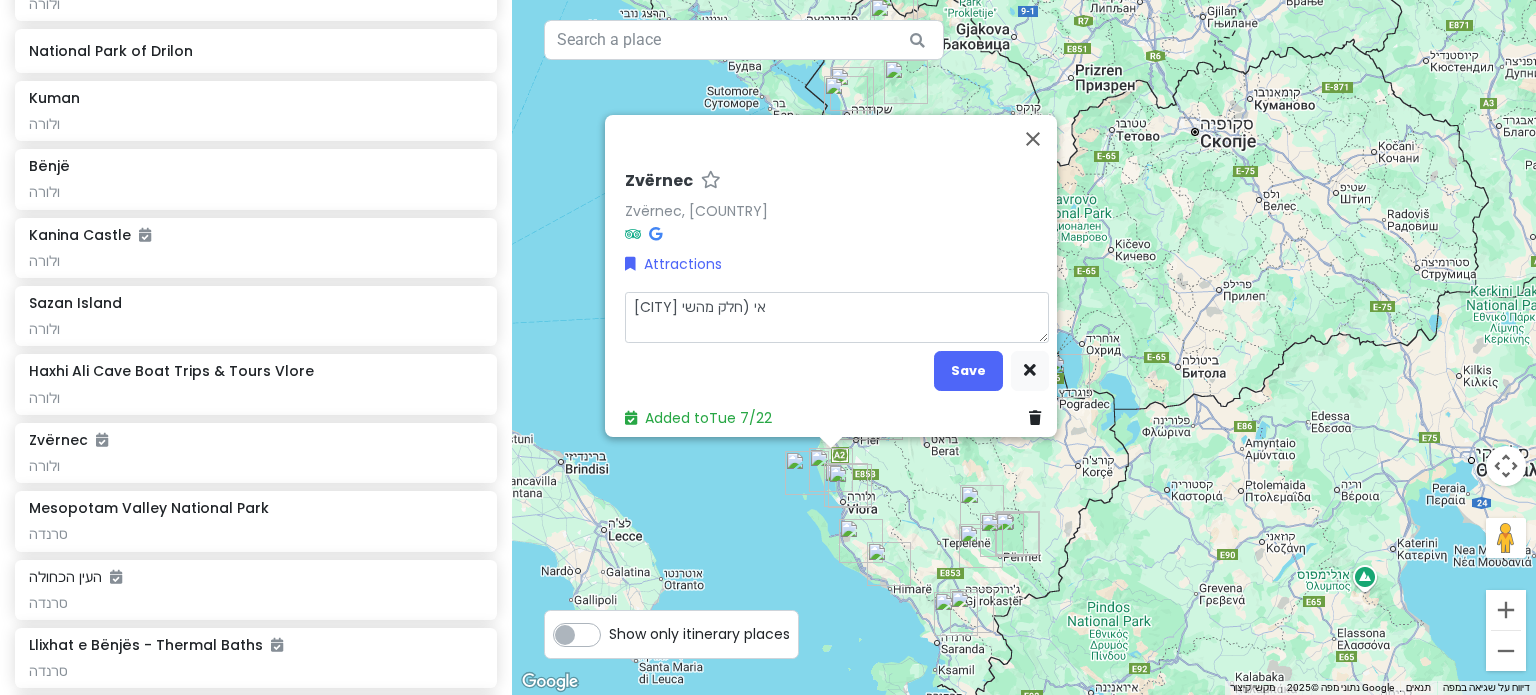type on "x" 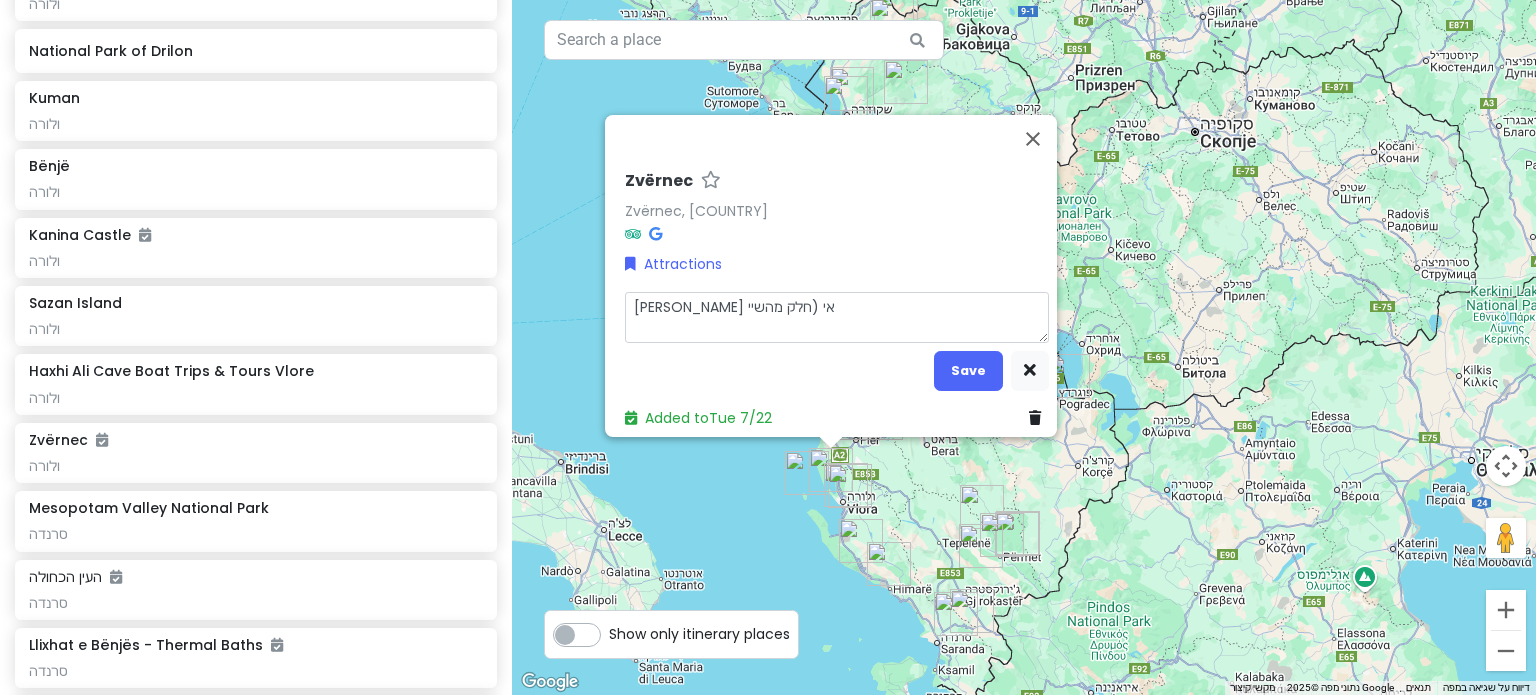 type on "x" 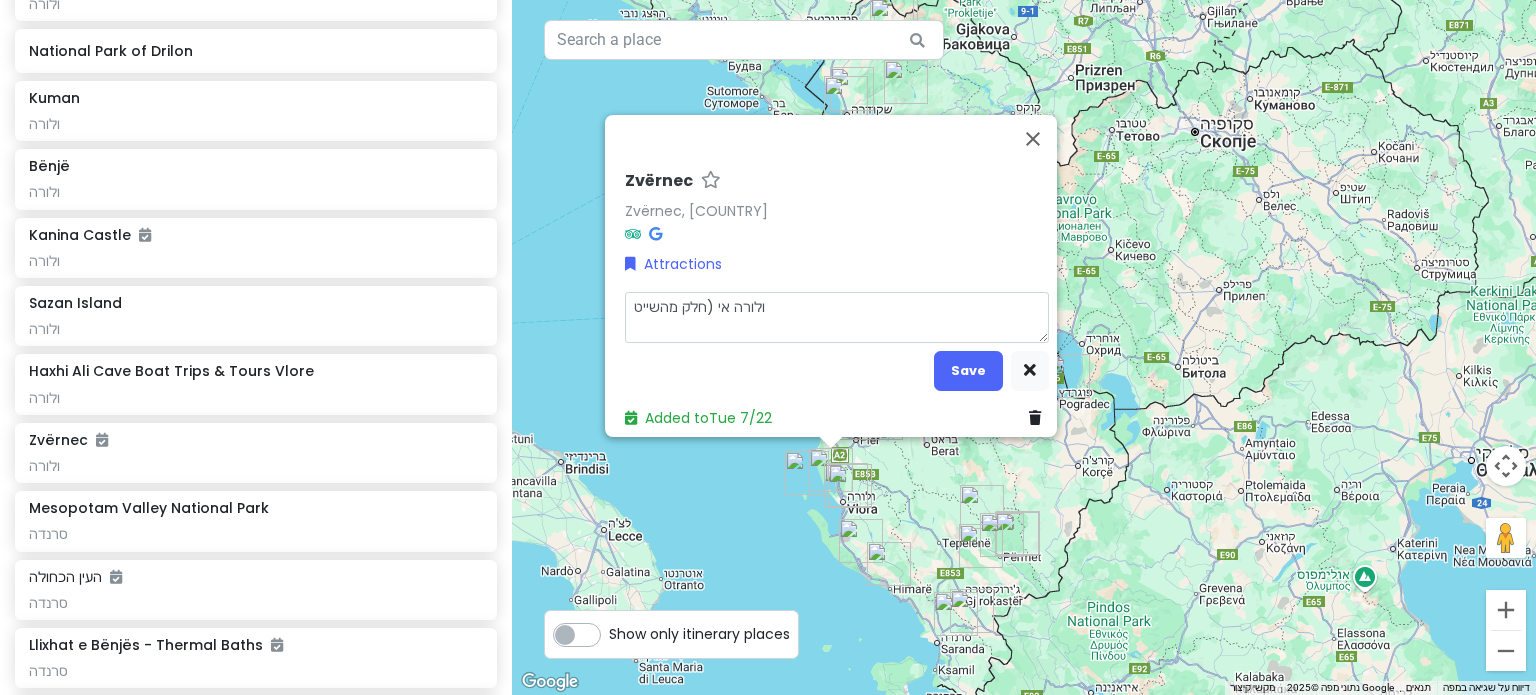 type on "x" 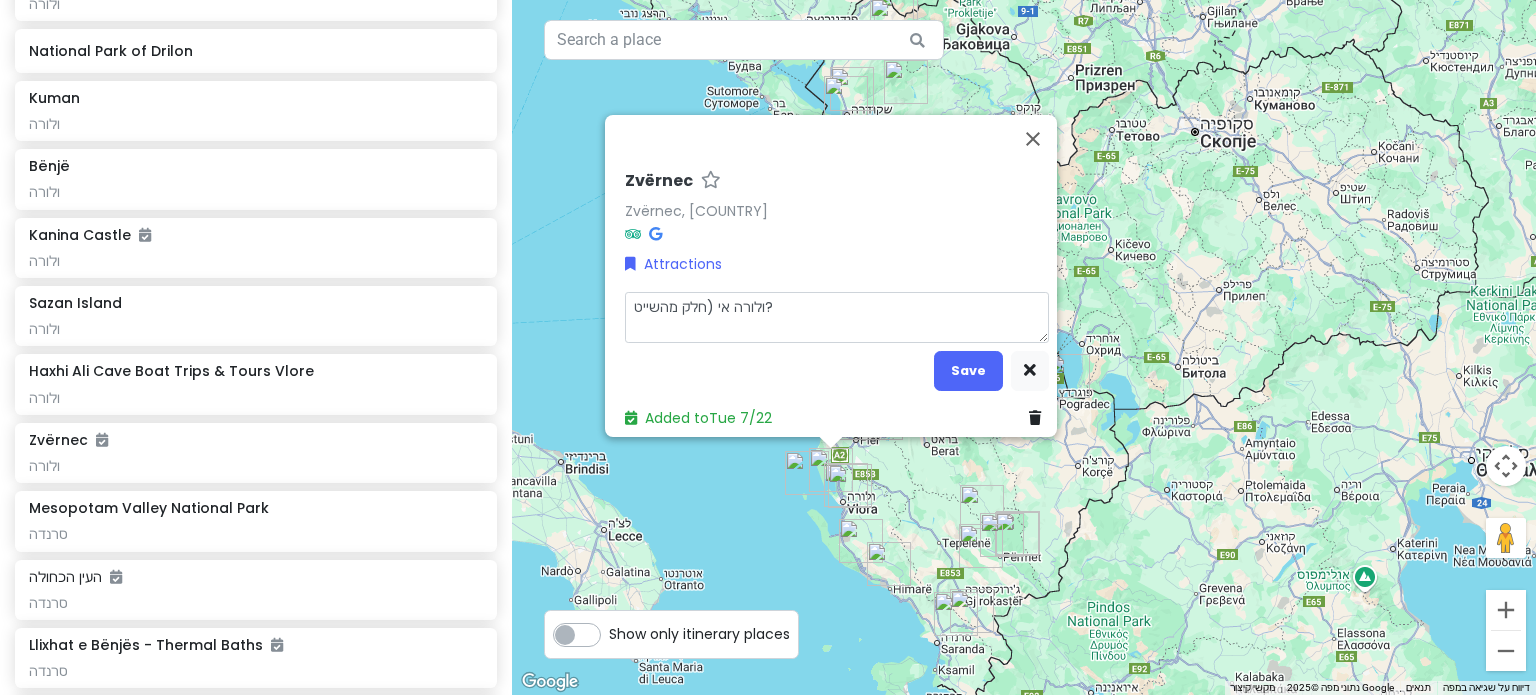 type on "x" 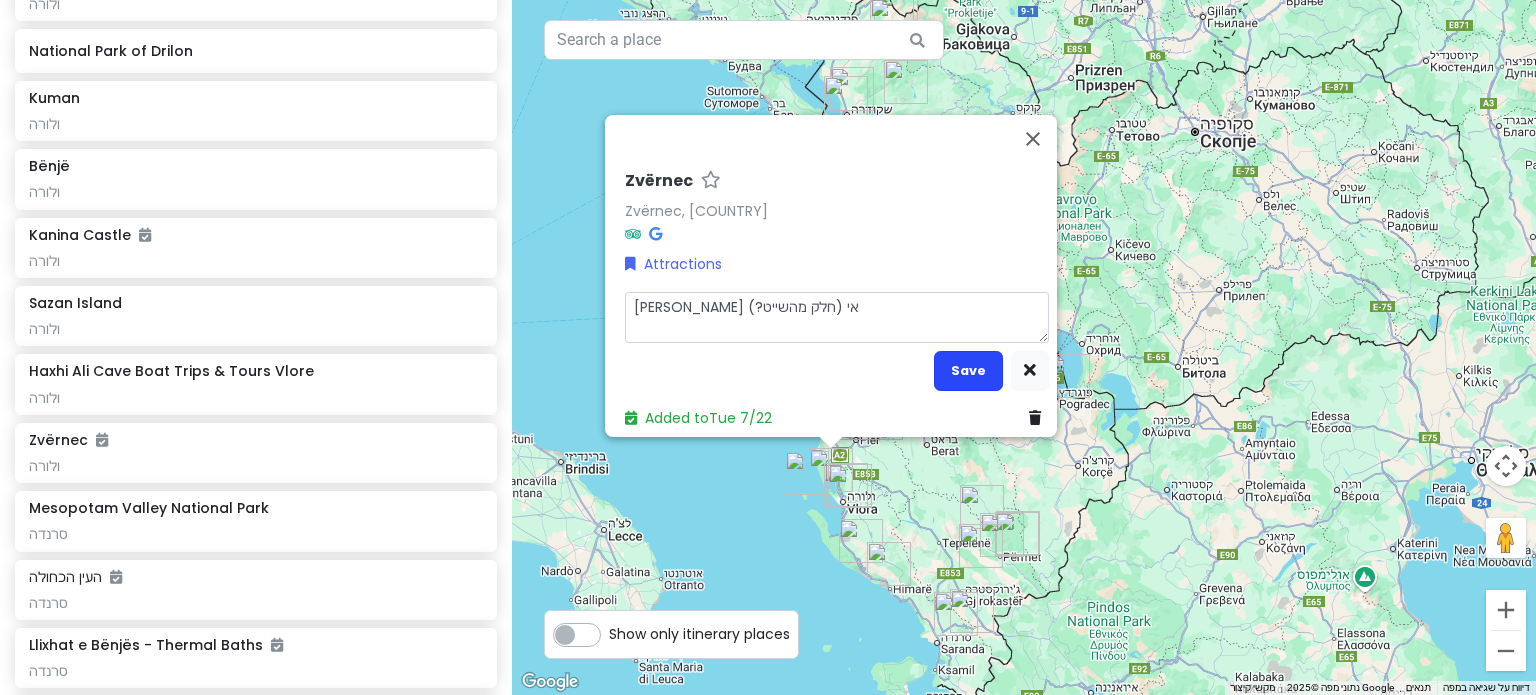 type on "[PERSON_NAME] אי (חלק מהשייט?)" 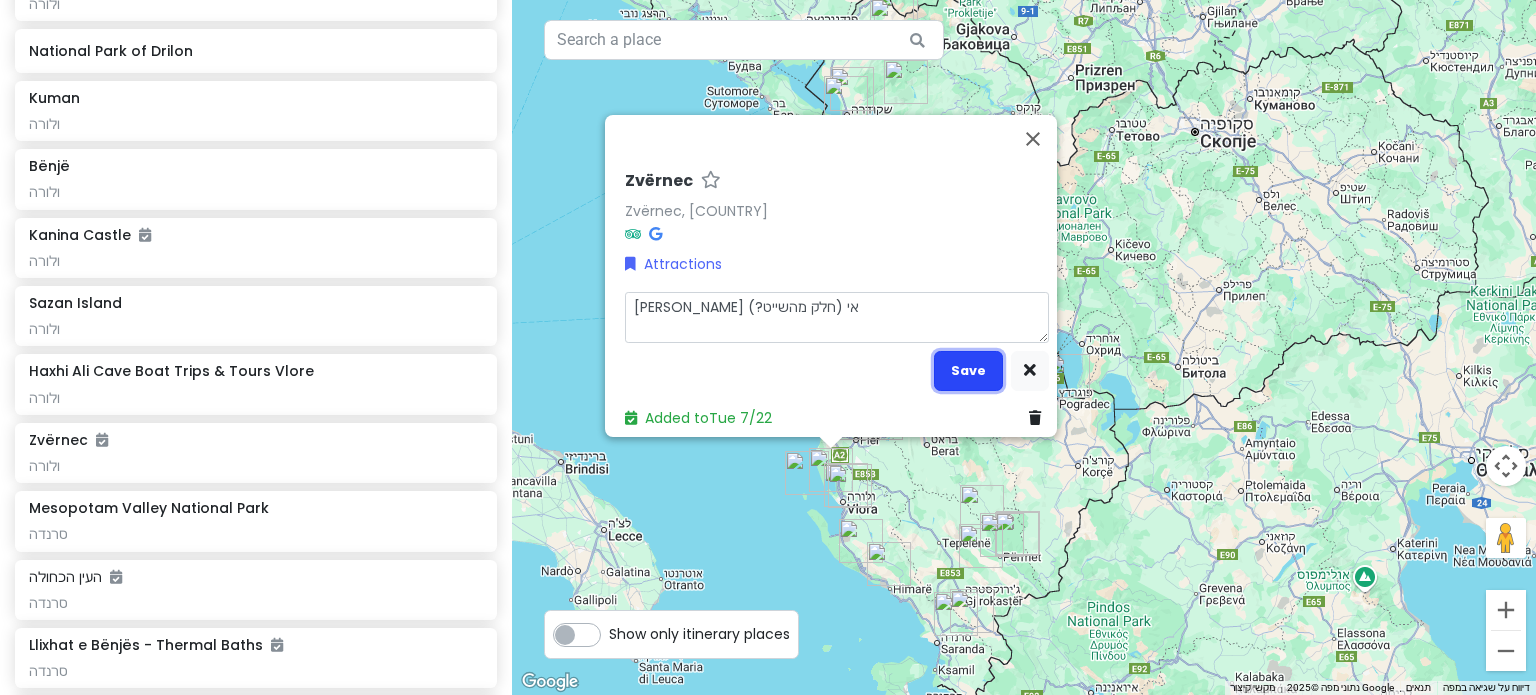click on "Save" at bounding box center (968, 370) 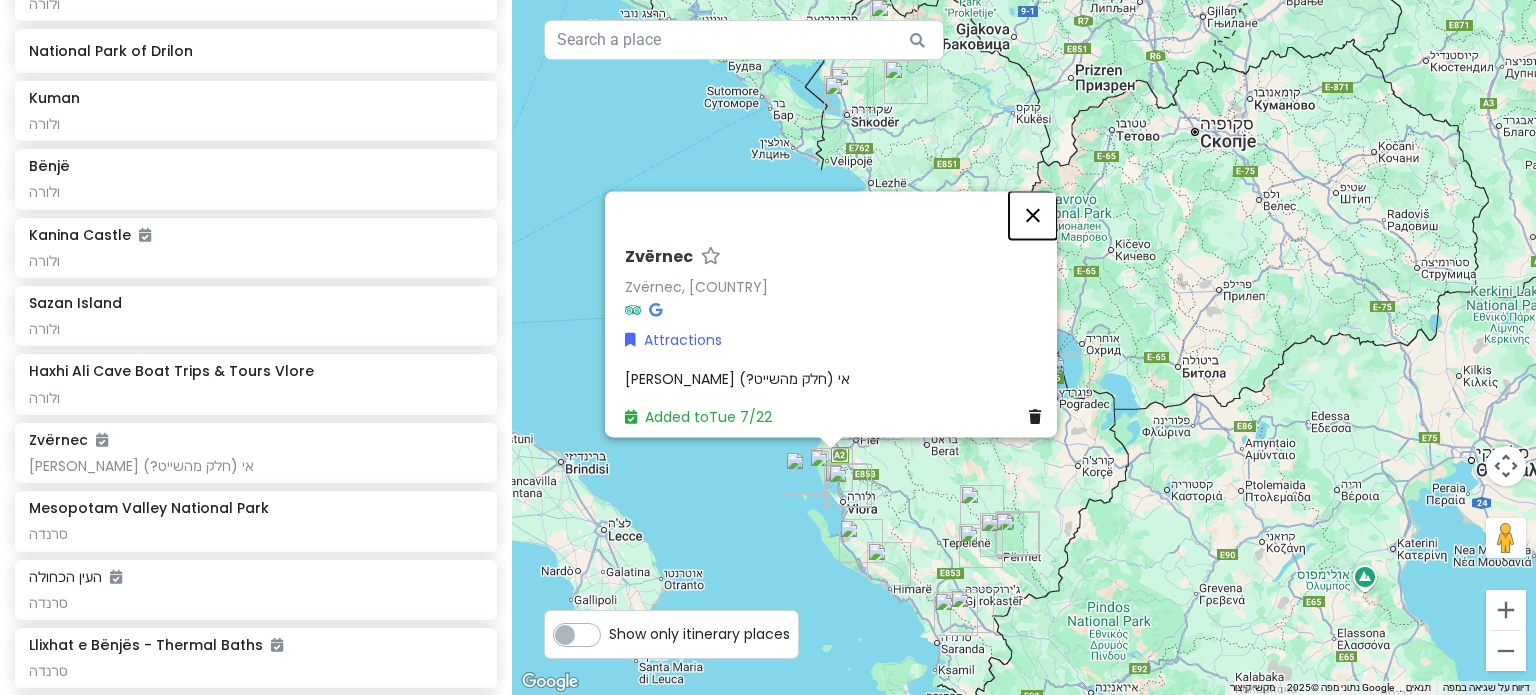 click at bounding box center [1033, 215] 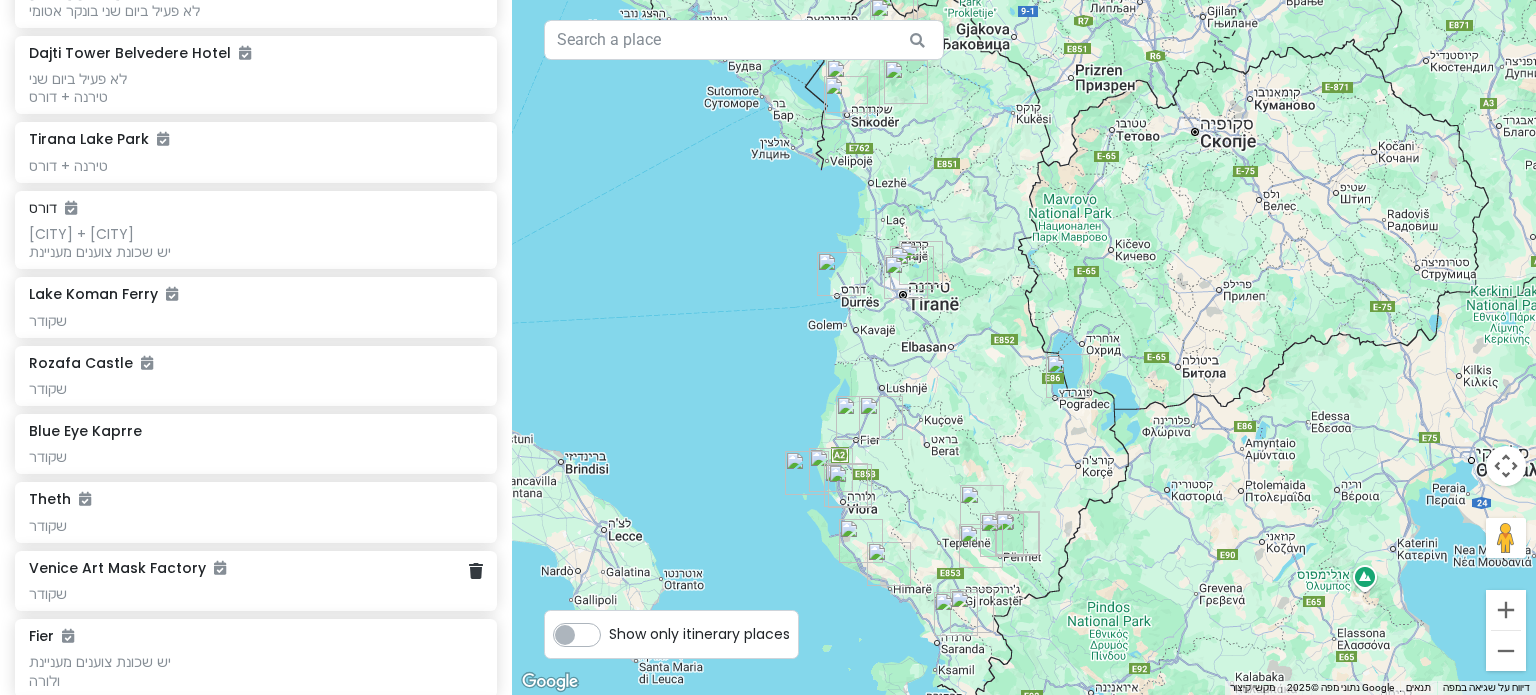 scroll, scrollTop: 300, scrollLeft: 0, axis: vertical 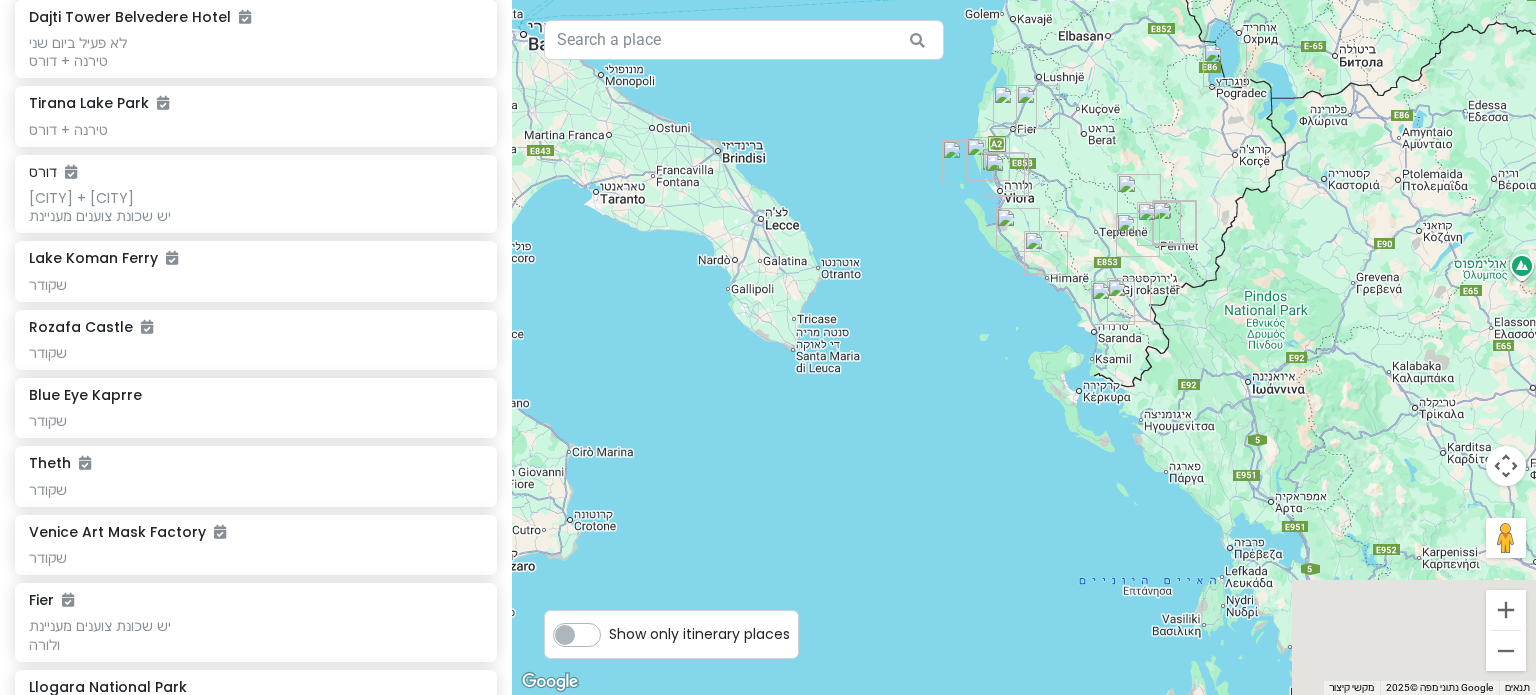 drag, startPoint x: 1101, startPoint y: 437, endPoint x: 1176, endPoint y: 39, distance: 405.00494 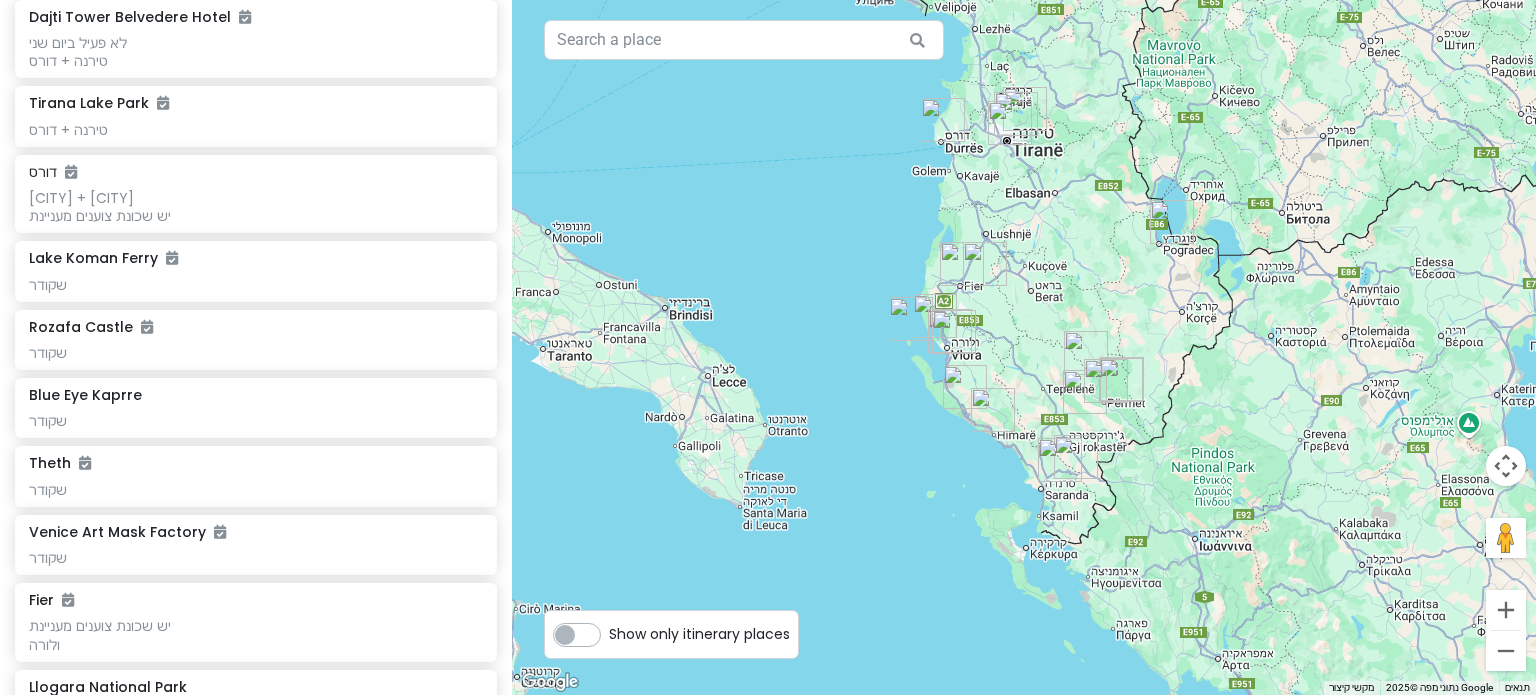 drag, startPoint x: 1101, startPoint y: 185, endPoint x: 1048, endPoint y: 348, distance: 171.40012 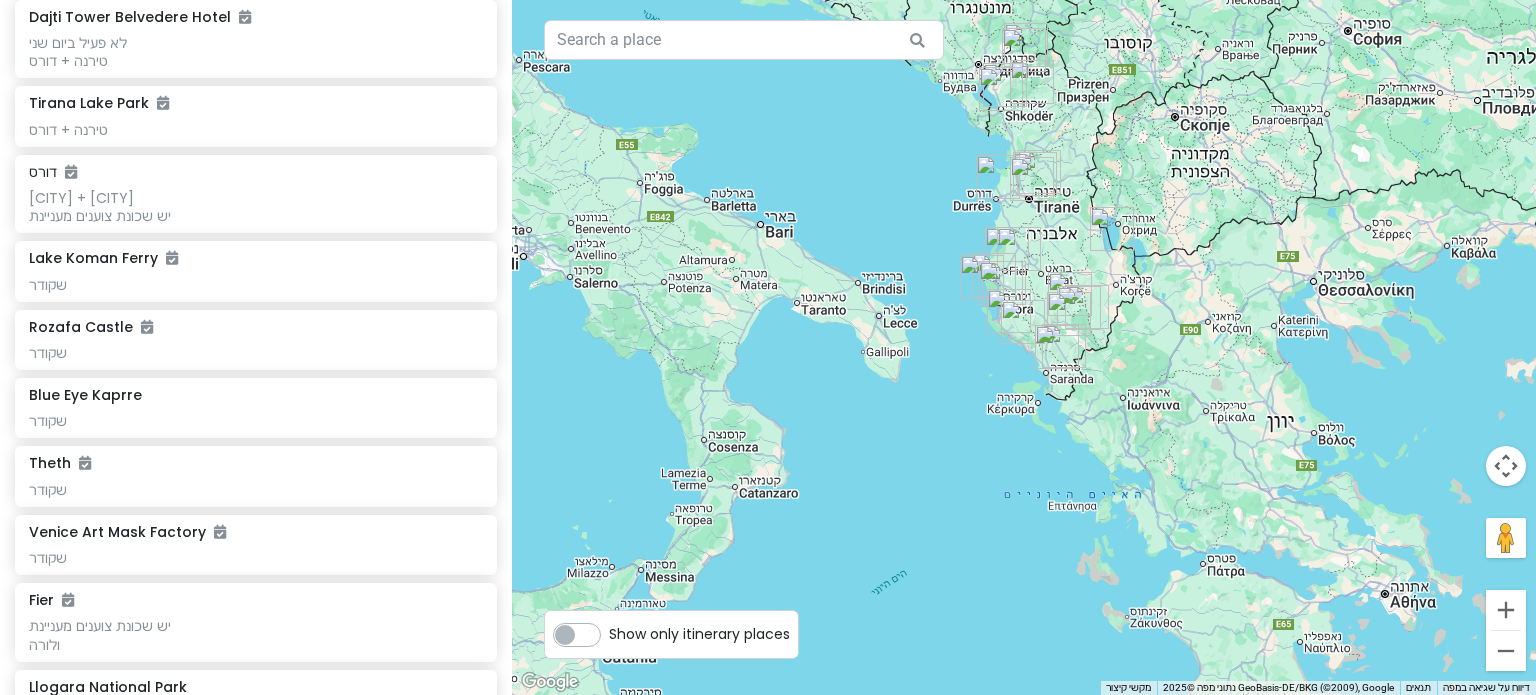 drag, startPoint x: 1079, startPoint y: 131, endPoint x: 1075, endPoint y: 186, distance: 55.145264 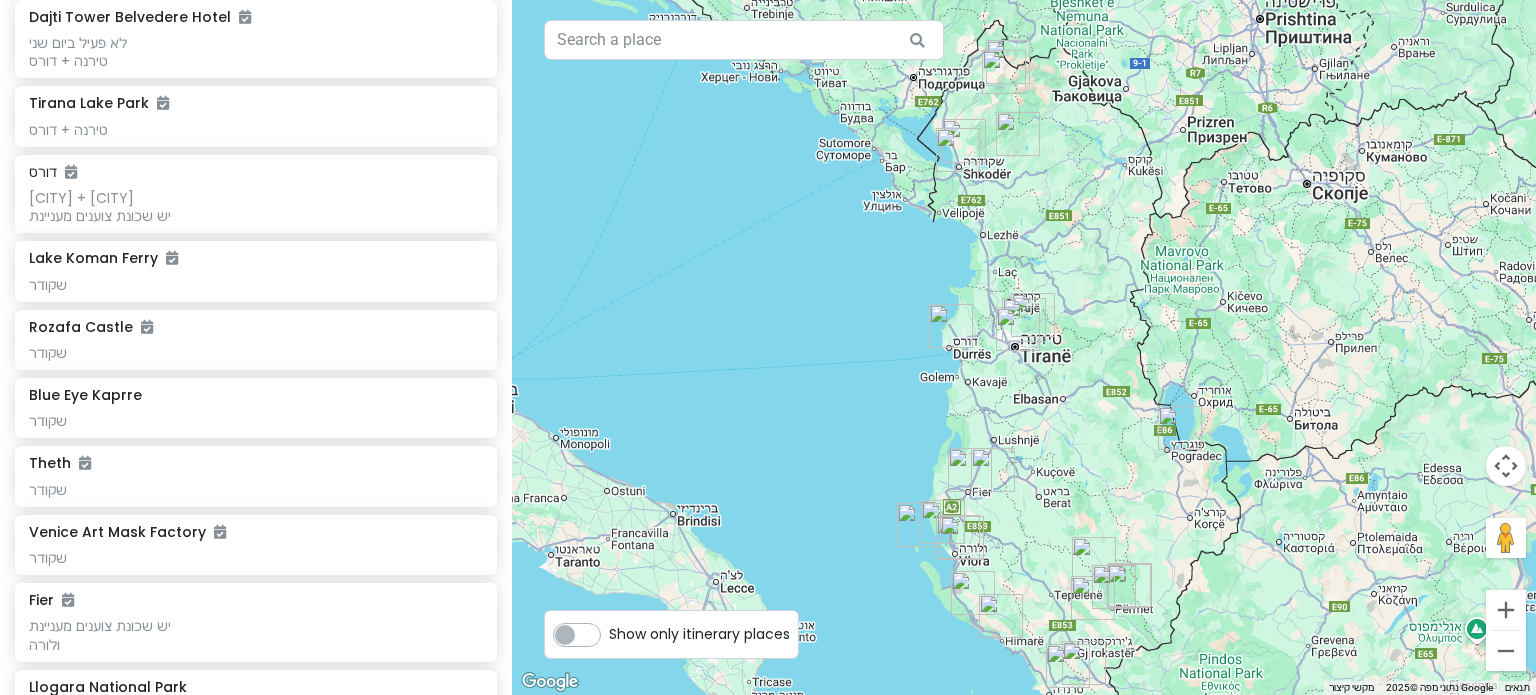 drag, startPoint x: 1059, startPoint y: 247, endPoint x: 1100, endPoint y: 418, distance: 175.84653 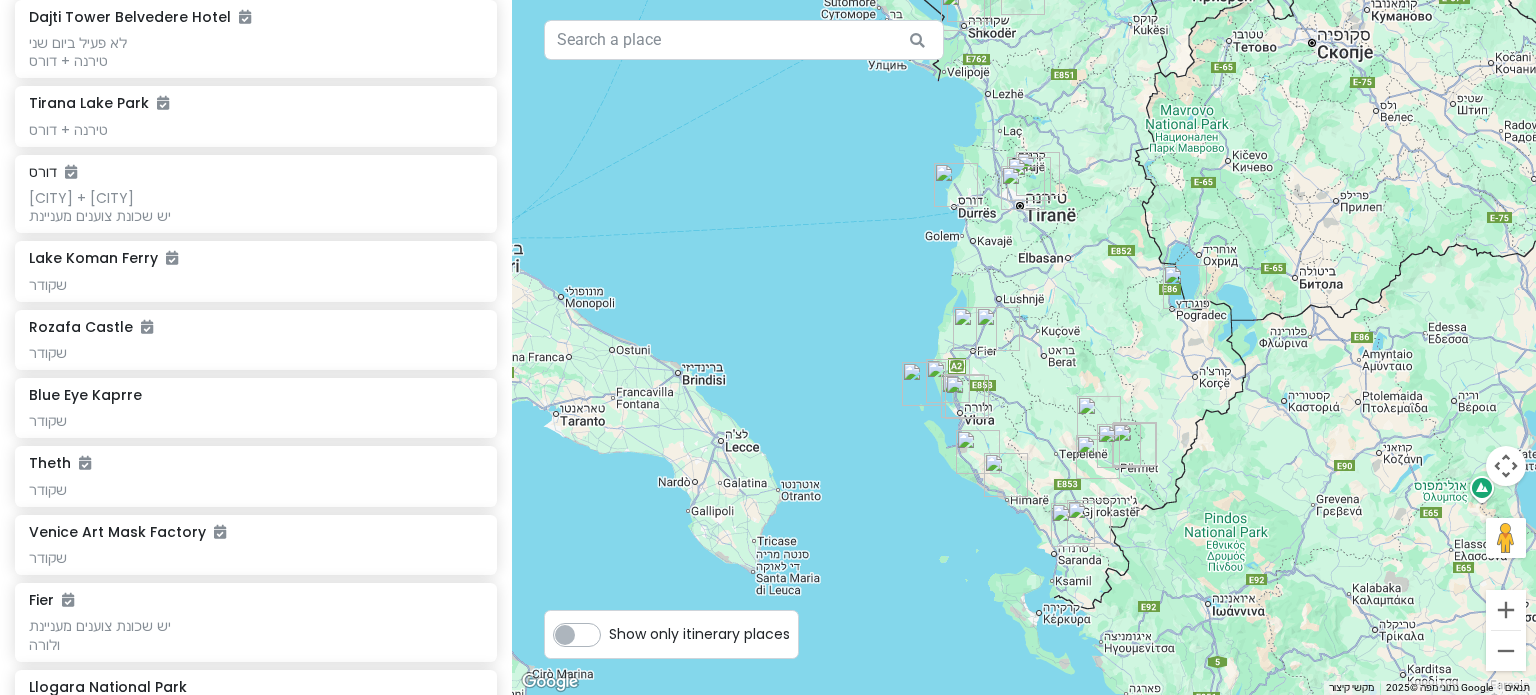 drag, startPoint x: 1079, startPoint y: 367, endPoint x: 1080, endPoint y: 234, distance: 133.00375 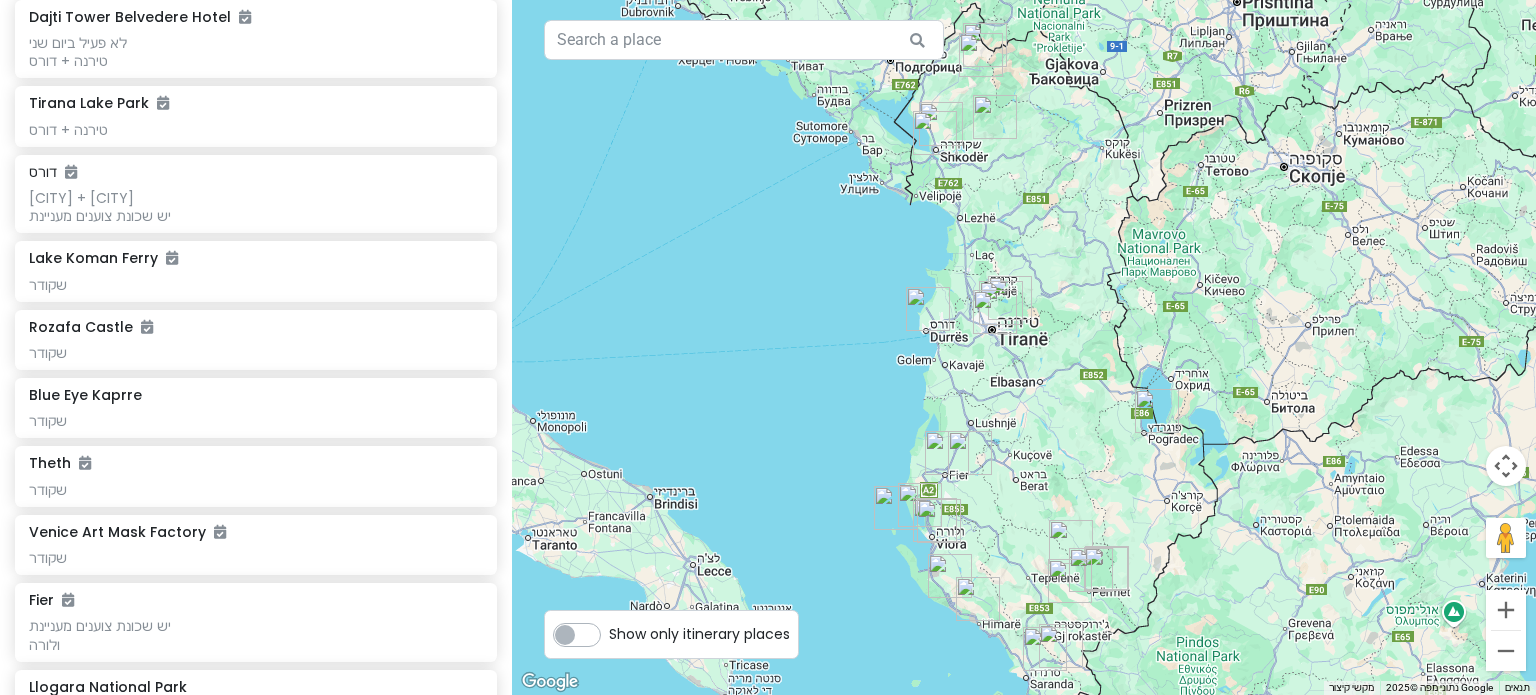 drag, startPoint x: 1056, startPoint y: 326, endPoint x: 1026, endPoint y: 374, distance: 56.603886 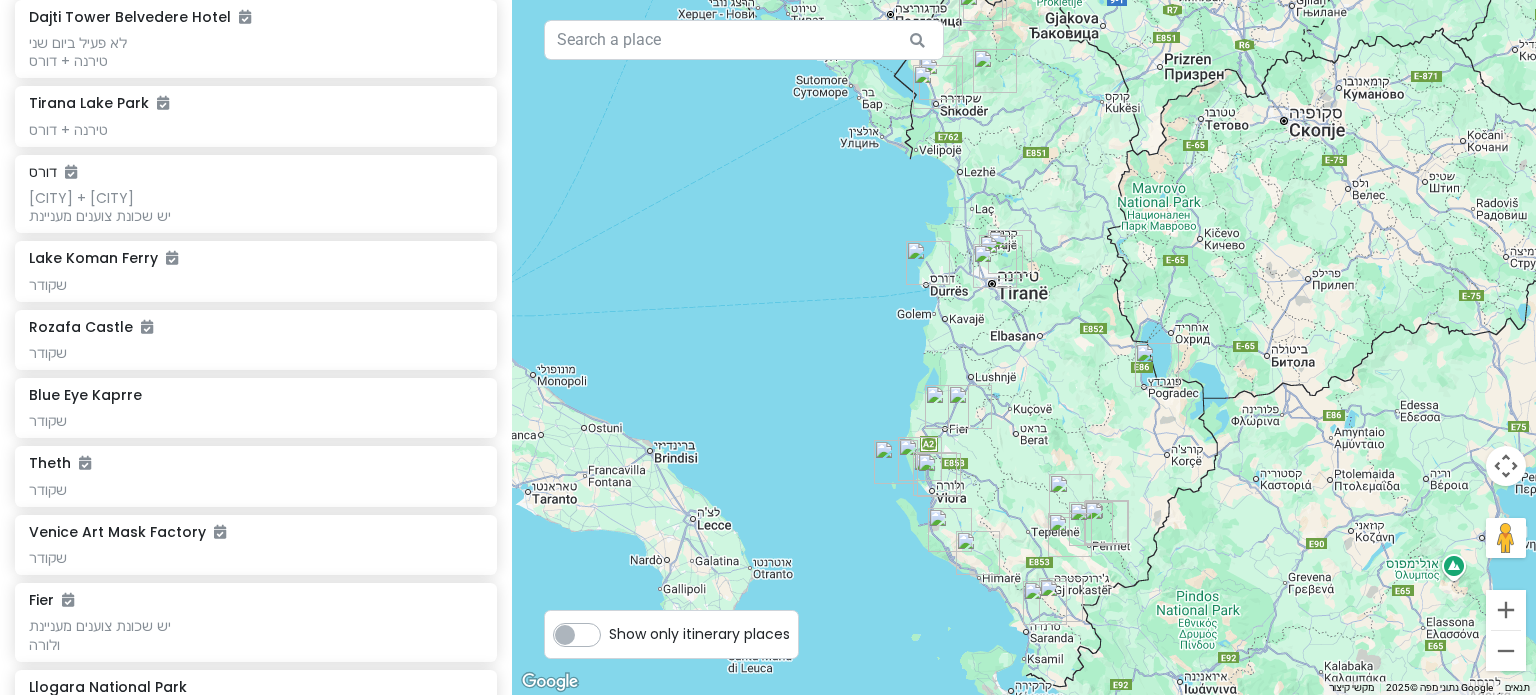 scroll, scrollTop: 152, scrollLeft: 0, axis: vertical 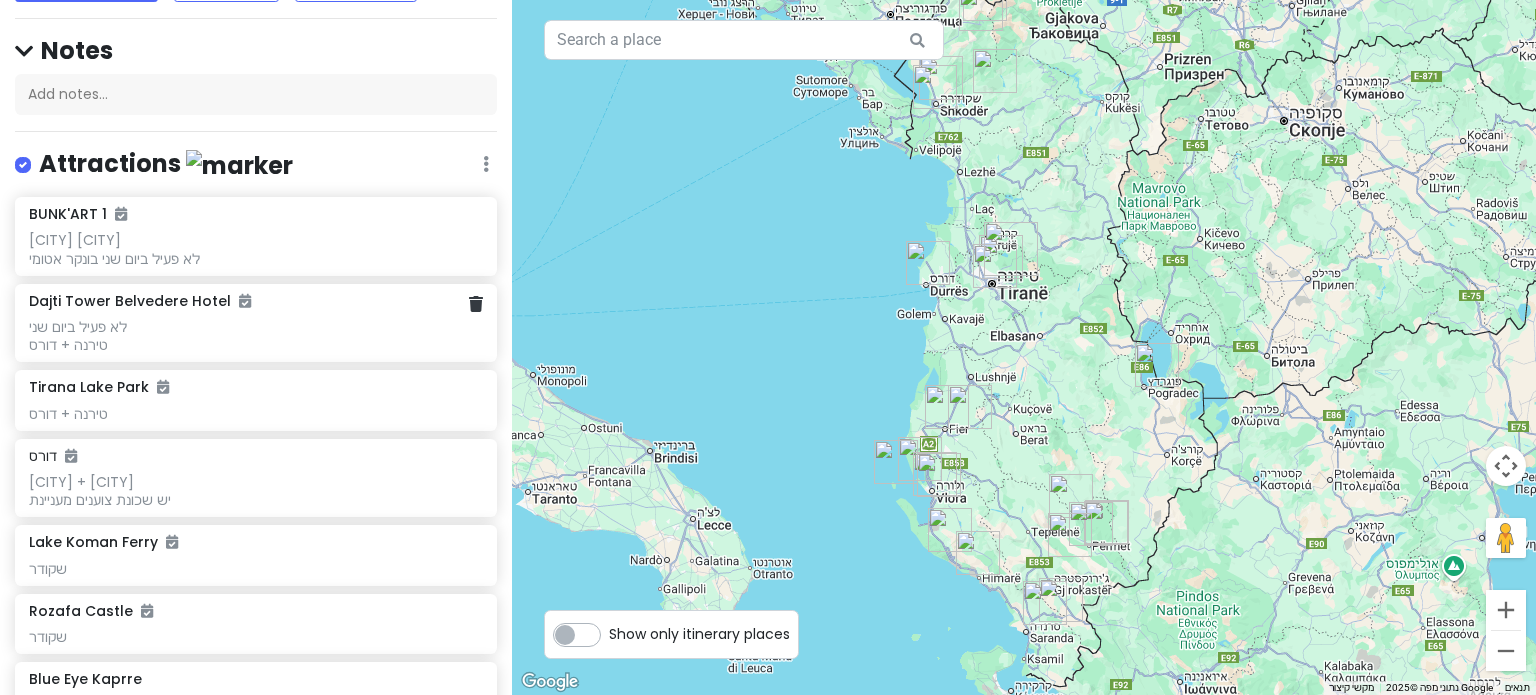 click on "Dajti Tower Belvedere Hotel" at bounding box center [140, 301] 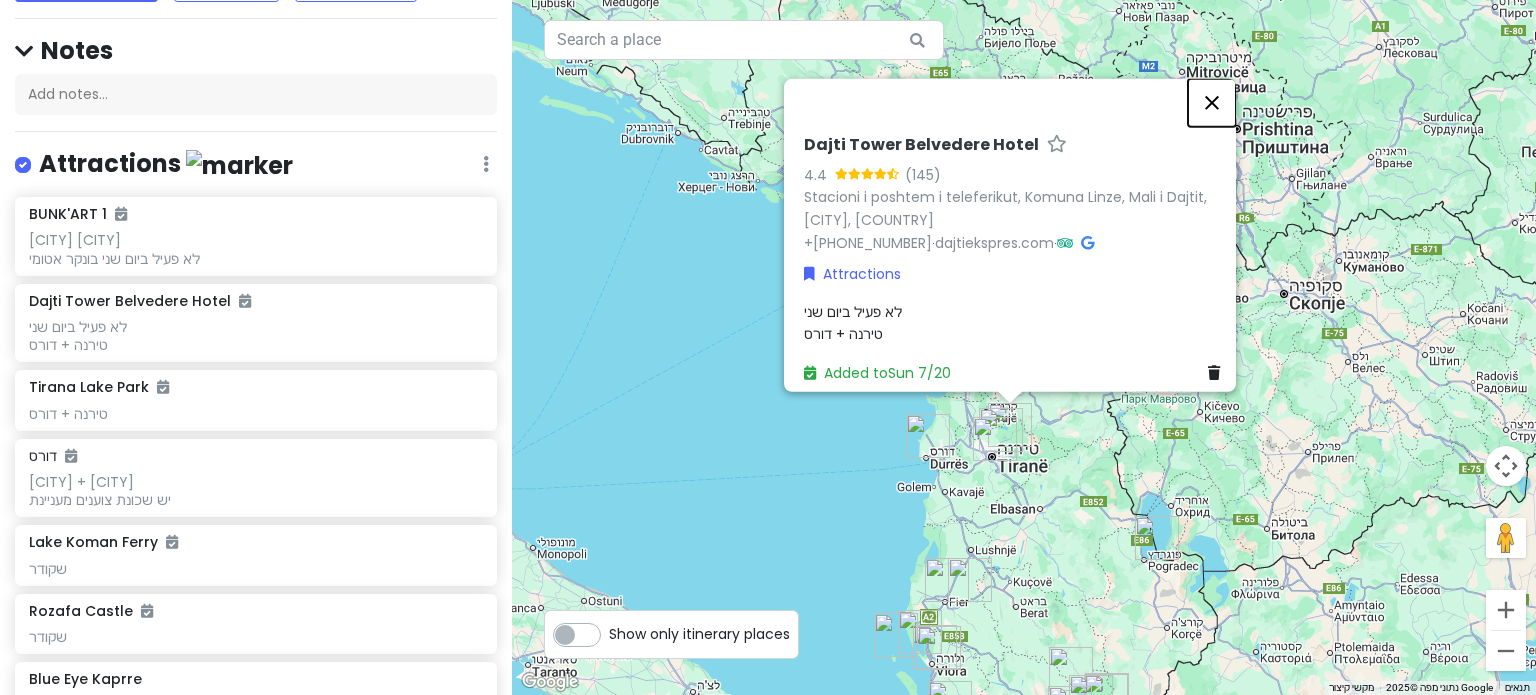 click at bounding box center [1212, 102] 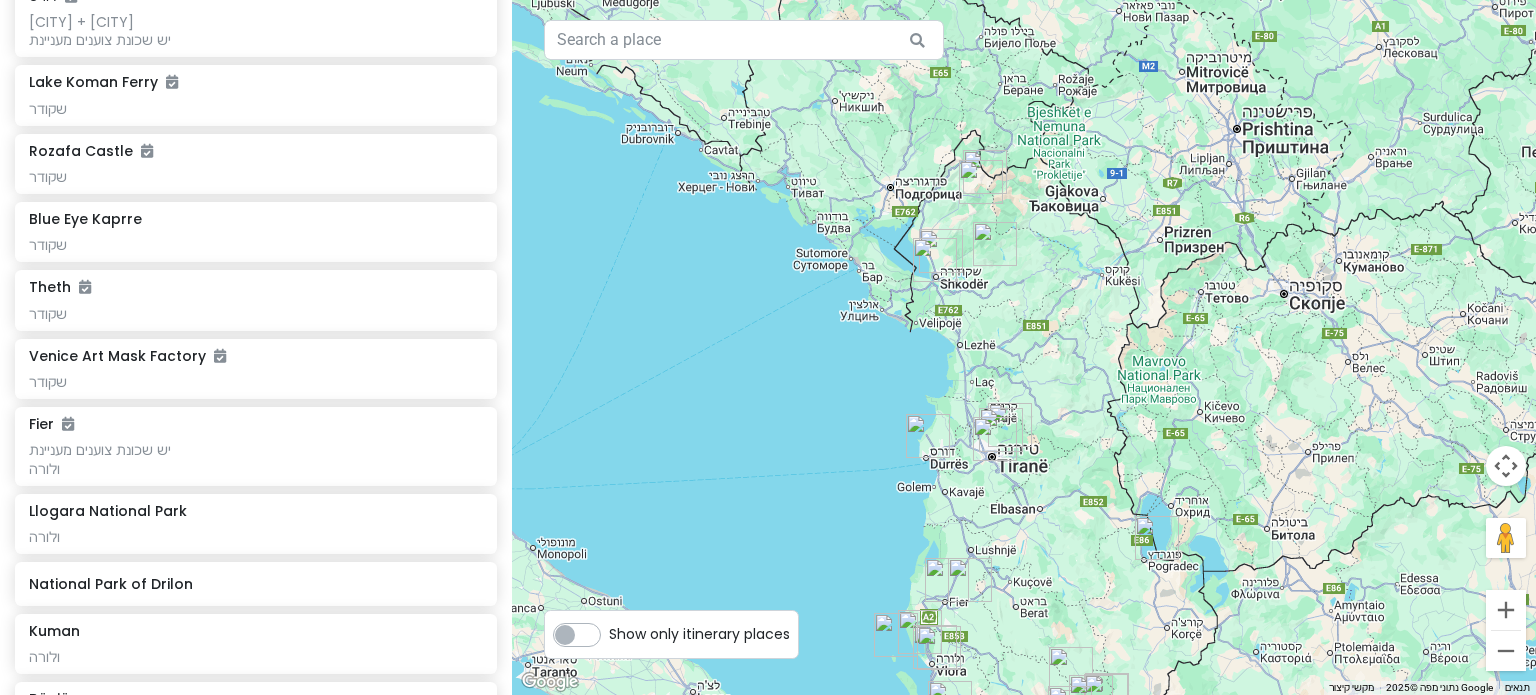 scroll, scrollTop: 616, scrollLeft: 0, axis: vertical 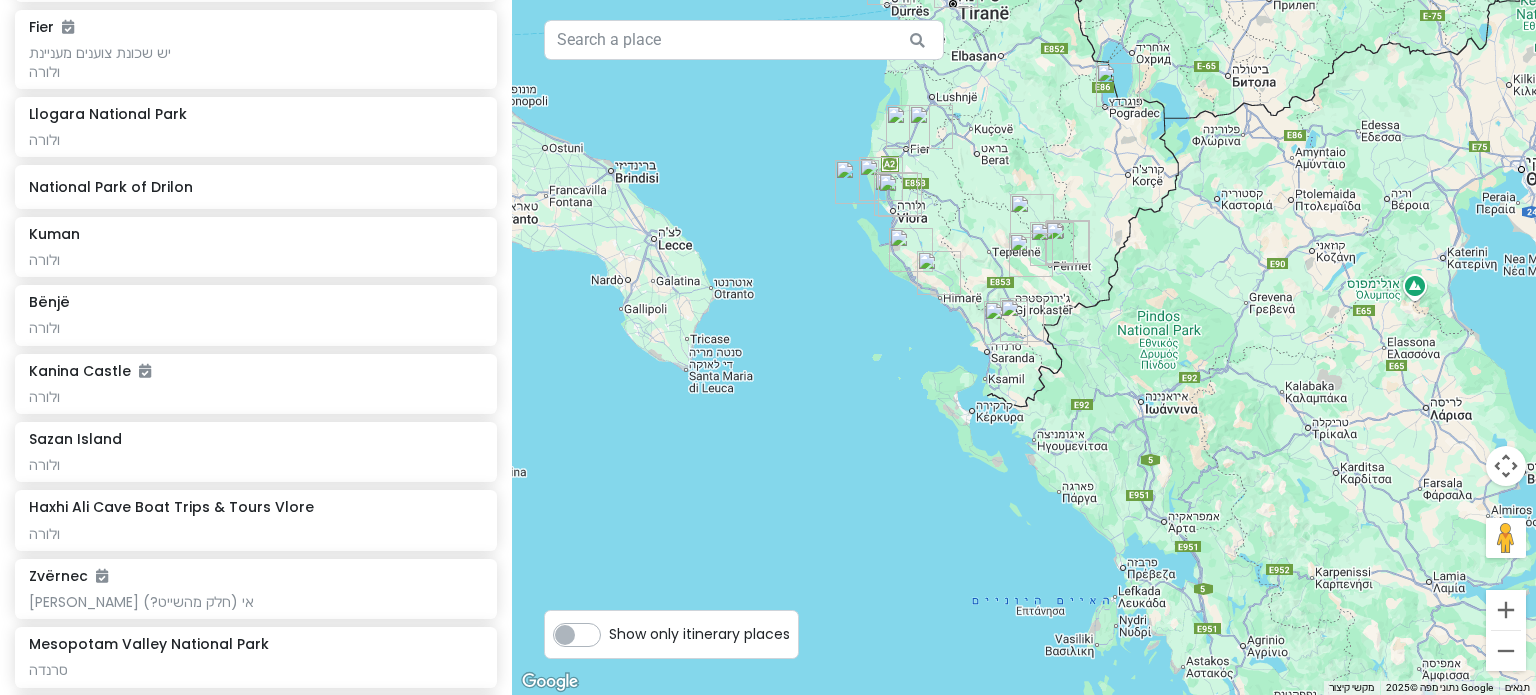 drag, startPoint x: 1192, startPoint y: 467, endPoint x: 1160, endPoint y: 5, distance: 463.1069 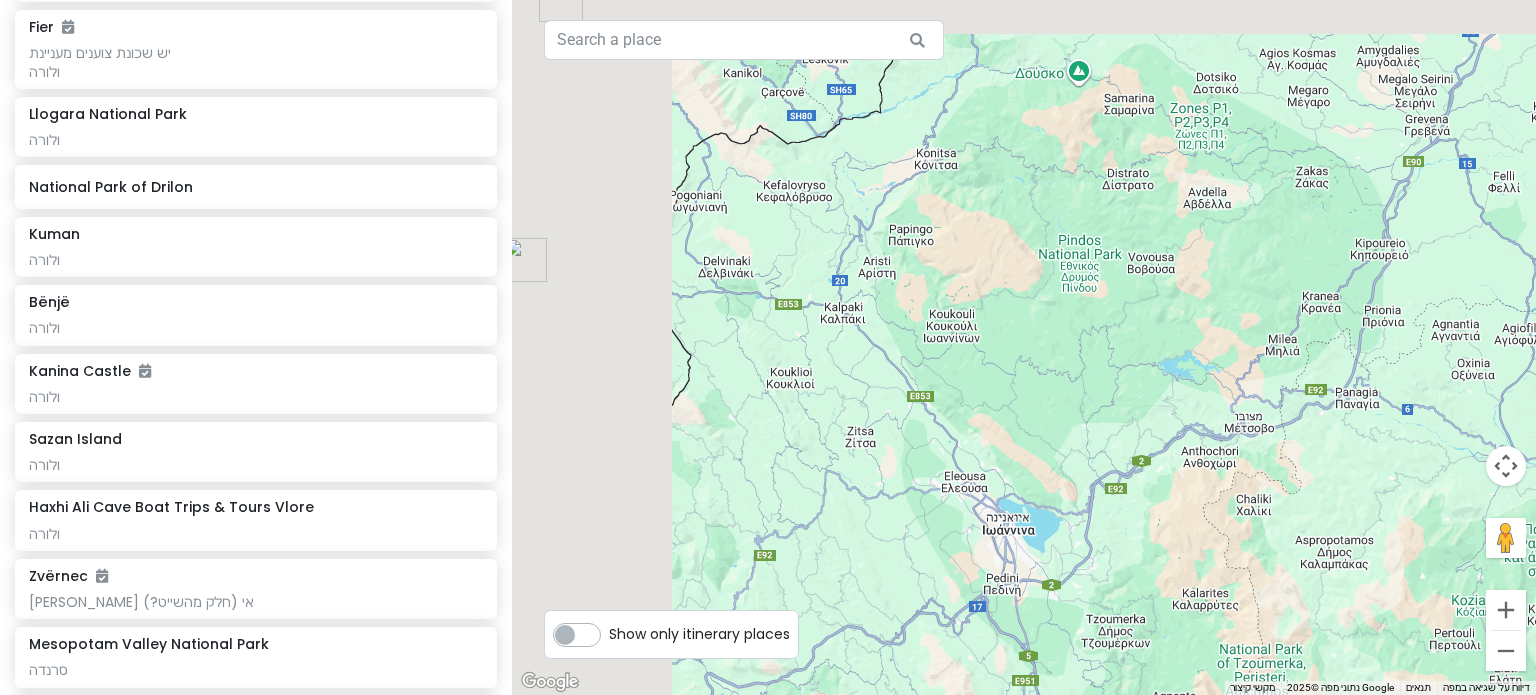drag, startPoint x: 1112, startPoint y: 389, endPoint x: 1535, endPoint y: 742, distance: 550.9428 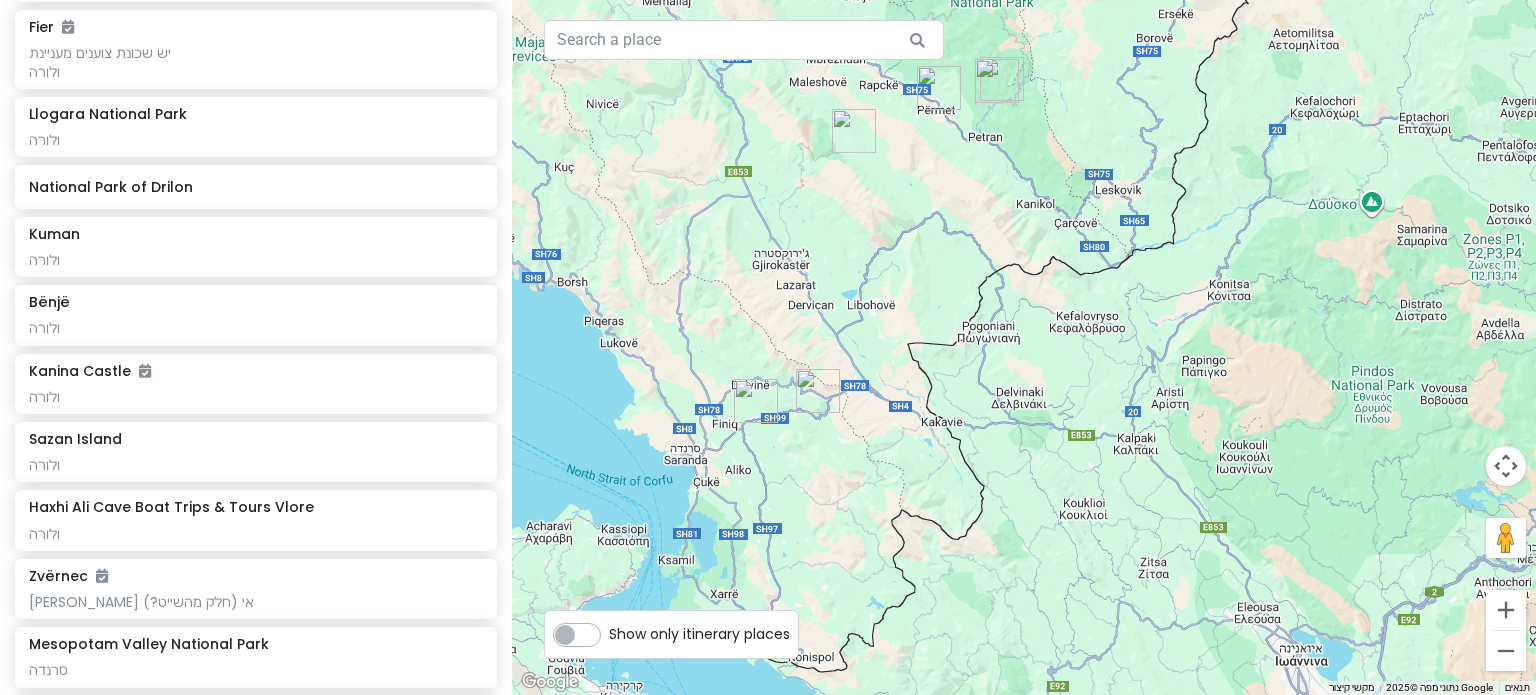drag, startPoint x: 1305, startPoint y: 579, endPoint x: 1368, endPoint y: 619, distance: 74.62573 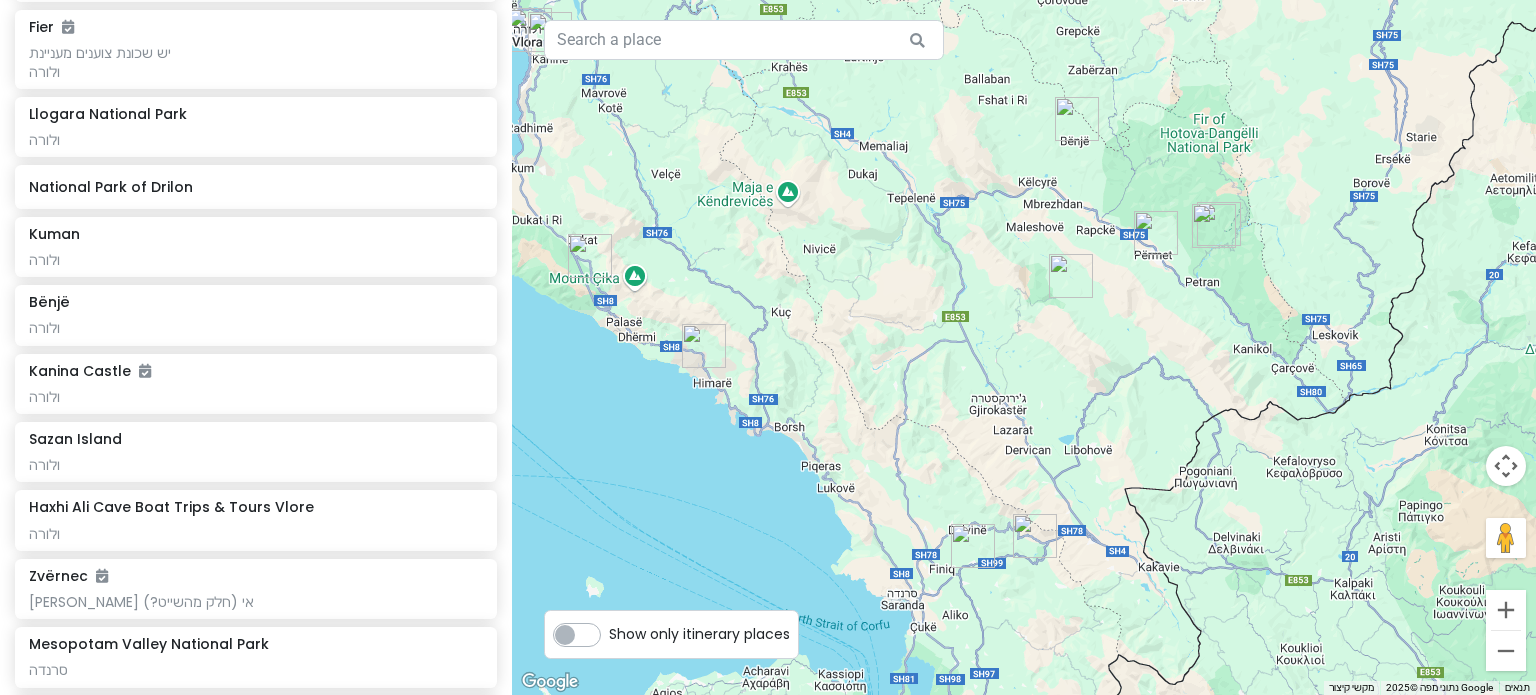 drag, startPoint x: 965, startPoint y: 273, endPoint x: 1146, endPoint y: 375, distance: 207.76189 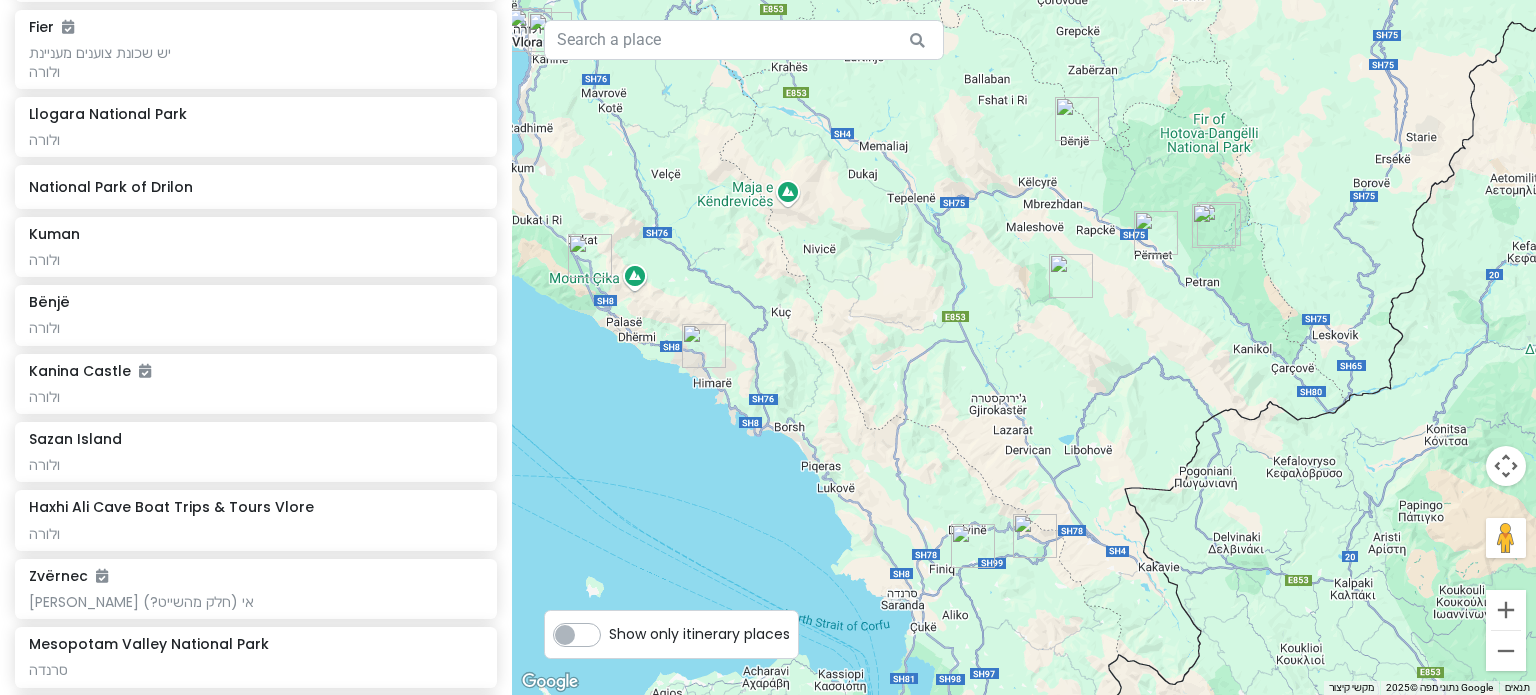 click at bounding box center [1214, 226] 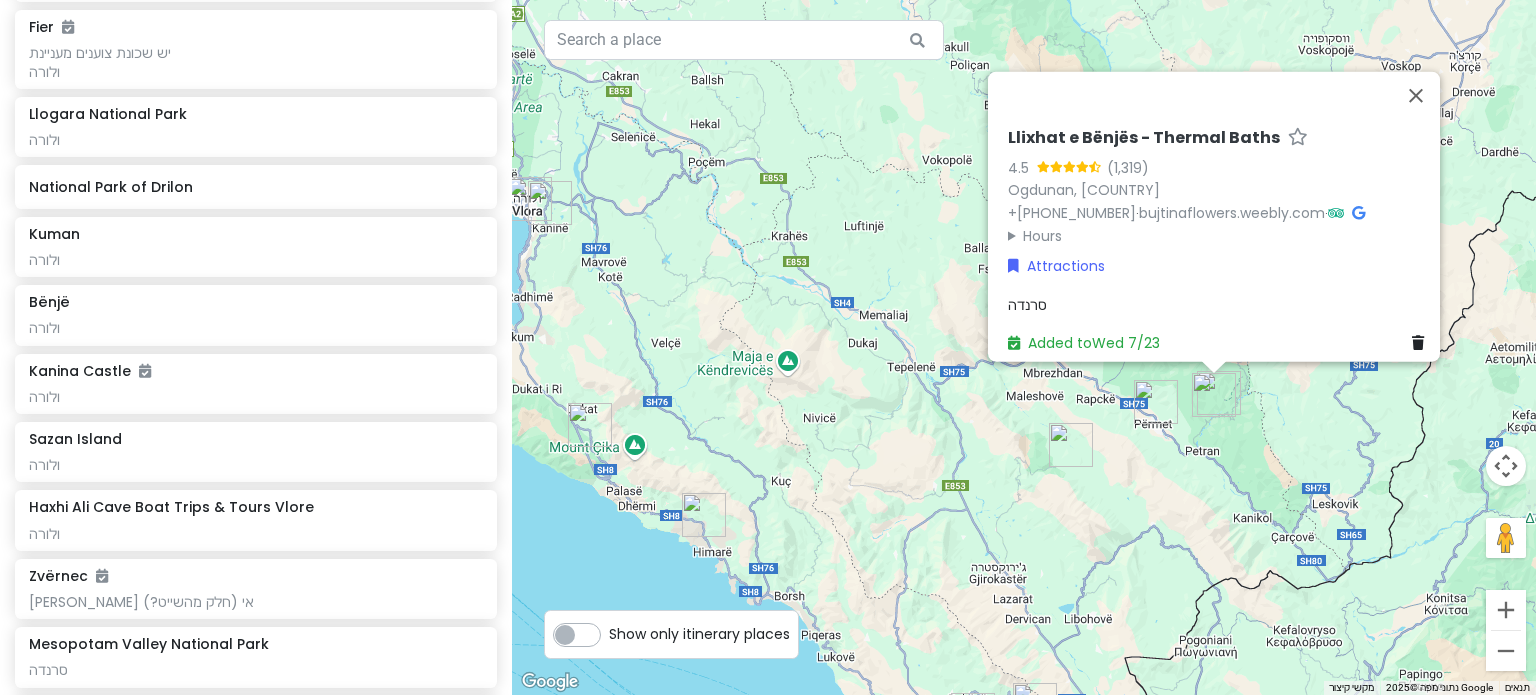 click at bounding box center [1214, 395] 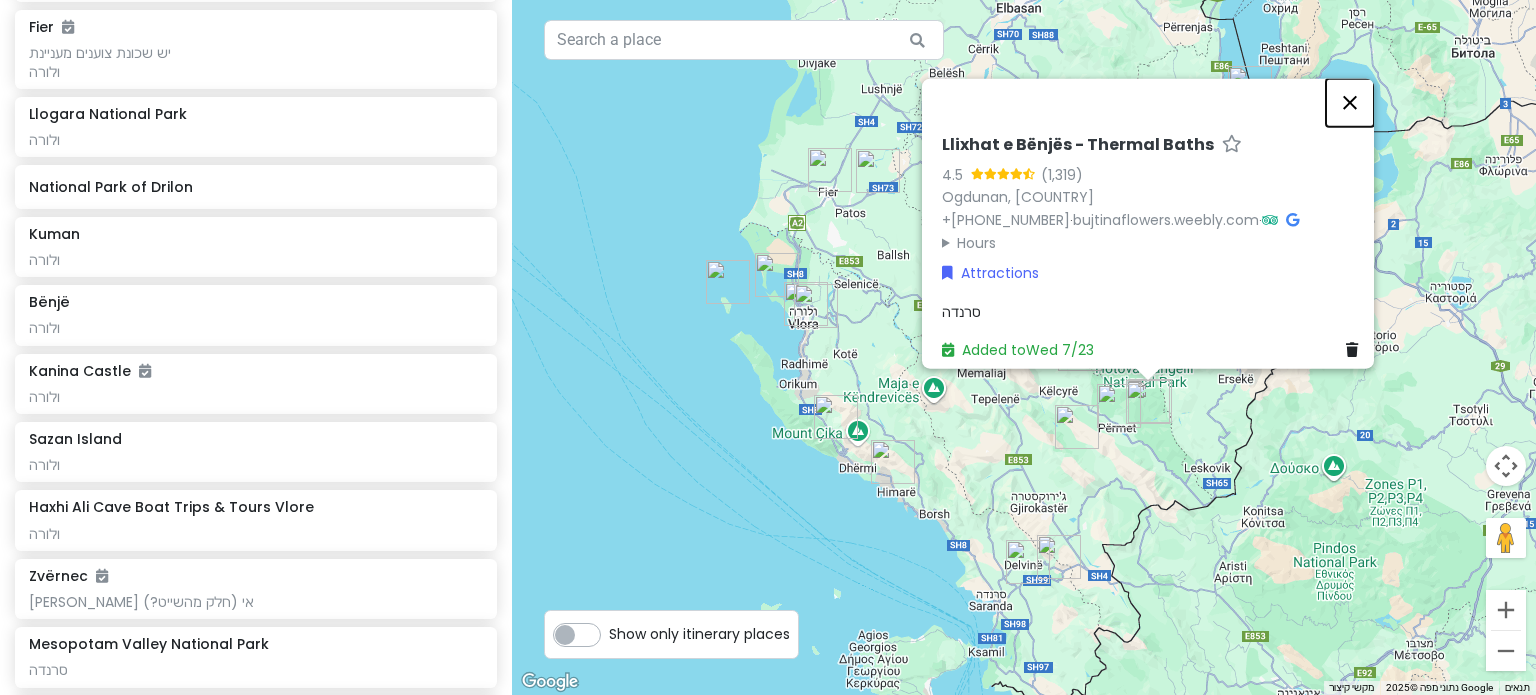 click at bounding box center (1350, 102) 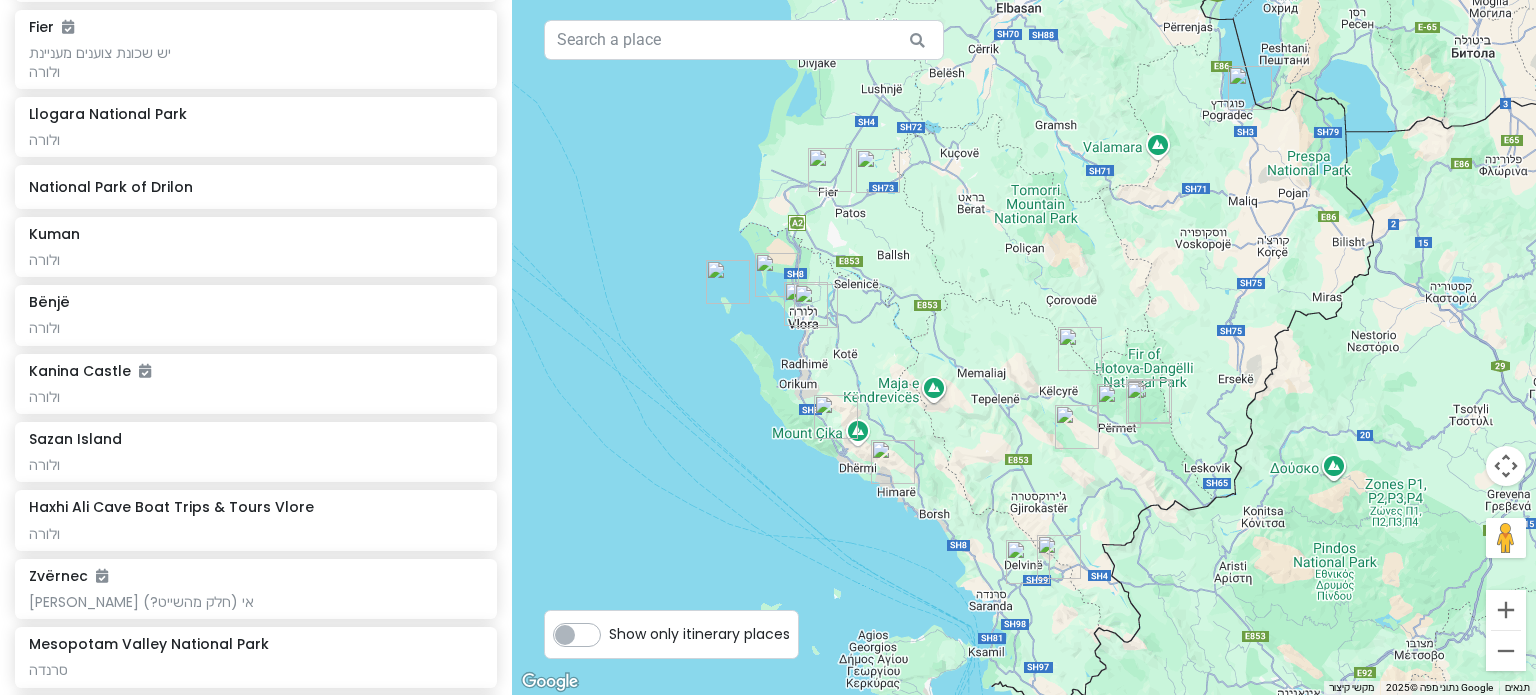 click at bounding box center (1250, 88) 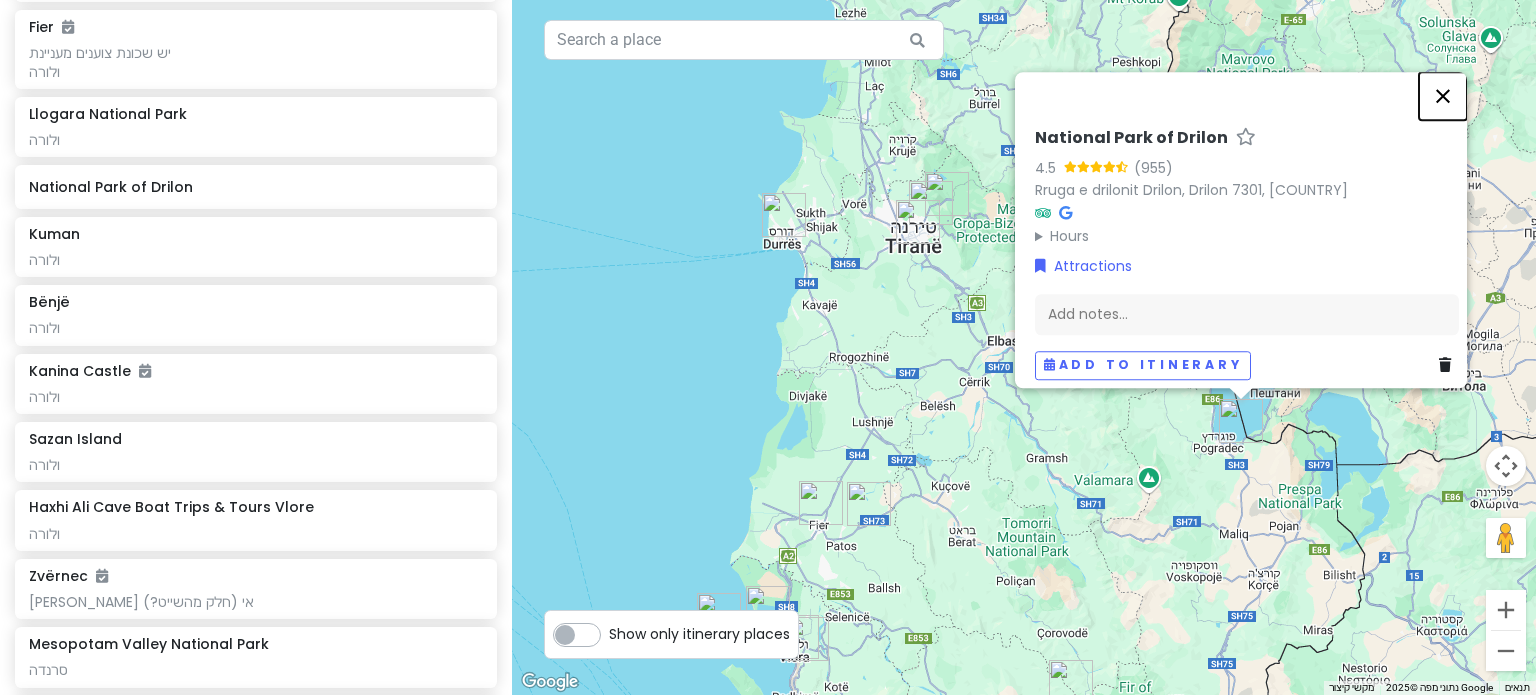 click at bounding box center [1443, 96] 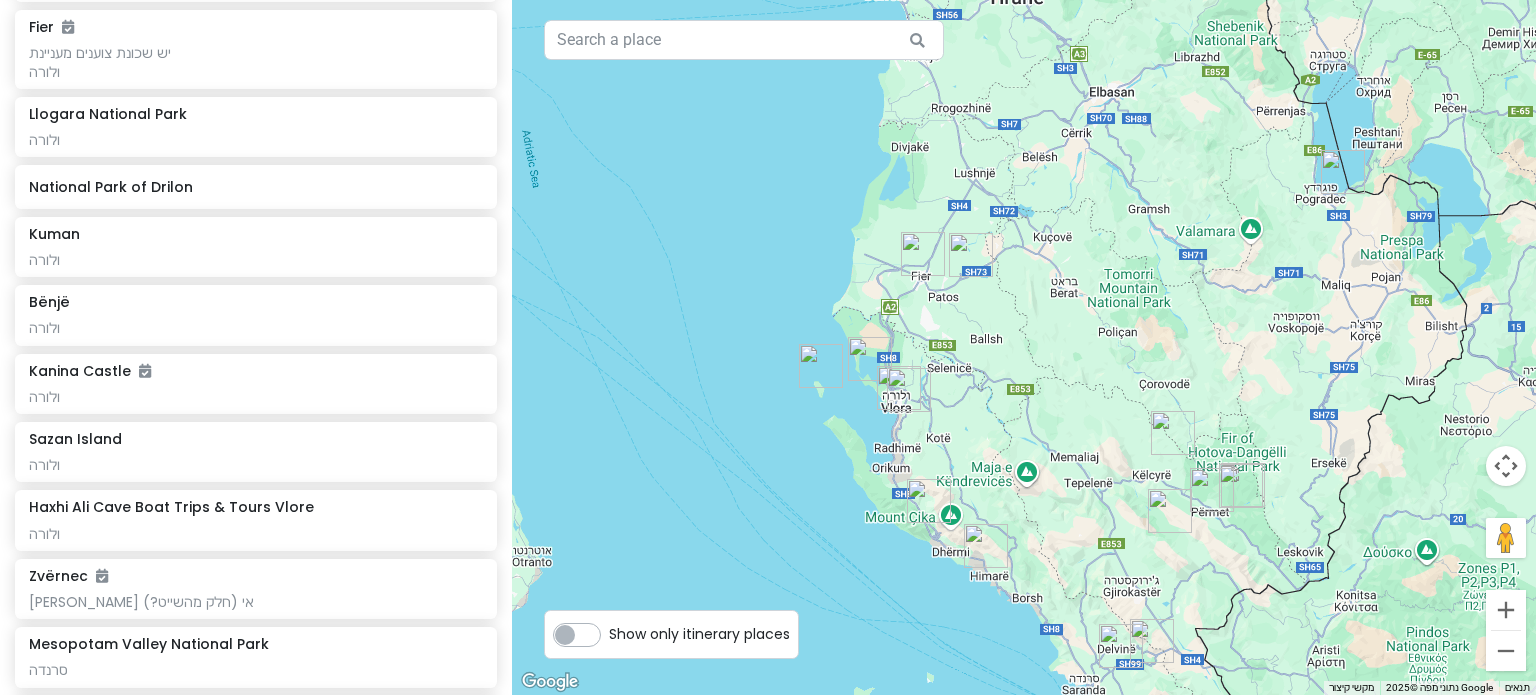 drag, startPoint x: 1034, startPoint y: 472, endPoint x: 1140, endPoint y: 221, distance: 272.4647 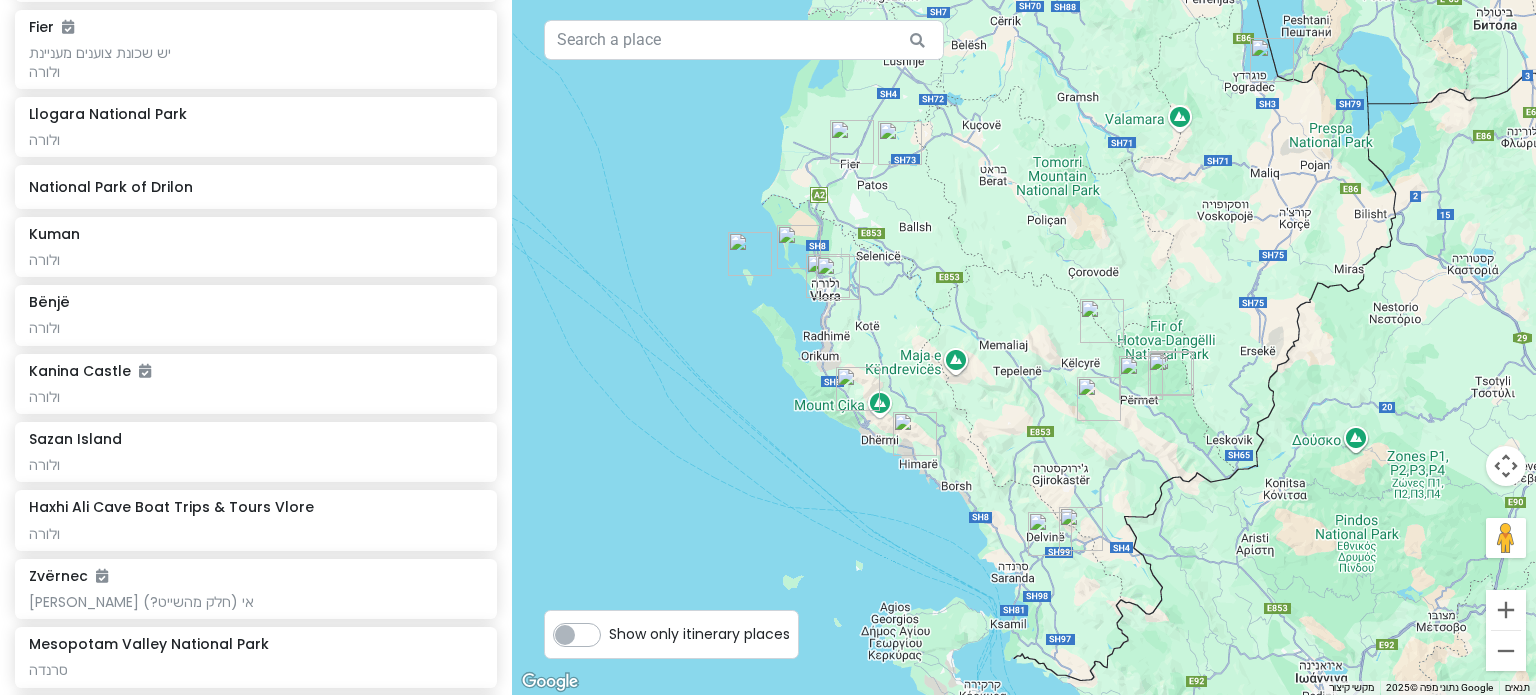 drag, startPoint x: 1050, startPoint y: 461, endPoint x: 978, endPoint y: 347, distance: 134.83324 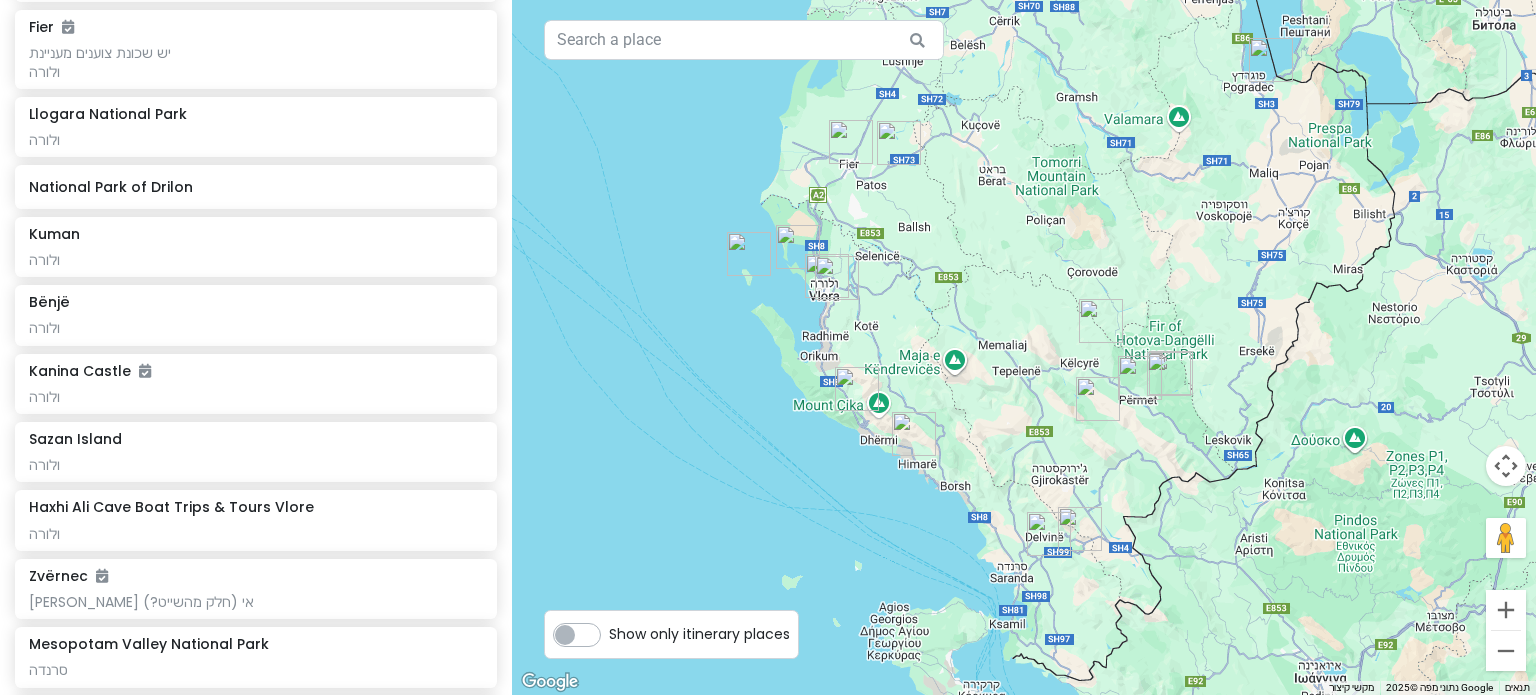 click at bounding box center (1049, 534) 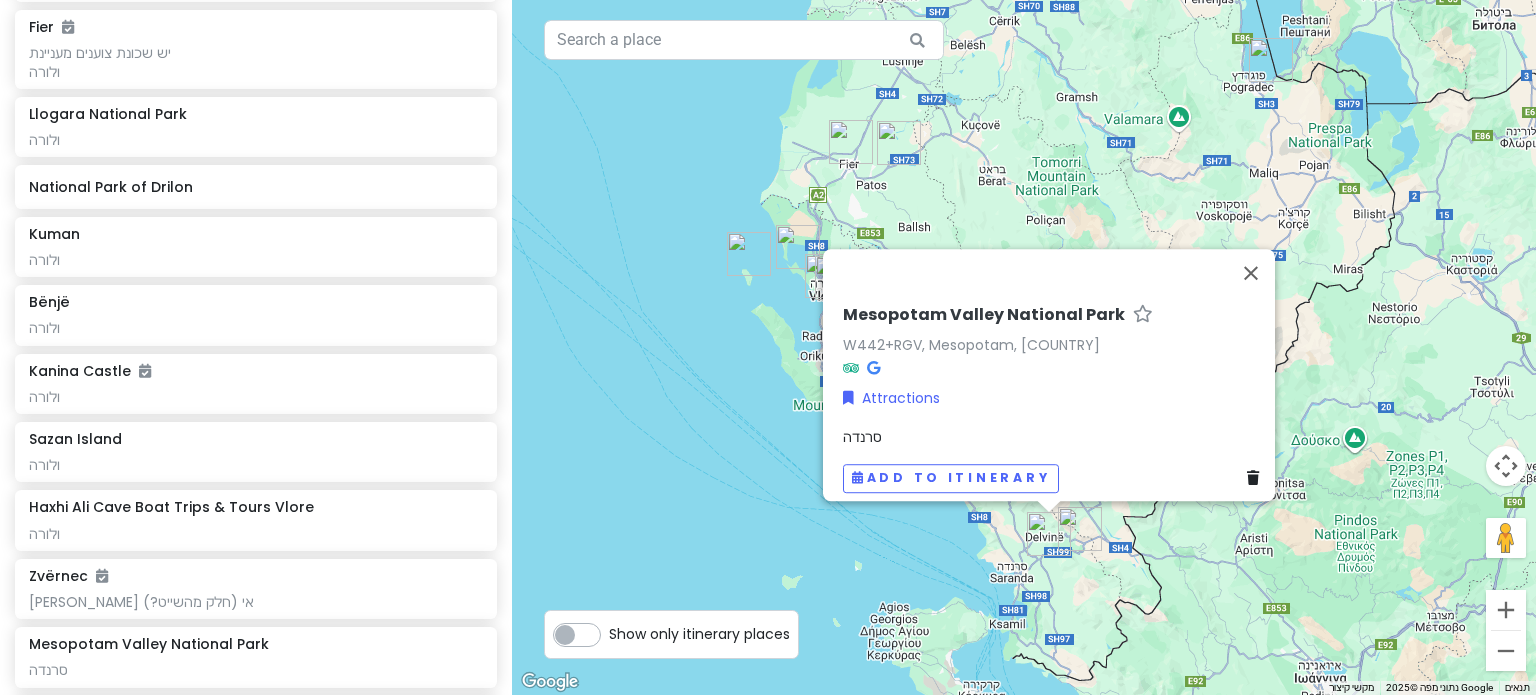 click at bounding box center [1080, 529] 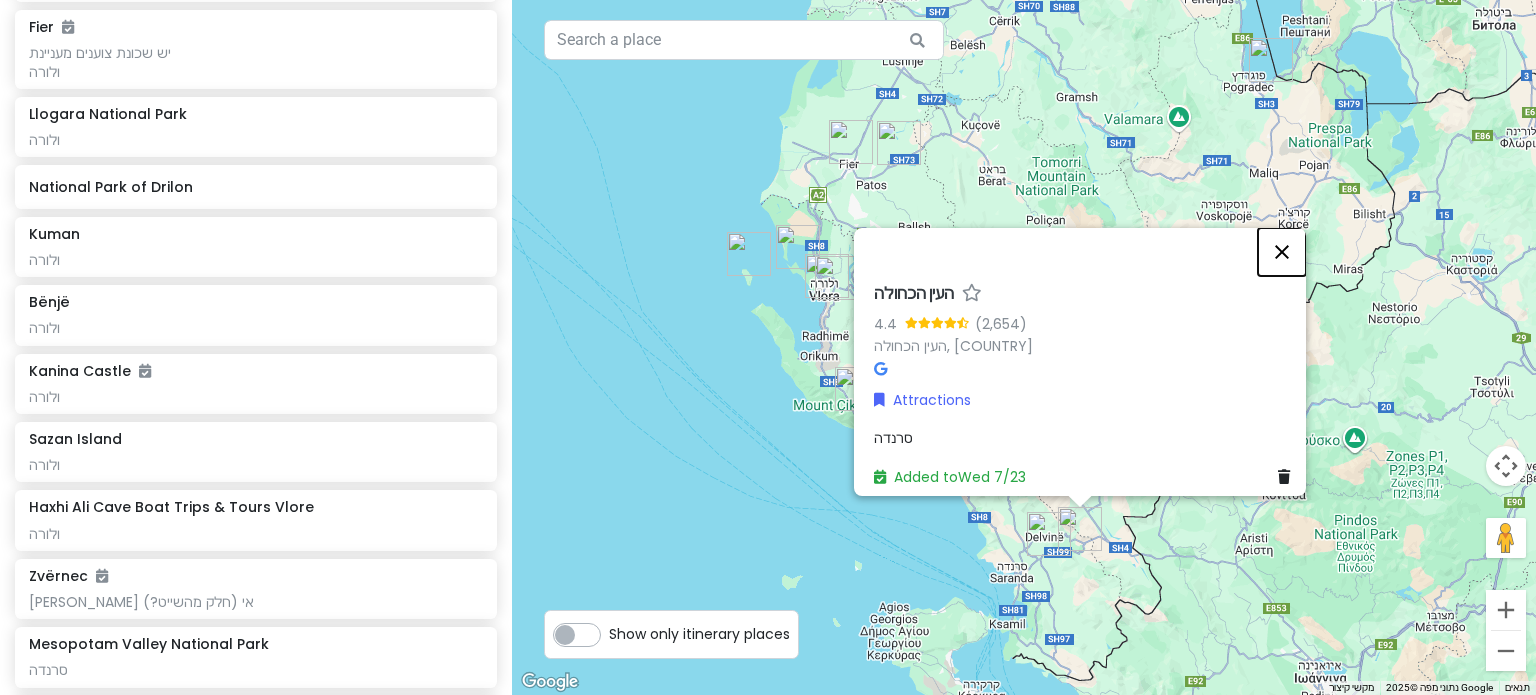 click at bounding box center [1282, 252] 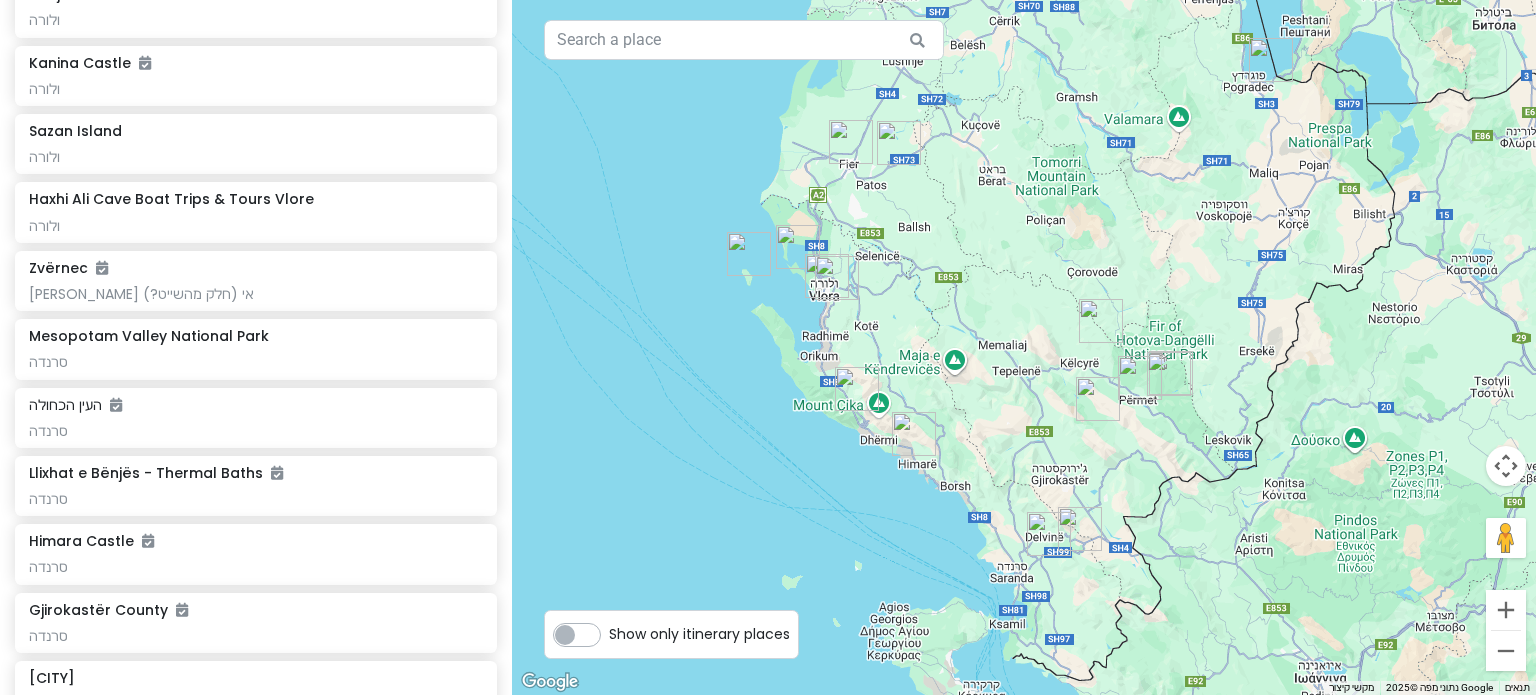 scroll, scrollTop: 1329, scrollLeft: 0, axis: vertical 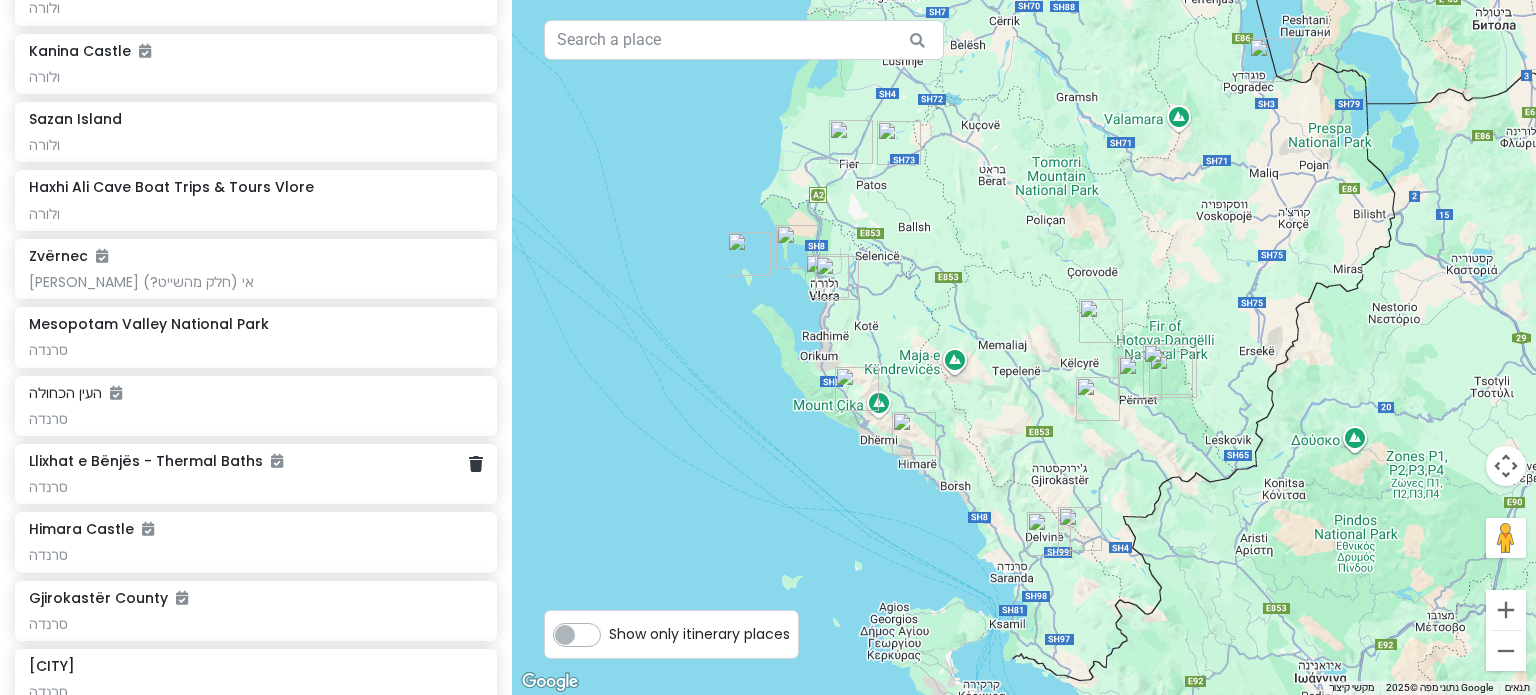 click on "Llixhat e Bënjës - Thermal Baths" at bounding box center [156, 461] 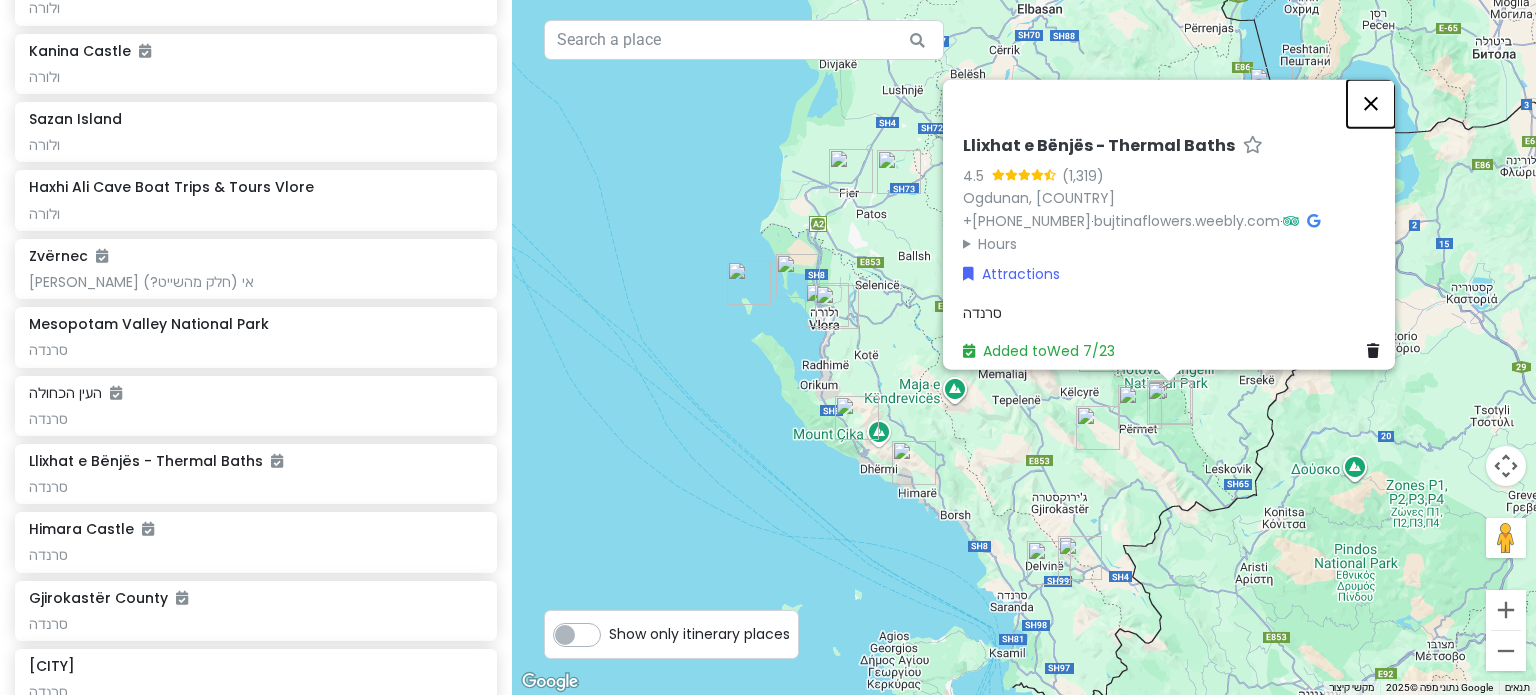 click at bounding box center [1371, 103] 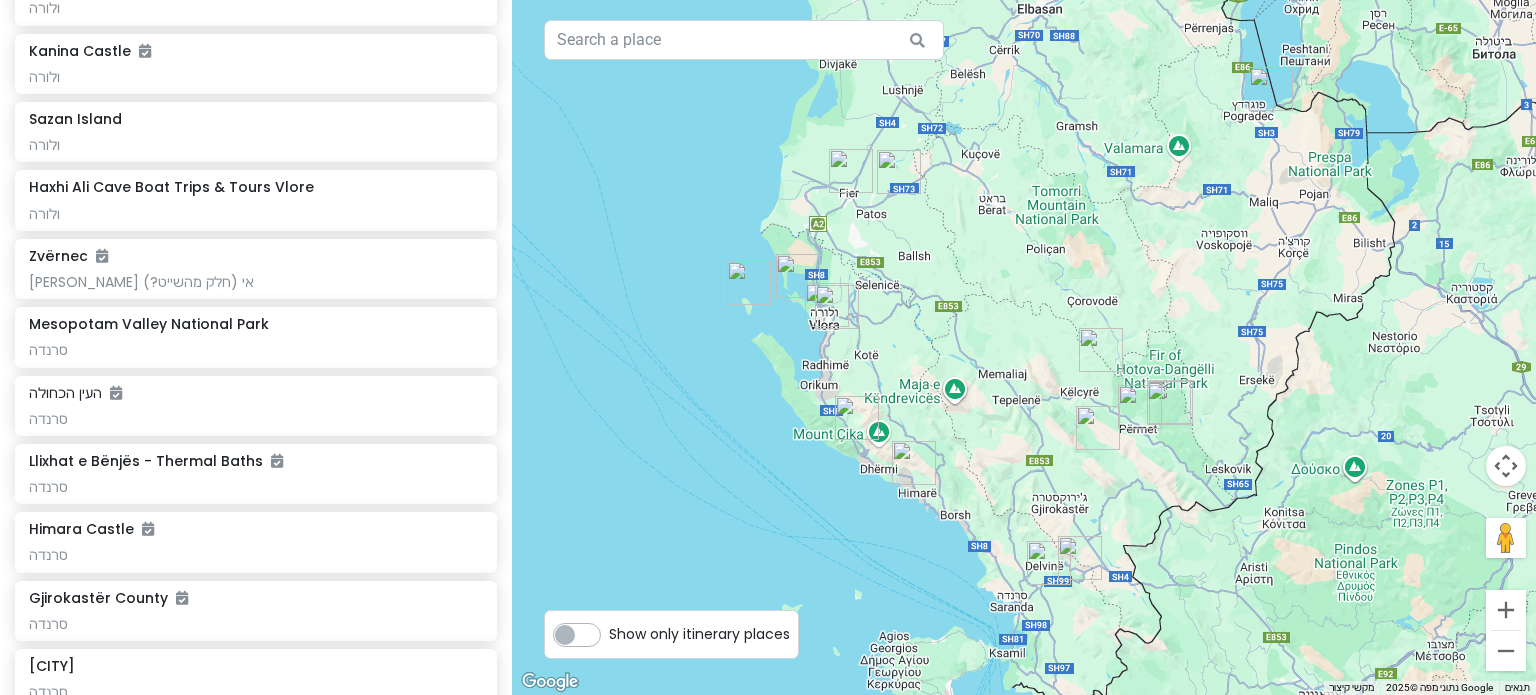 click at bounding box center (1169, 403) 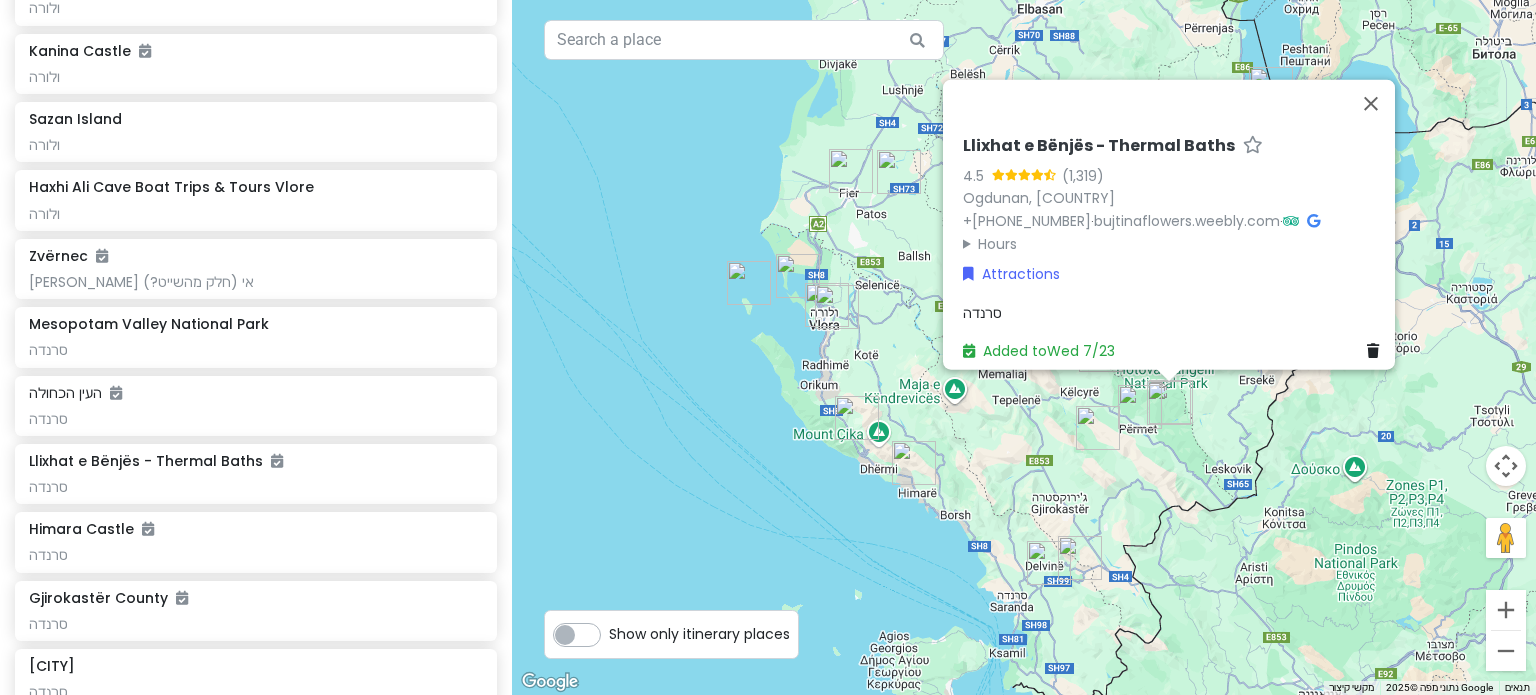 click at bounding box center (1098, 428) 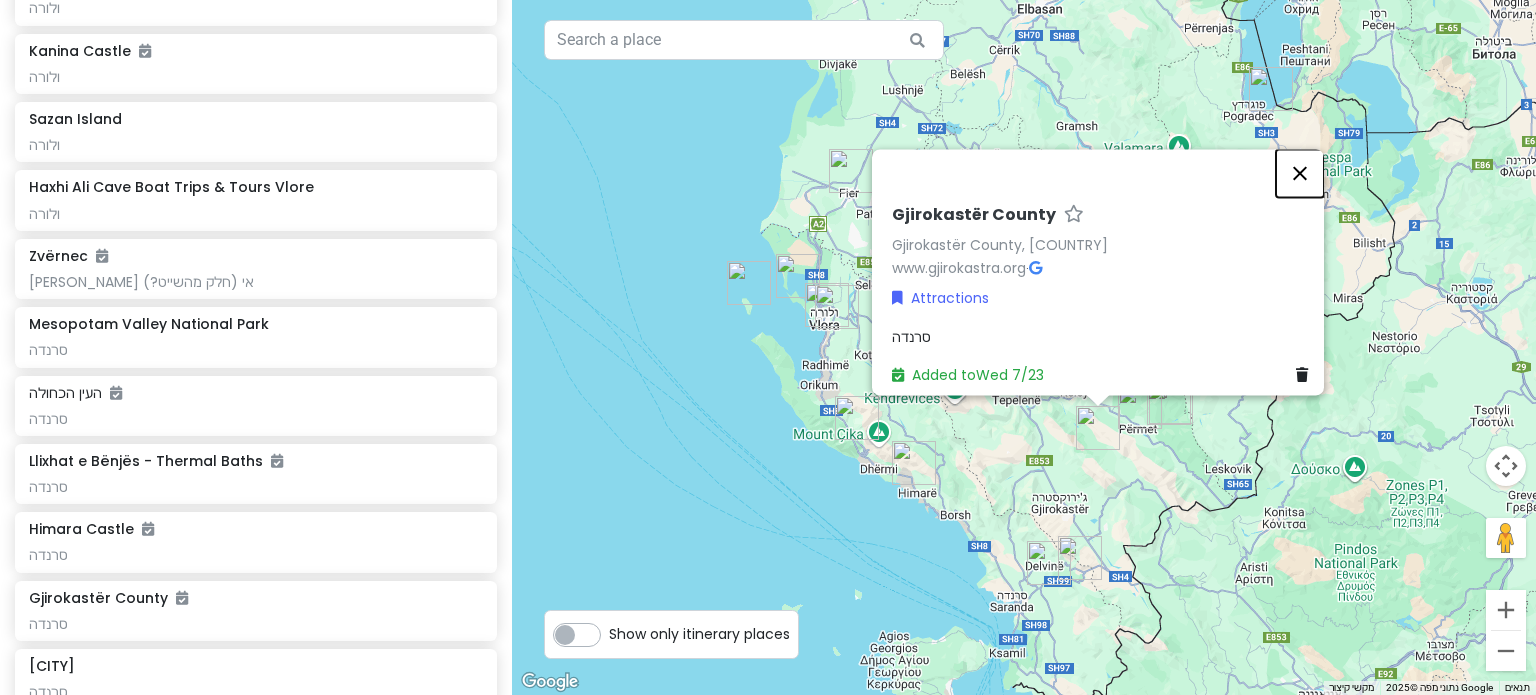 click at bounding box center [1300, 173] 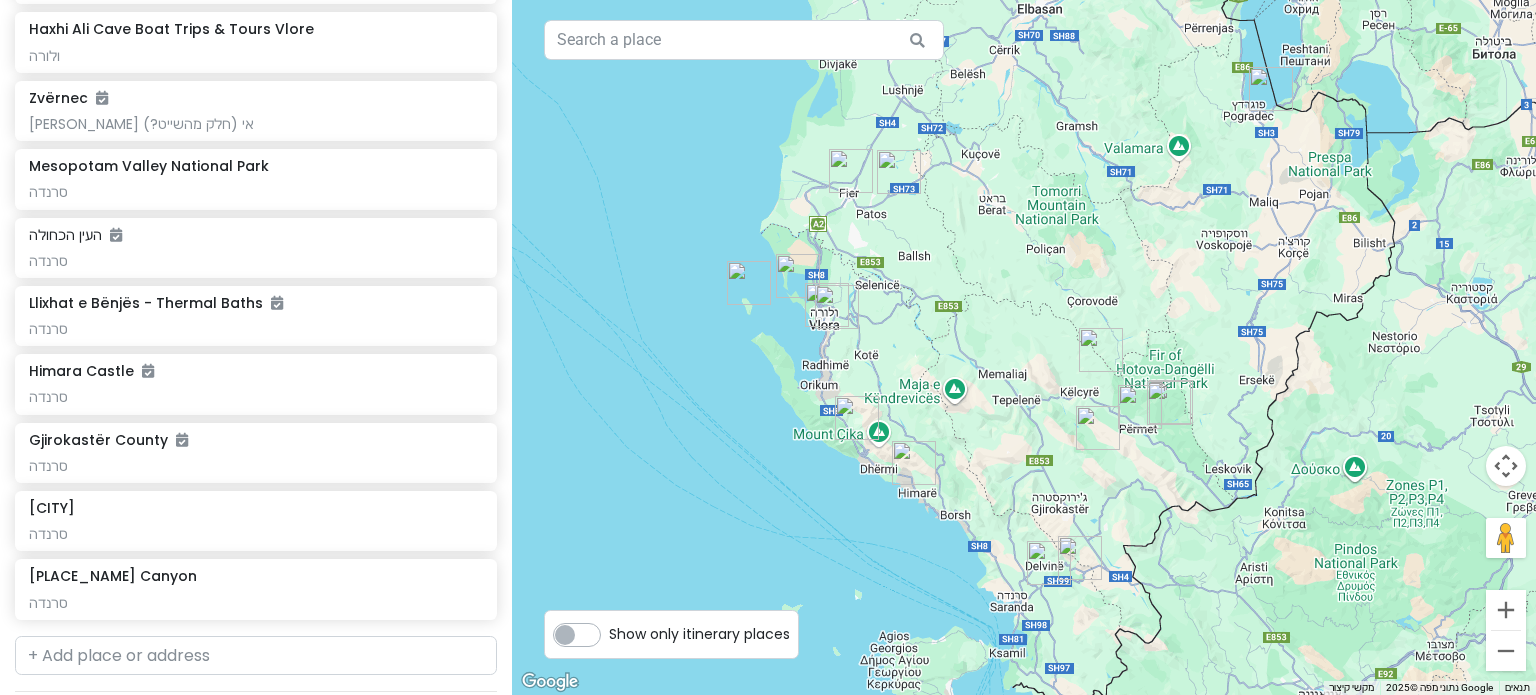 scroll, scrollTop: 1631, scrollLeft: 0, axis: vertical 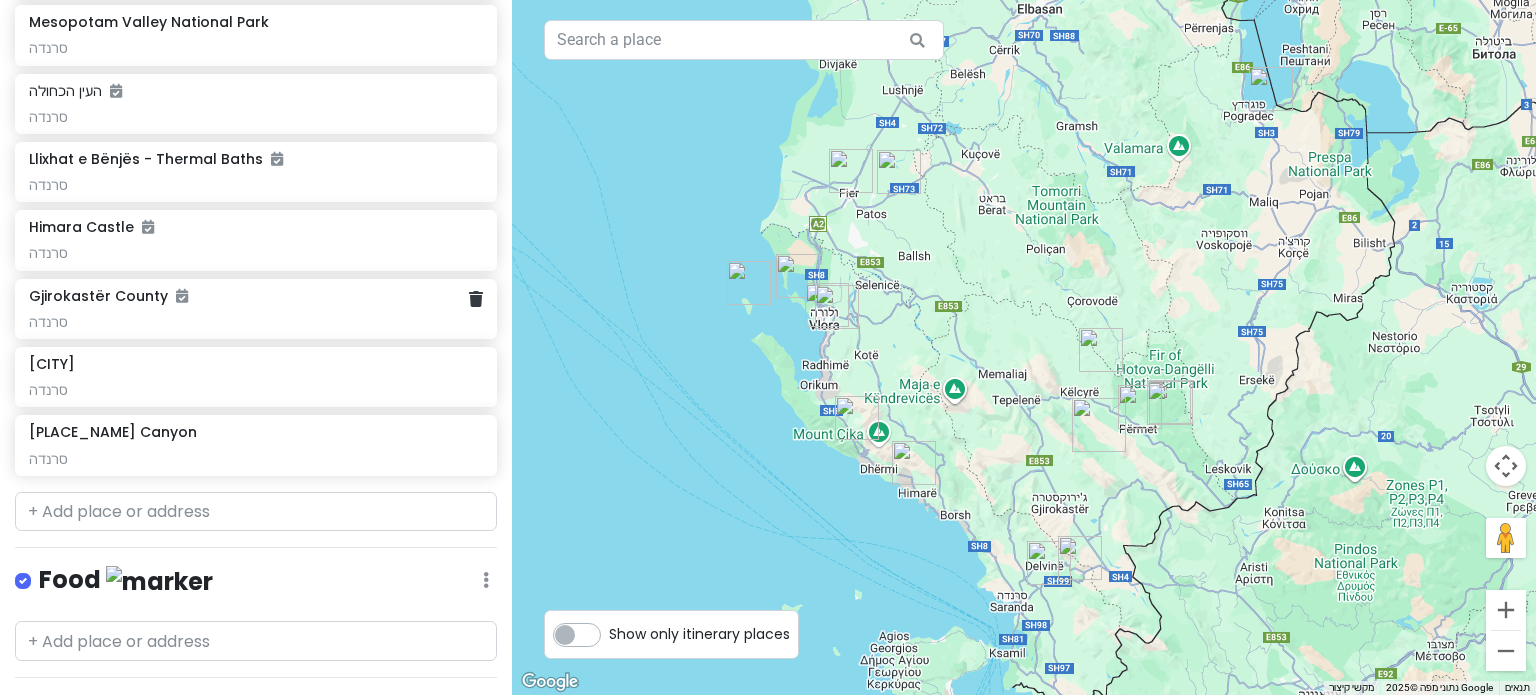 click on "Gjirokastër County" at bounding box center (108, 296) 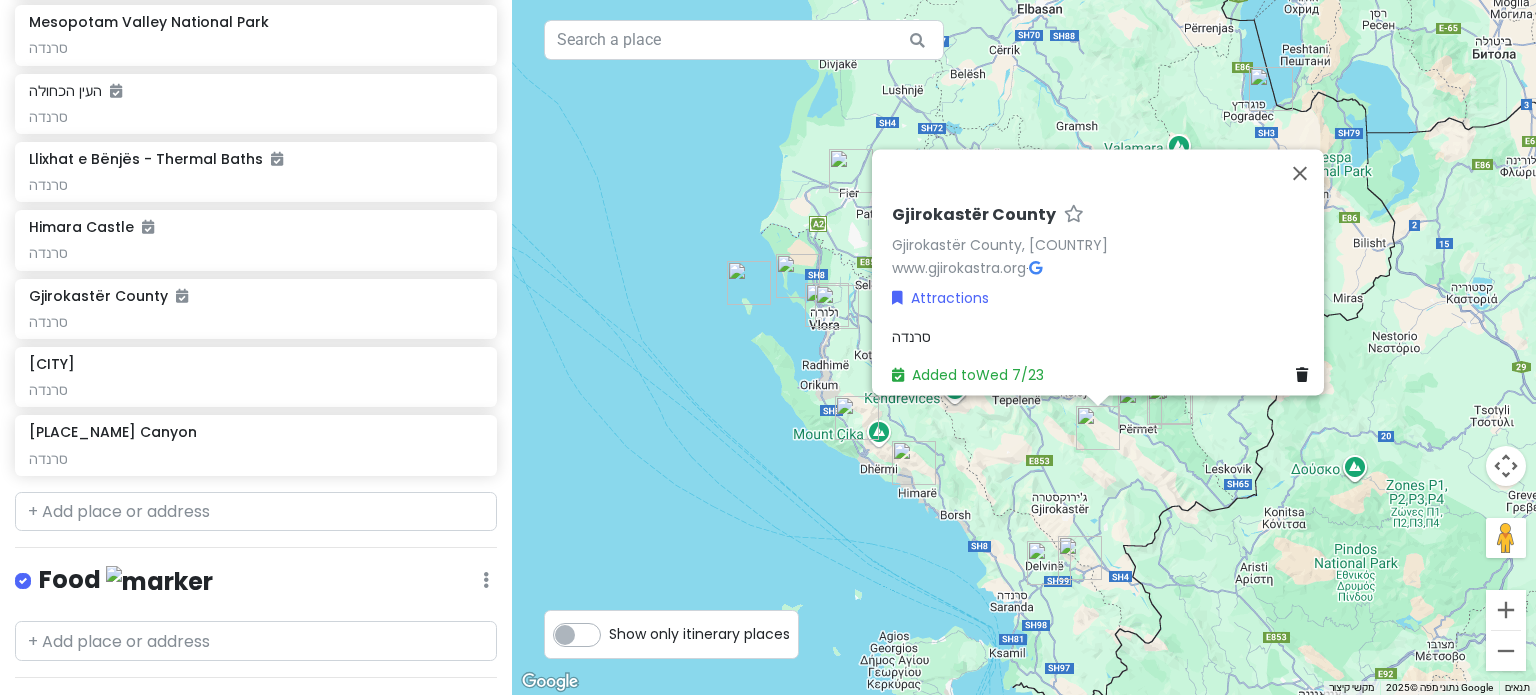 click on "Gjirokastër County" at bounding box center [974, 215] 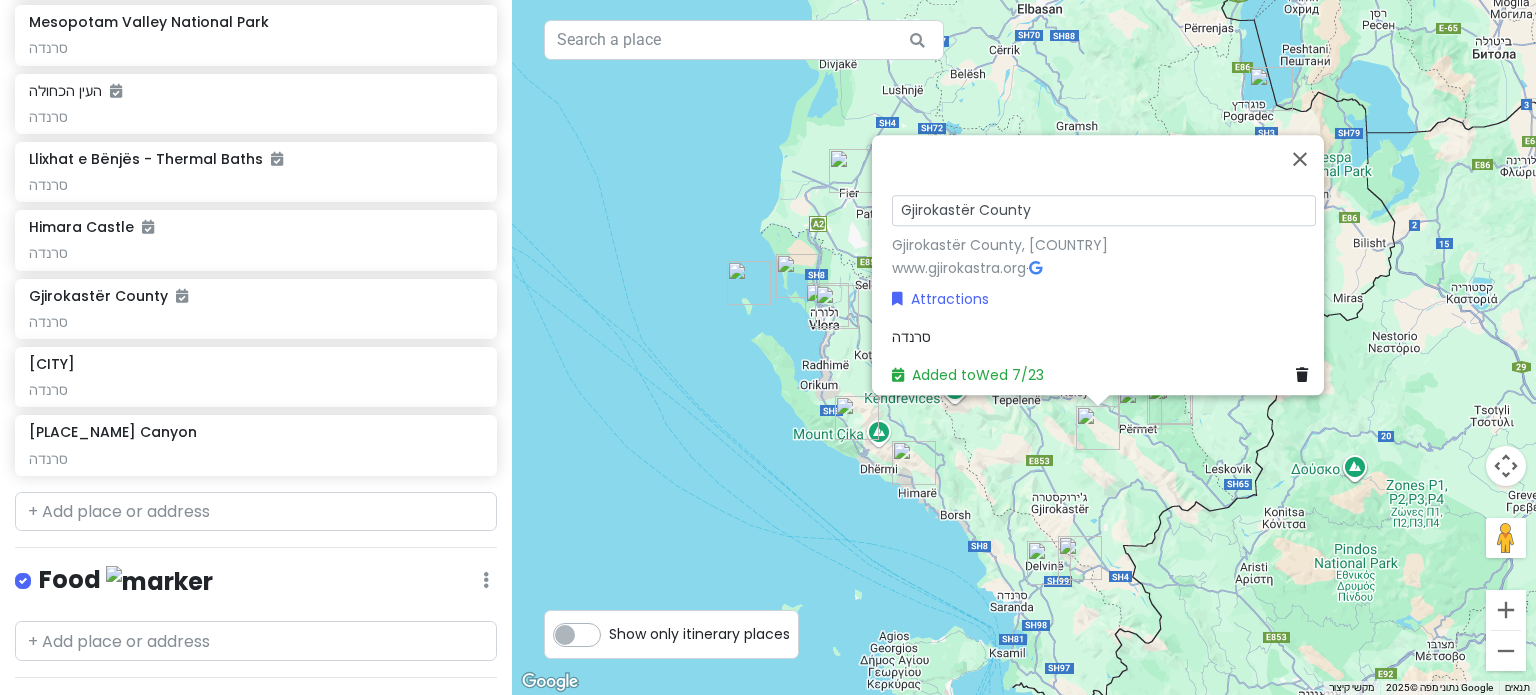 drag, startPoint x: 964, startPoint y: 195, endPoint x: 900, endPoint y: 181, distance: 65.51336 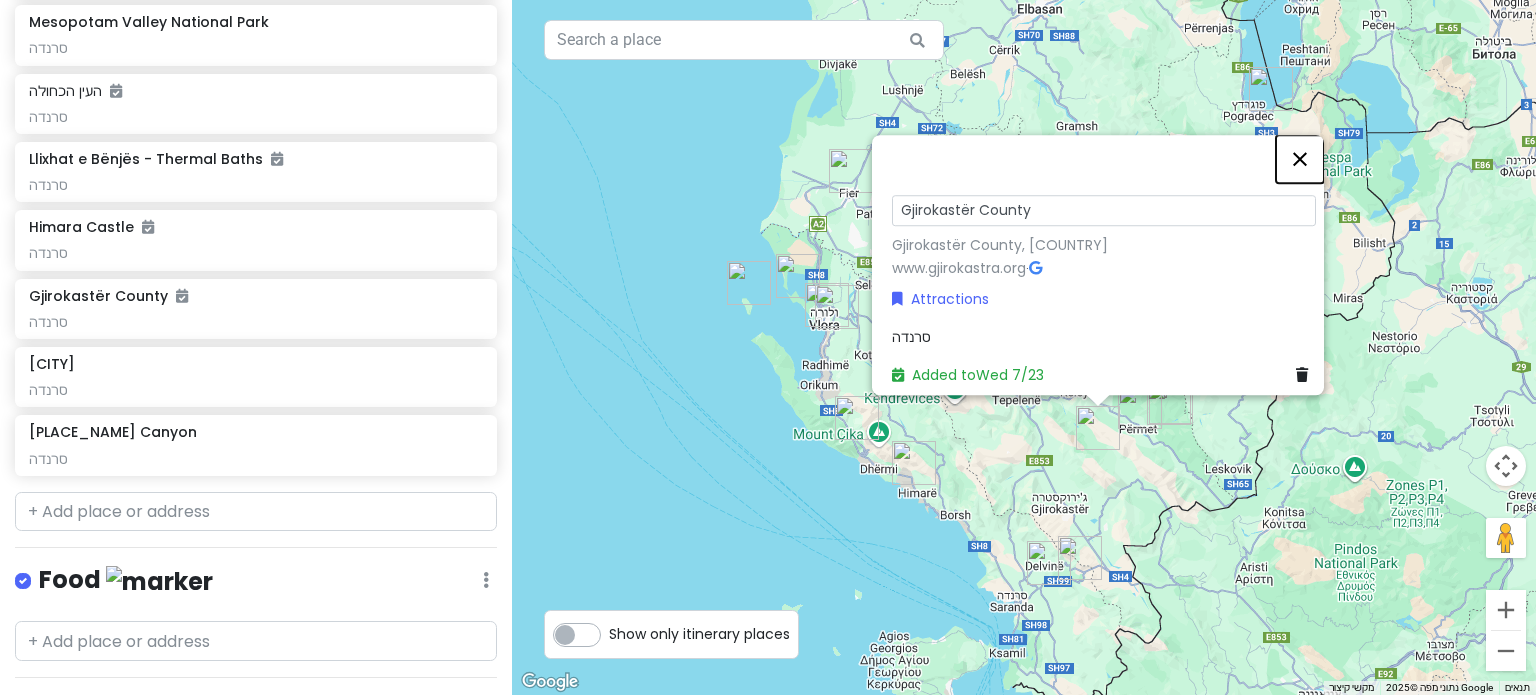 click at bounding box center [1300, 159] 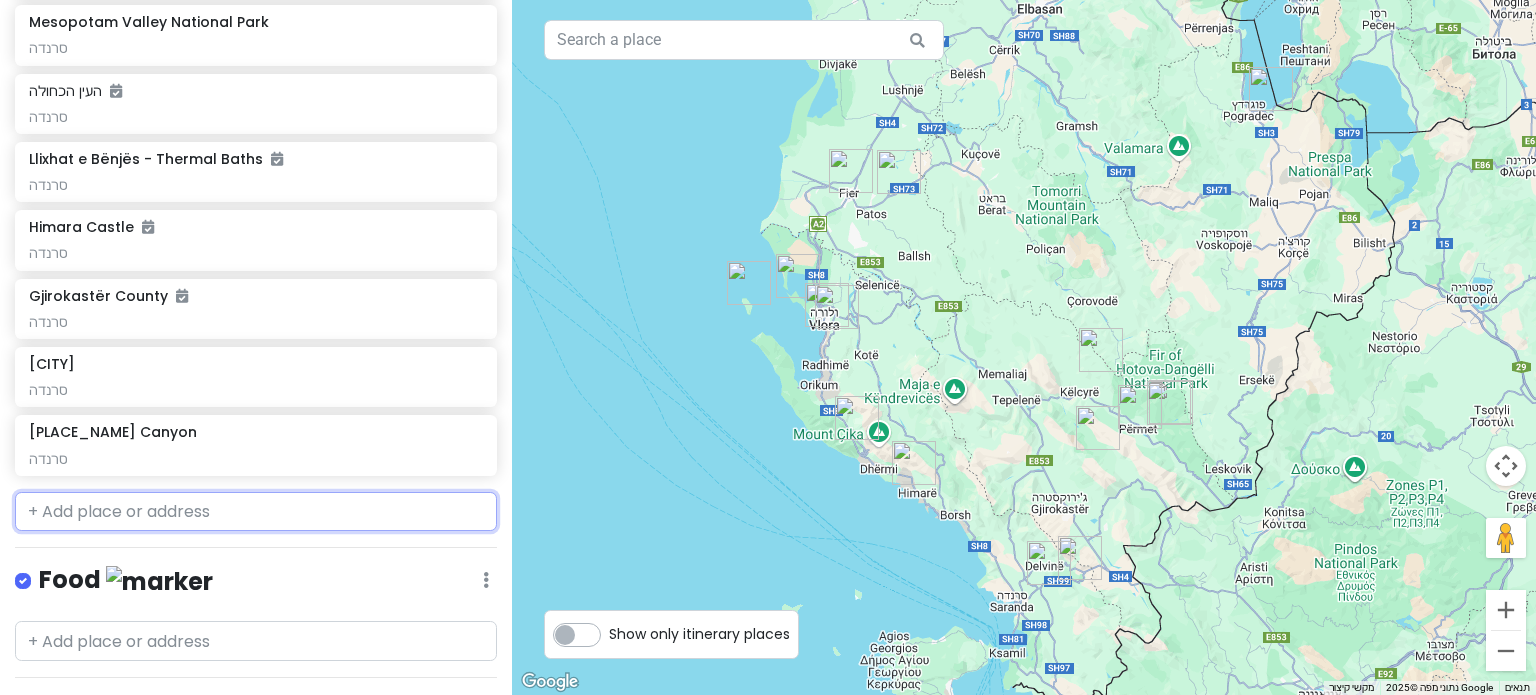 click at bounding box center [256, 512] 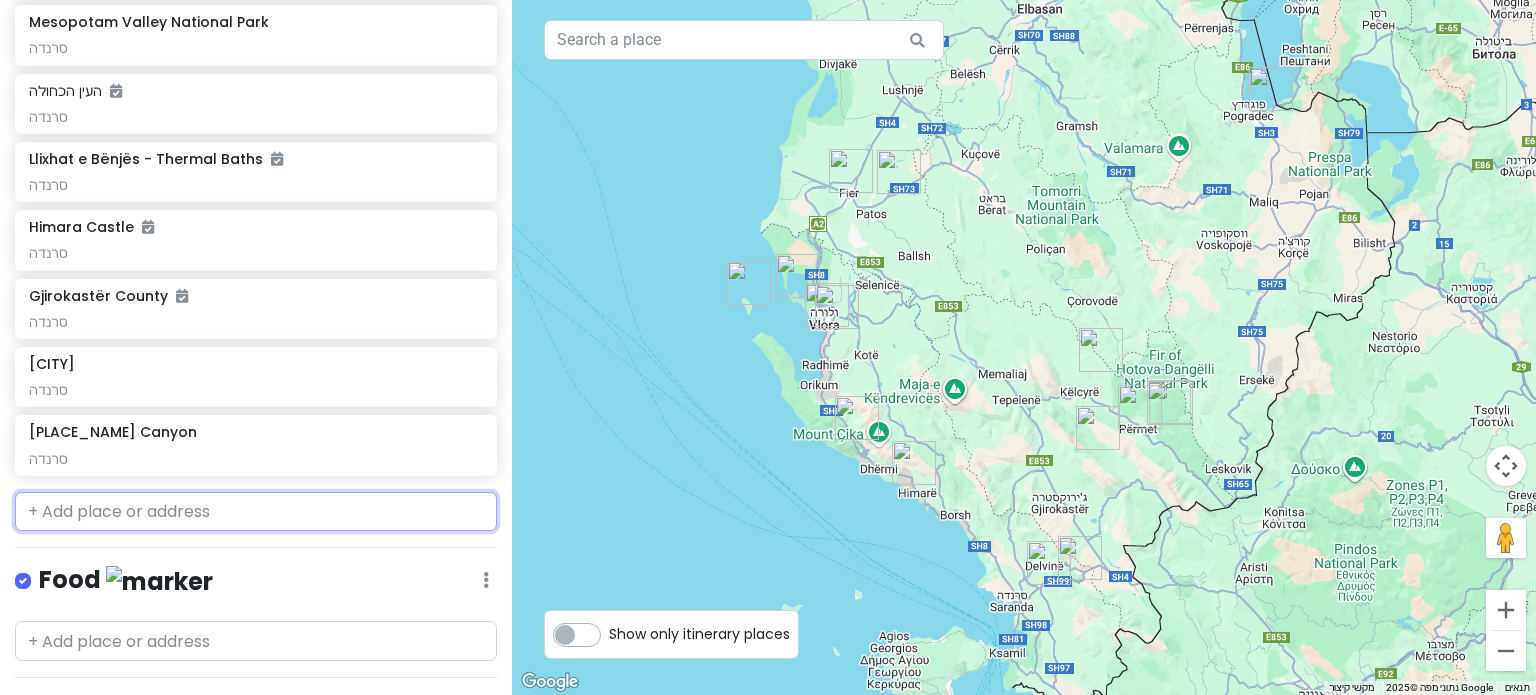 paste on "[CITY]" 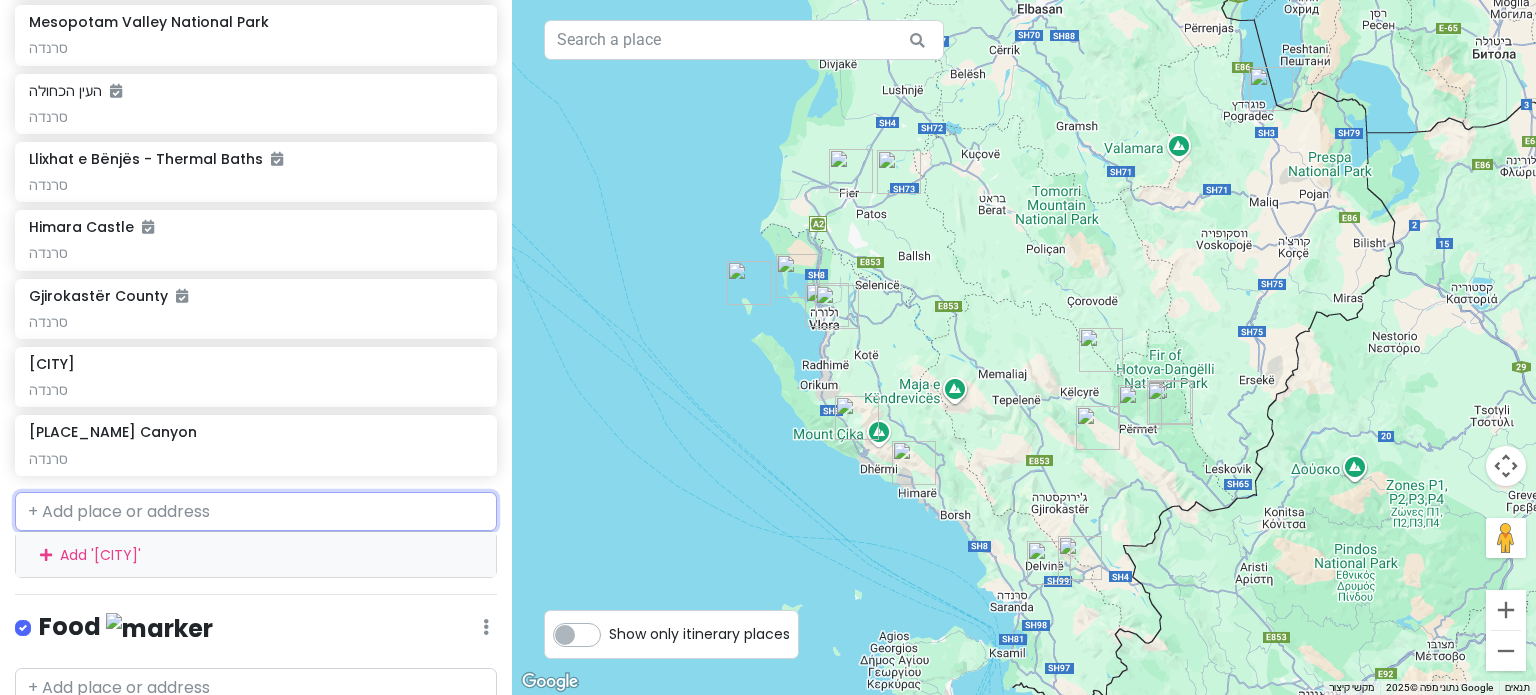 type on "[CITY]" 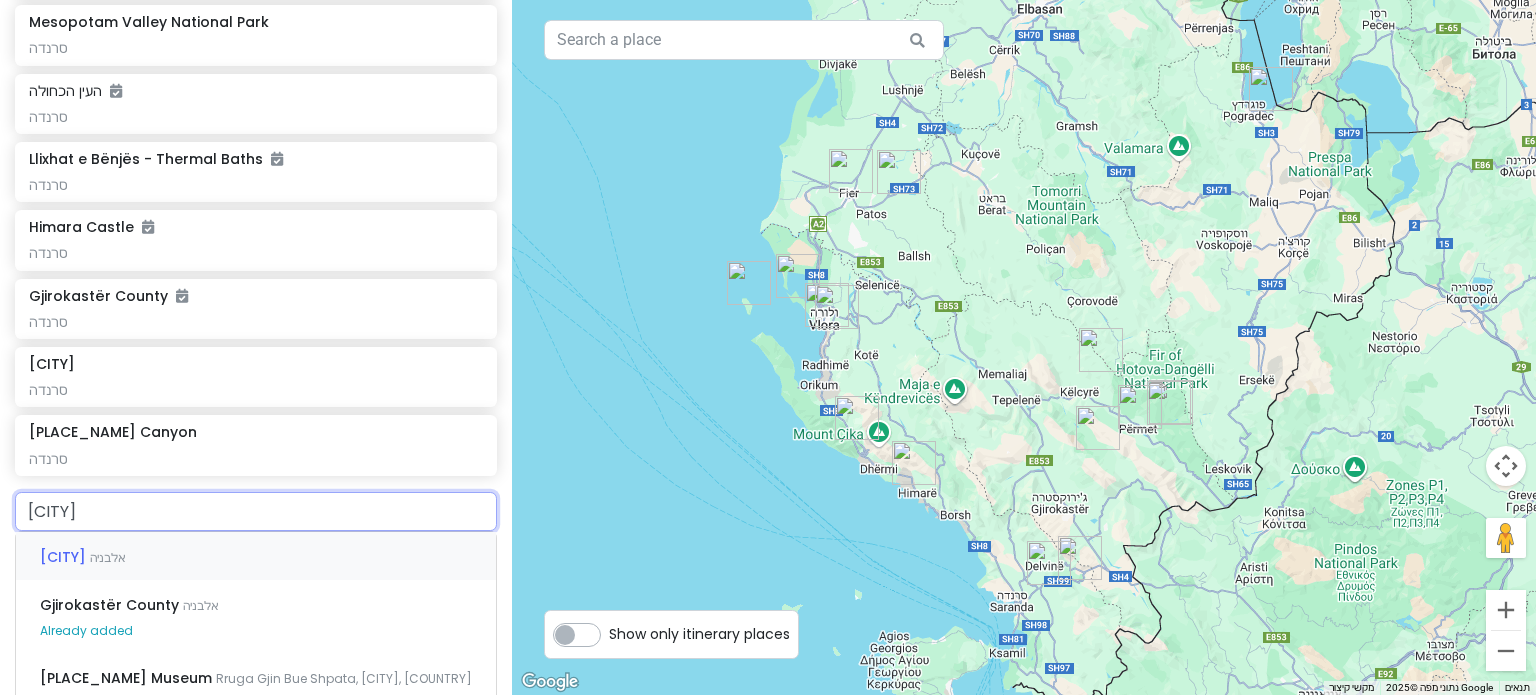 click on "אלבניה" at bounding box center (108, 557) 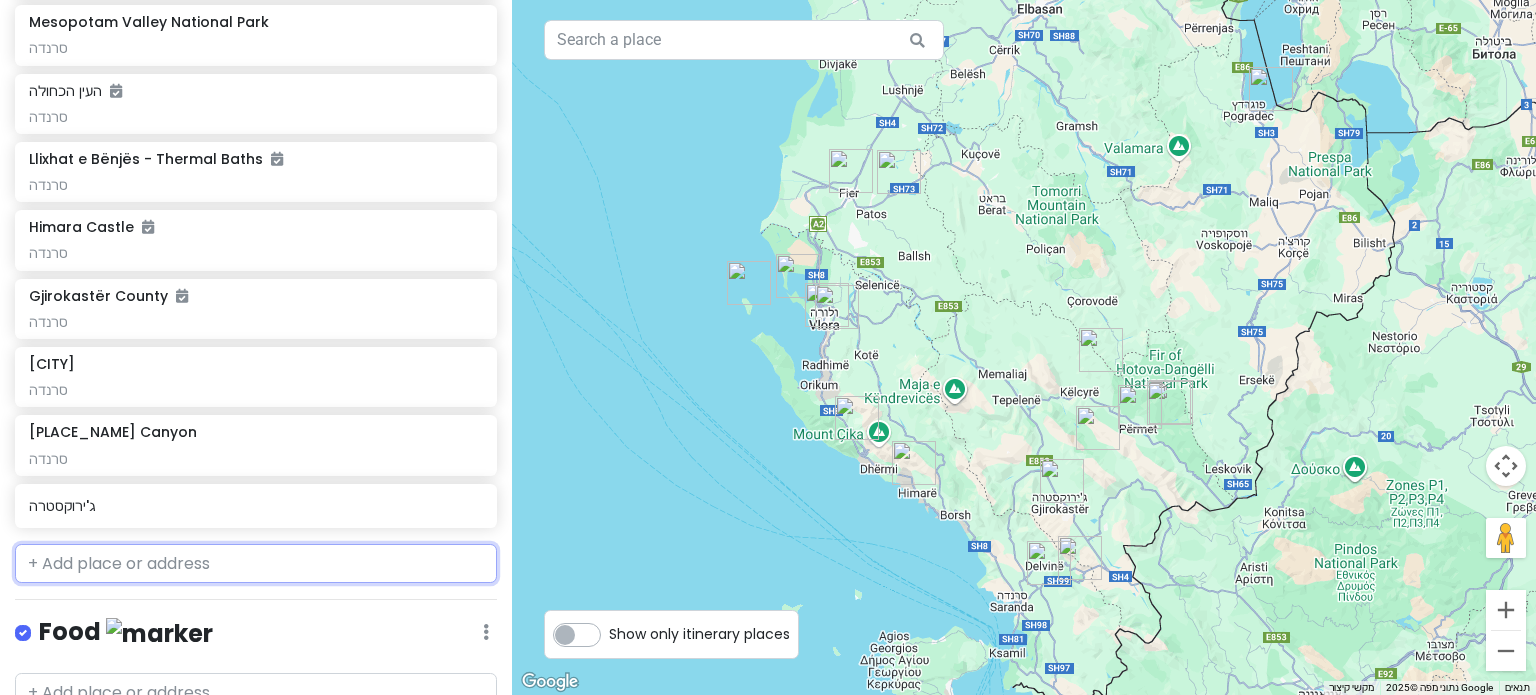 scroll, scrollTop: 1683, scrollLeft: 0, axis: vertical 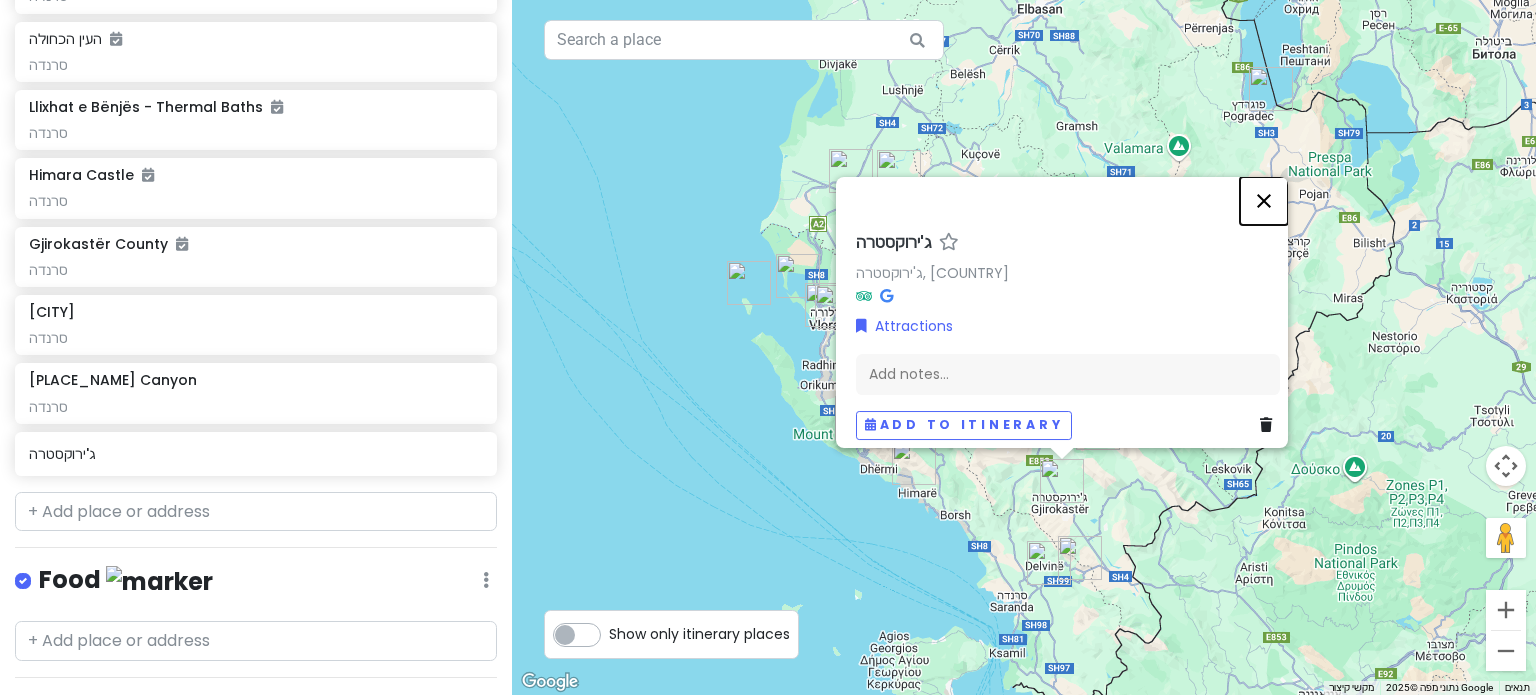click at bounding box center (1264, 201) 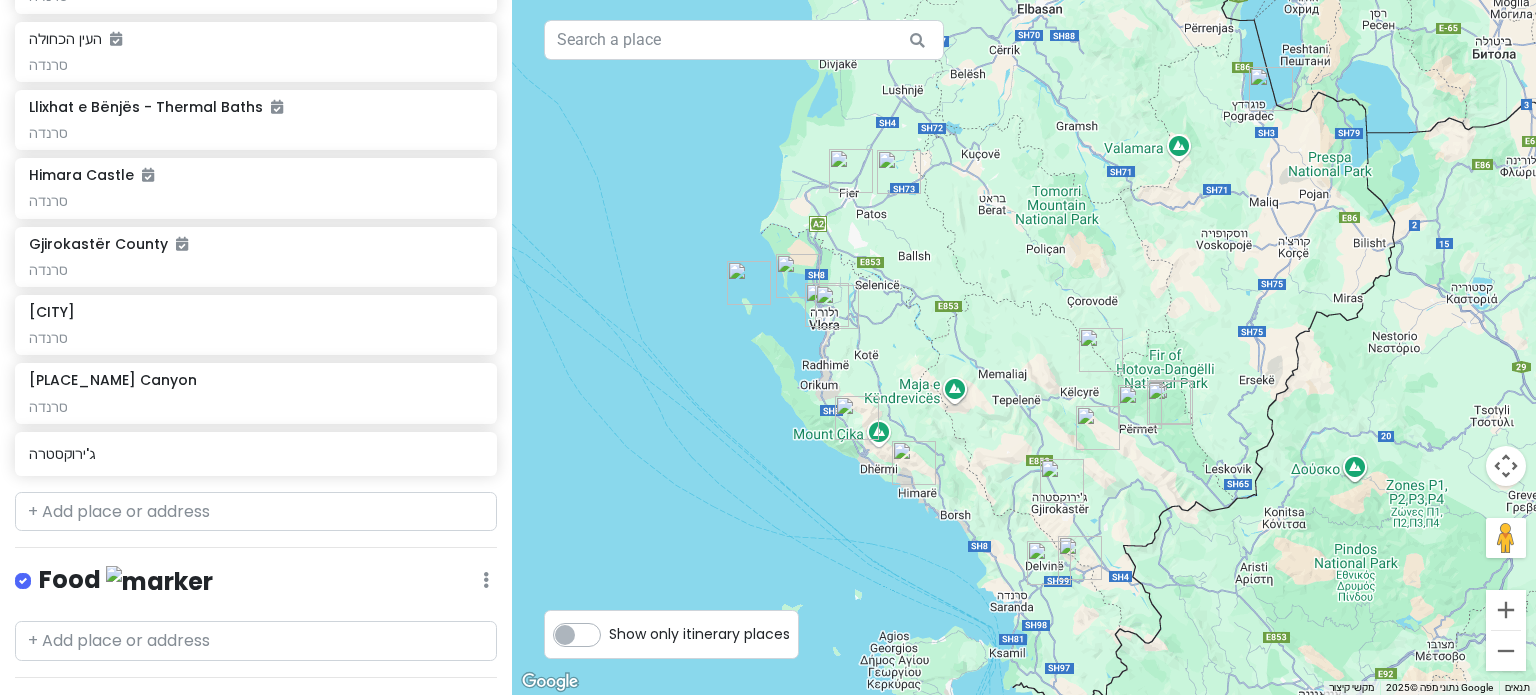 click at bounding box center [1098, 428] 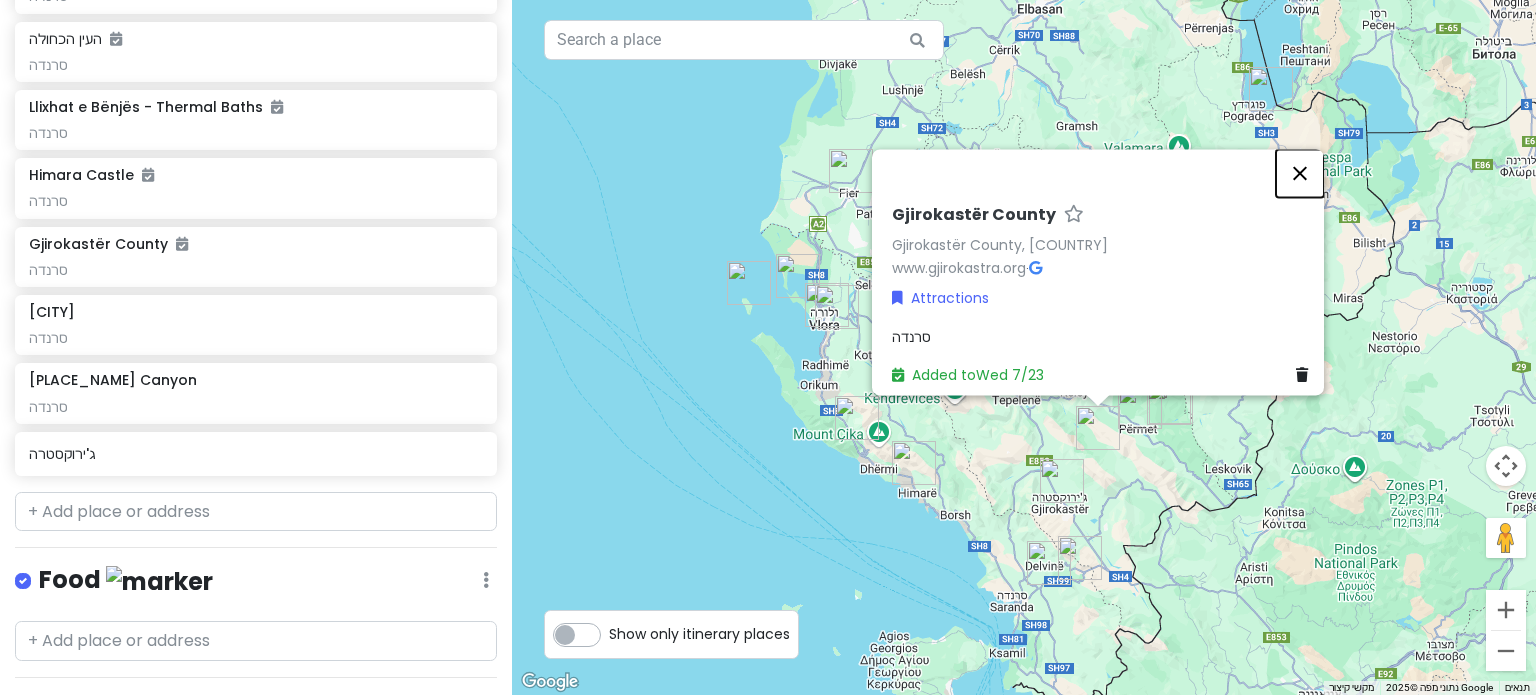 click at bounding box center [1300, 173] 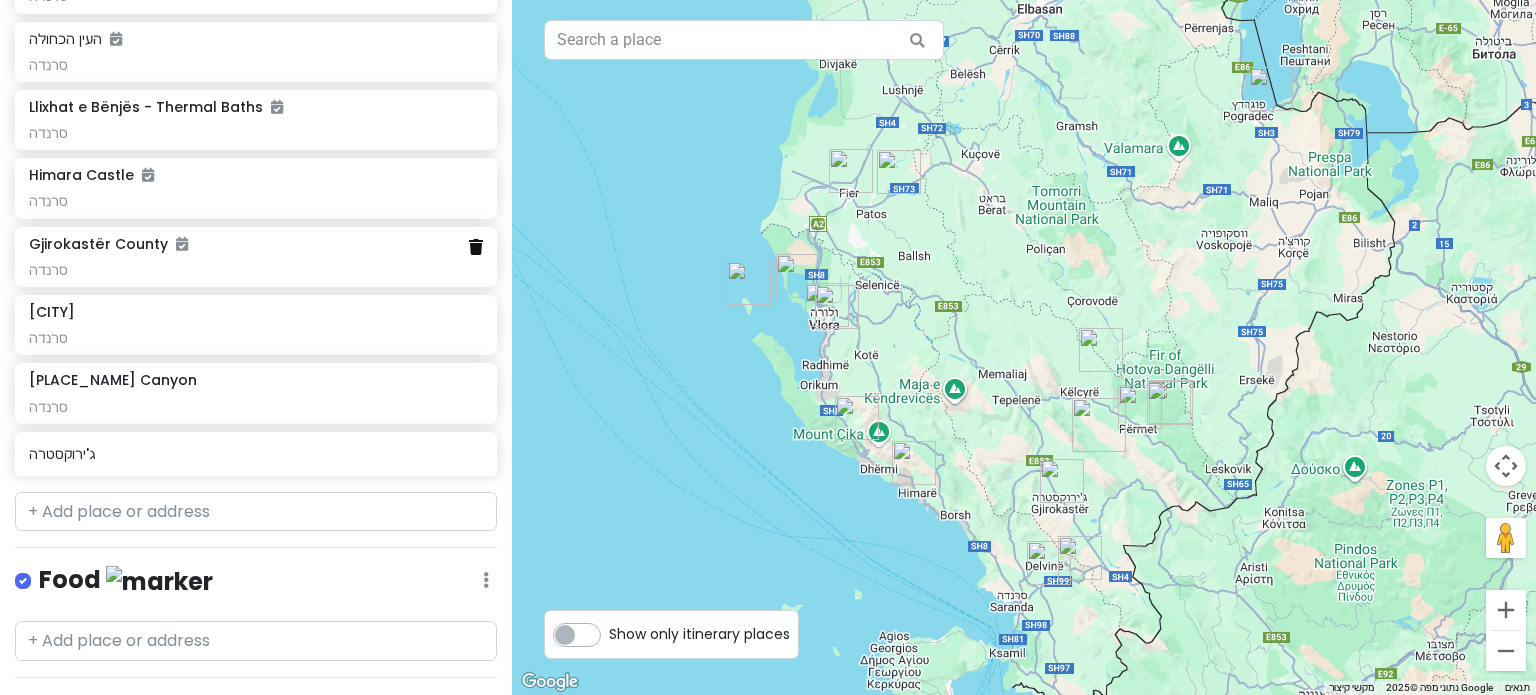 click at bounding box center [476, 247] 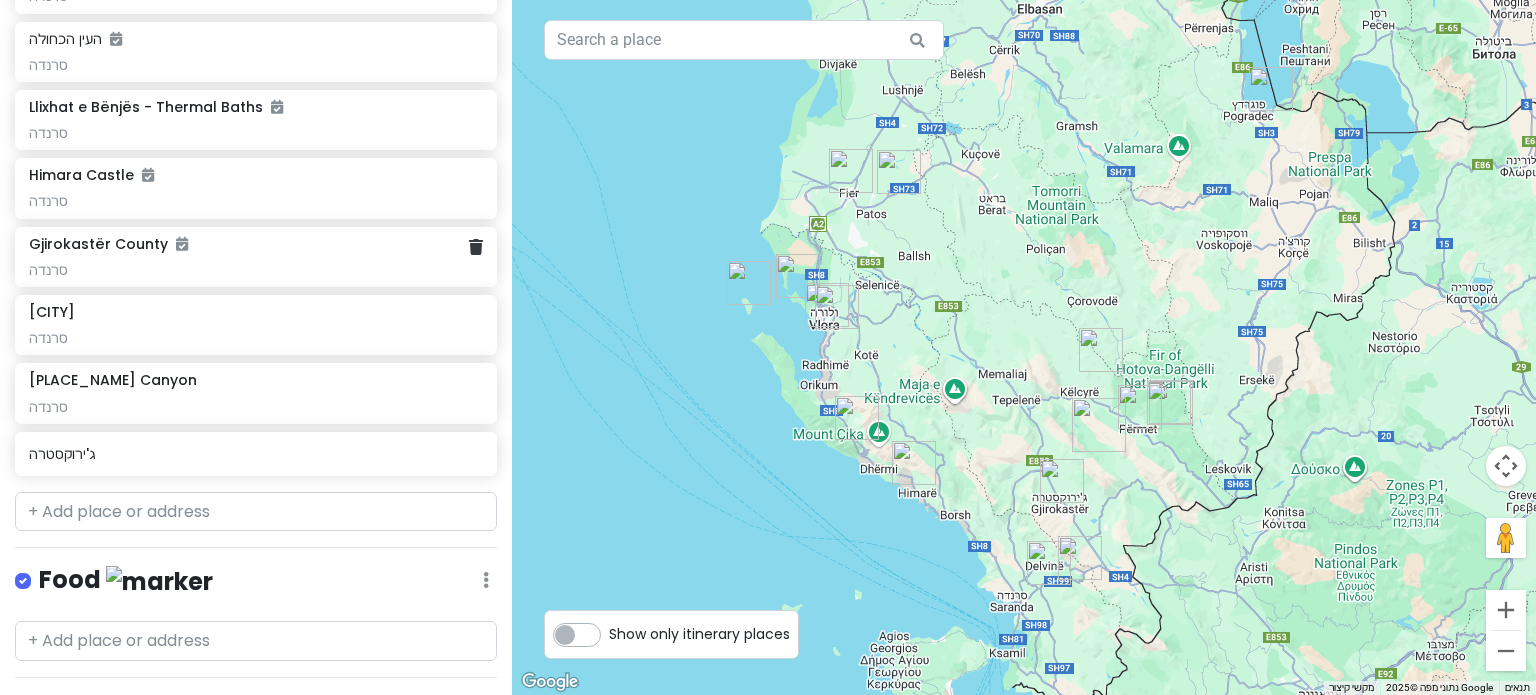 scroll, scrollTop: 1614, scrollLeft: 0, axis: vertical 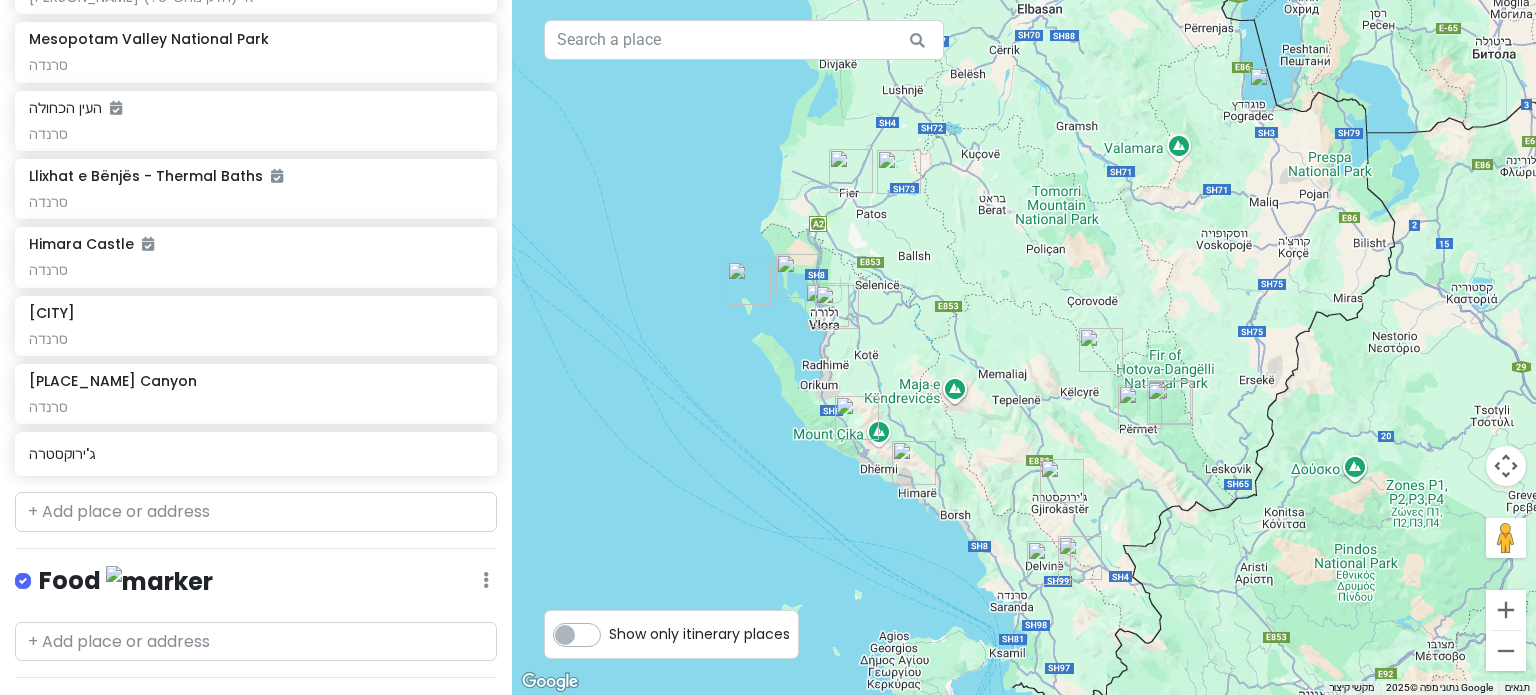 click at bounding box center [1101, 350] 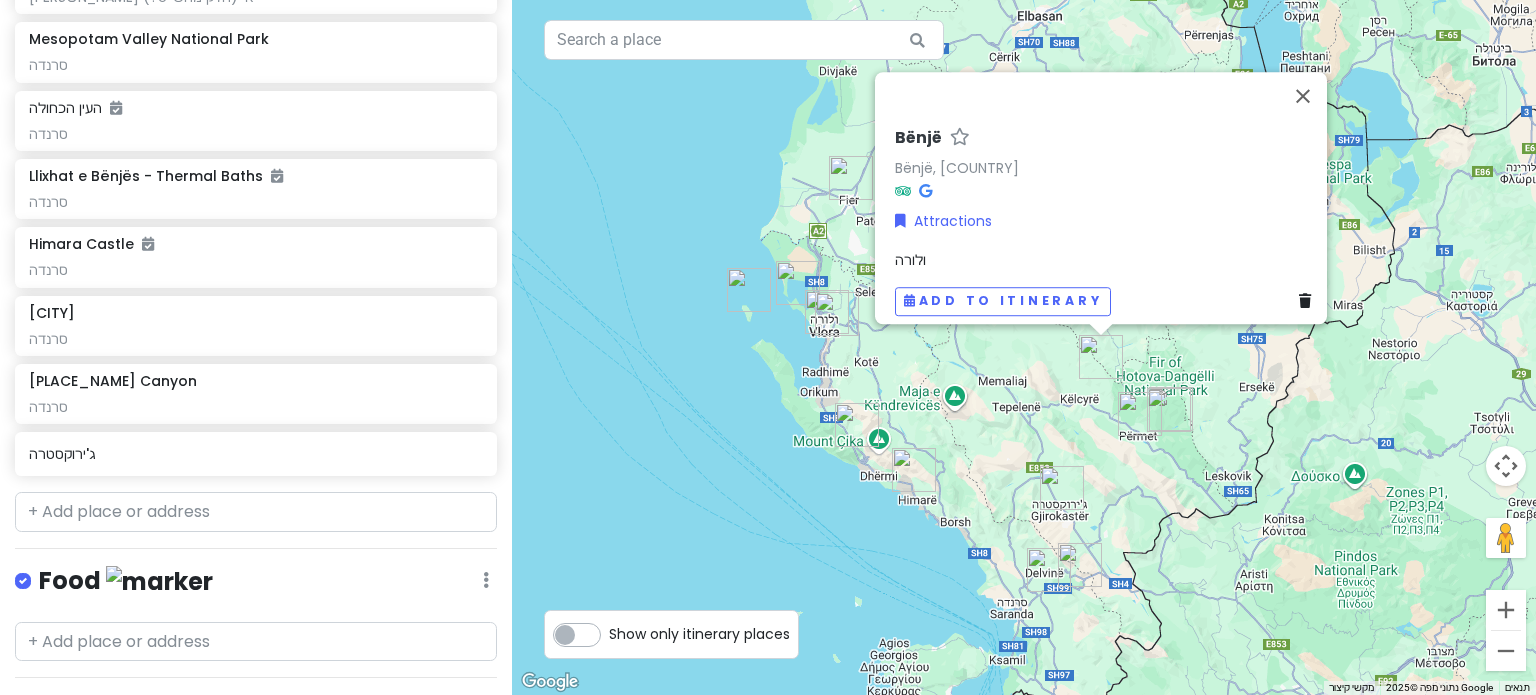 click at bounding box center (1169, 410) 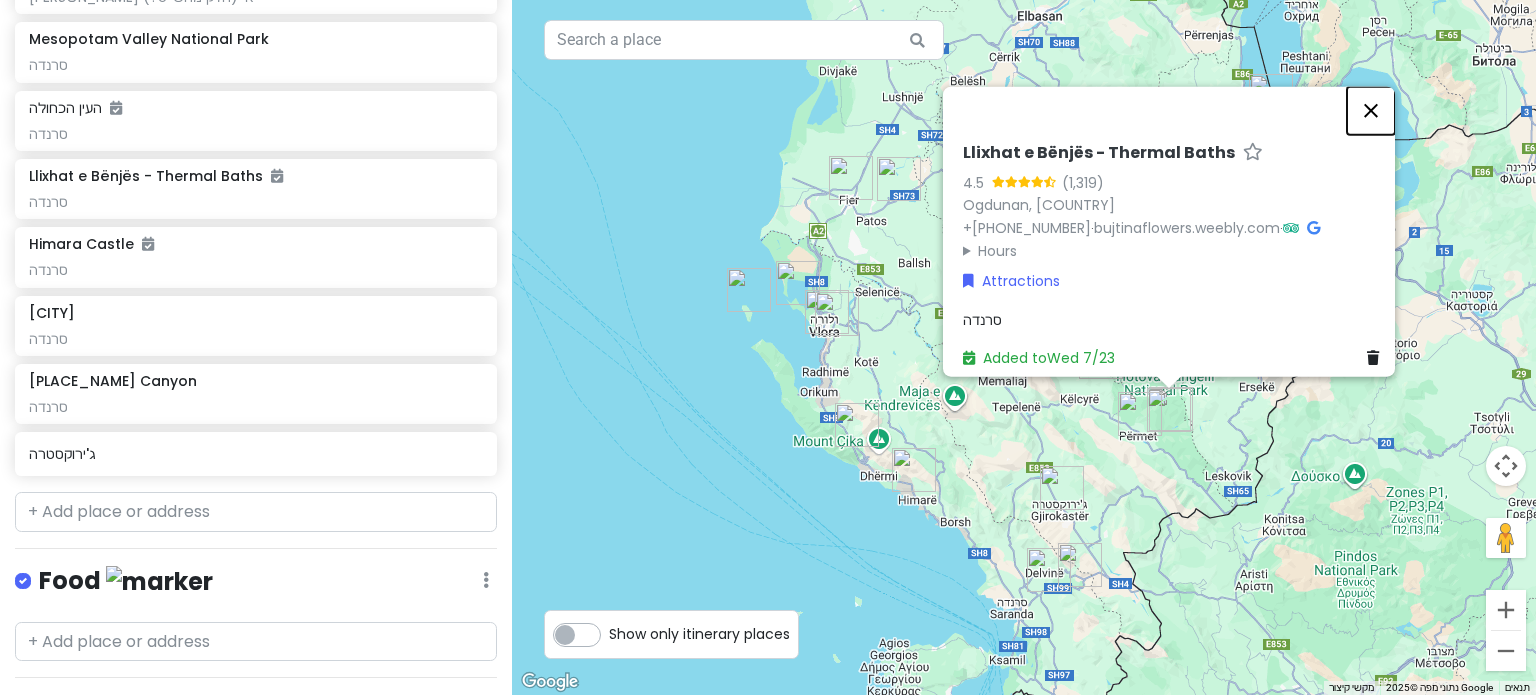 click at bounding box center (1371, 110) 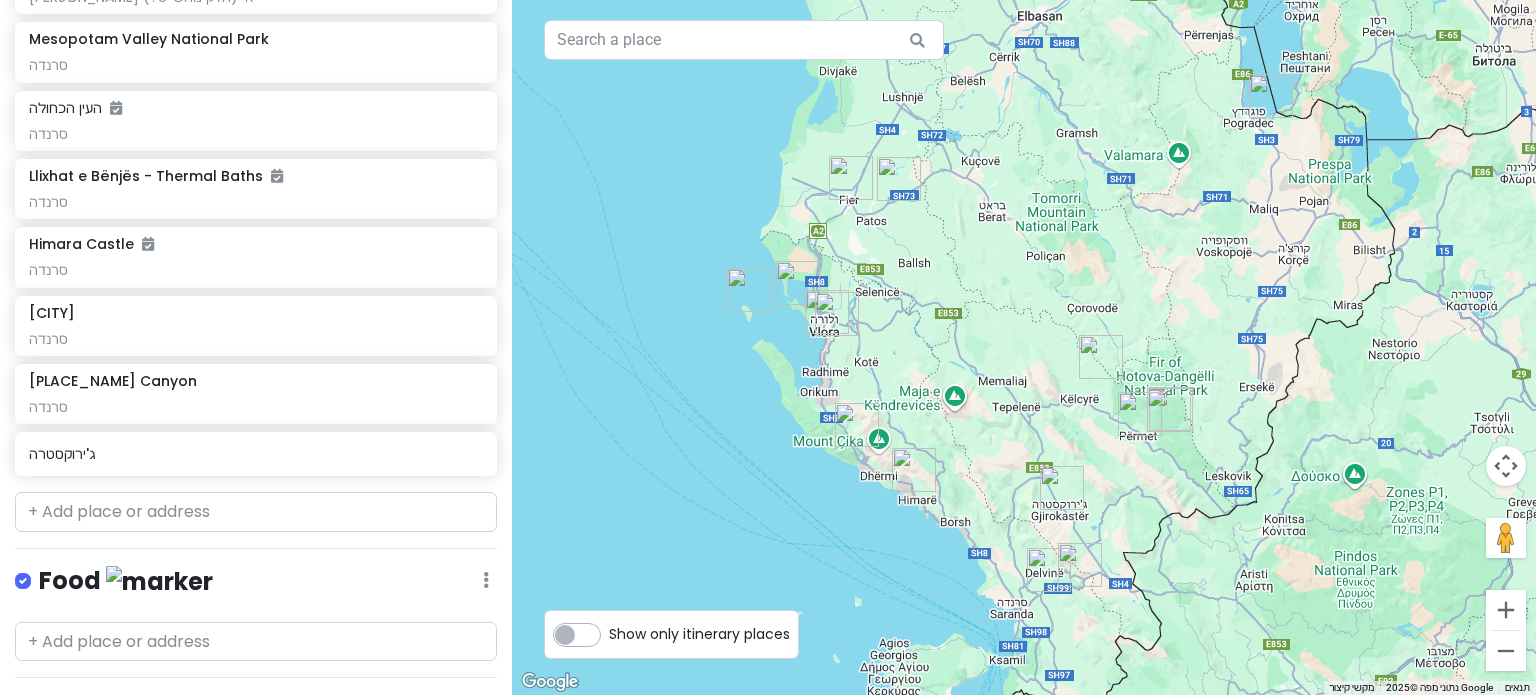 click at bounding box center (1101, 357) 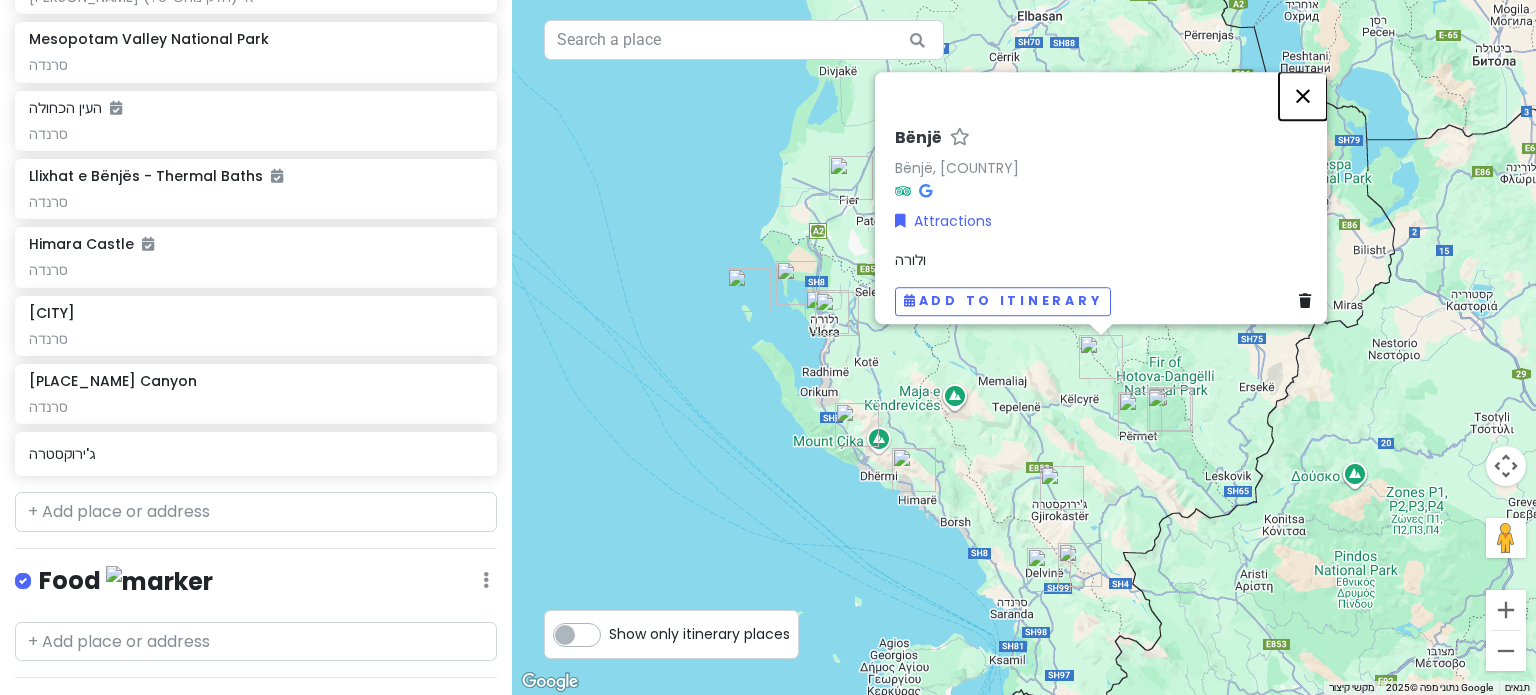 click at bounding box center [1303, 96] 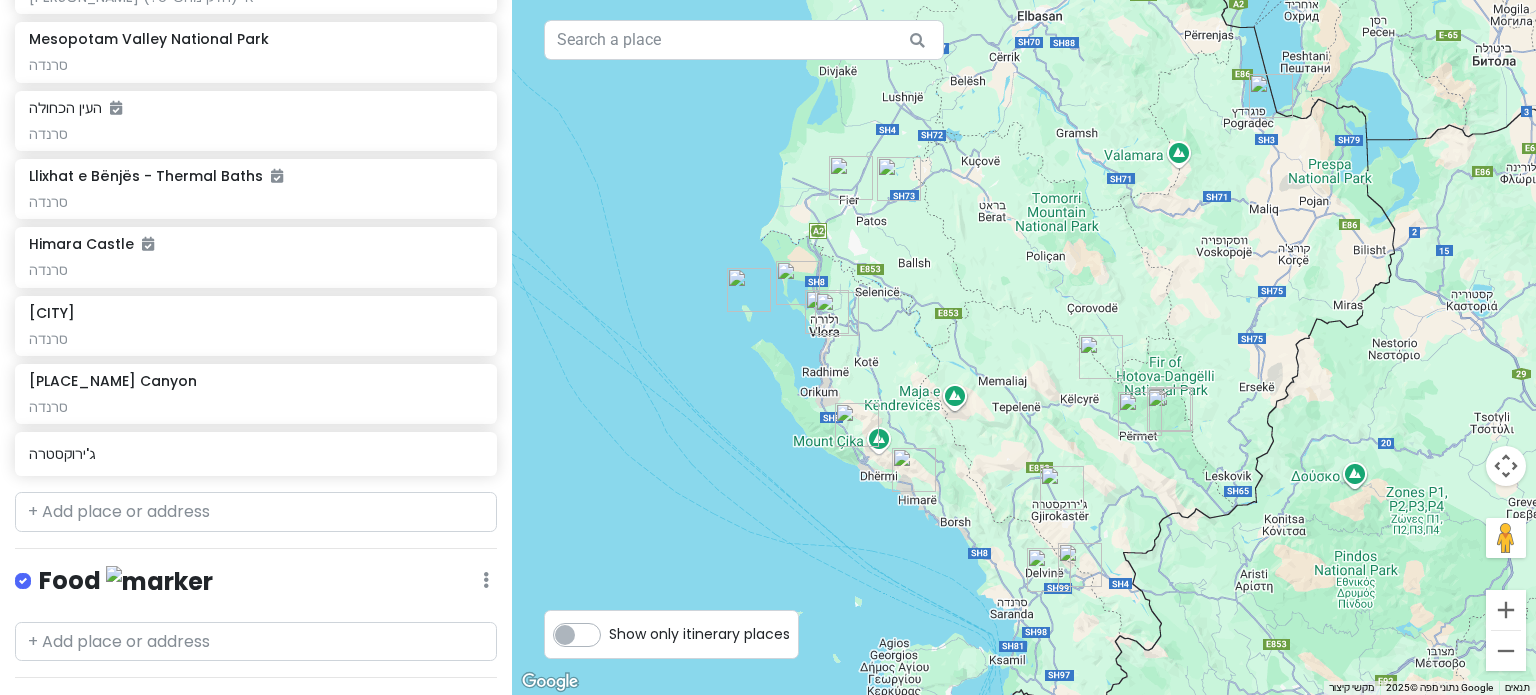 click at bounding box center (1140, 414) 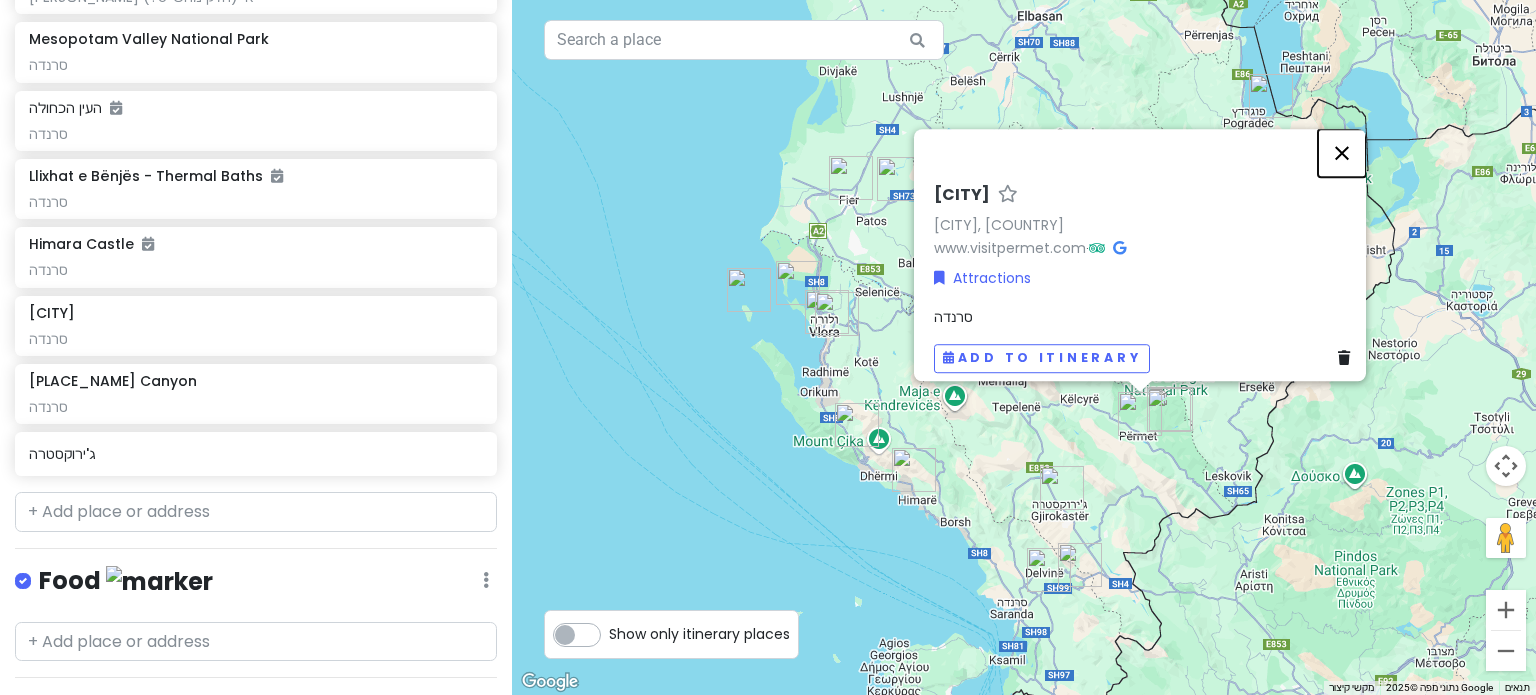 click at bounding box center (1342, 153) 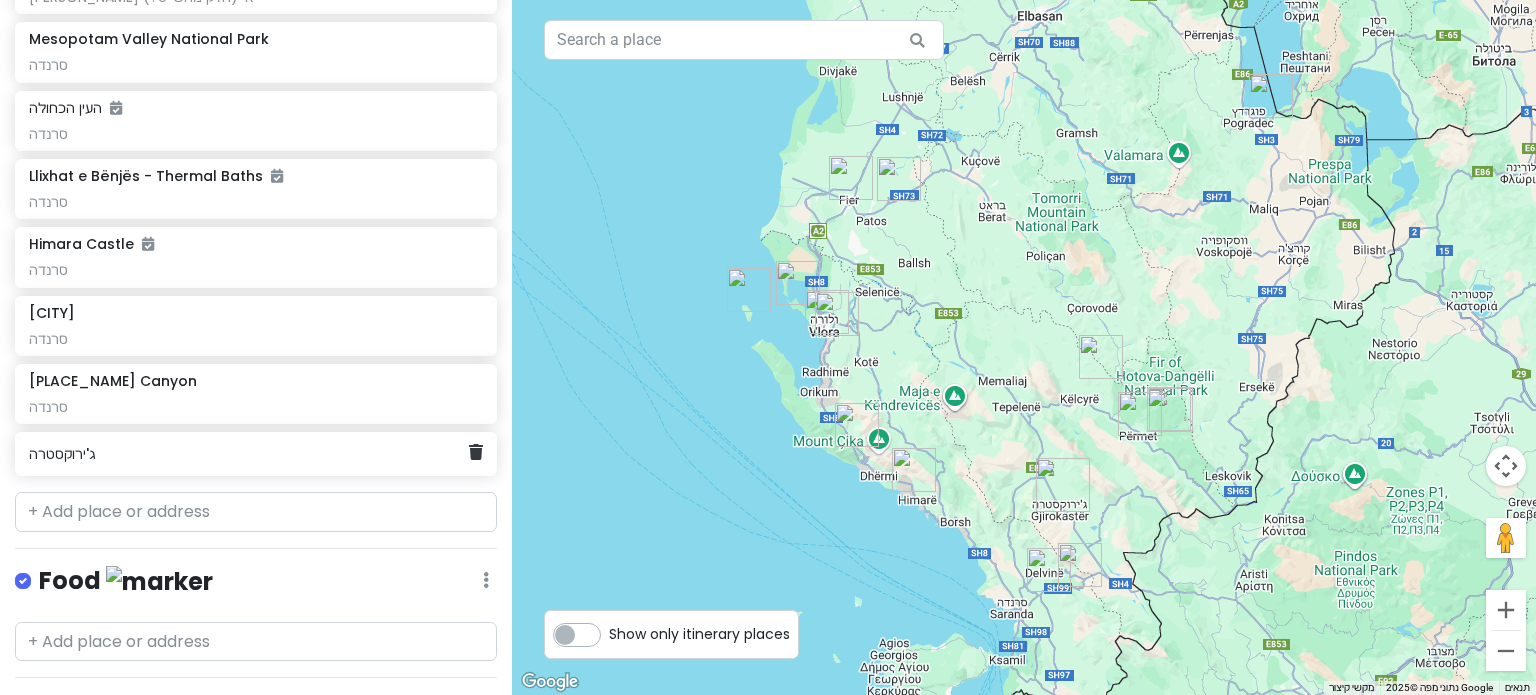 click on "ג'ירוקסטרה" at bounding box center (248, 454) 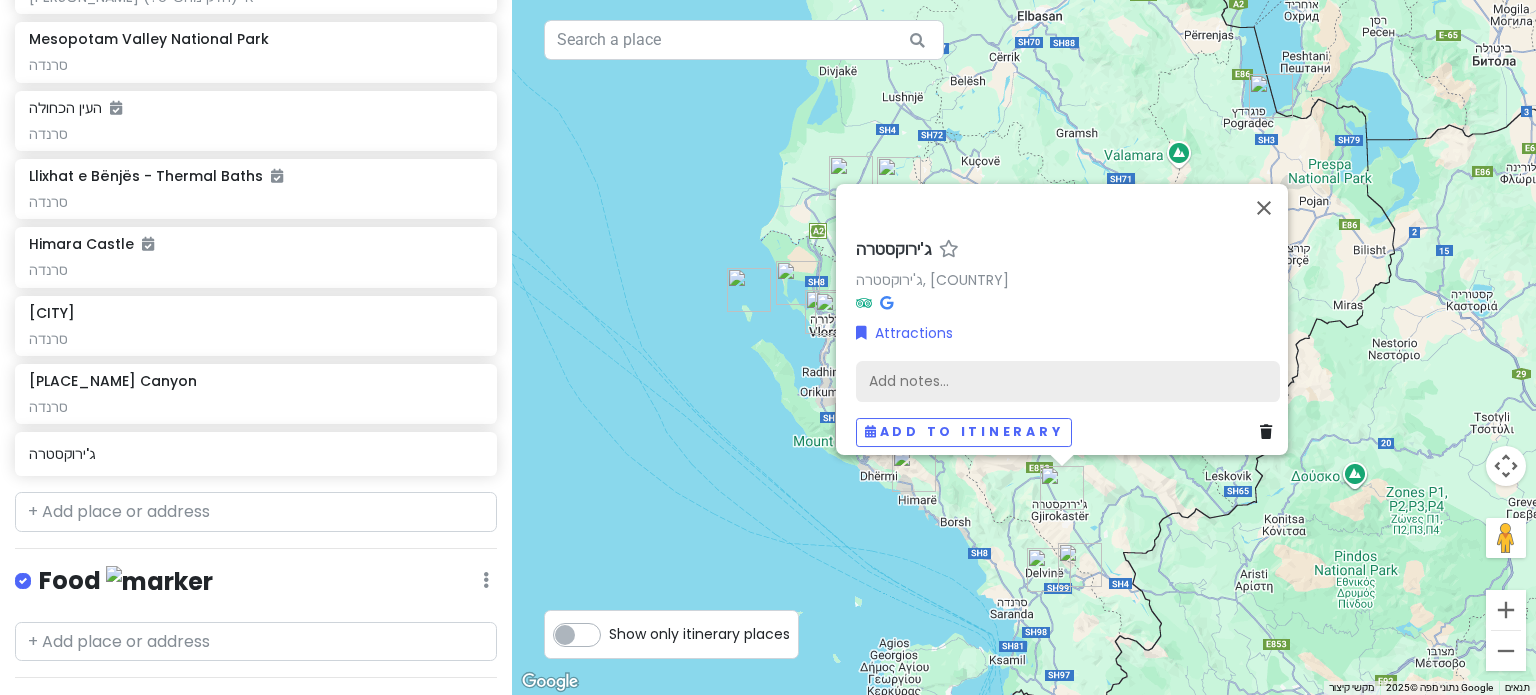 click on "Add notes..." at bounding box center (1068, 381) 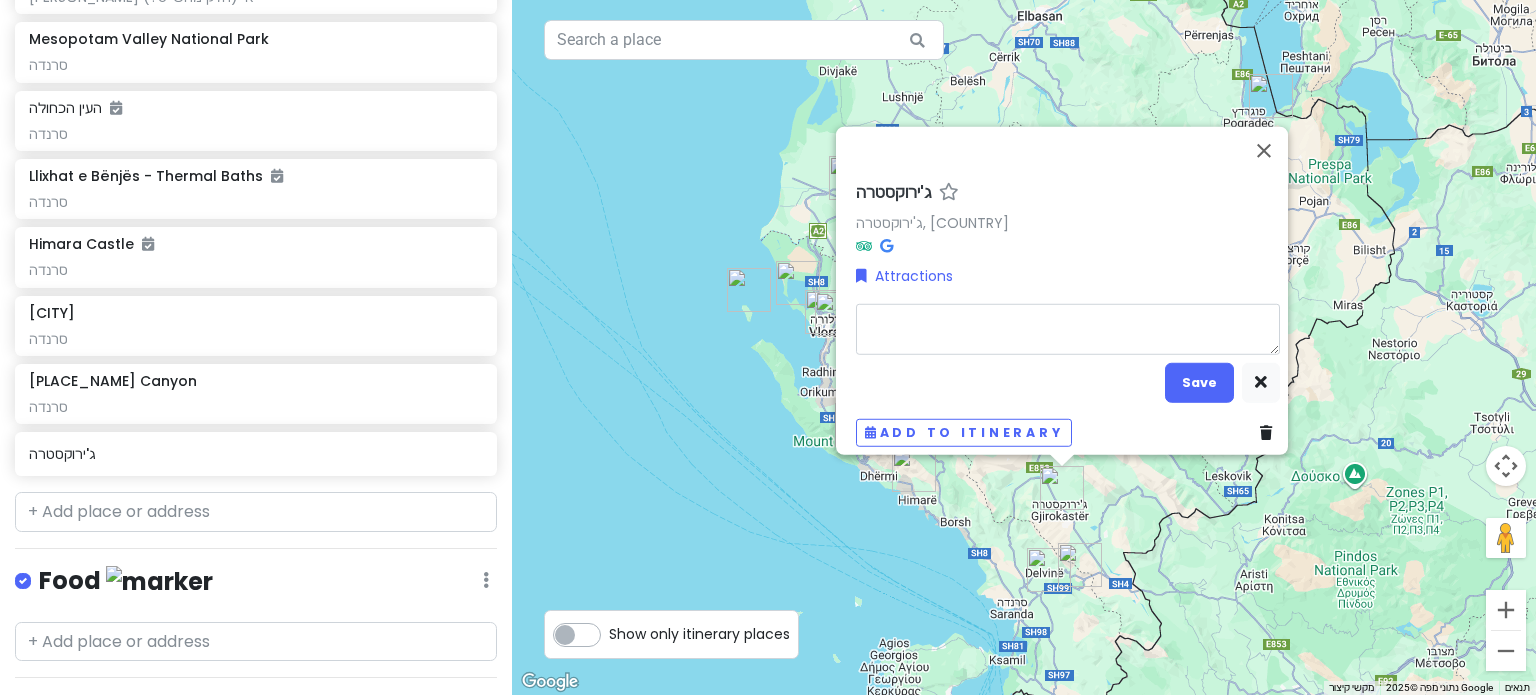type on "x" 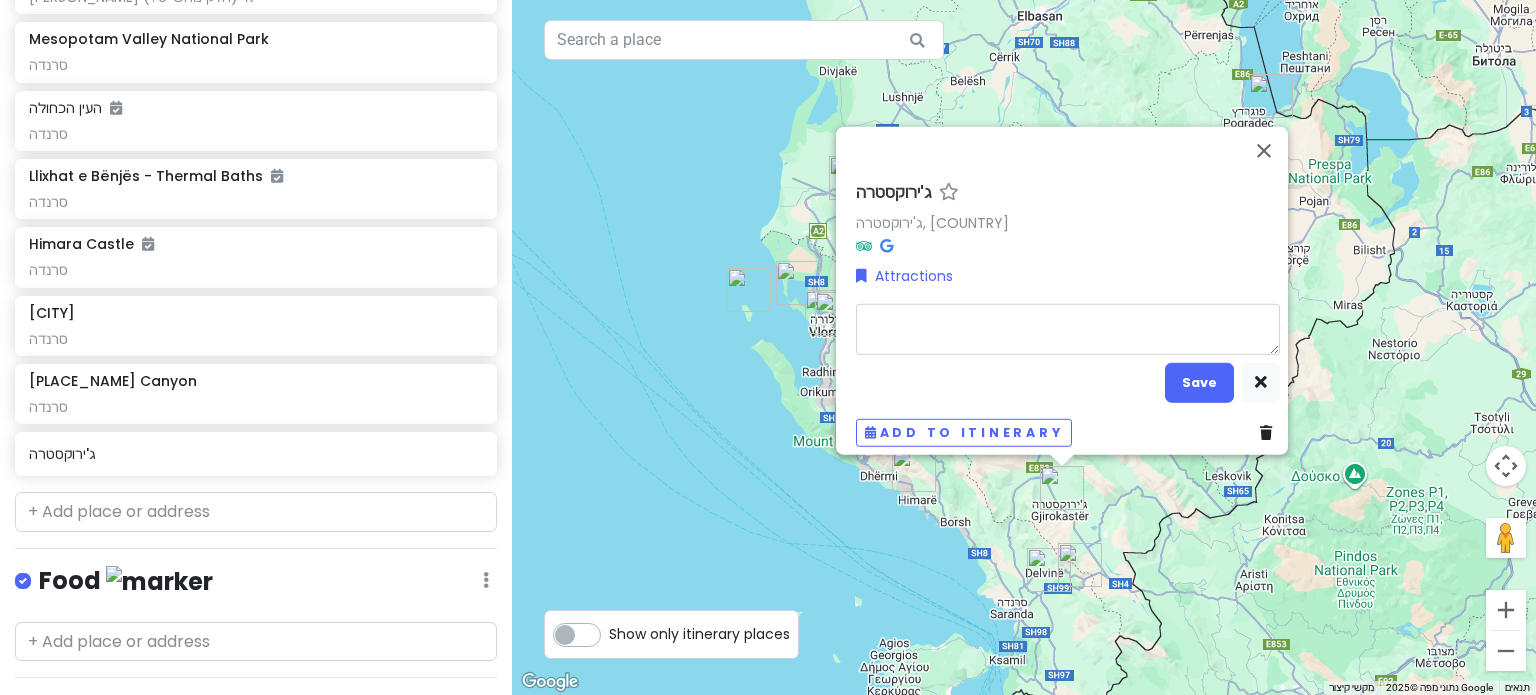 type on "ס" 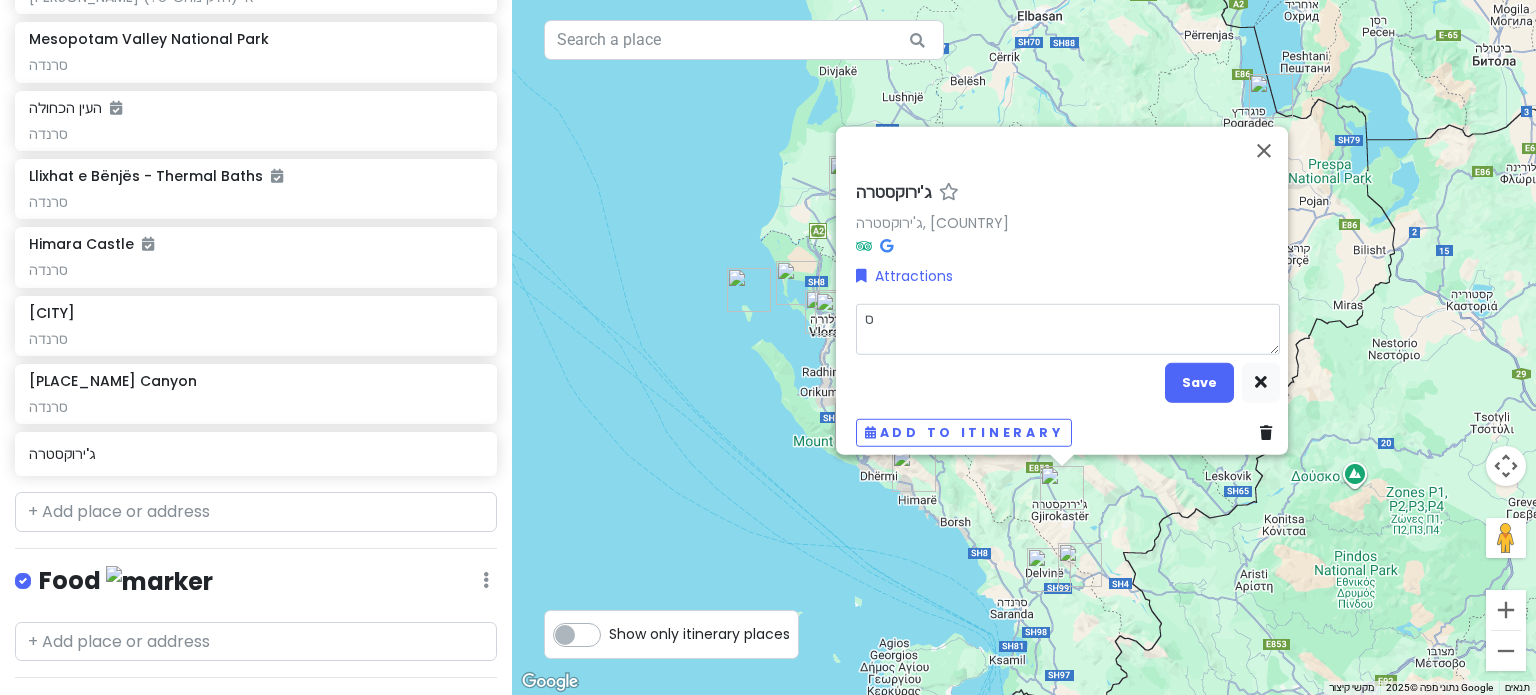 type on "x" 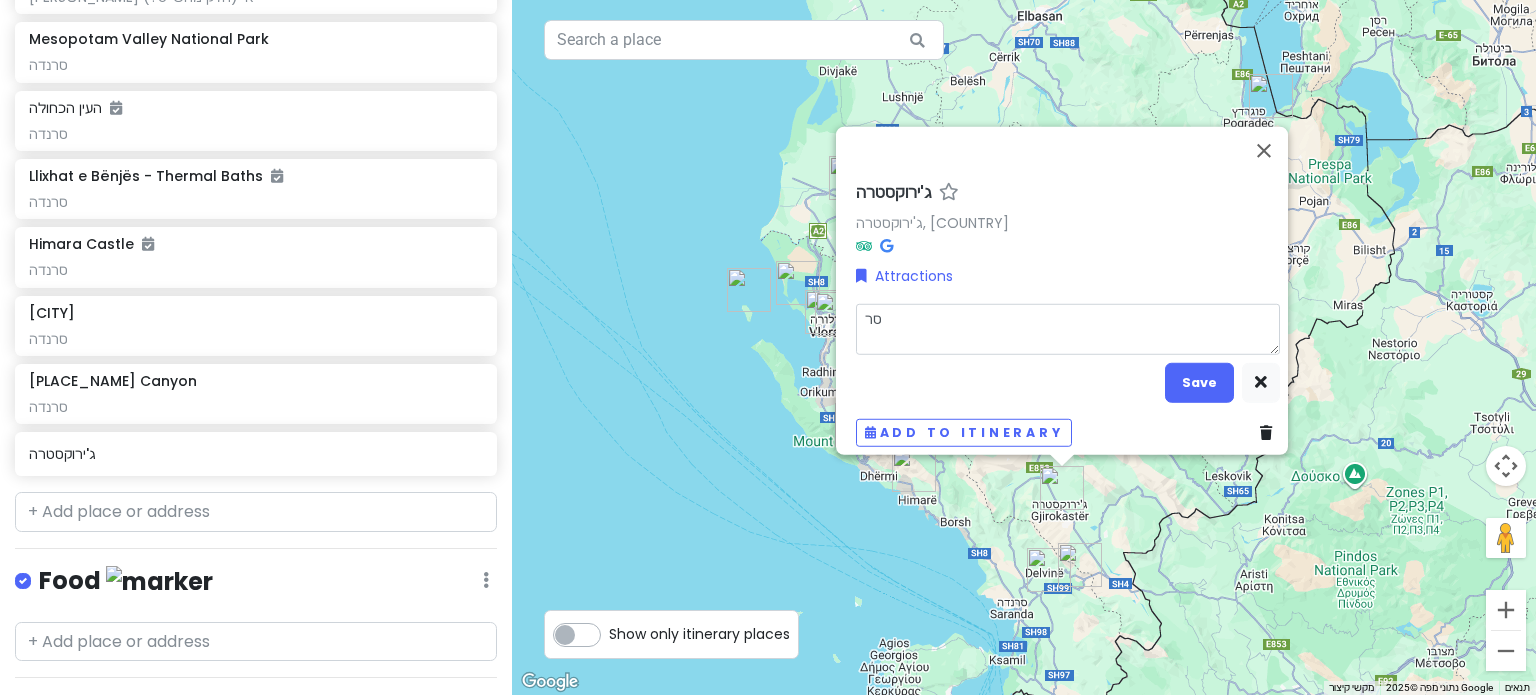 type on "x" 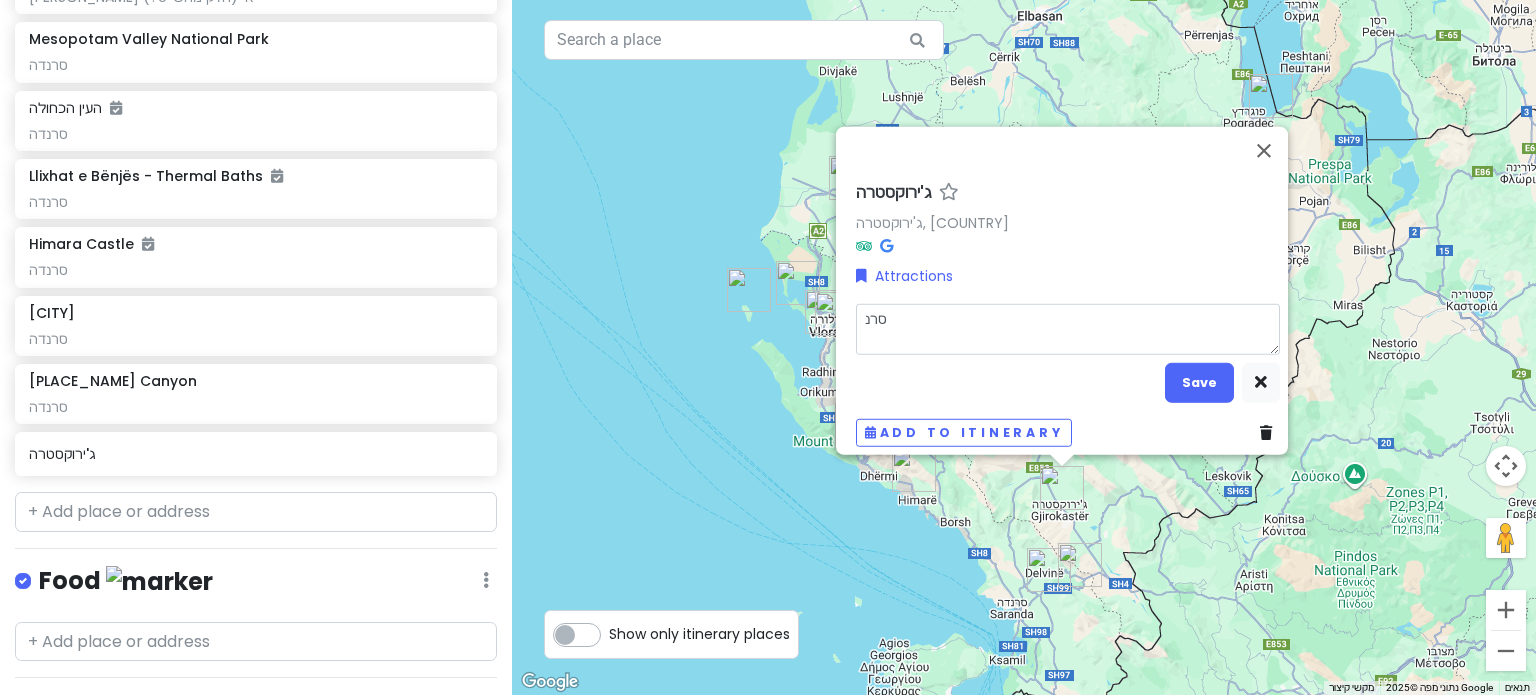 type on "x" 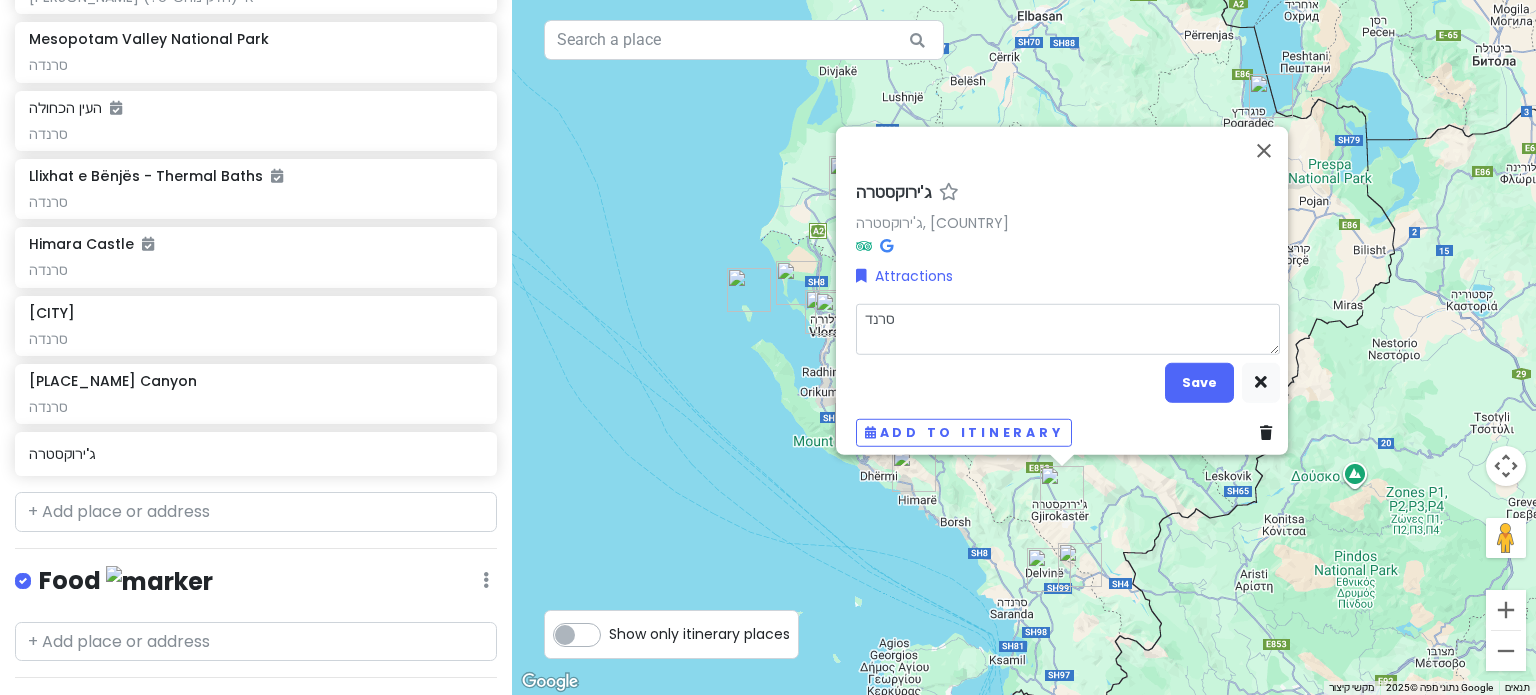 type on "x" 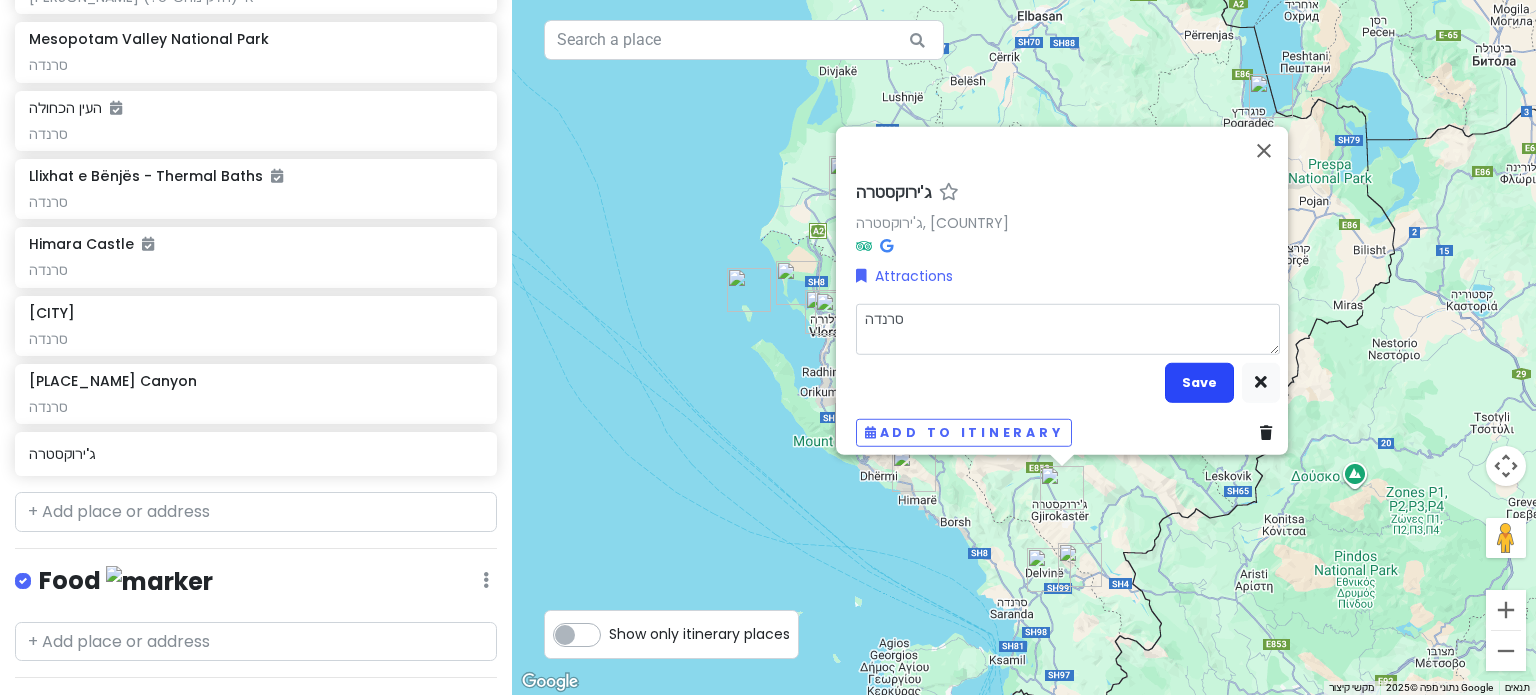 type on "סרנדה" 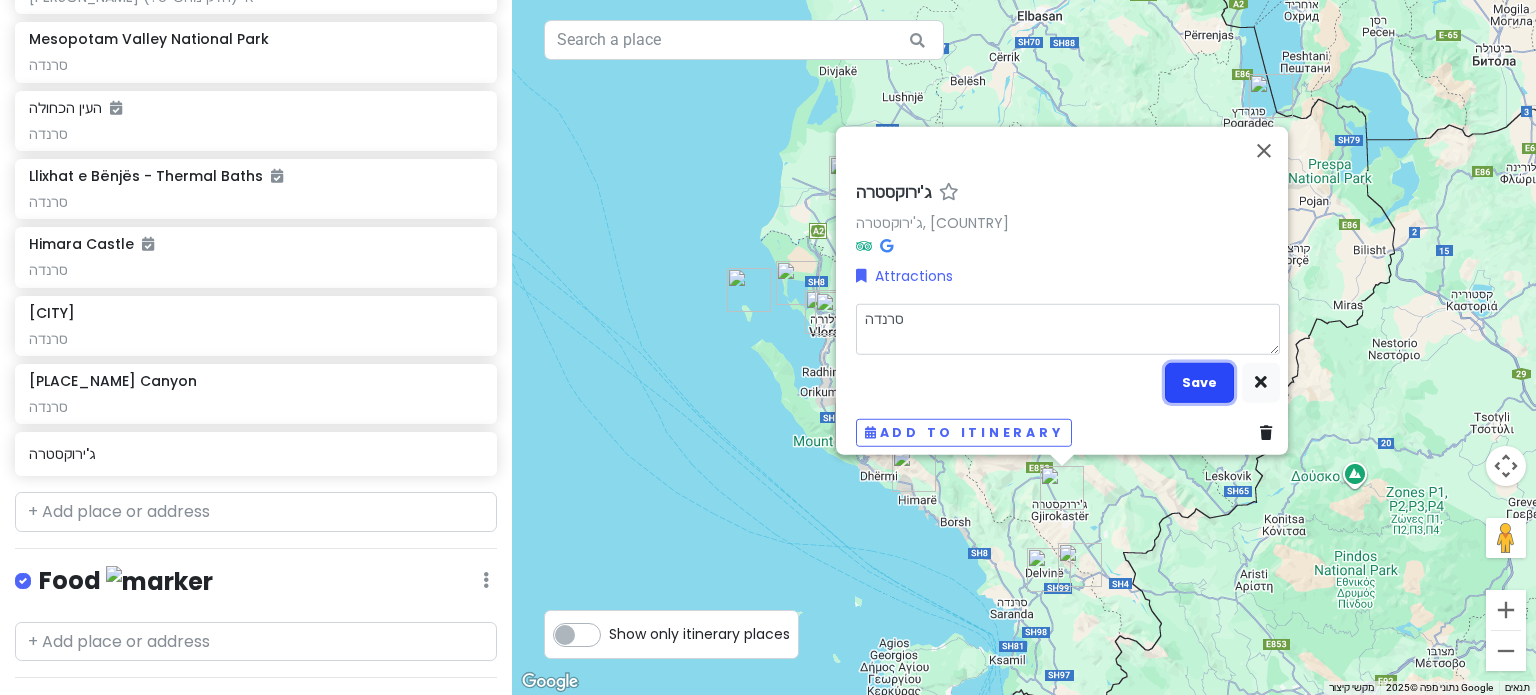click on "Save" at bounding box center (1199, 382) 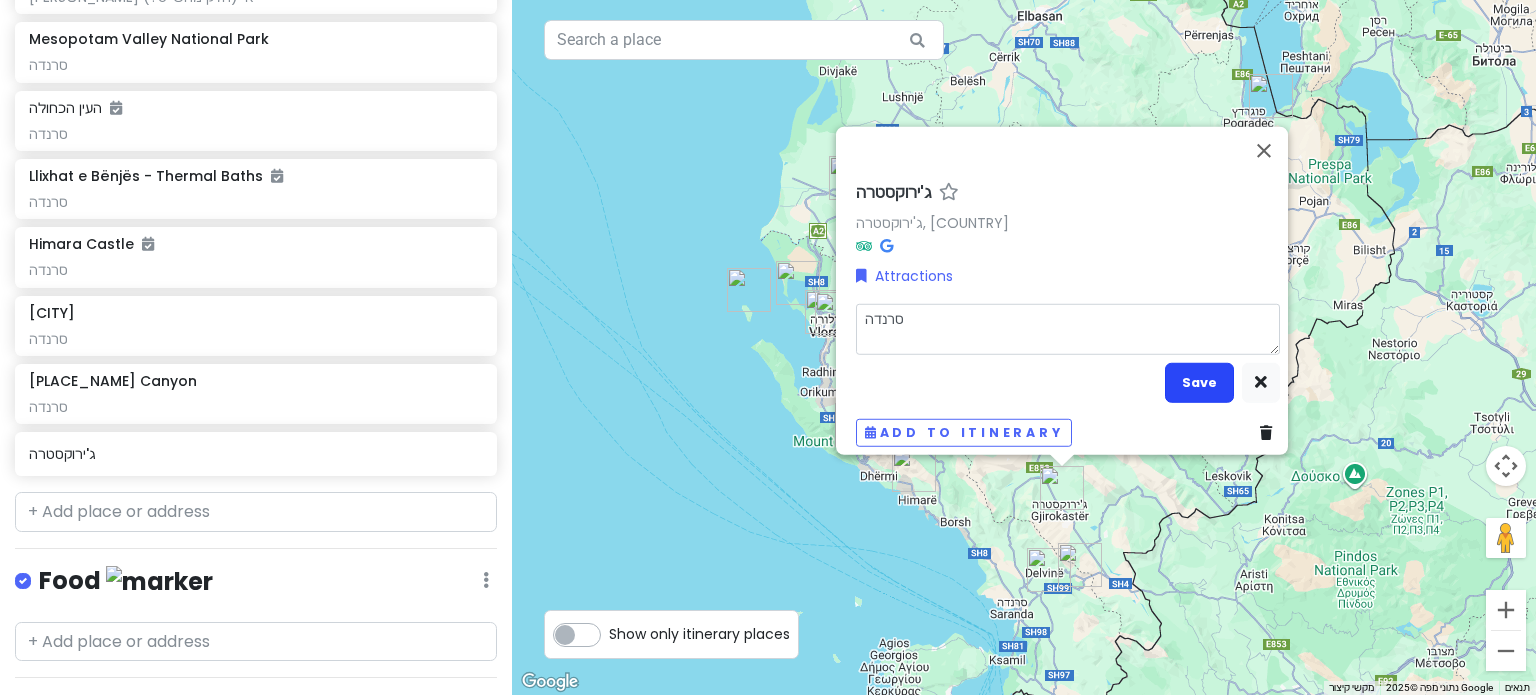 scroll, scrollTop: 1631, scrollLeft: 0, axis: vertical 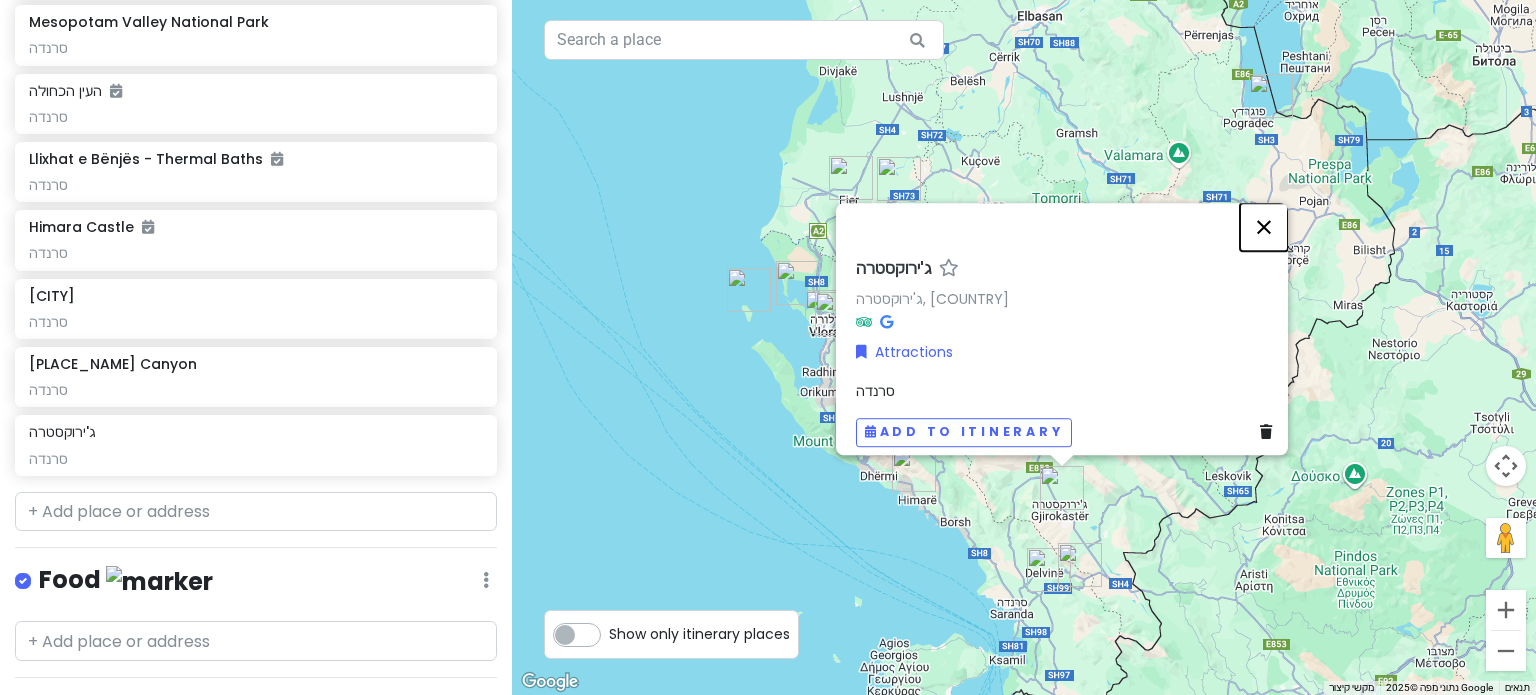 click at bounding box center [1264, 227] 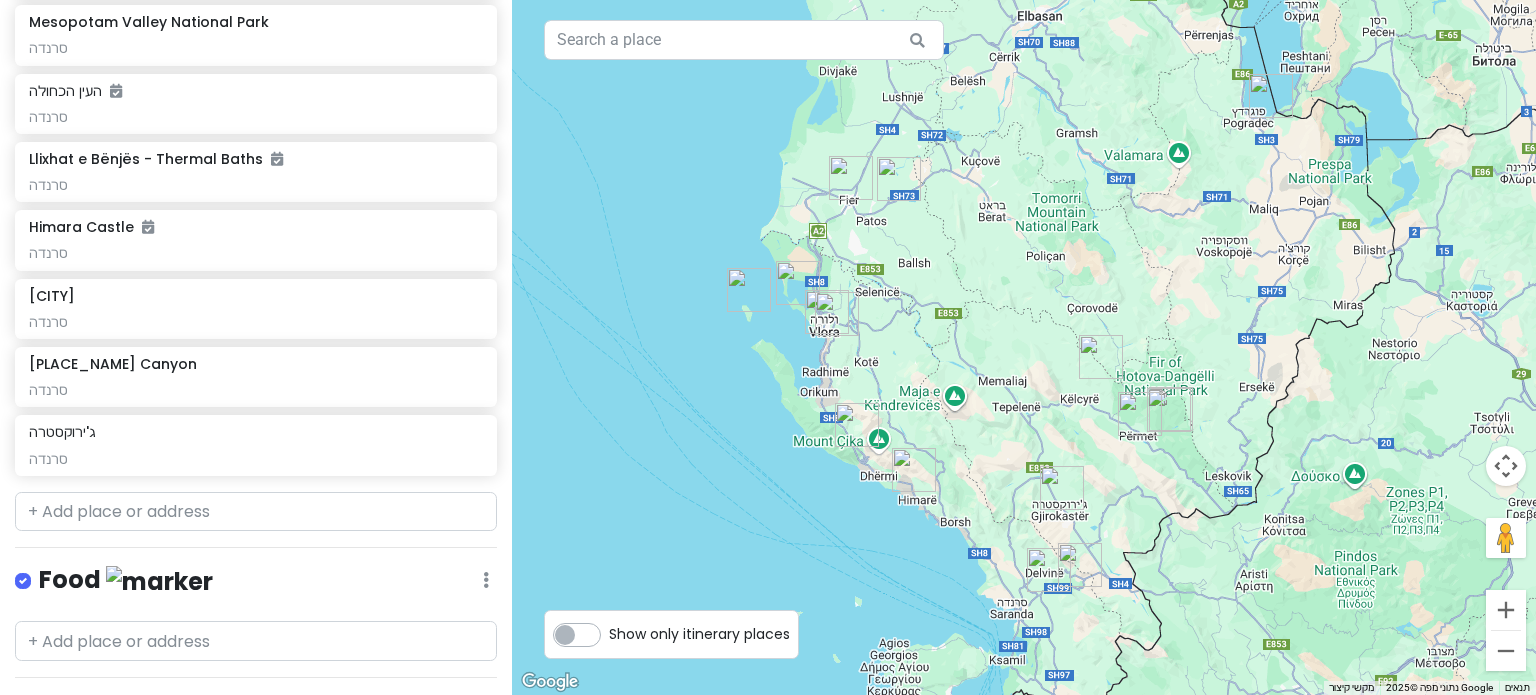 click at bounding box center [851, 178] 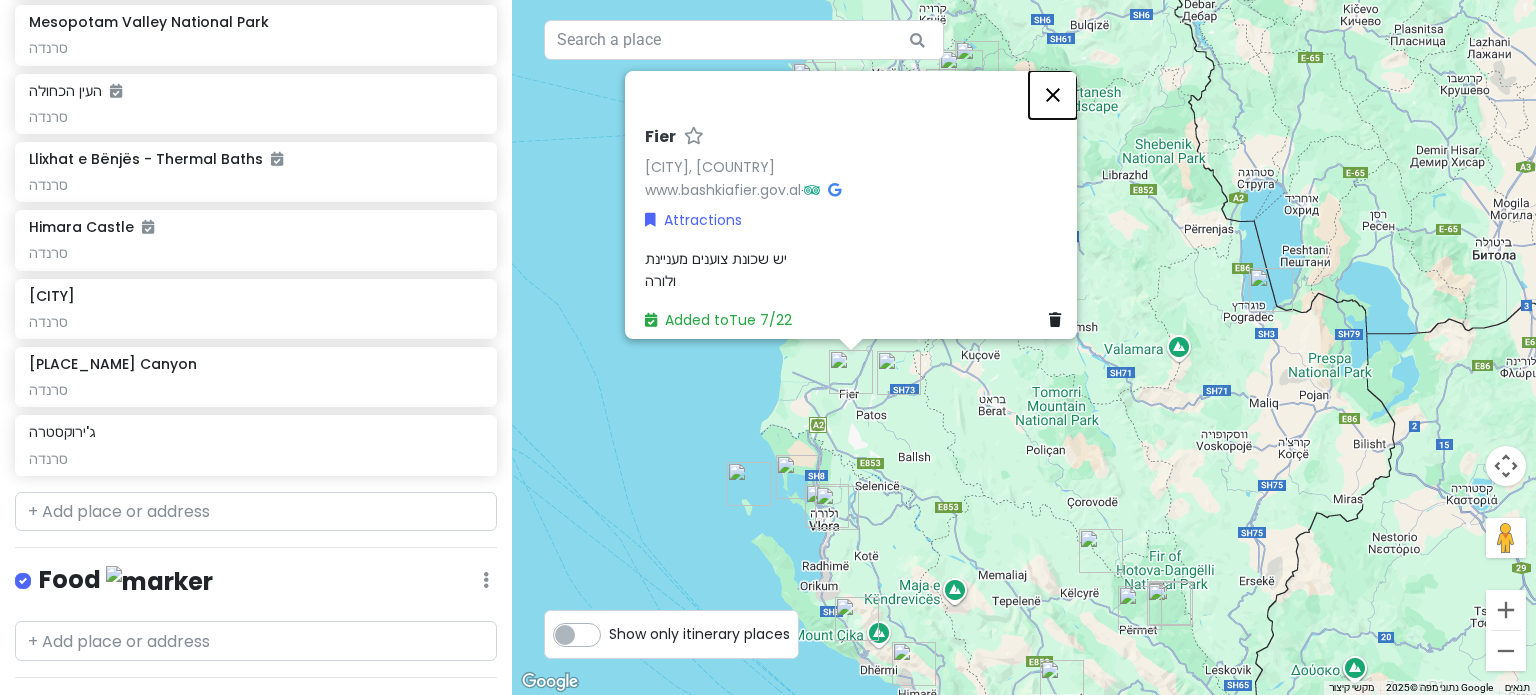 click at bounding box center [1053, 95] 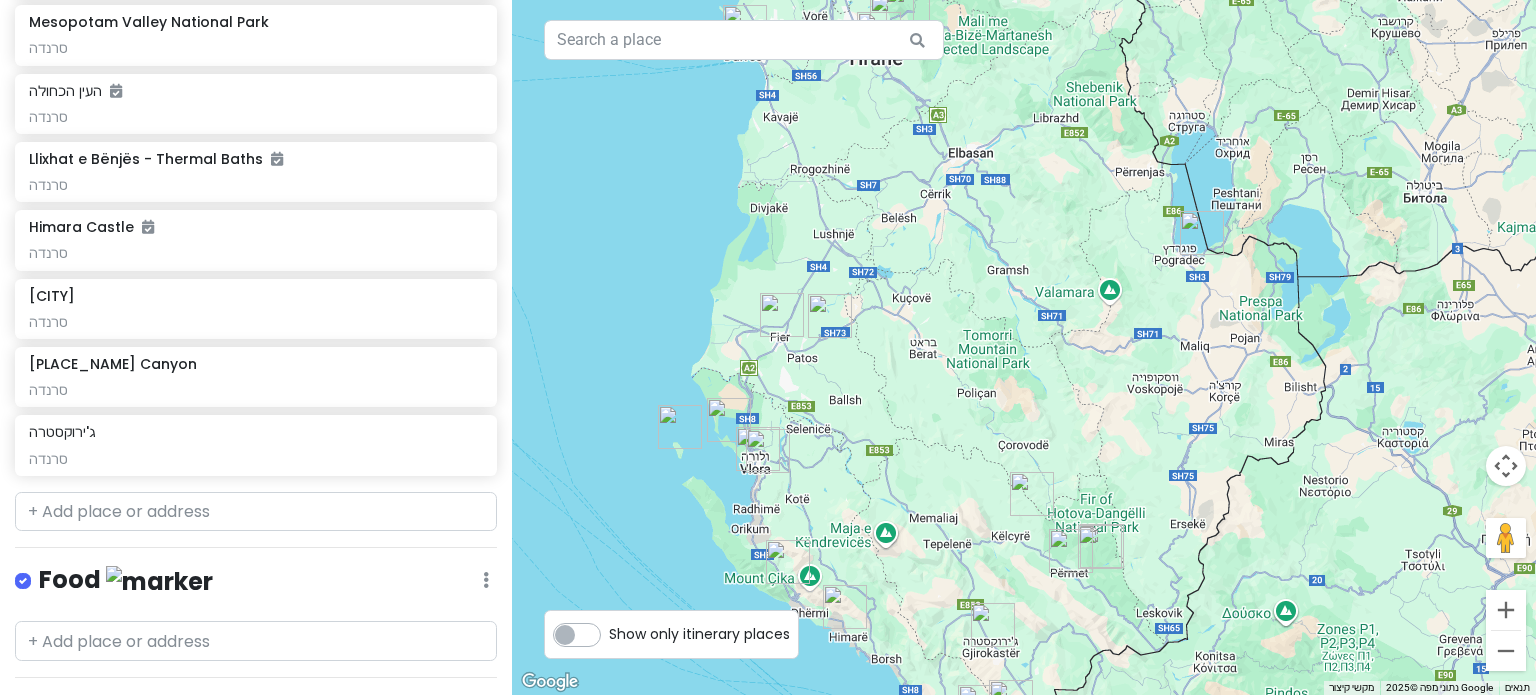 drag, startPoint x: 1060, startPoint y: 503, endPoint x: 1044, endPoint y: 377, distance: 127.01181 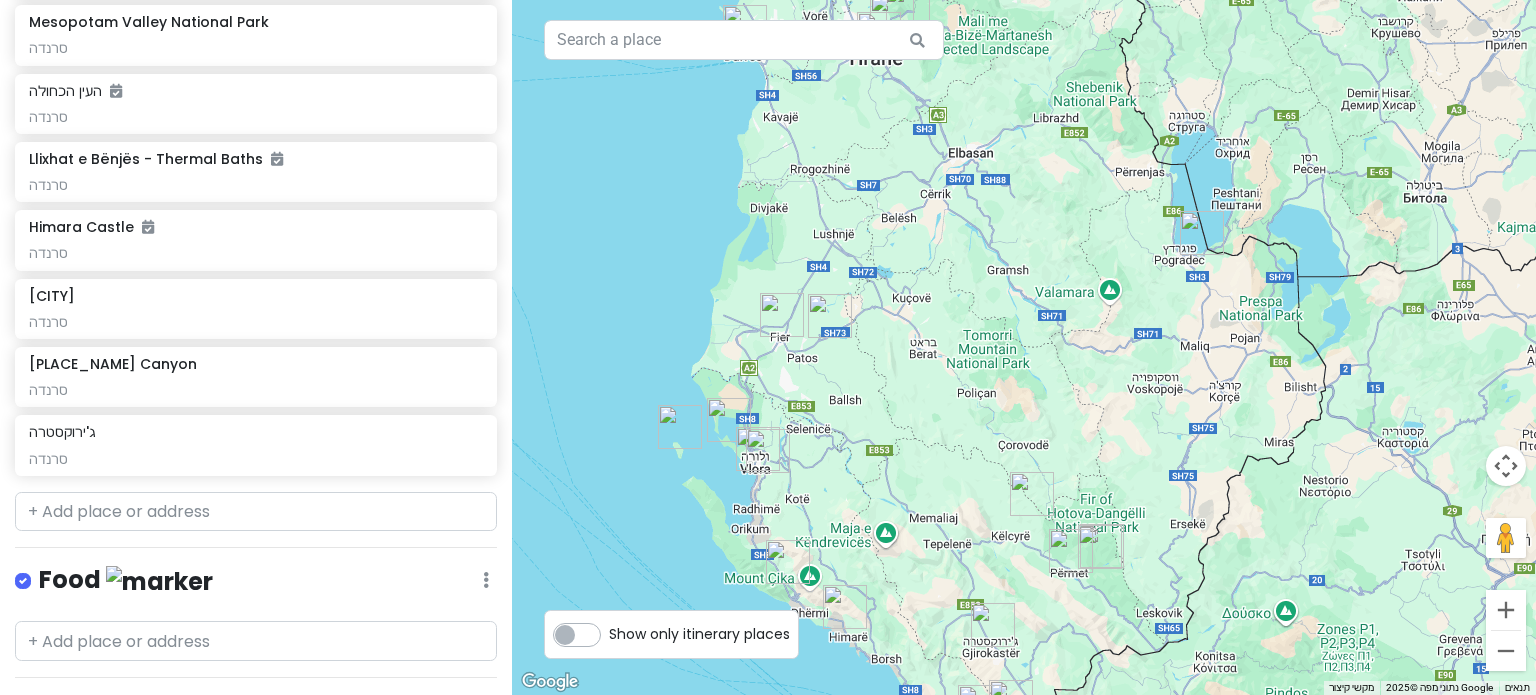 click at bounding box center (1024, 347) 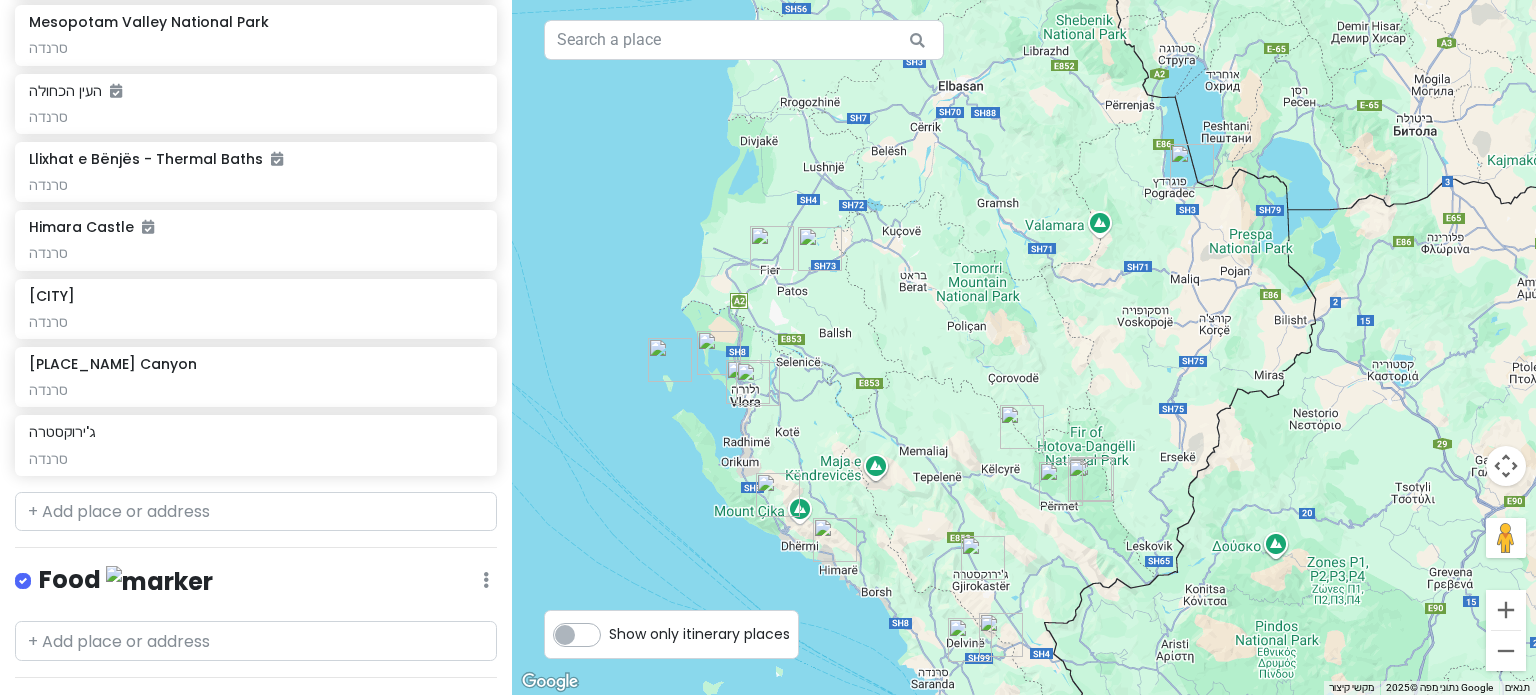 drag, startPoint x: 1067, startPoint y: 419, endPoint x: 1018, endPoint y: 332, distance: 99.849884 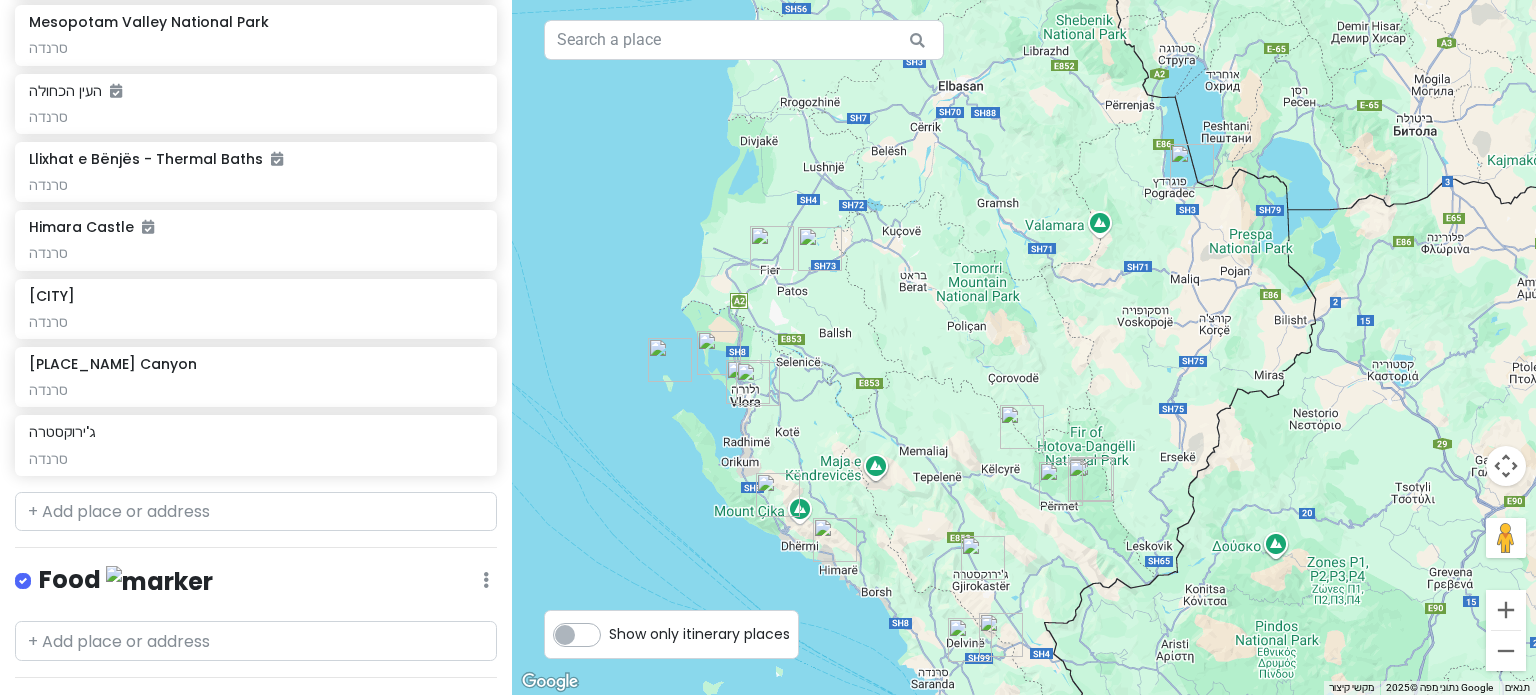 click at bounding box center [1024, 347] 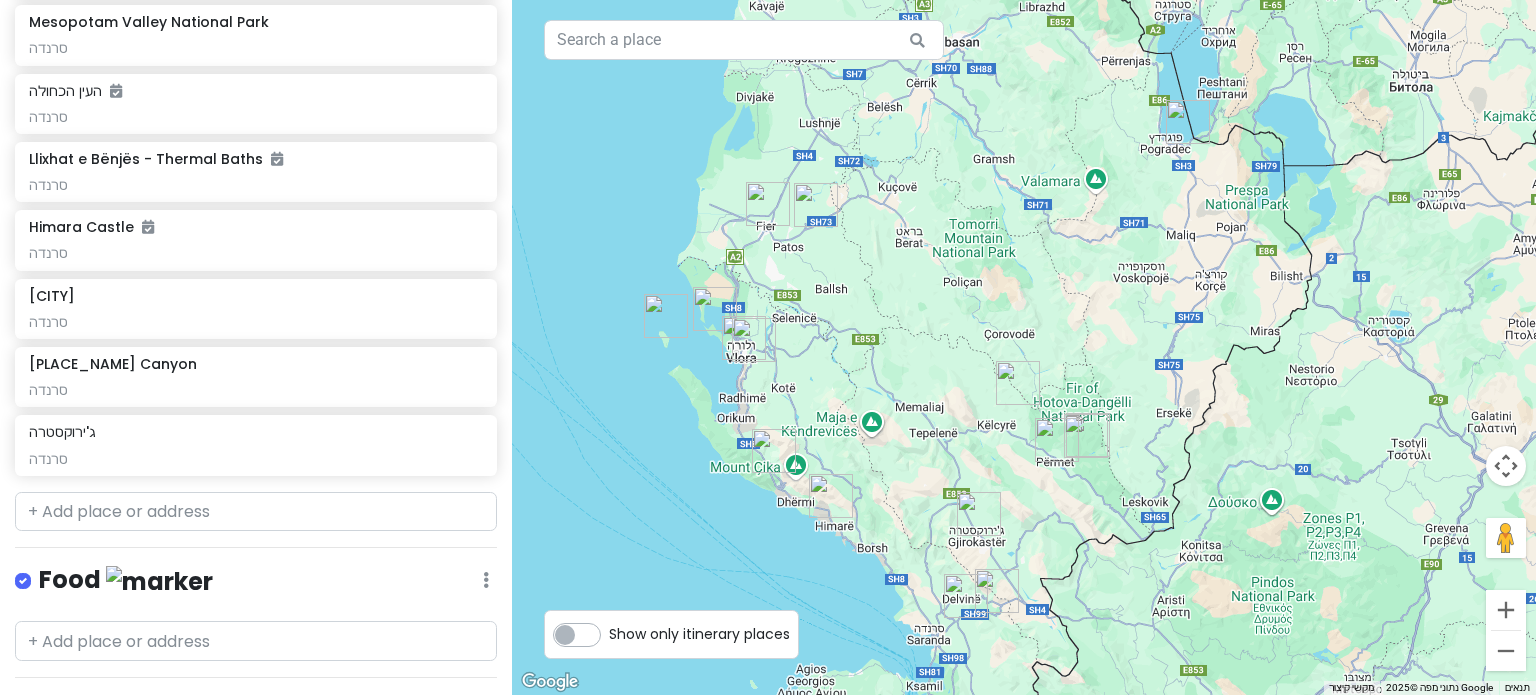 drag, startPoint x: 1076, startPoint y: 375, endPoint x: 1076, endPoint y: 337, distance: 38 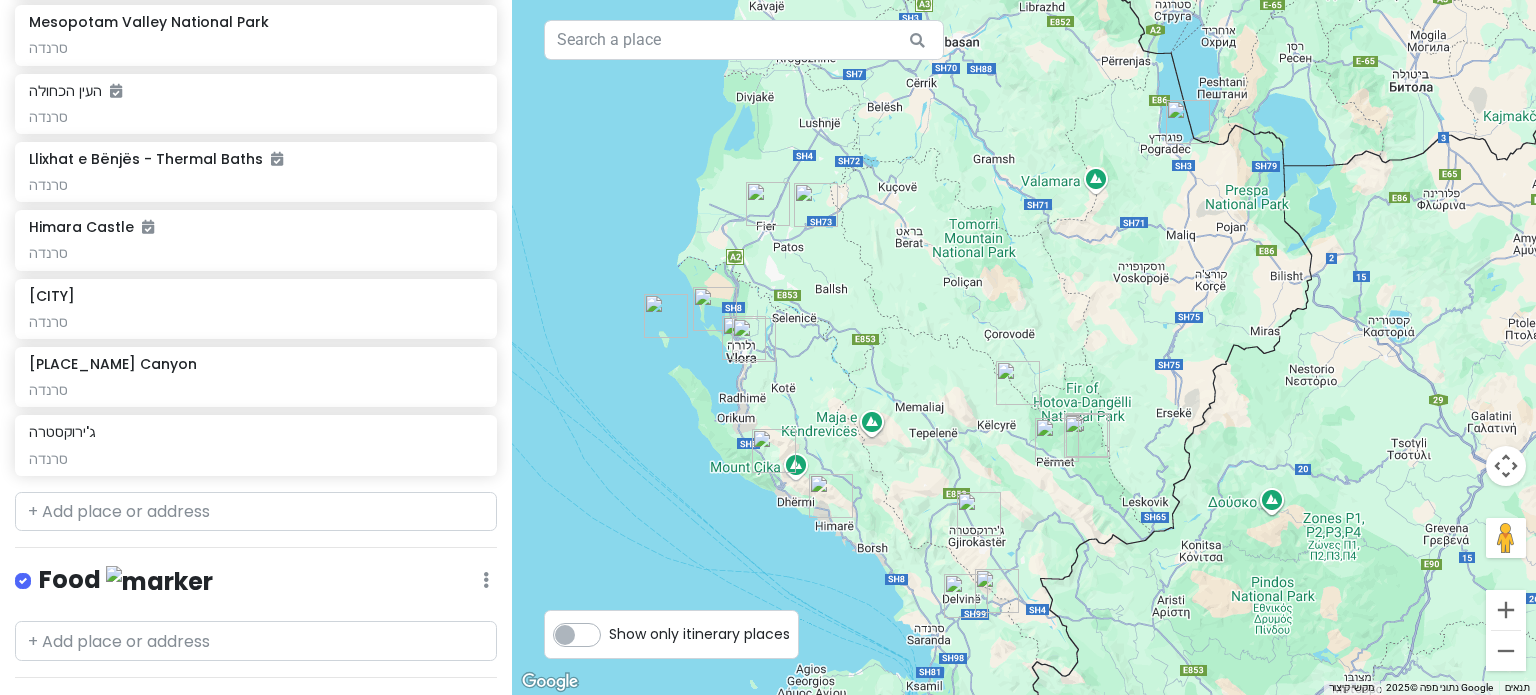 click at bounding box center (1024, 347) 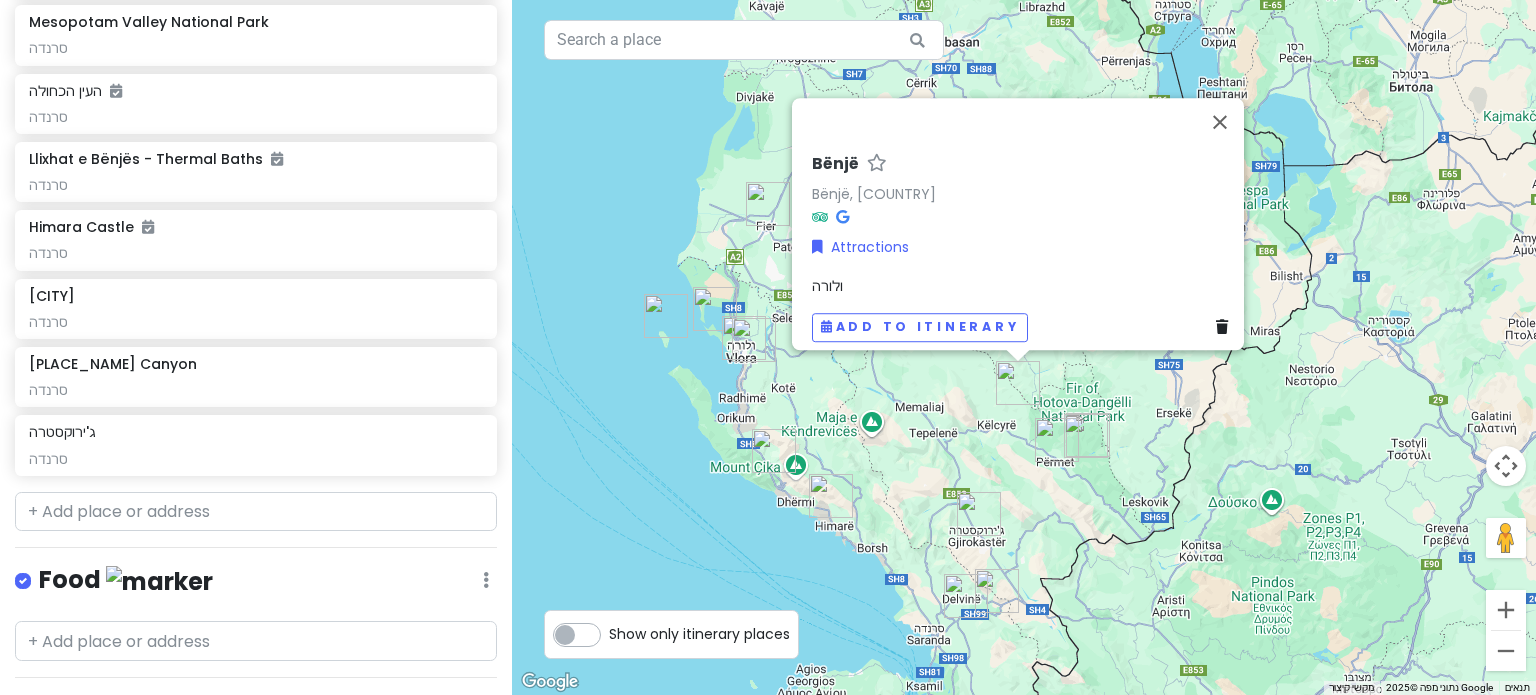 click at bounding box center [1018, 383] 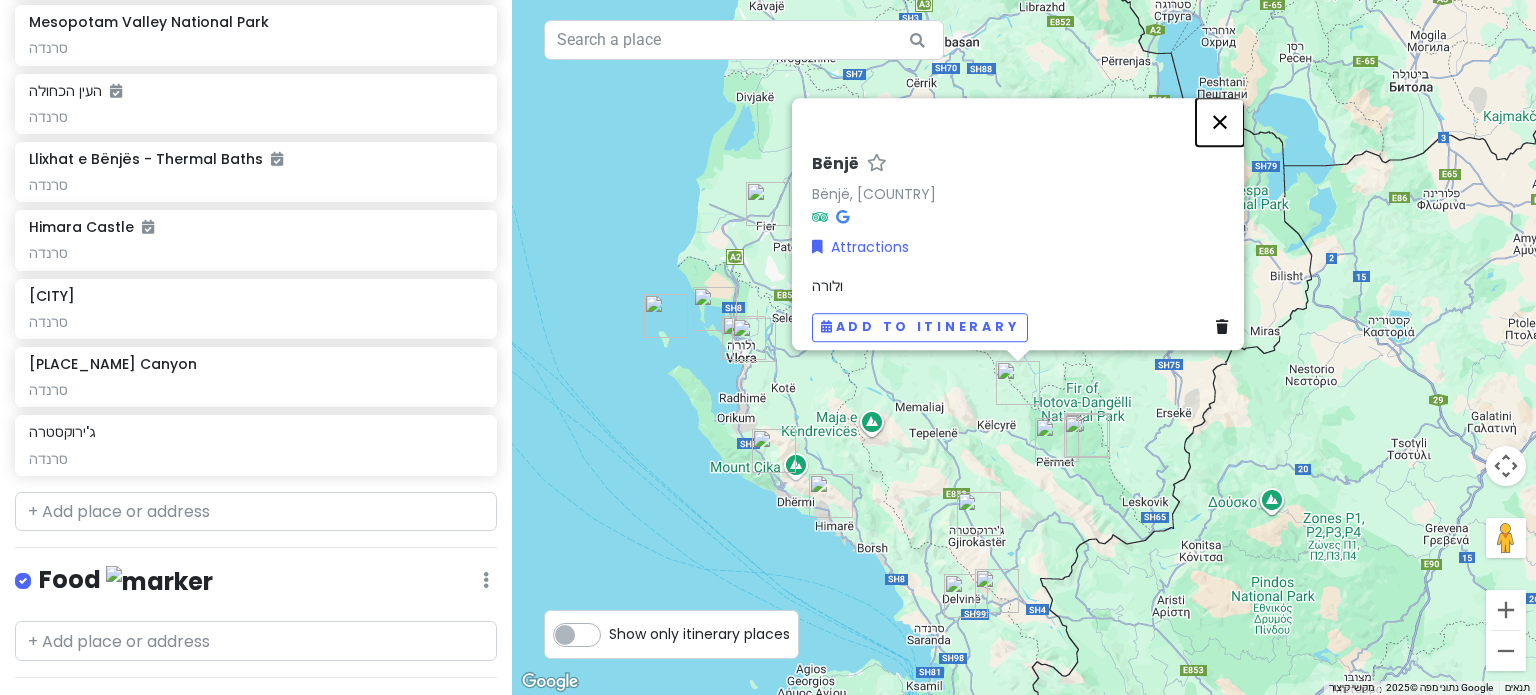 click at bounding box center [1220, 122] 